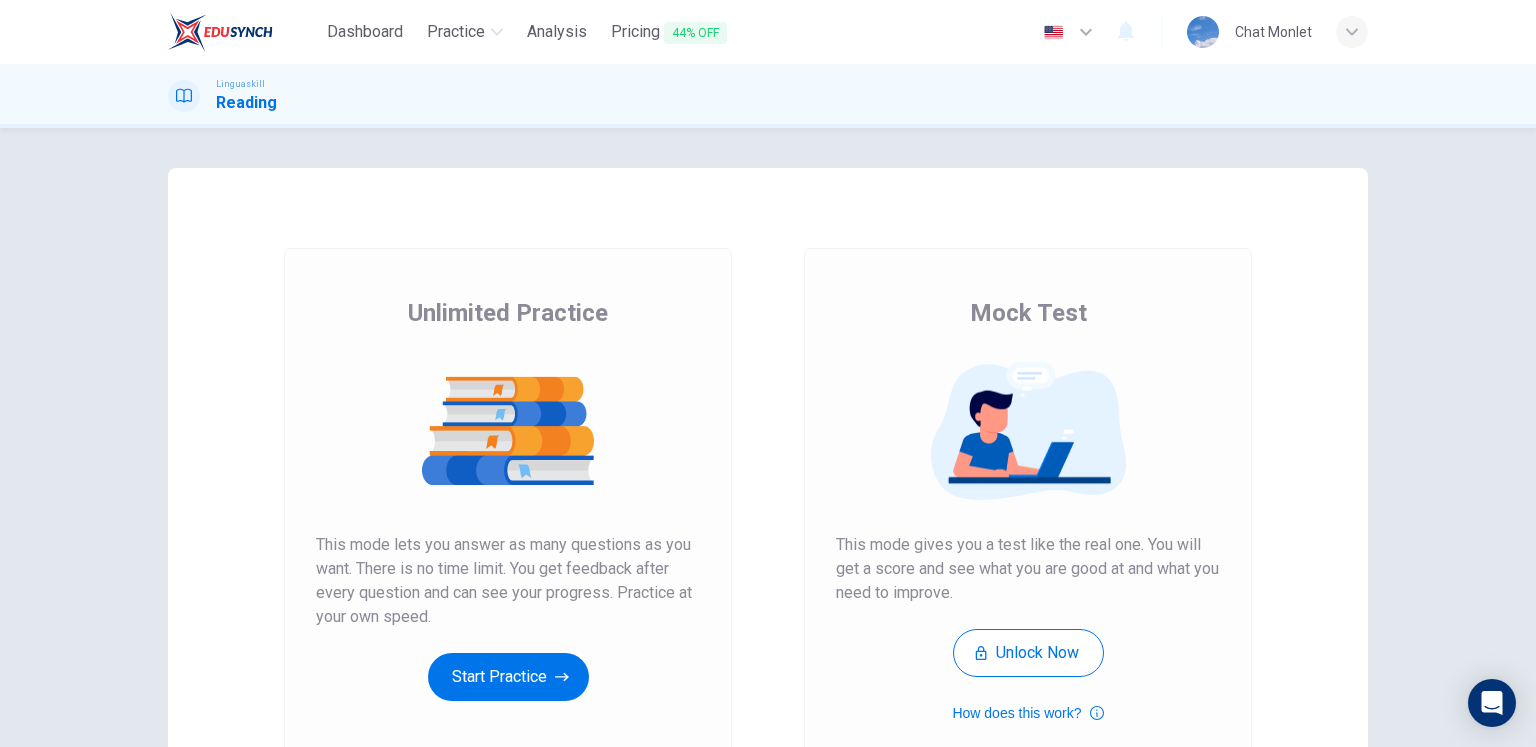 scroll, scrollTop: 0, scrollLeft: 0, axis: both 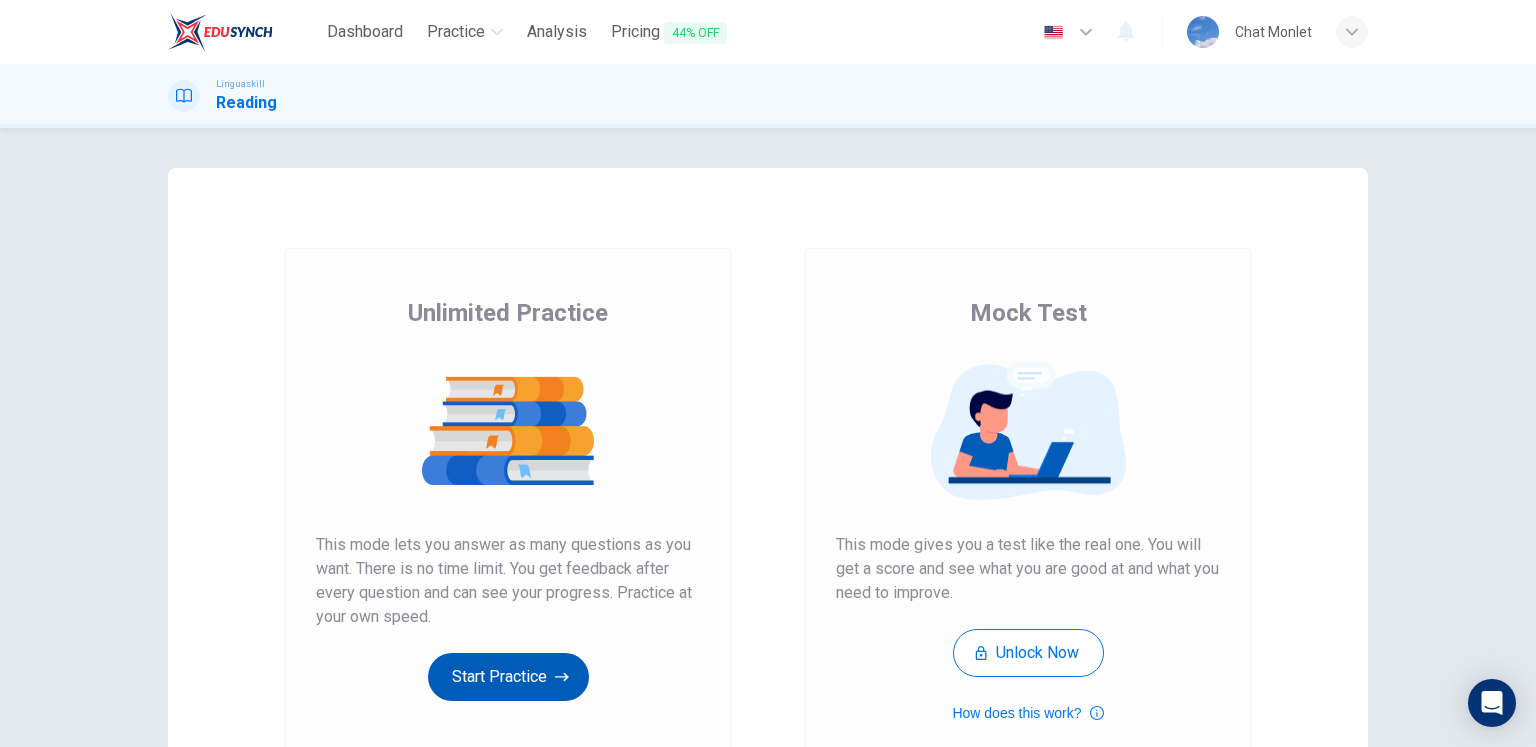 type 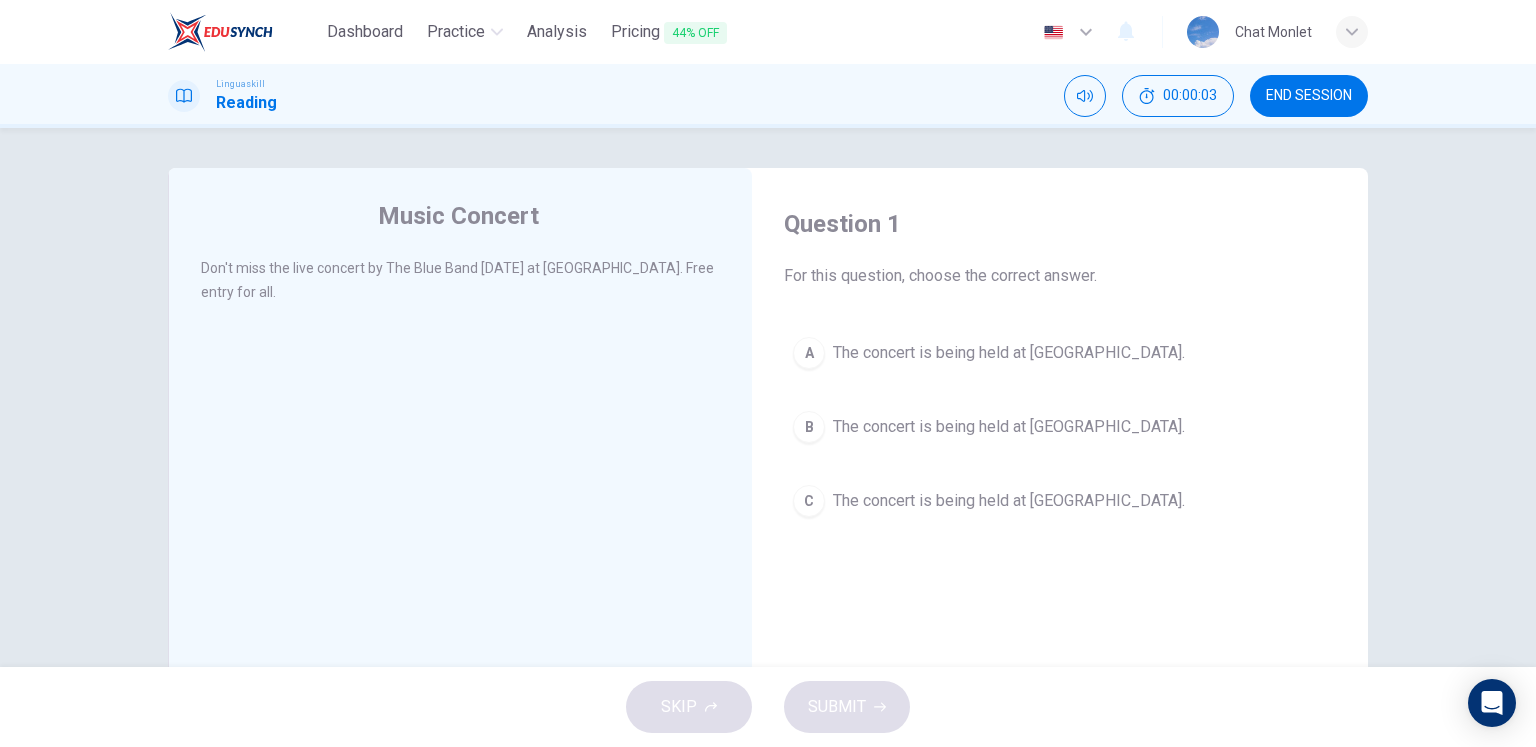 click on "Music Concert Don't miss the live concert by The Blue Band this Saturday at City Park. Free entry for all. Question 1 For this question, choose the correct answer. A The concert is being held at City Hall. B The concert is being held at Riverside. C The concert is being held at City Park." at bounding box center (768, 397) 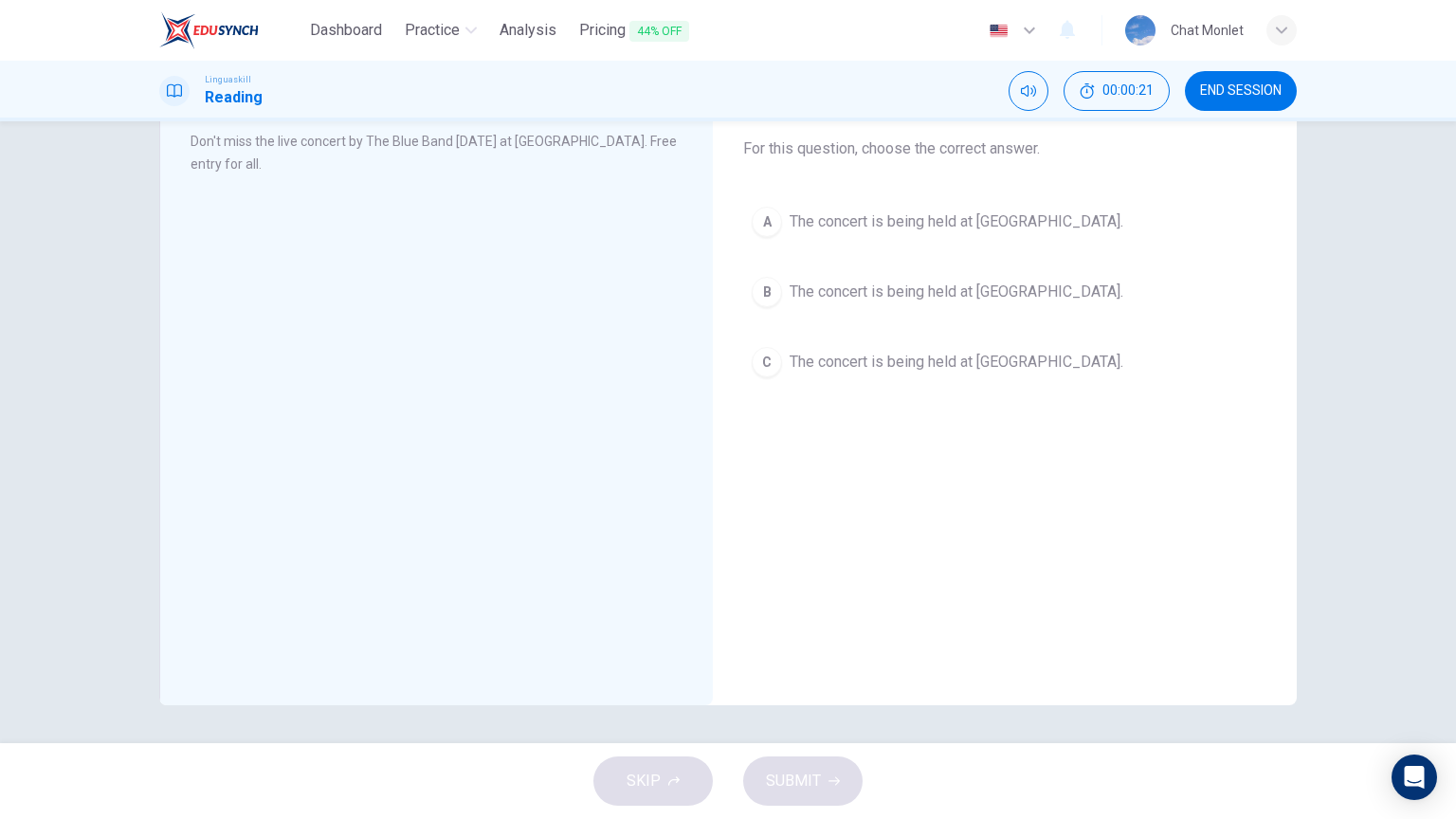 scroll, scrollTop: 0, scrollLeft: 0, axis: both 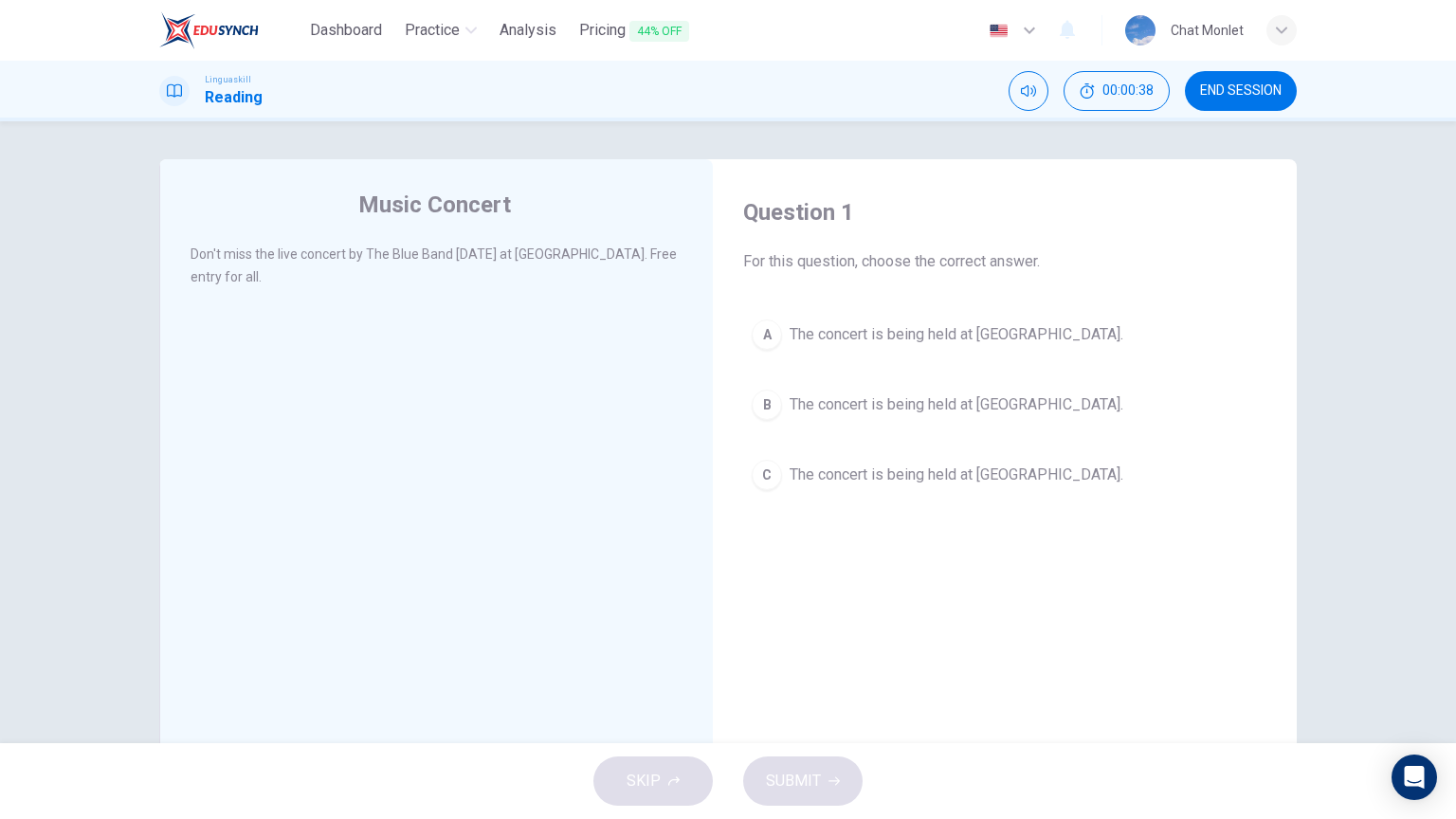 click on "C The concert is being held at City Park." at bounding box center (1005, 475) 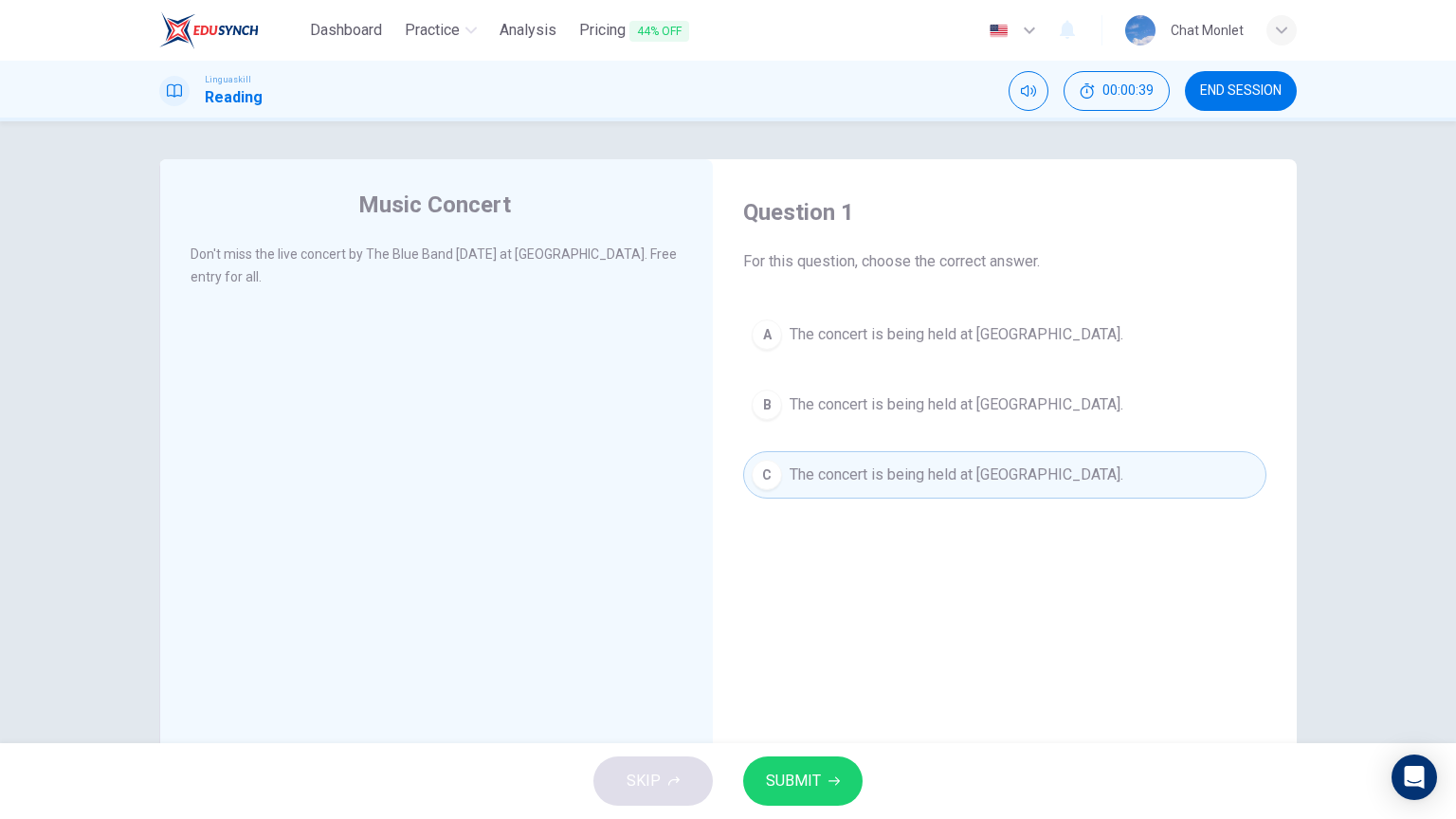 click on "SUBMIT" at bounding box center [793, 781] 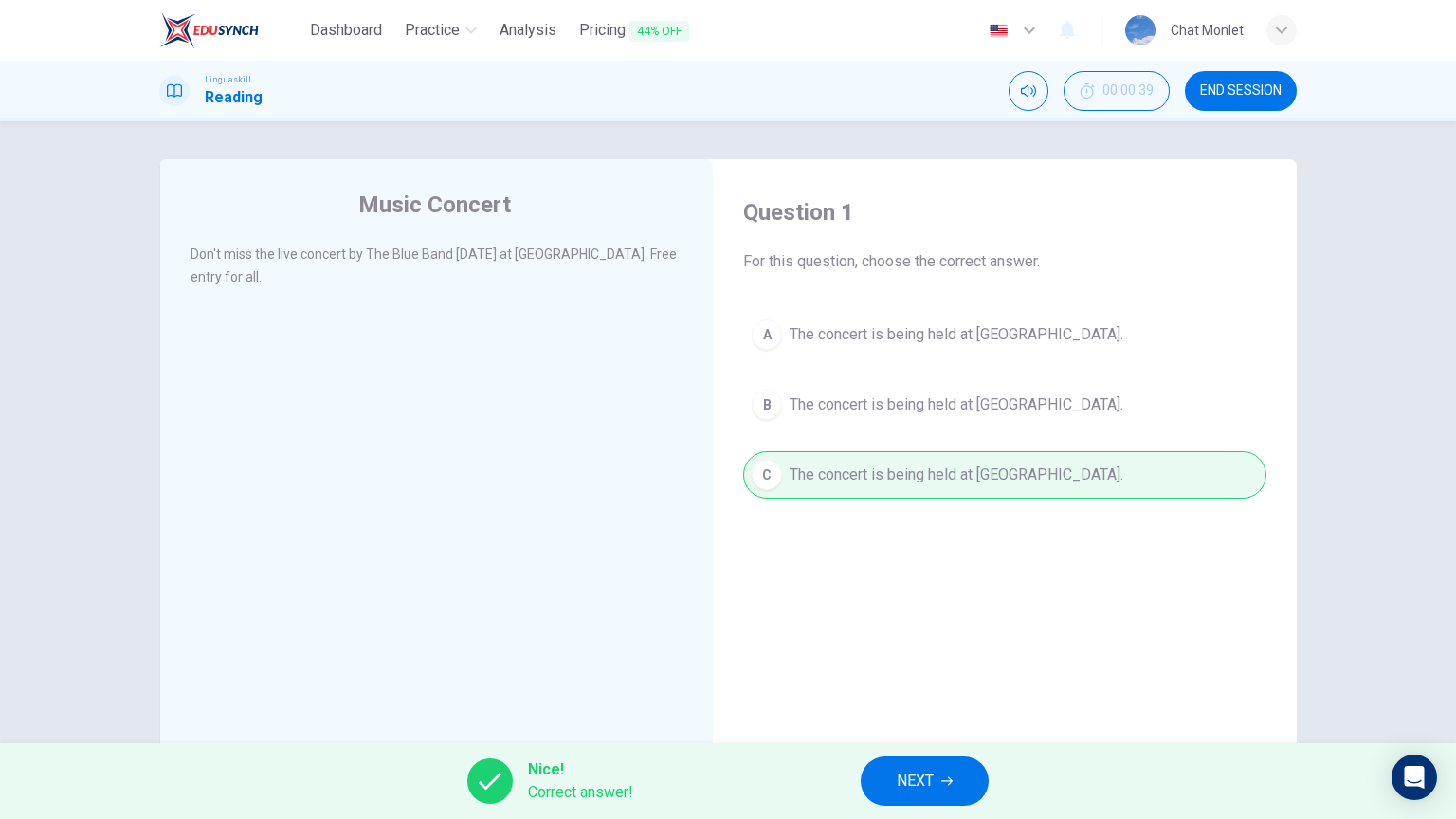 click on "Nice! Correct answer! NEXT" at bounding box center (728, 781) 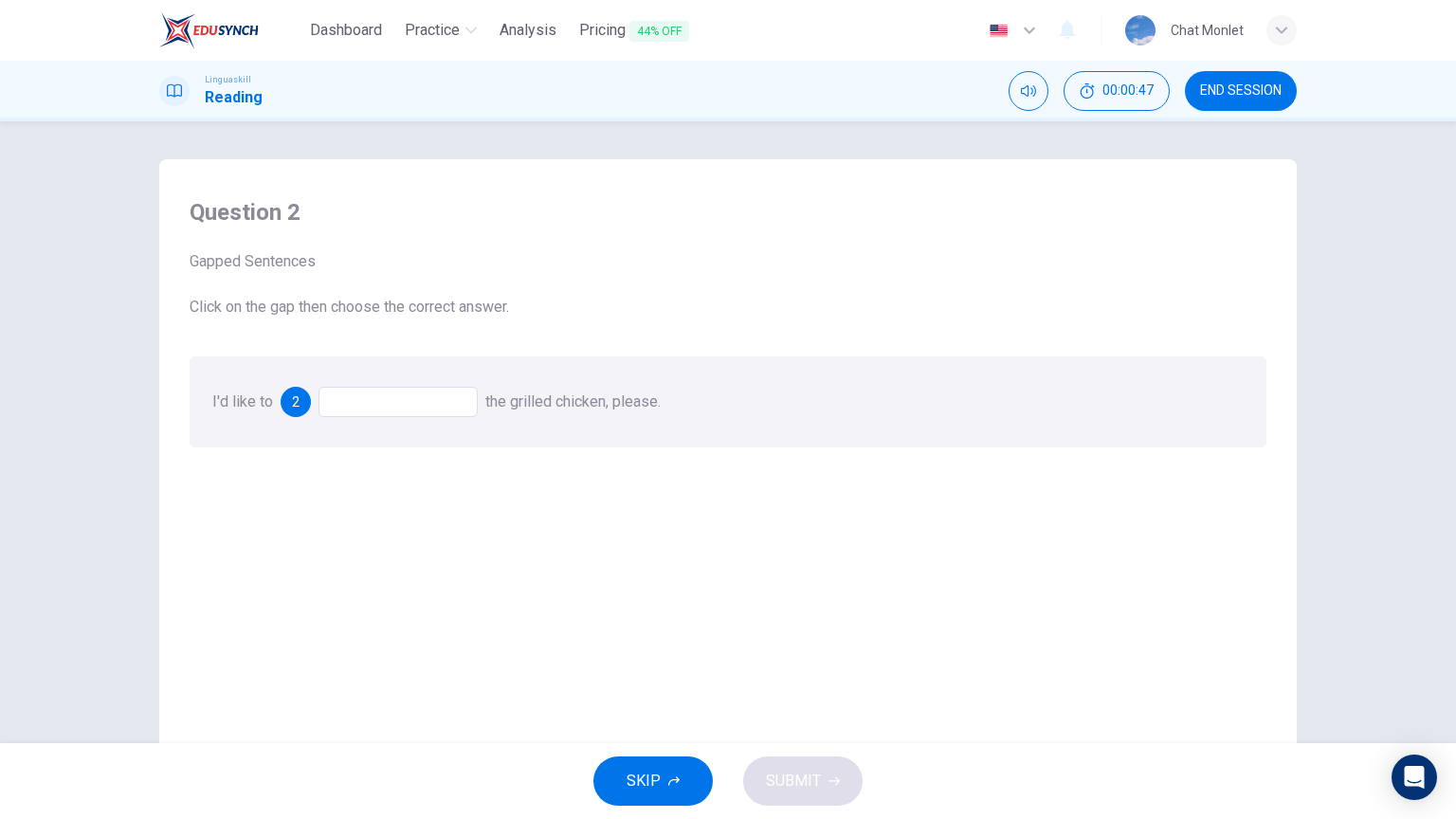 click at bounding box center (398, 402) 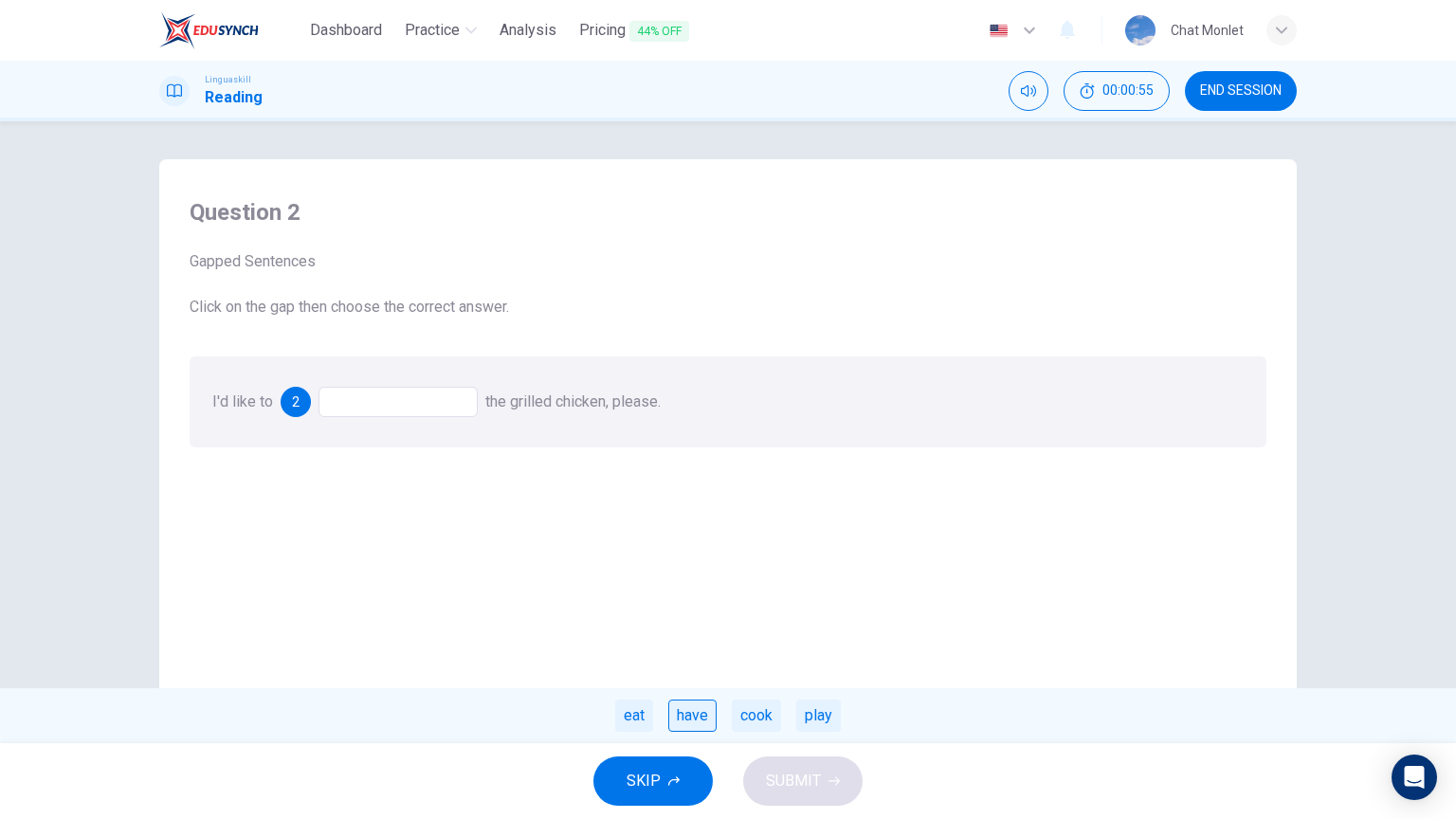 click on "have" at bounding box center [692, 716] 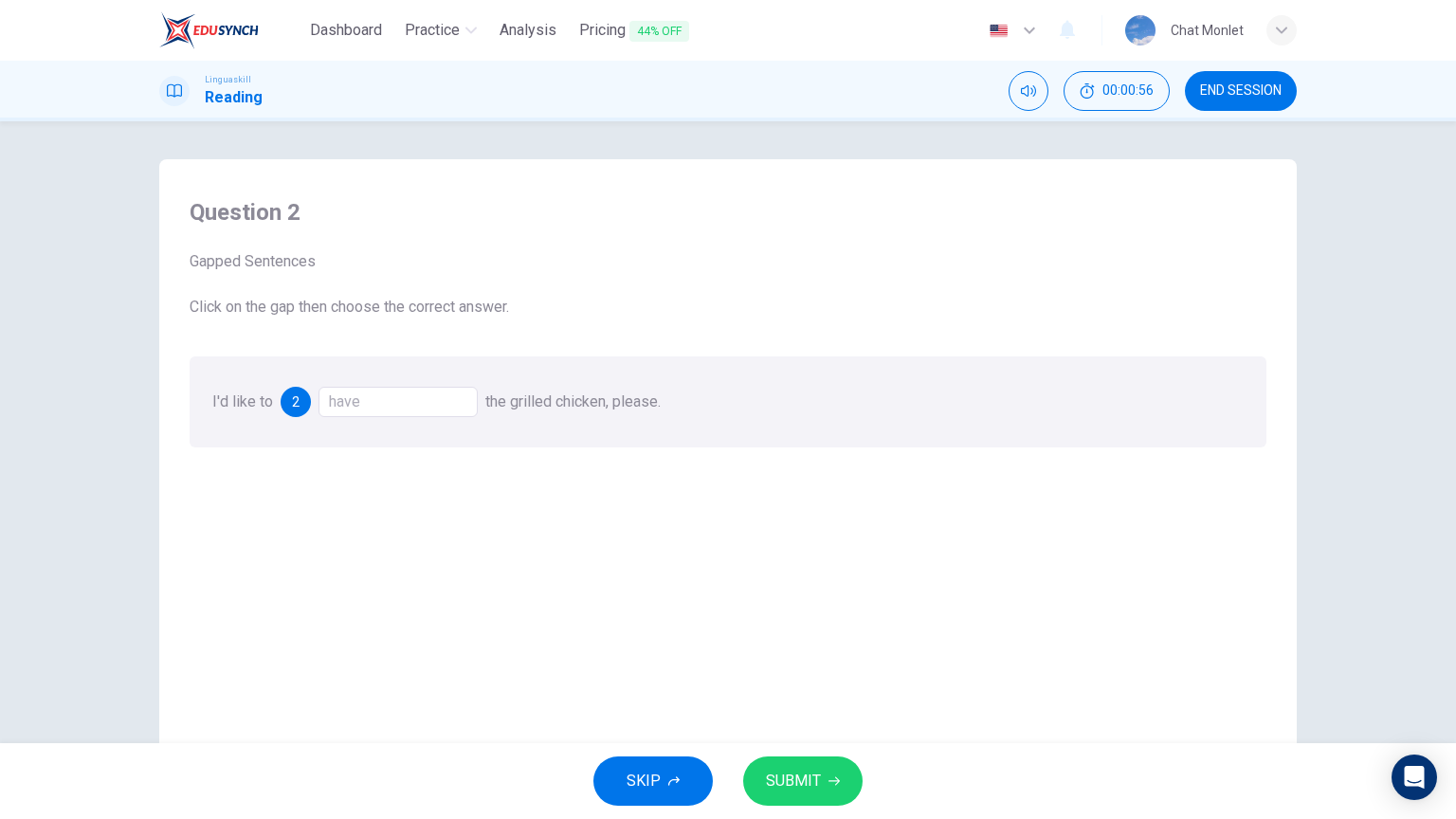 click on "SUBMIT" at bounding box center (793, 781) 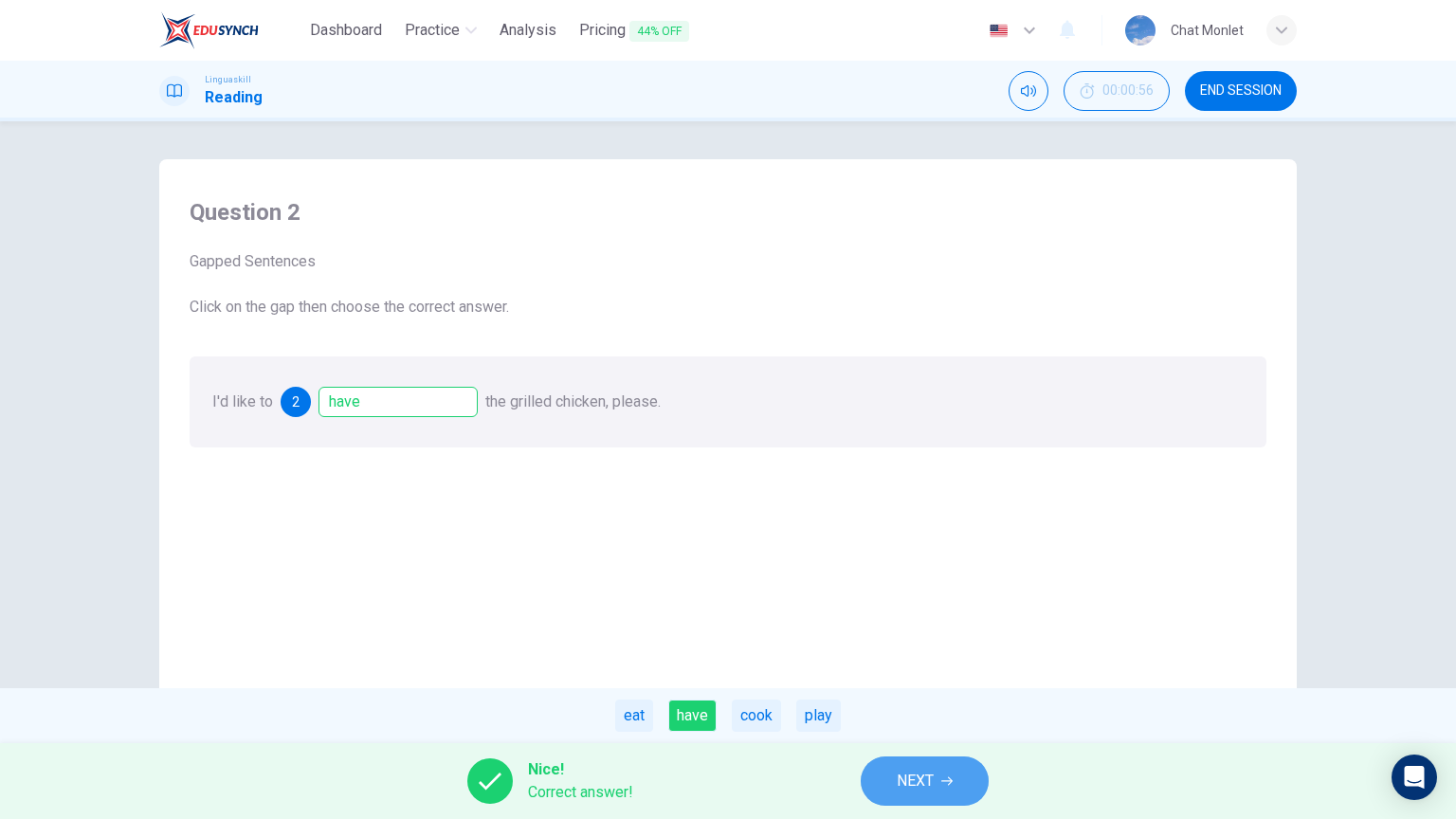 click on "NEXT" at bounding box center (915, 781) 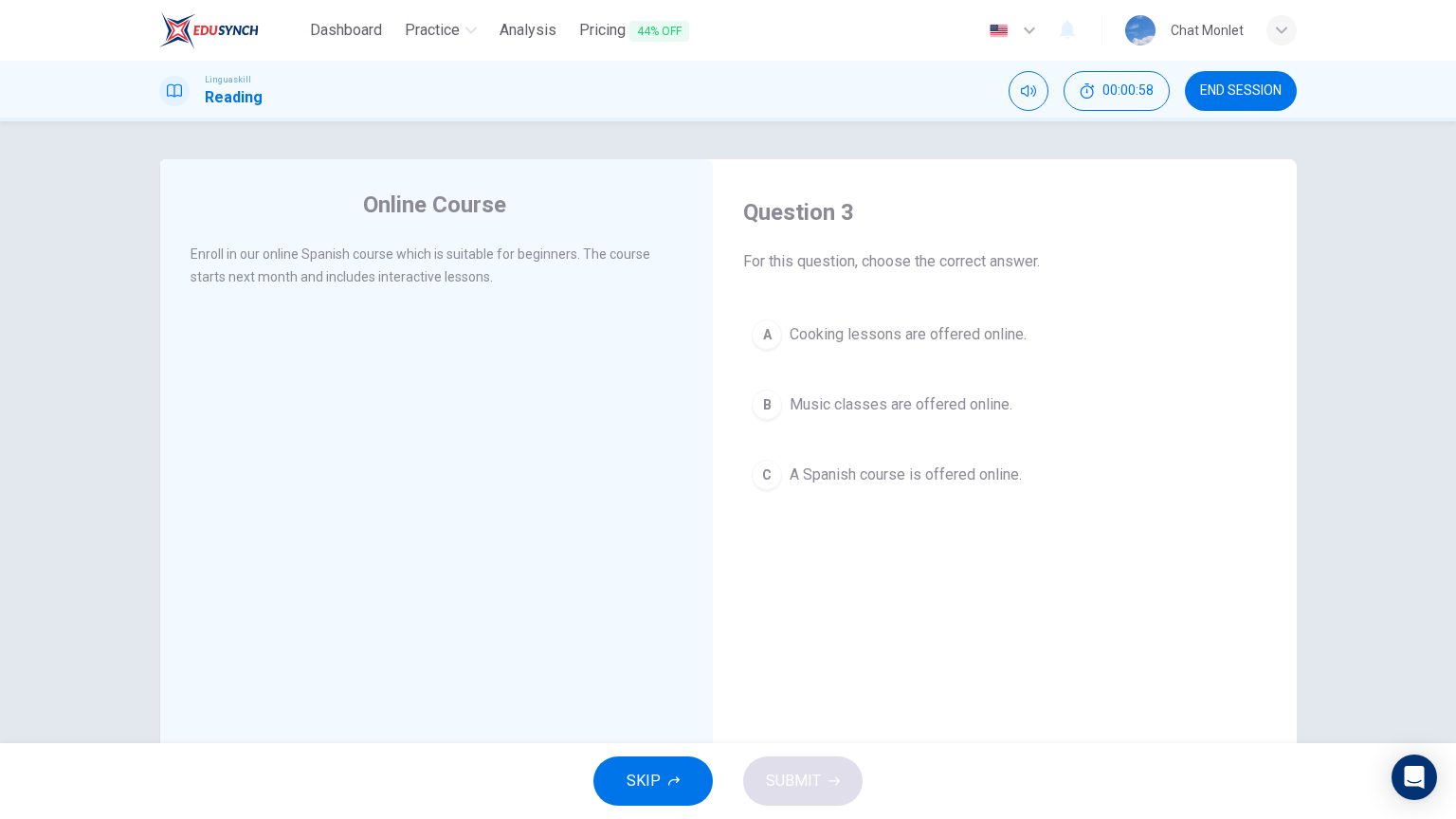 click on "Online Course Enroll in our online Spanish course which is suitable for beginners. The course starts next month and includes interactive lessons." at bounding box center [436, 488] 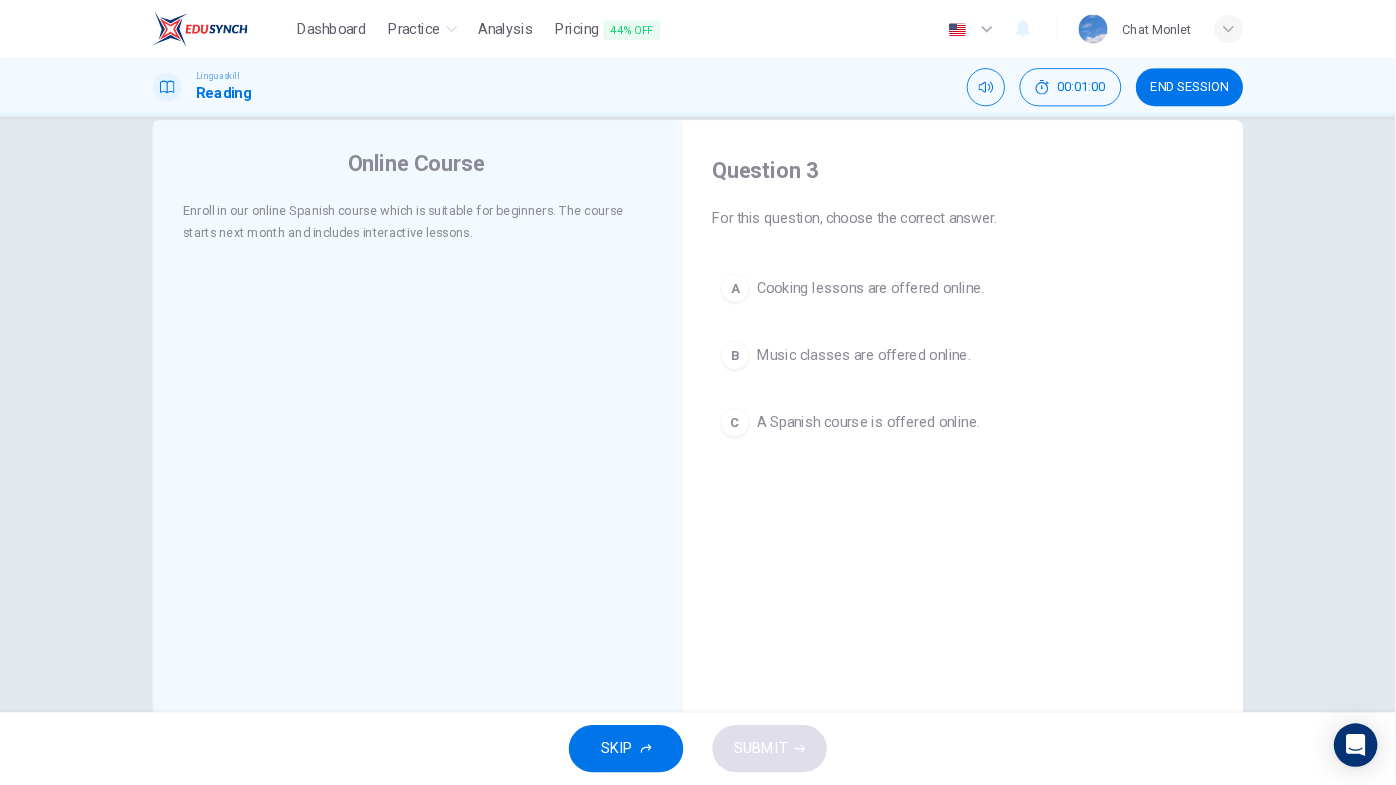 scroll, scrollTop: 0, scrollLeft: 0, axis: both 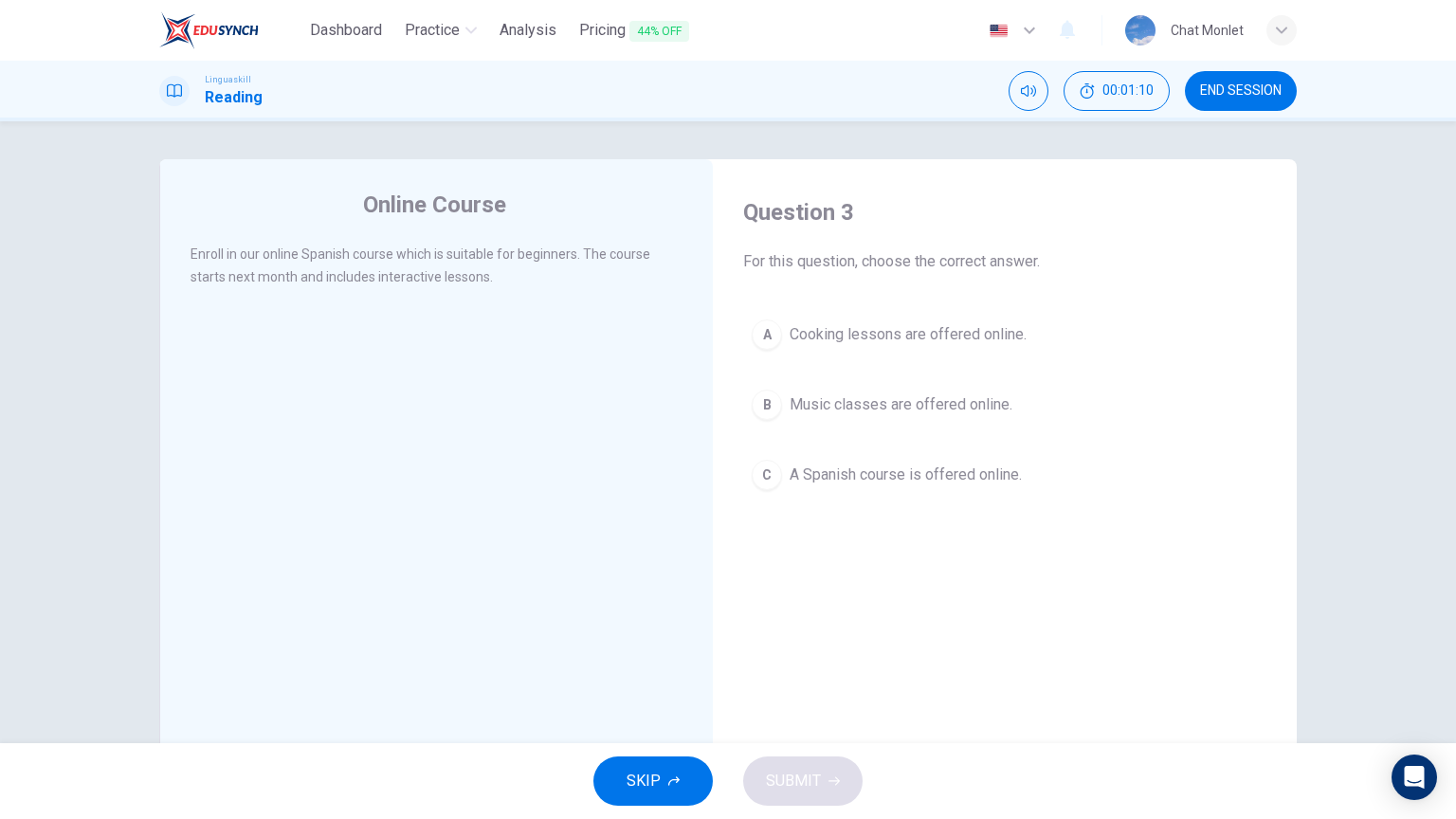click on "A Spanish course is offered online." at bounding box center (905, 475) 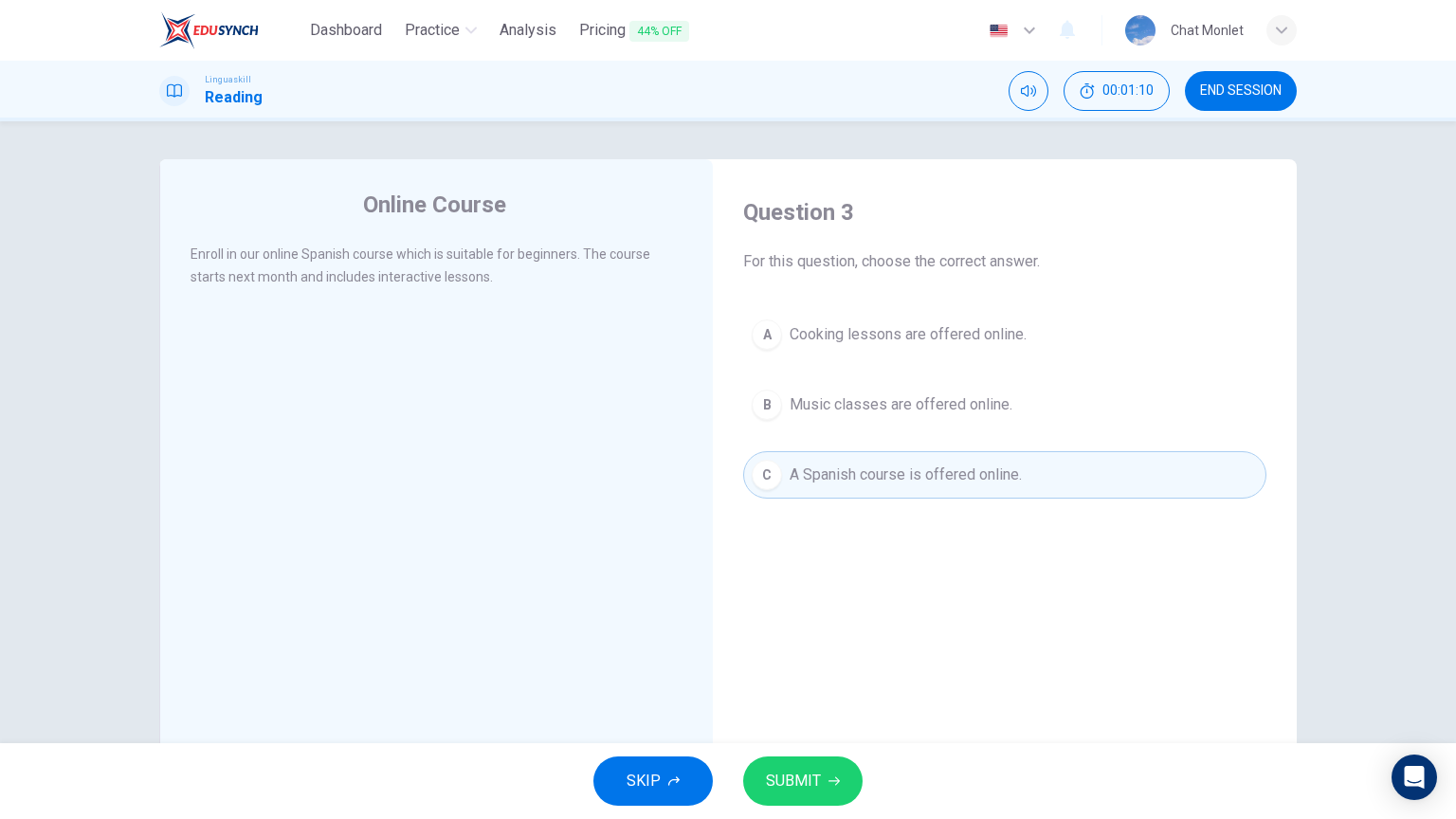 click on "SUBMIT" at bounding box center (793, 781) 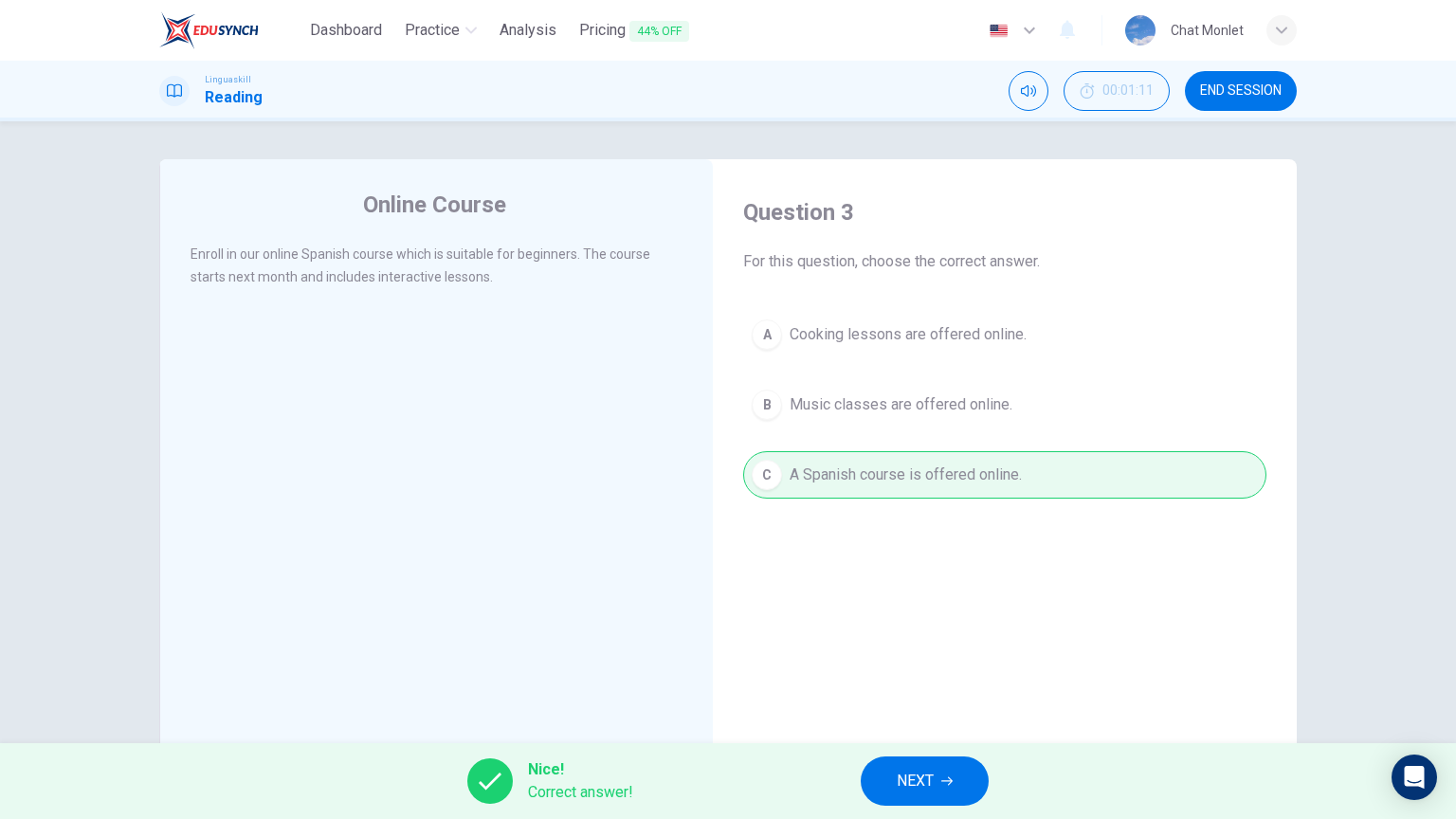 click on "NEXT" at bounding box center (924, 781) 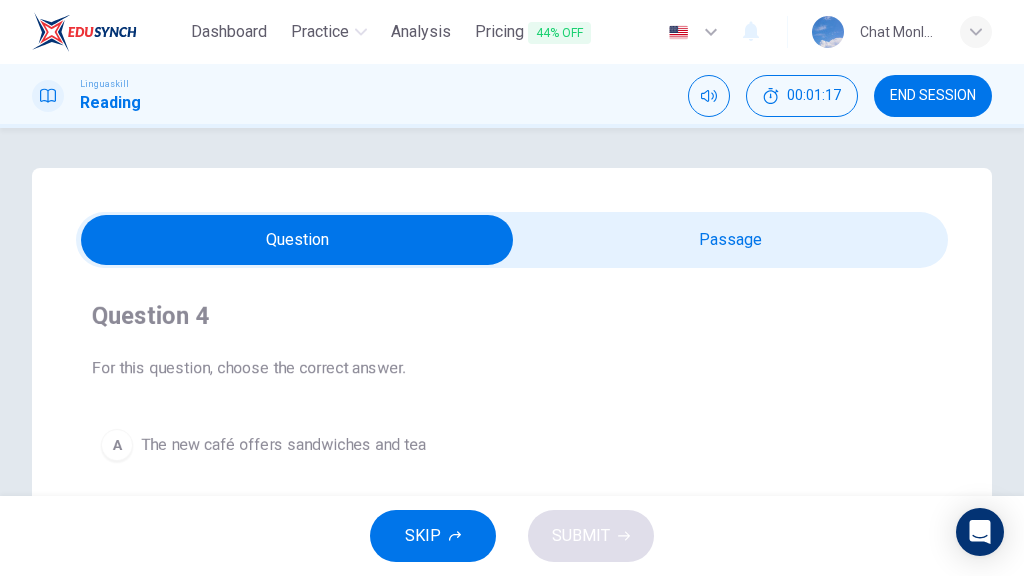 click at bounding box center [297, 240] 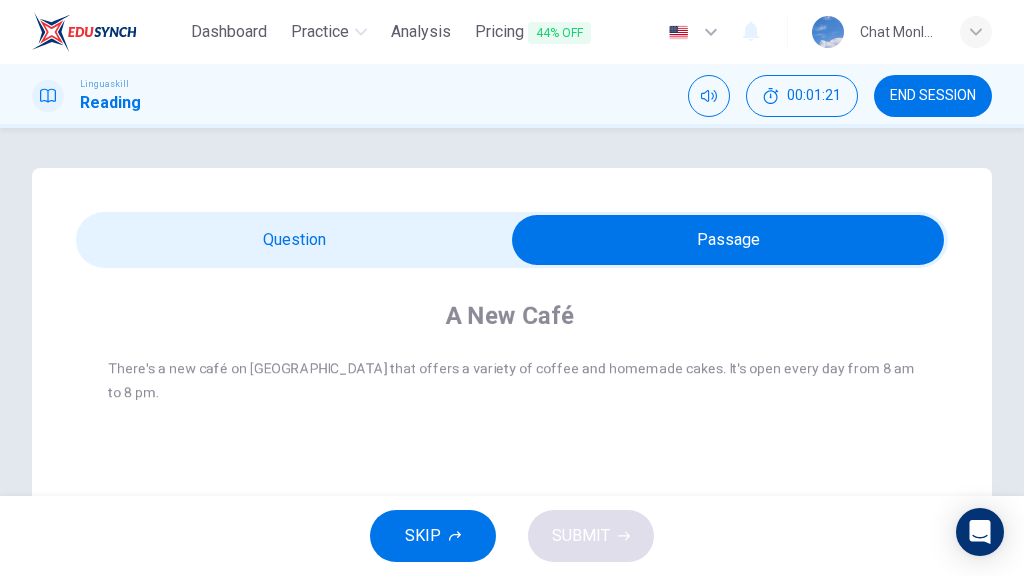 click at bounding box center (728, 240) 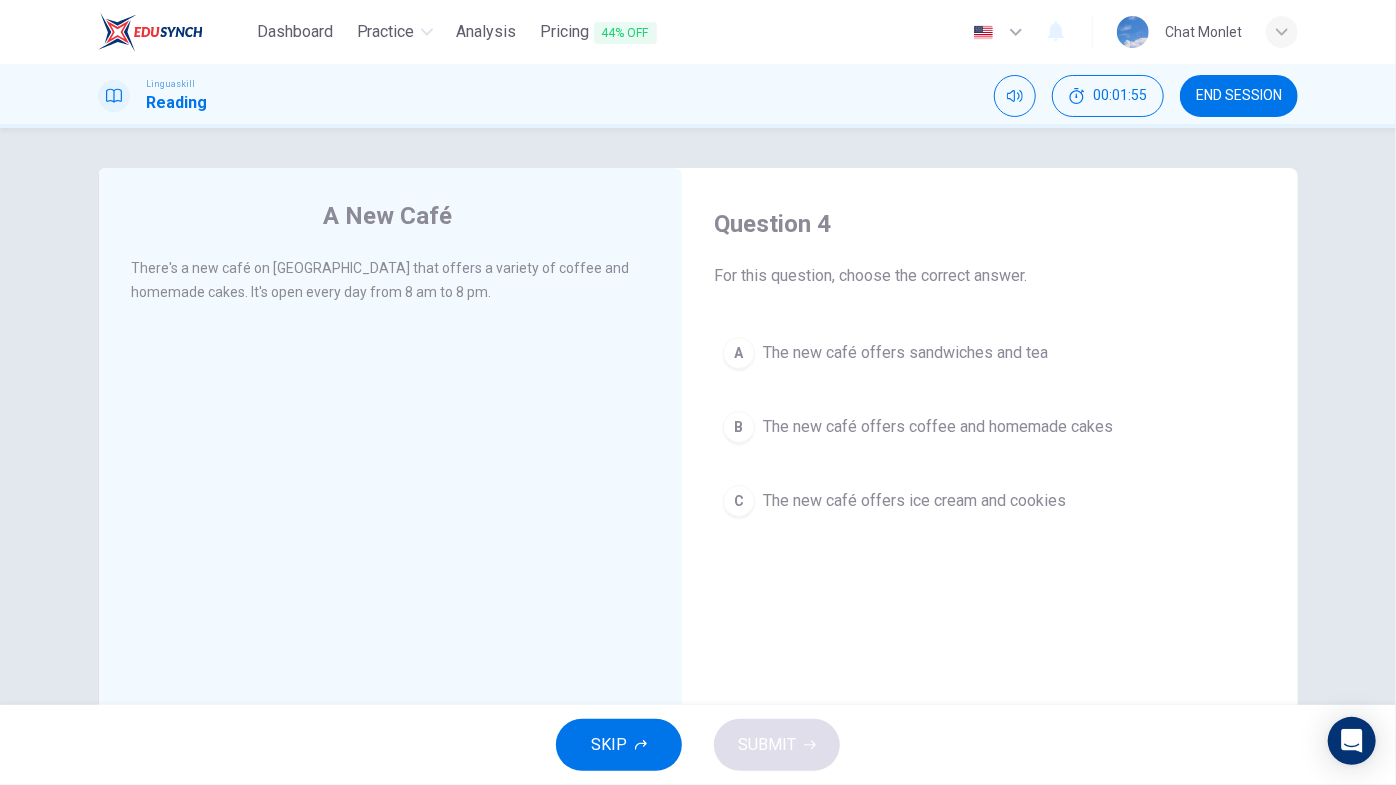 click on "The new café offers coffee and homemade cakes" at bounding box center (938, 427) 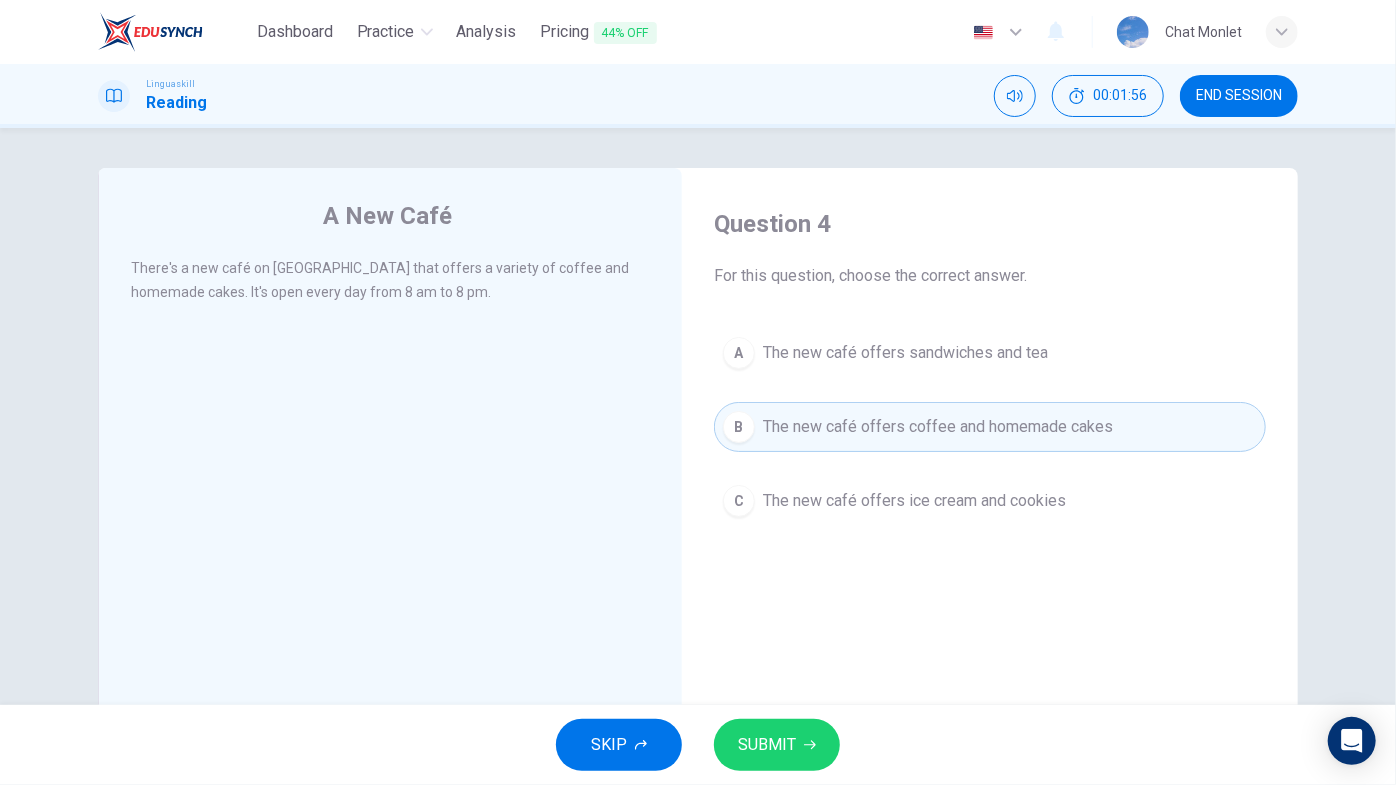 click on "SUBMIT" at bounding box center [767, 745] 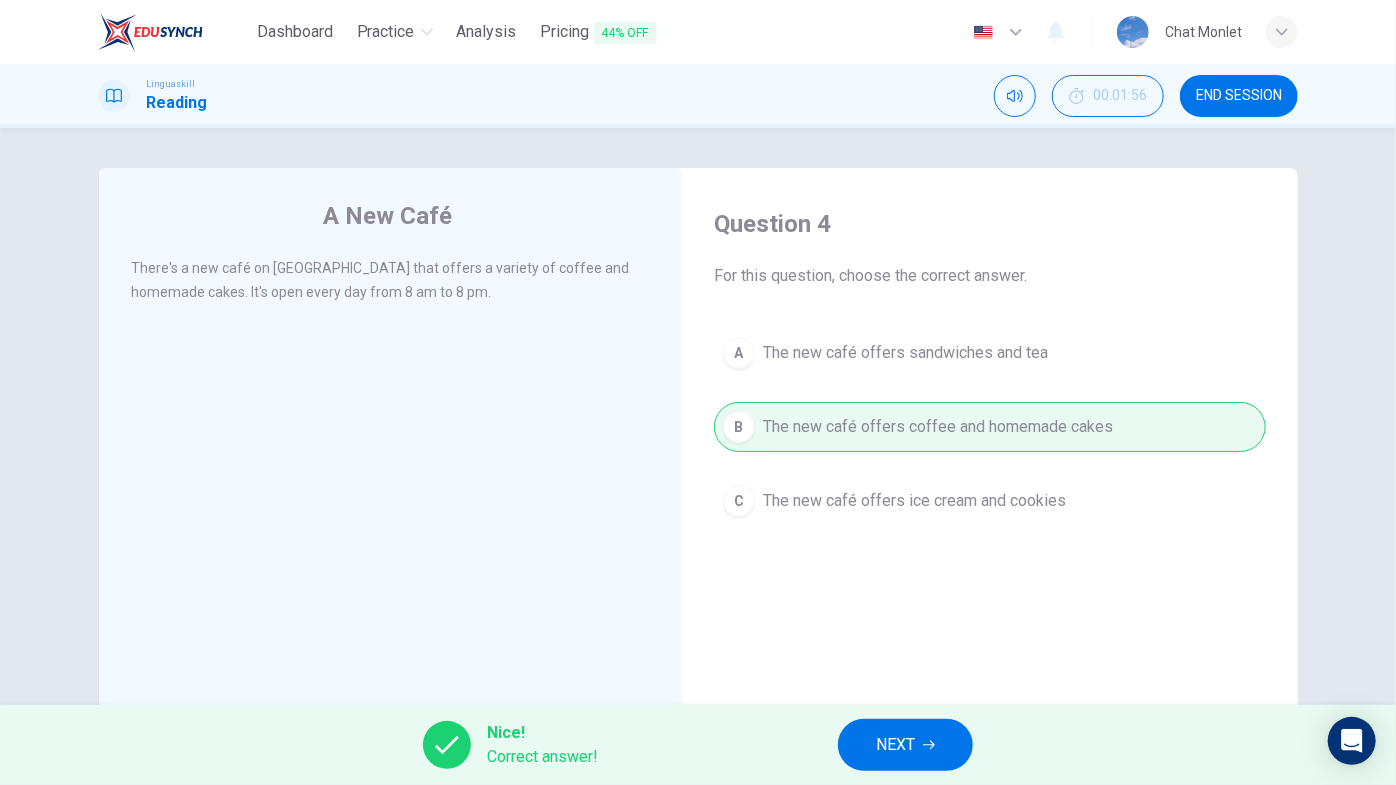 click on "NEXT" at bounding box center [895, 745] 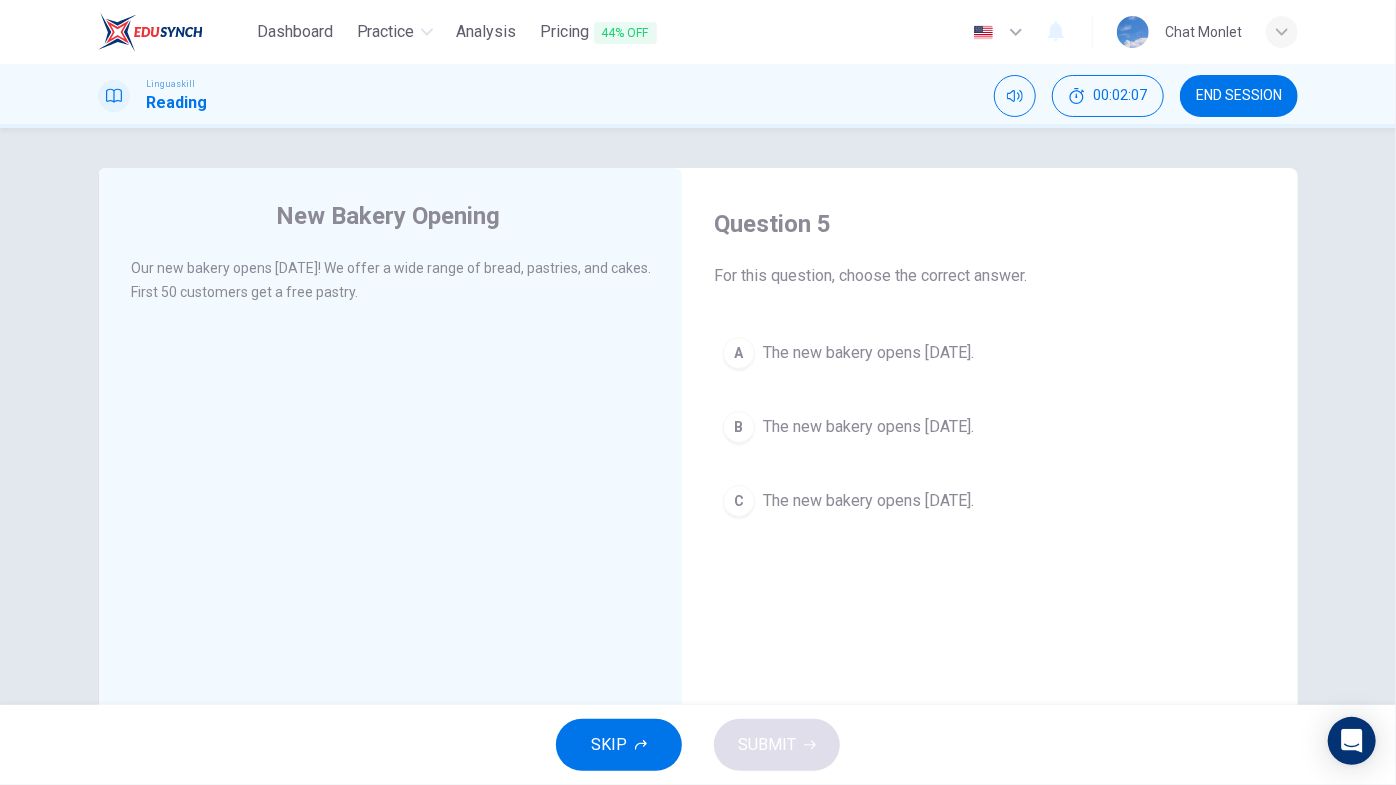 click on "B The new bakery opens next Monday." at bounding box center (990, 427) 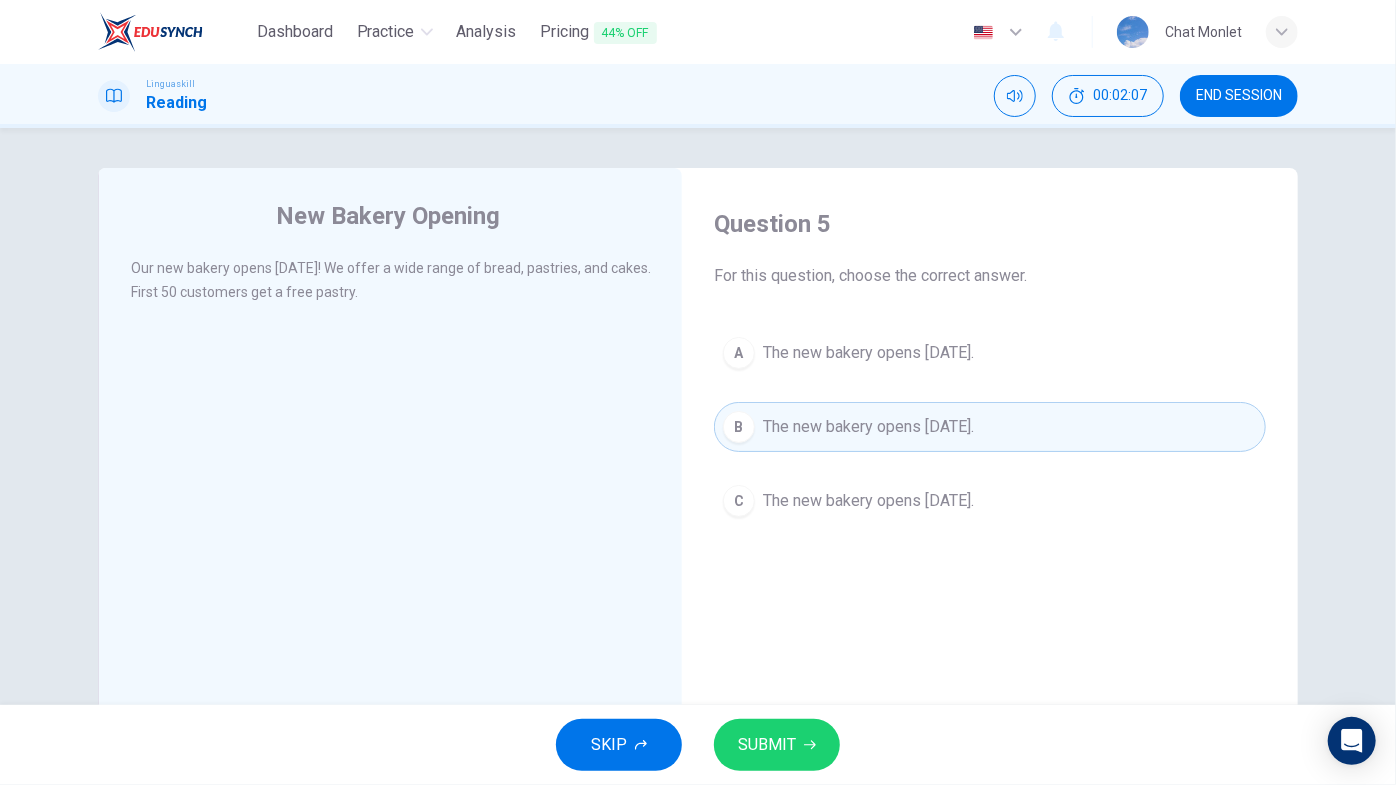 click on "SUBMIT" at bounding box center (767, 745) 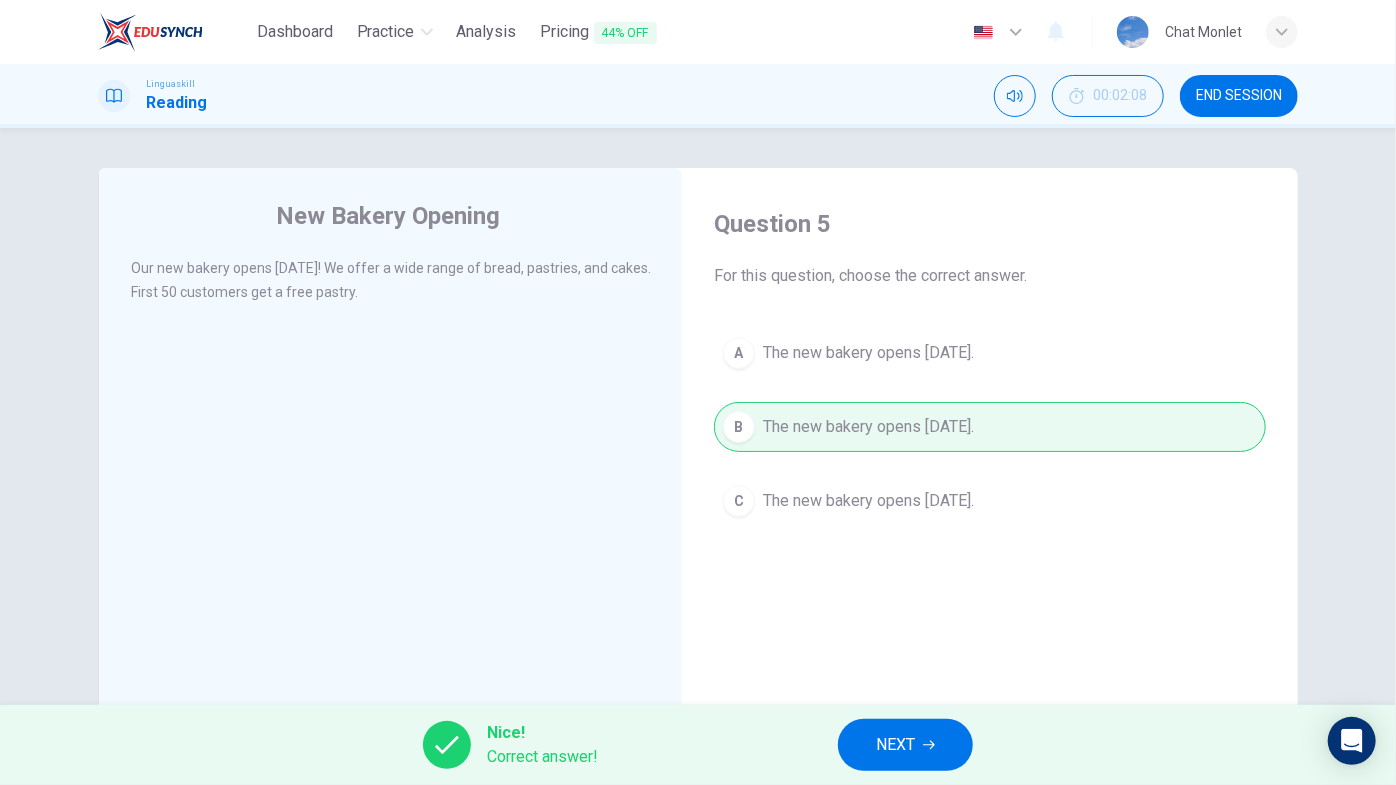 click on "NEXT" at bounding box center [895, 745] 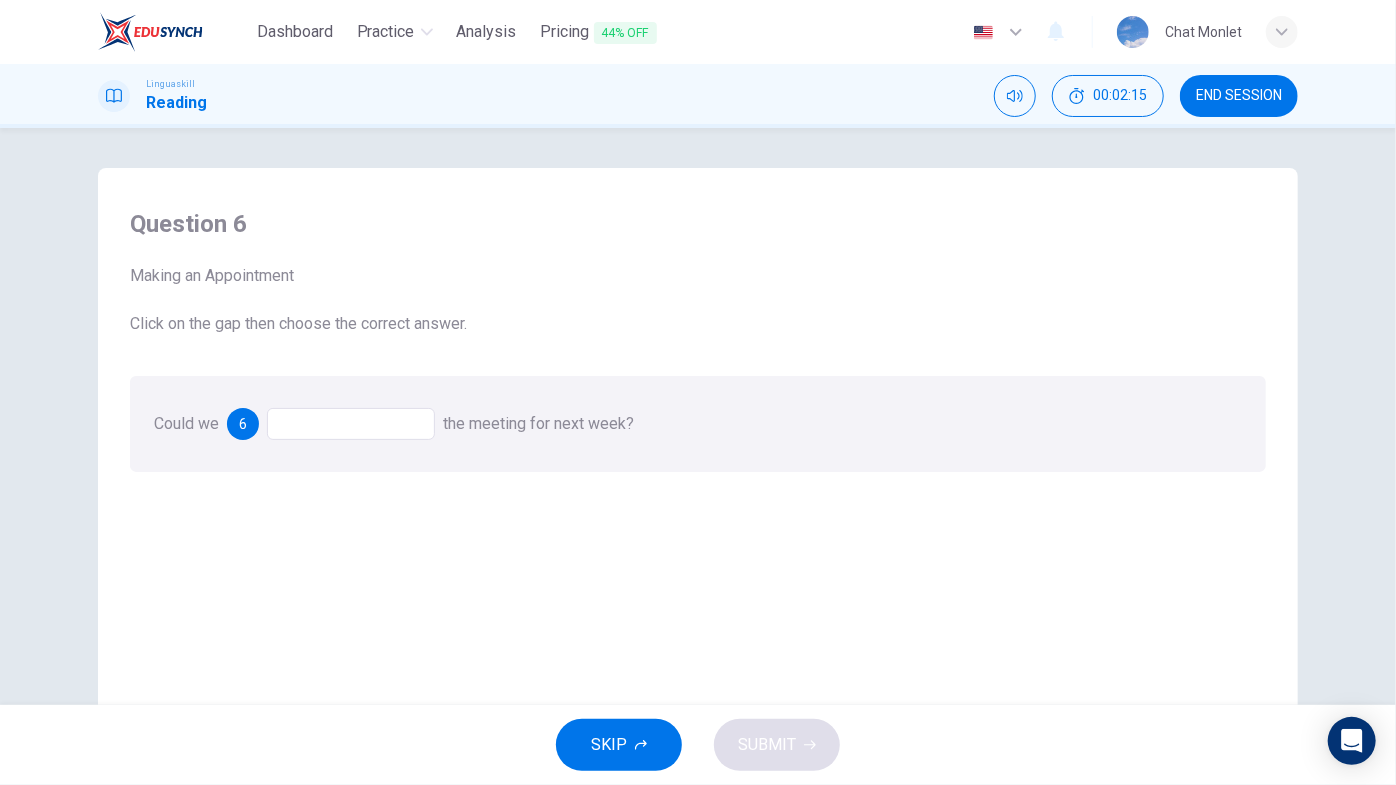 click at bounding box center (351, 424) 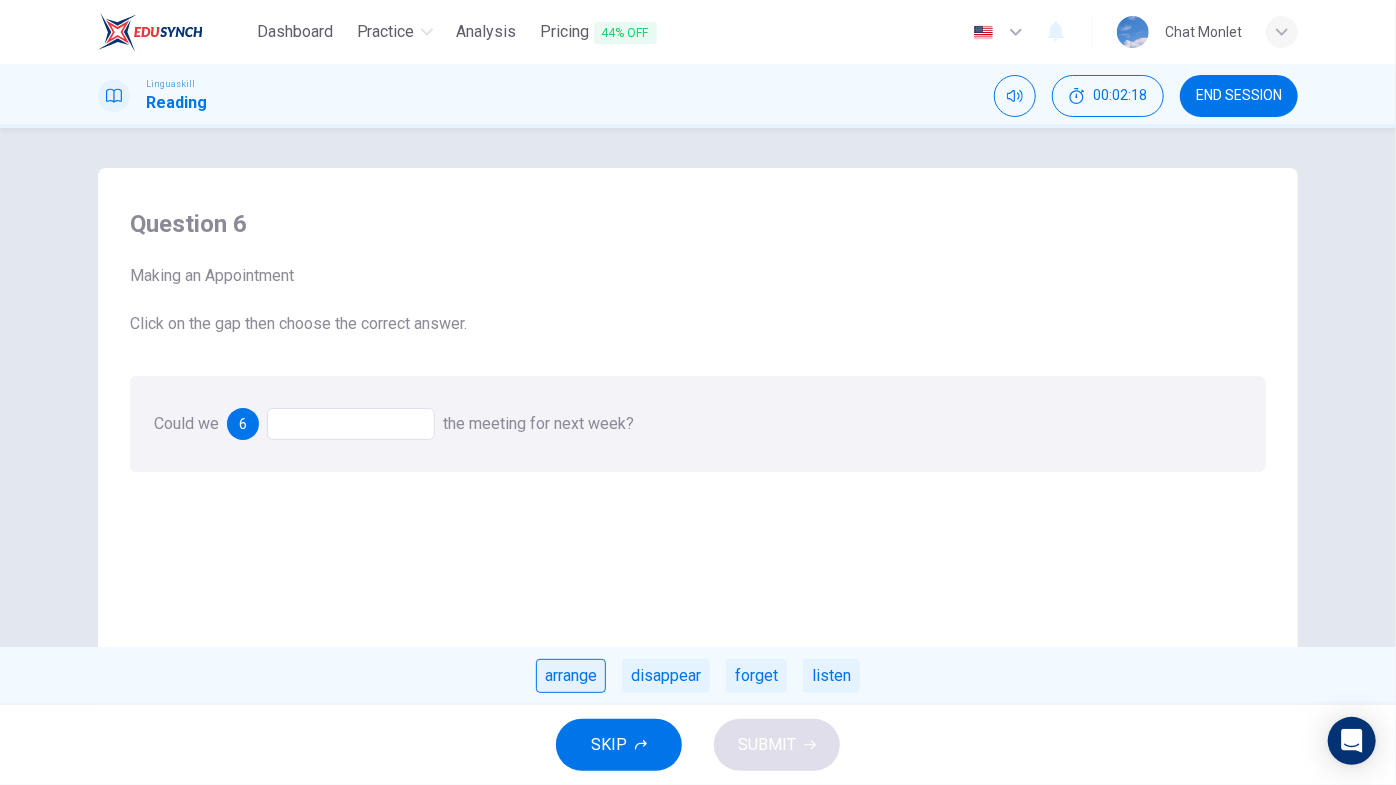 click on "arrange" at bounding box center [571, 676] 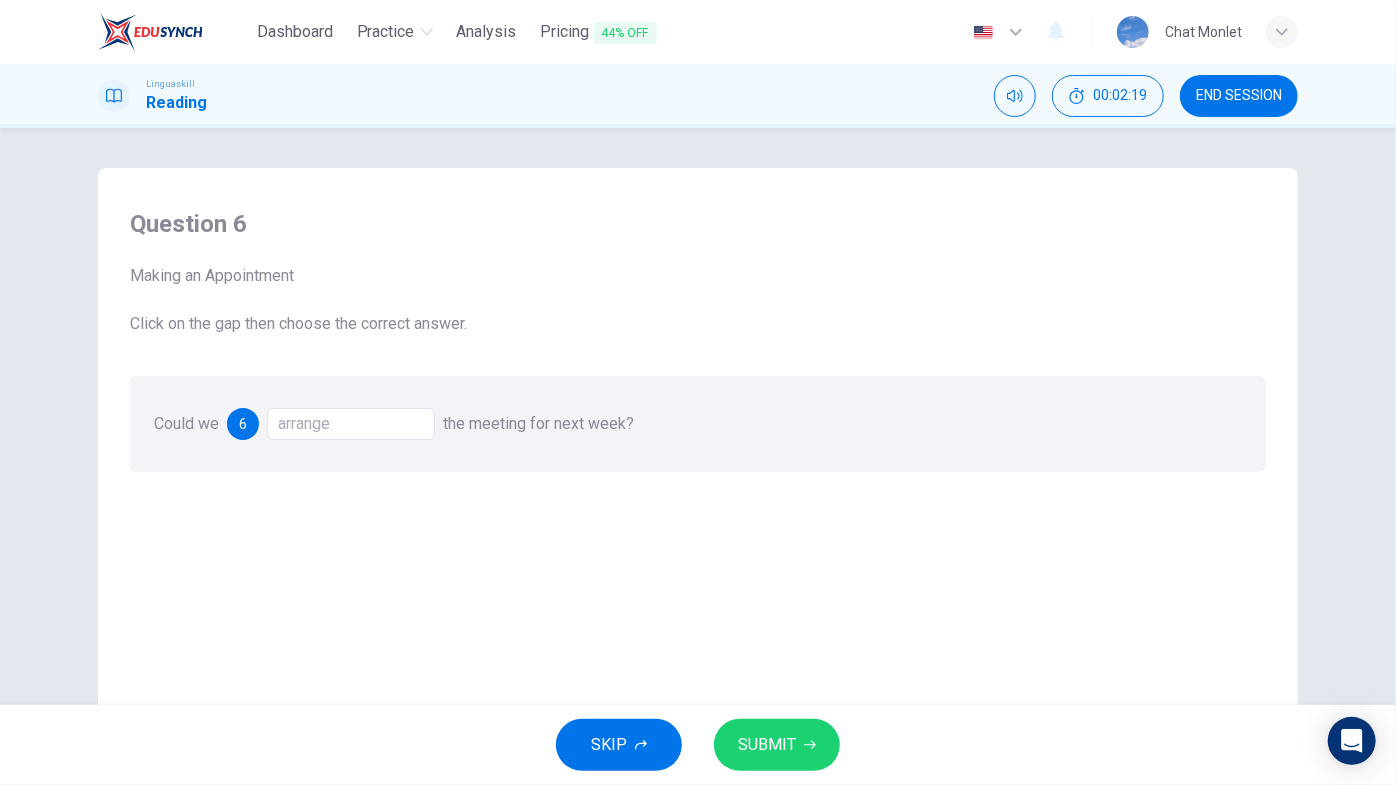 click on "SUBMIT" at bounding box center [767, 745] 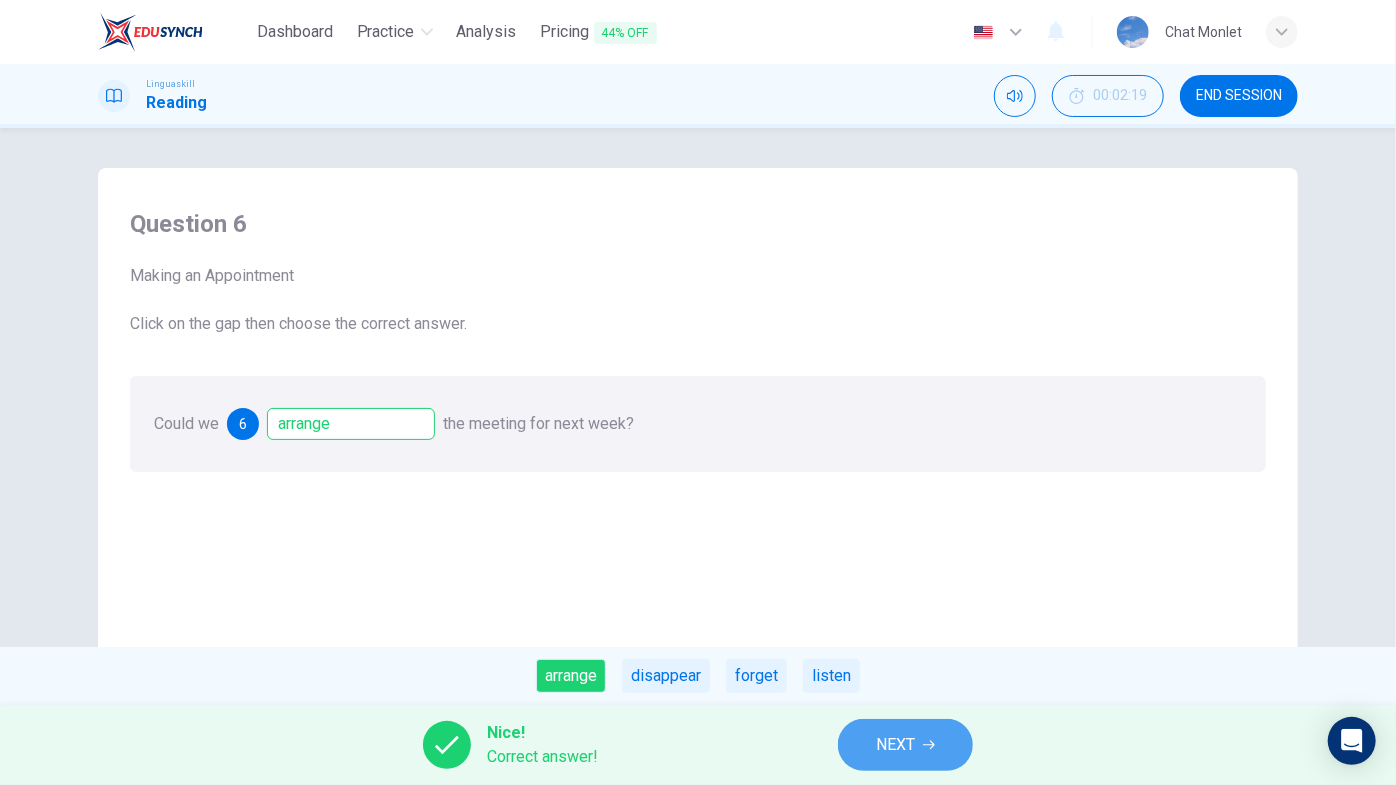 click on "NEXT" at bounding box center [905, 745] 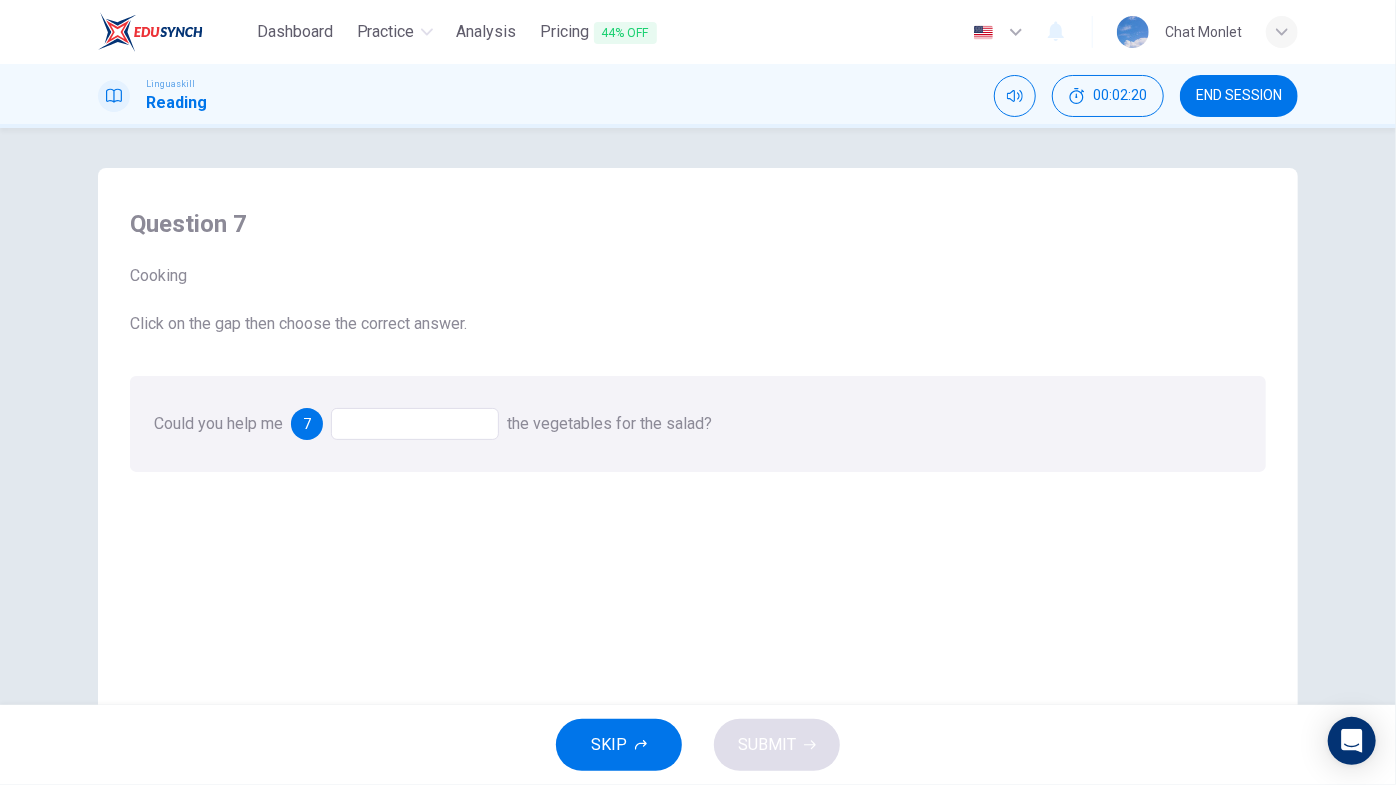 click at bounding box center (415, 424) 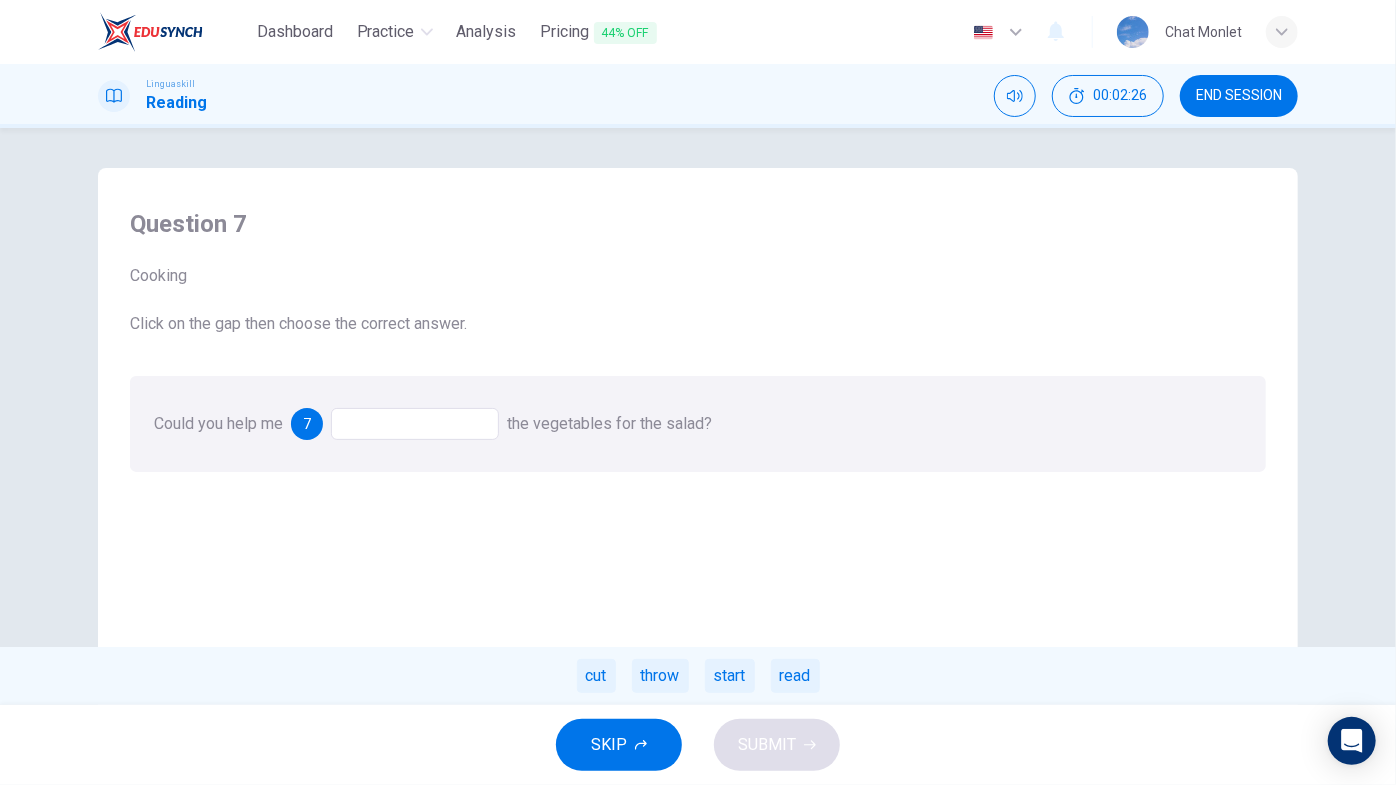 drag, startPoint x: 594, startPoint y: 675, endPoint x: 605, endPoint y: 676, distance: 11.045361 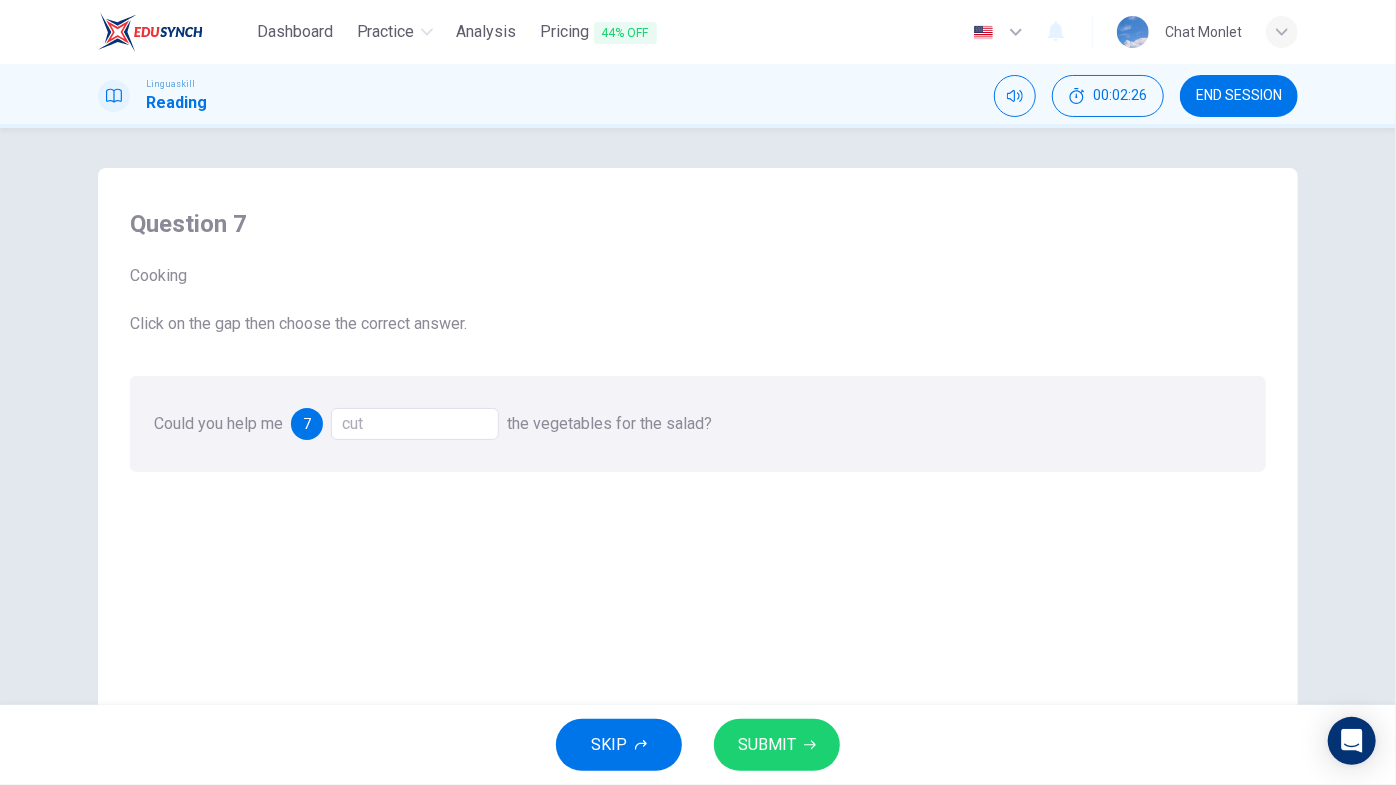 click on "SUBMIT" at bounding box center [777, 745] 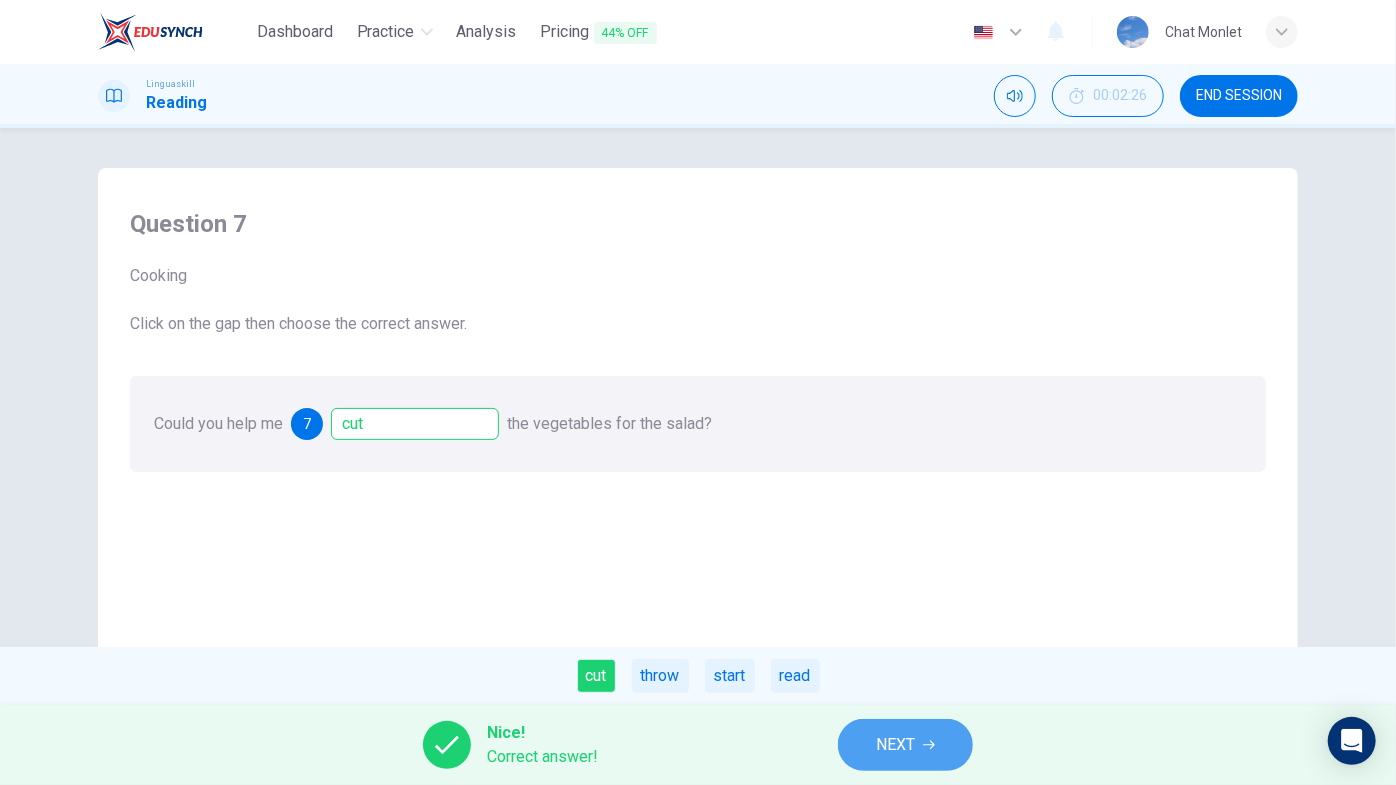 click on "NEXT" at bounding box center (905, 745) 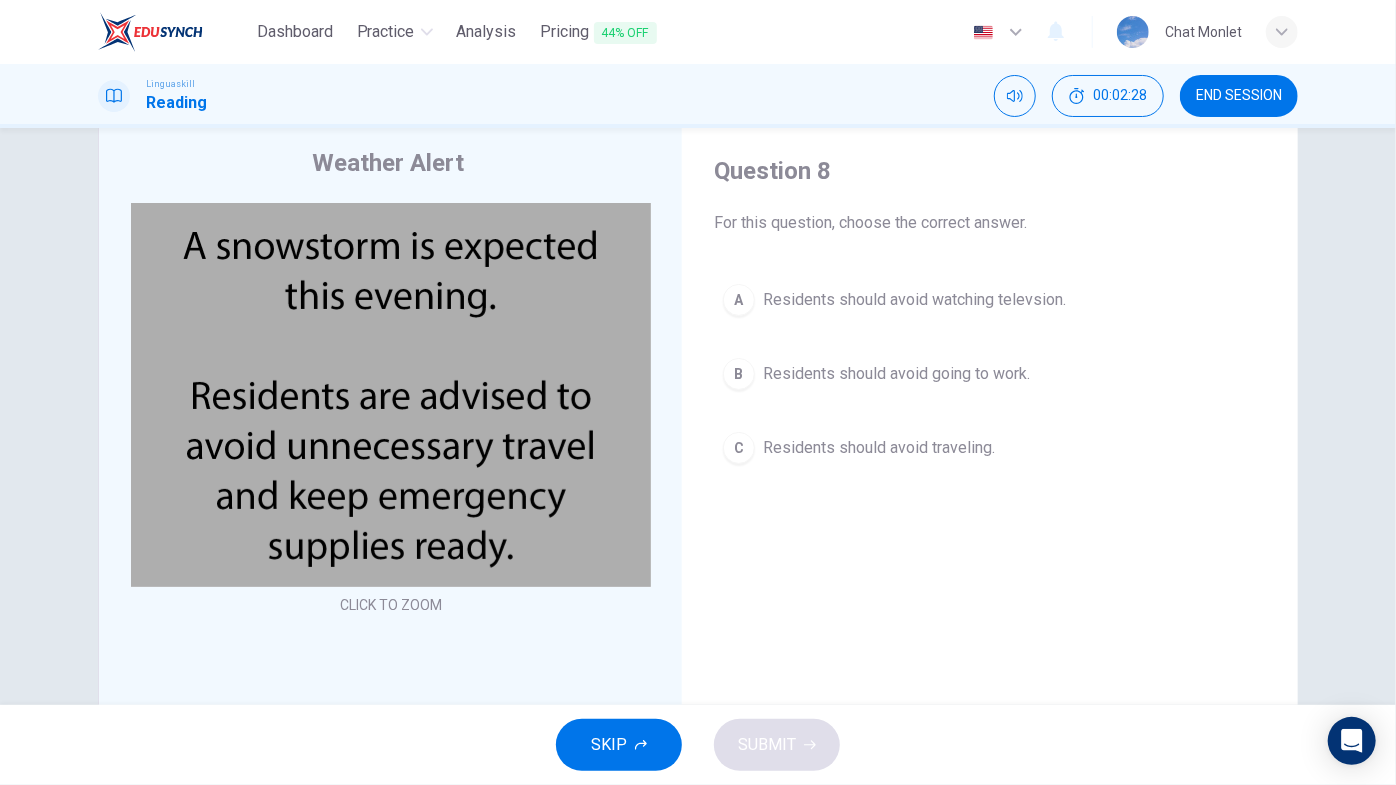 scroll, scrollTop: 0, scrollLeft: 0, axis: both 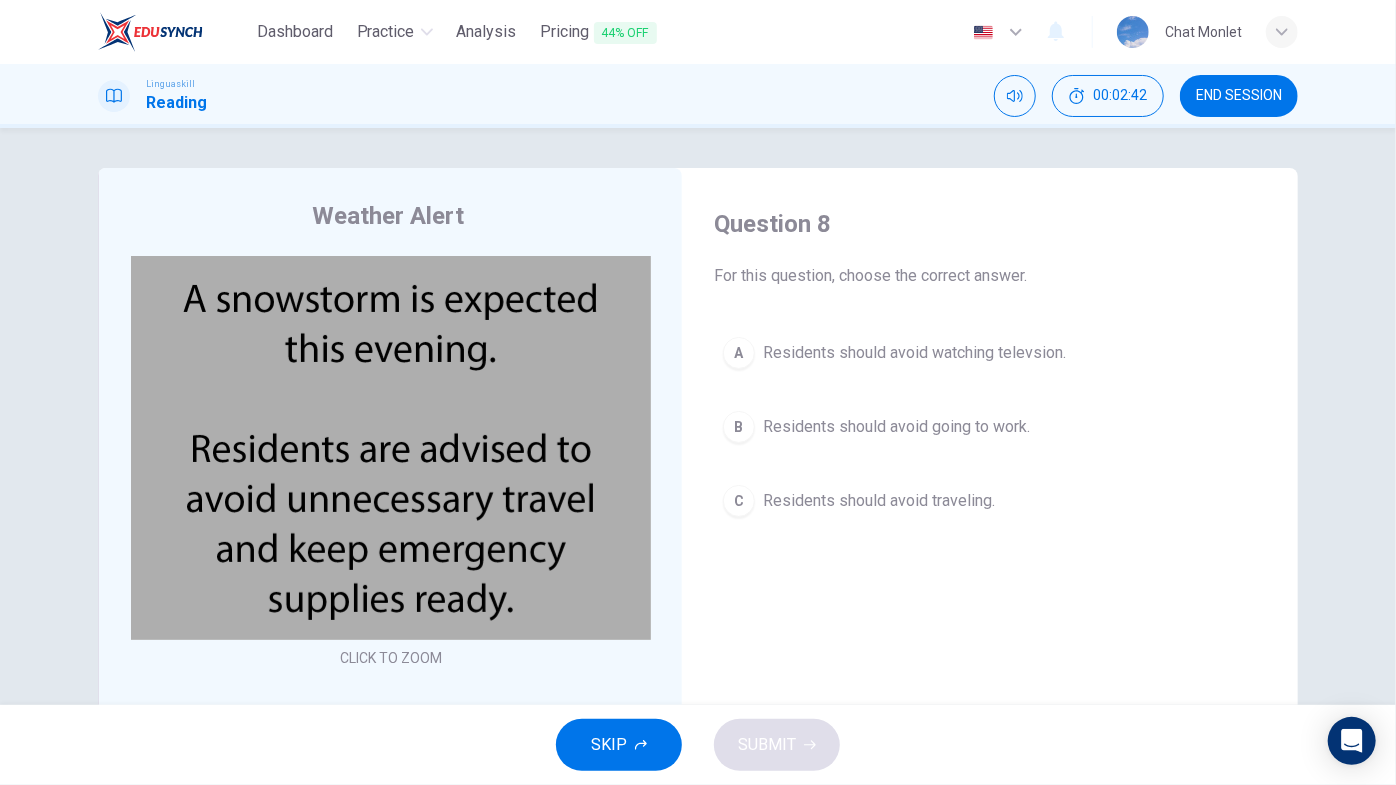 click on "Residents should avoid traveling." at bounding box center (879, 501) 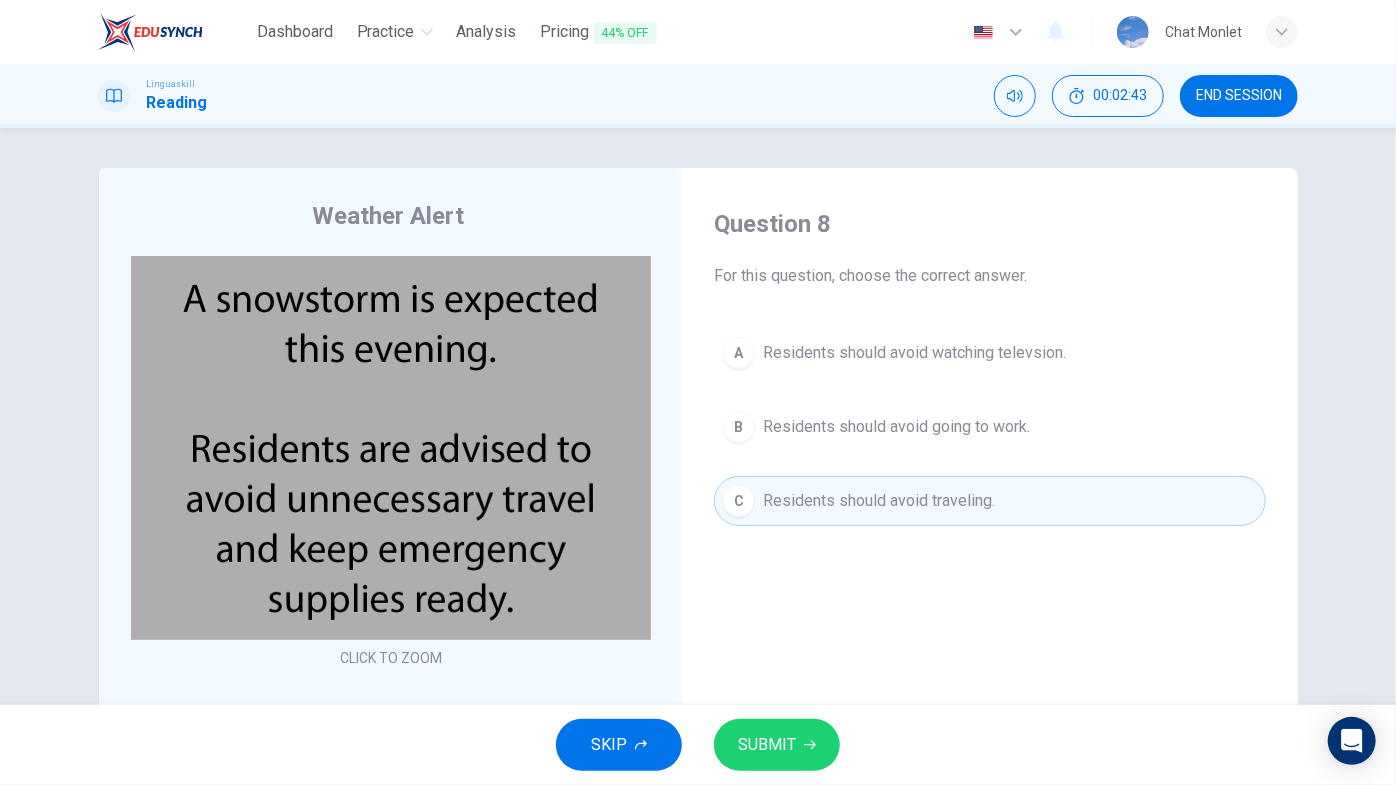 click on "SUBMIT" at bounding box center (767, 745) 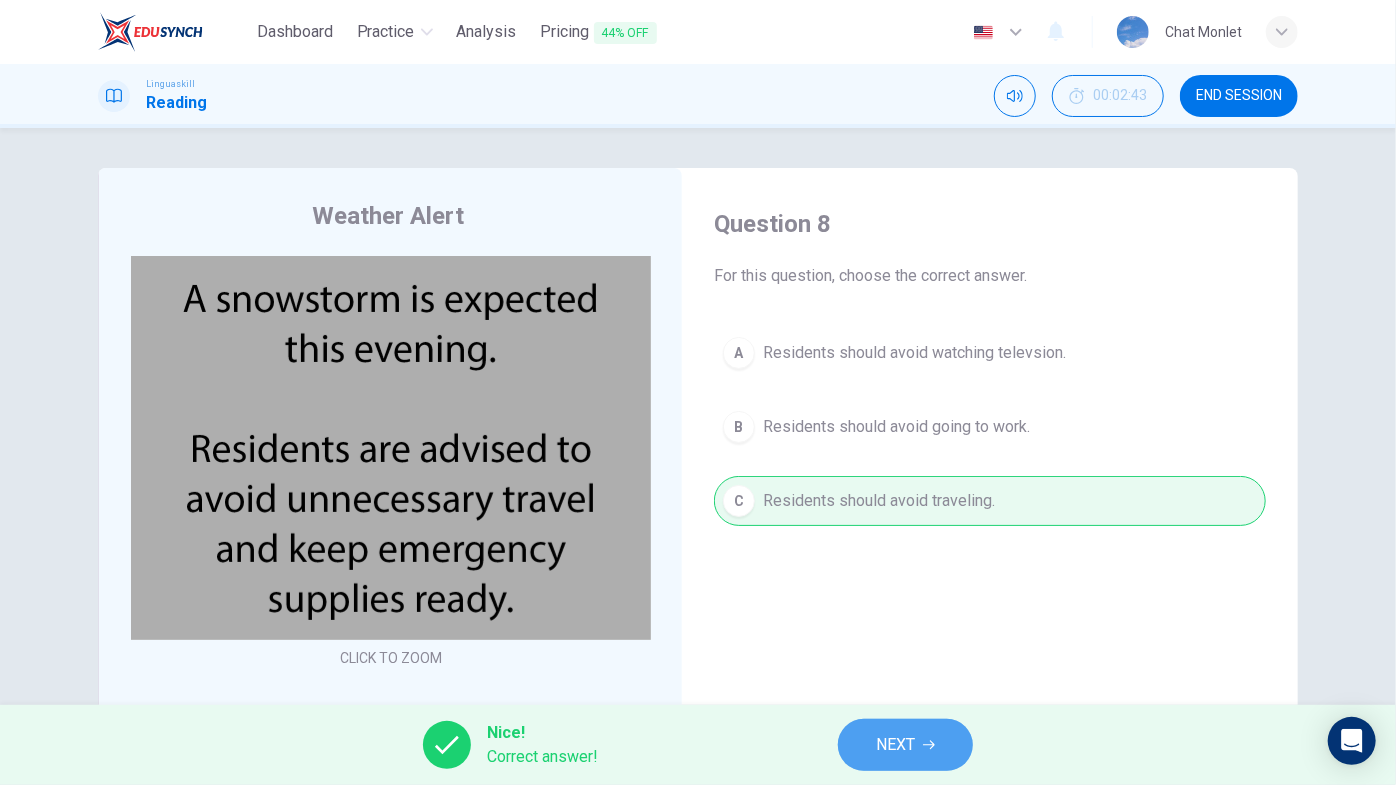 click on "NEXT" at bounding box center [895, 745] 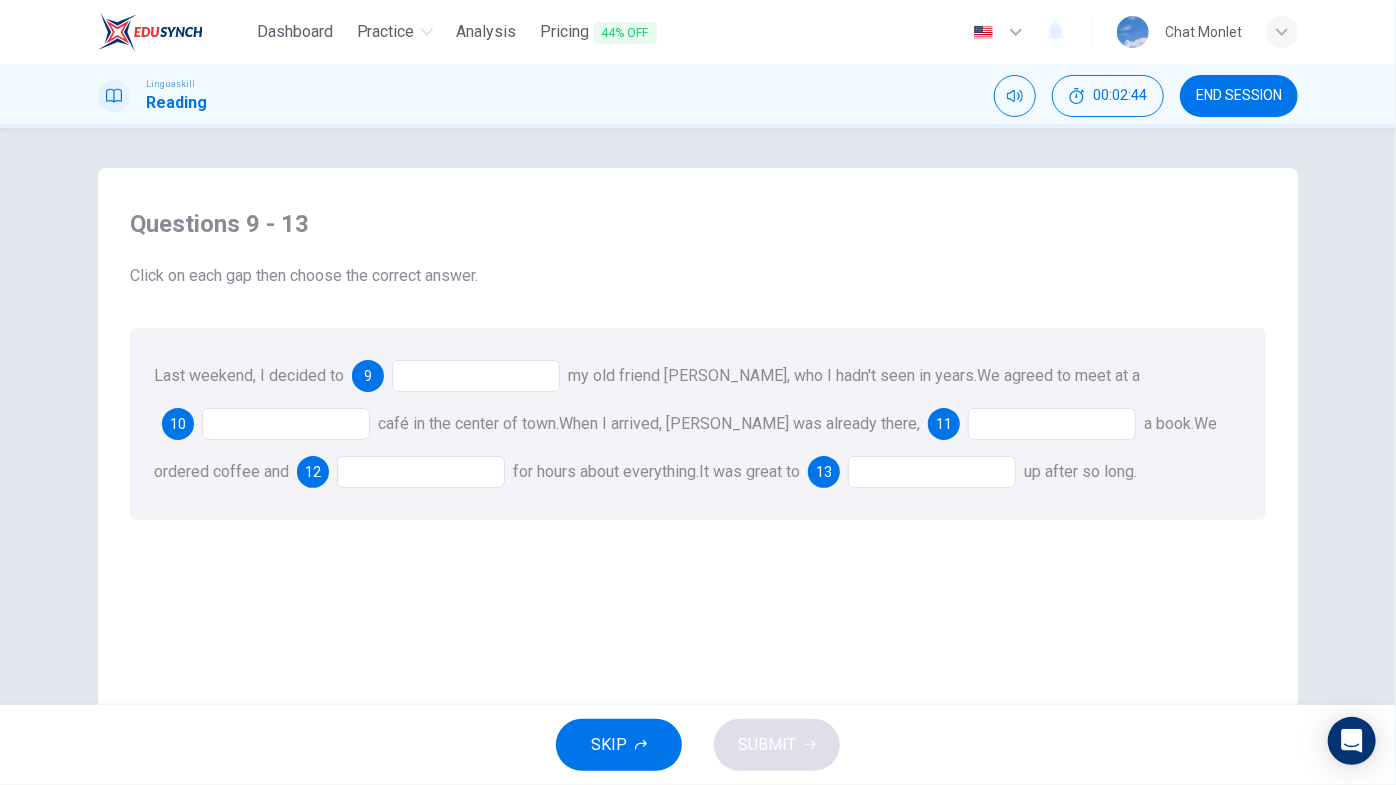 click at bounding box center [476, 376] 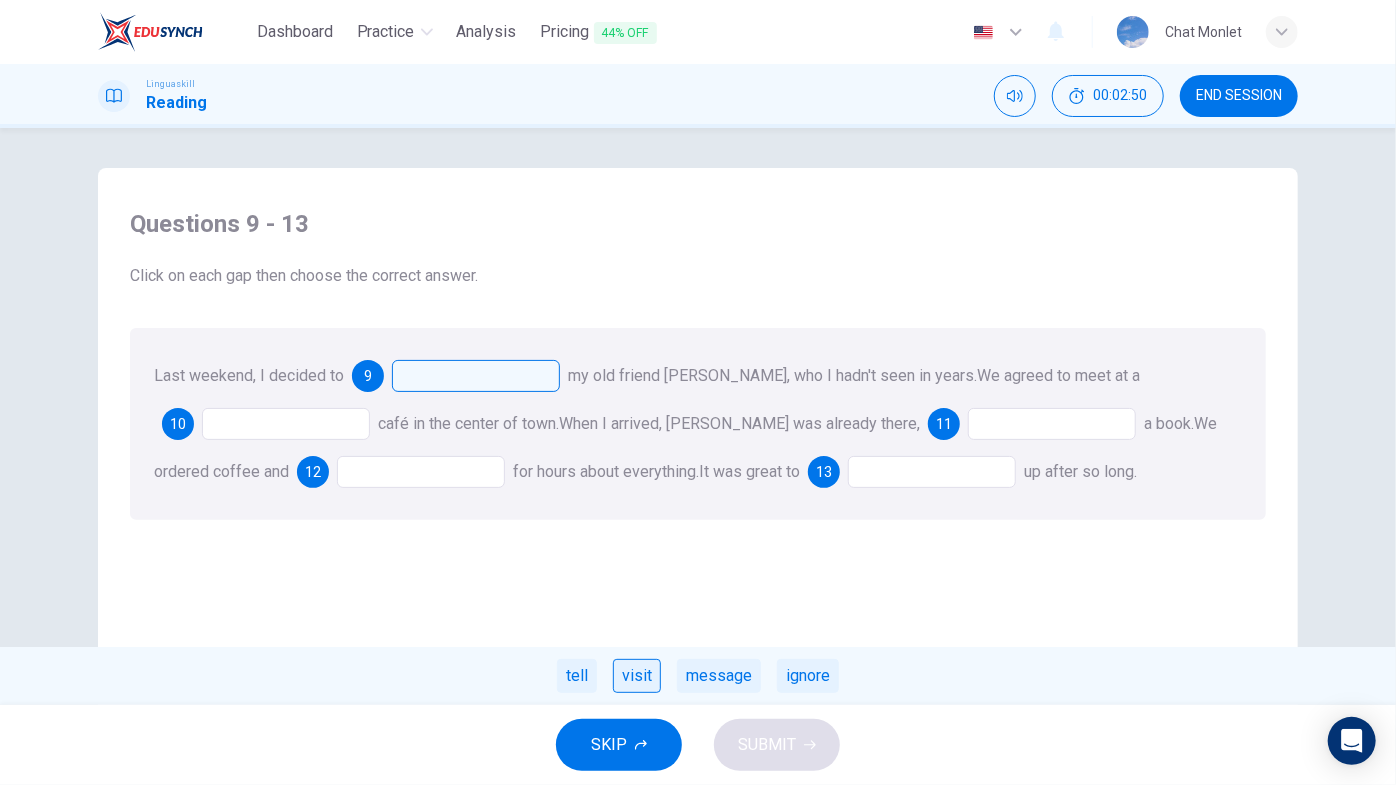 click on "visit" at bounding box center (637, 676) 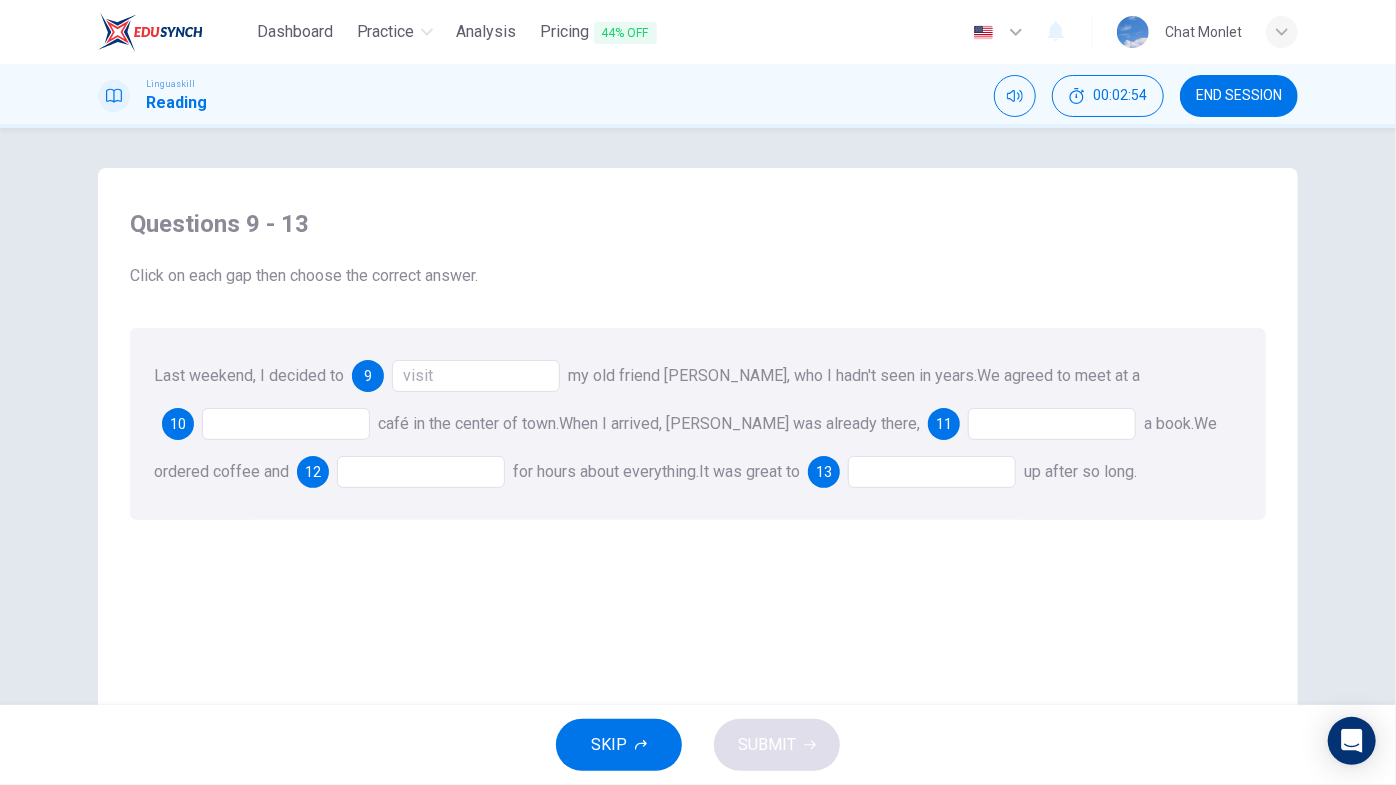 click at bounding box center [286, 424] 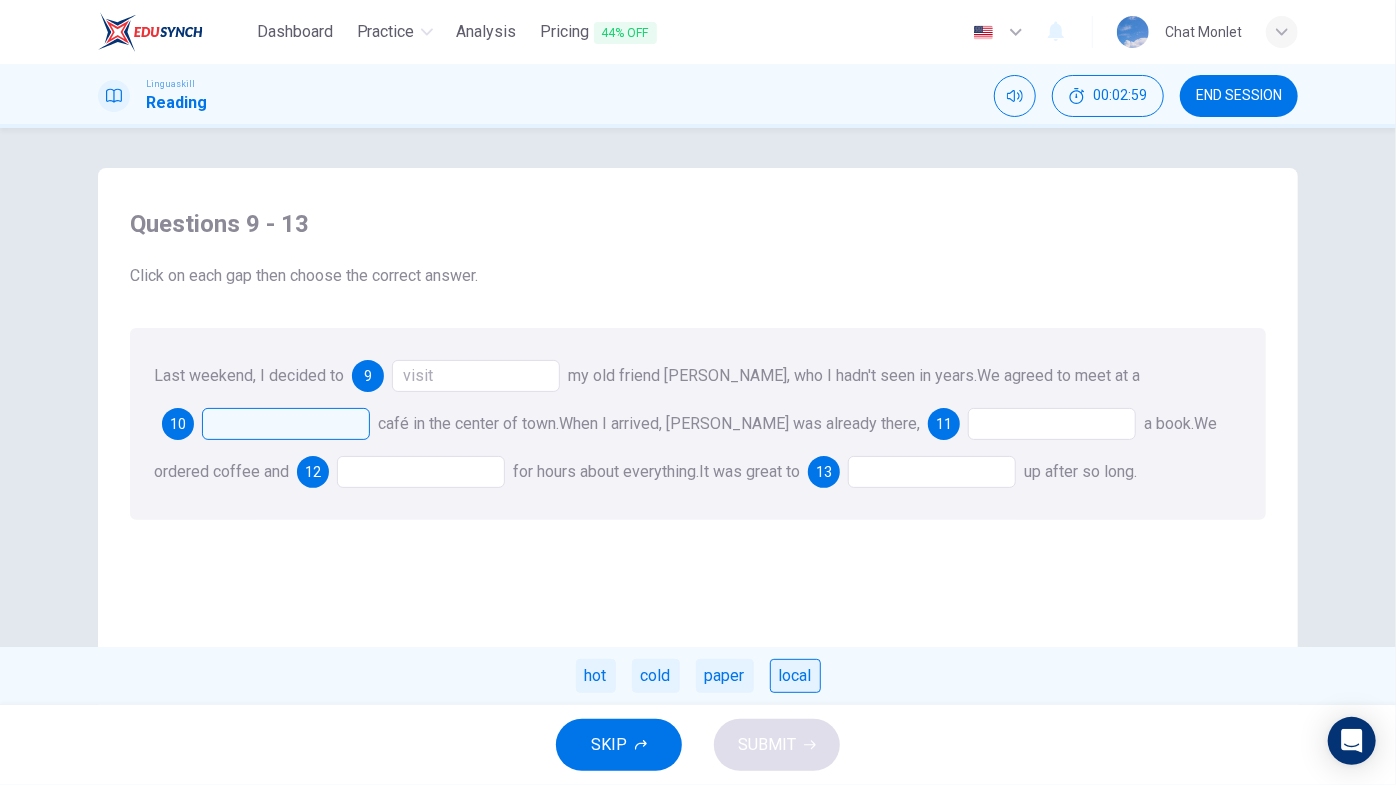 click on "local" at bounding box center (795, 676) 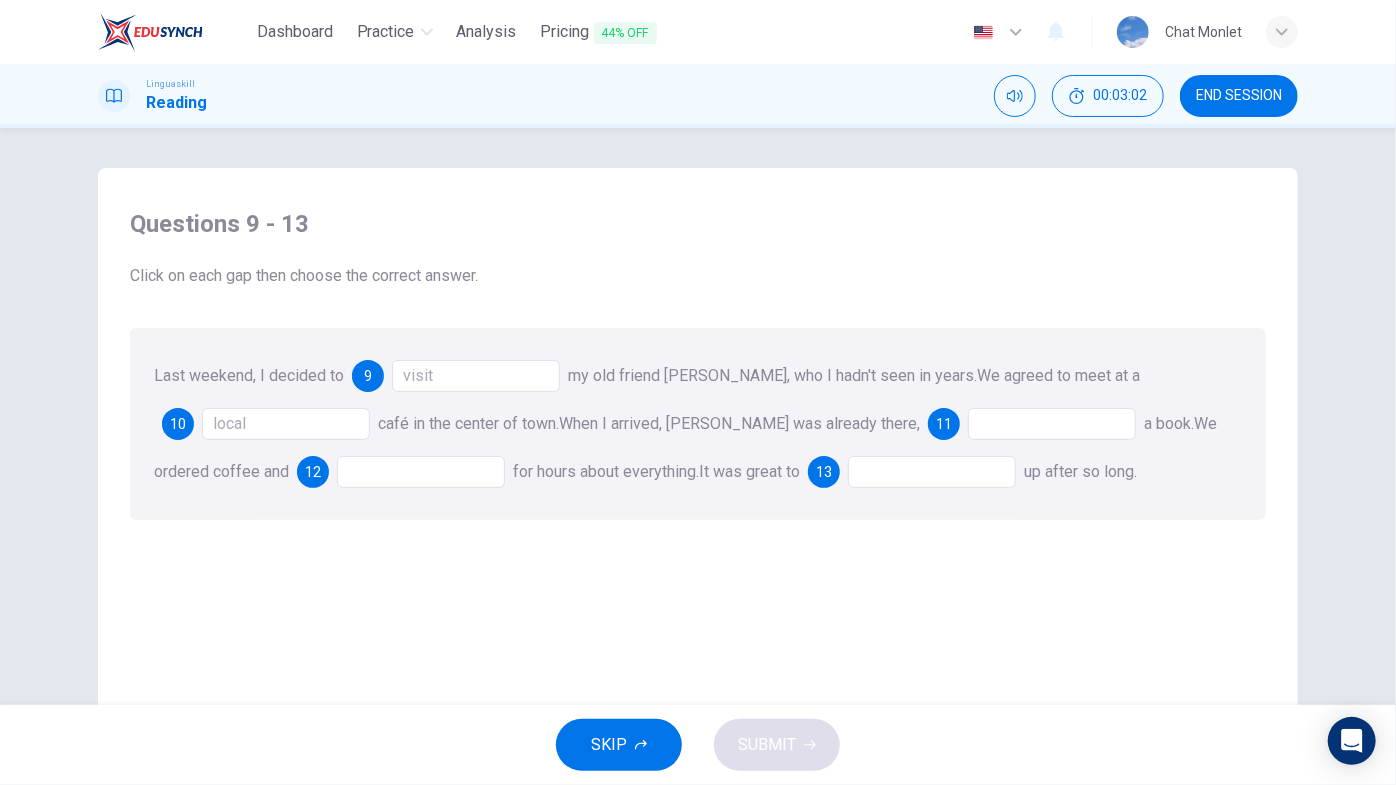 click at bounding box center [1052, 424] 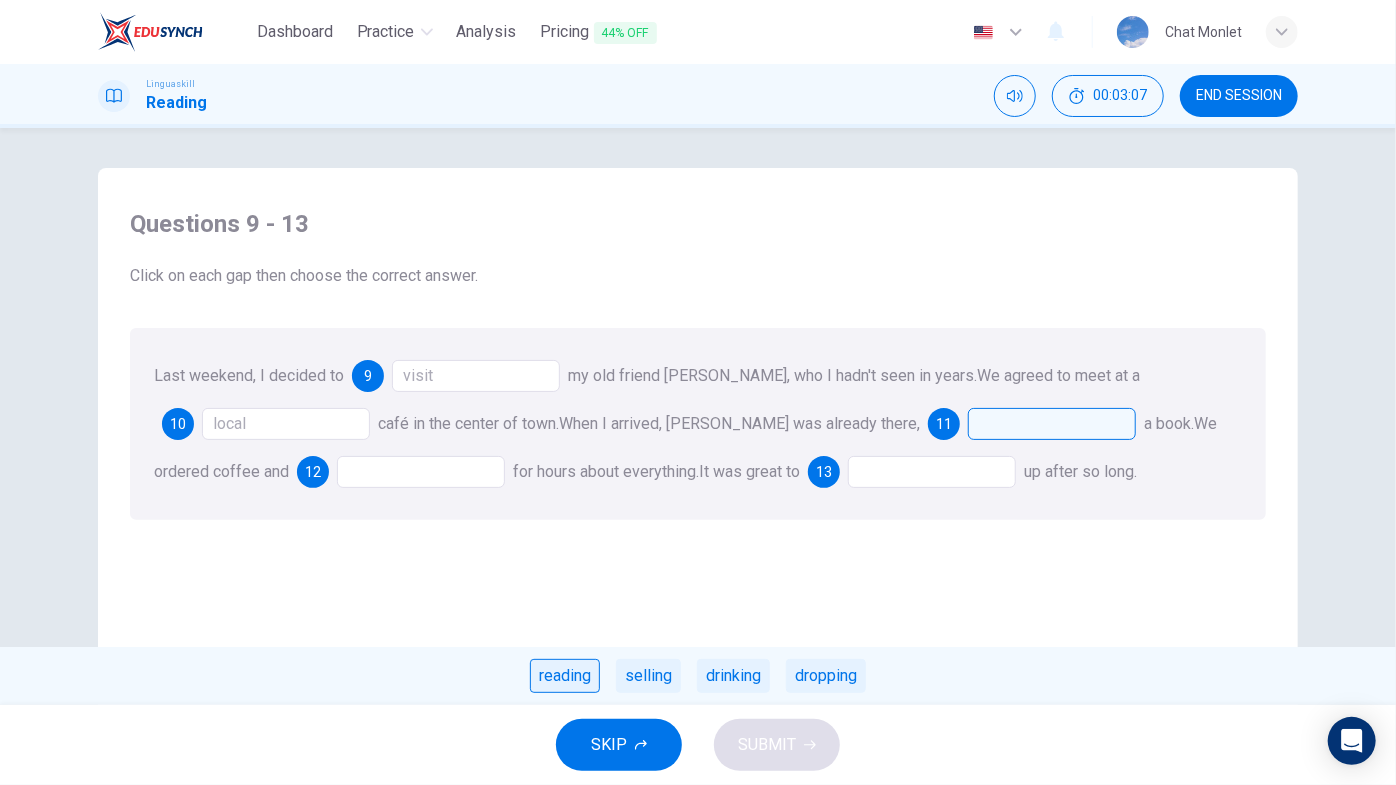 click on "reading" at bounding box center (565, 676) 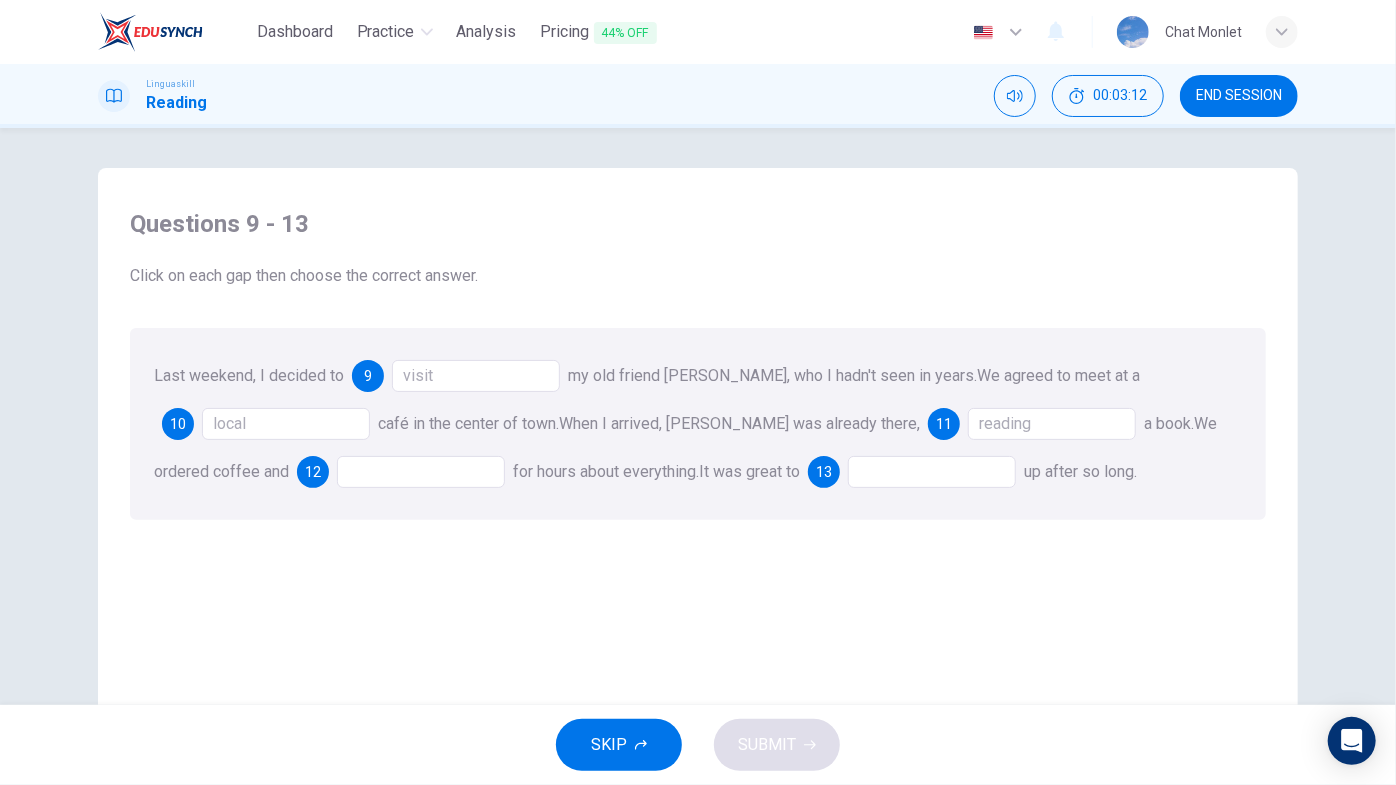 click at bounding box center (421, 472) 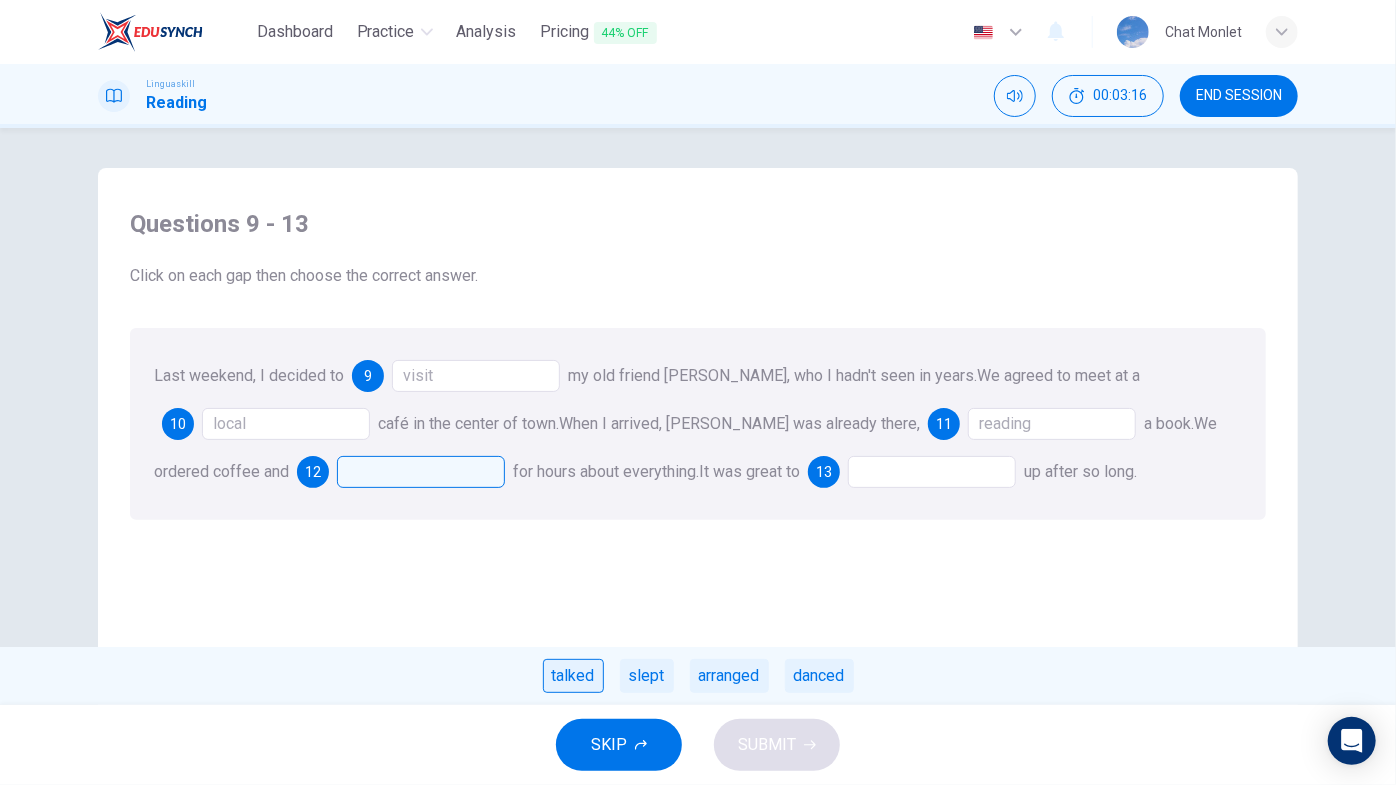 click on "talked" at bounding box center [573, 676] 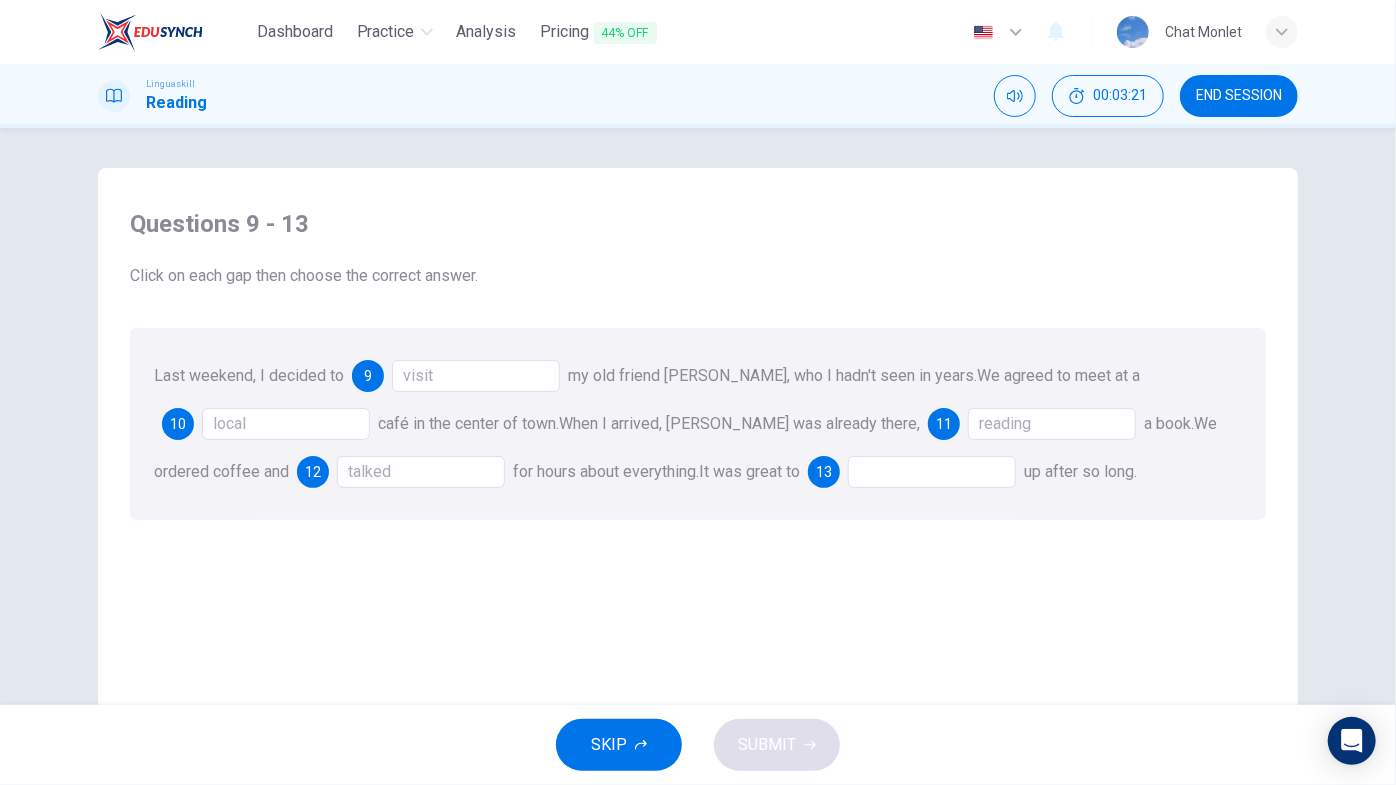 click at bounding box center [932, 472] 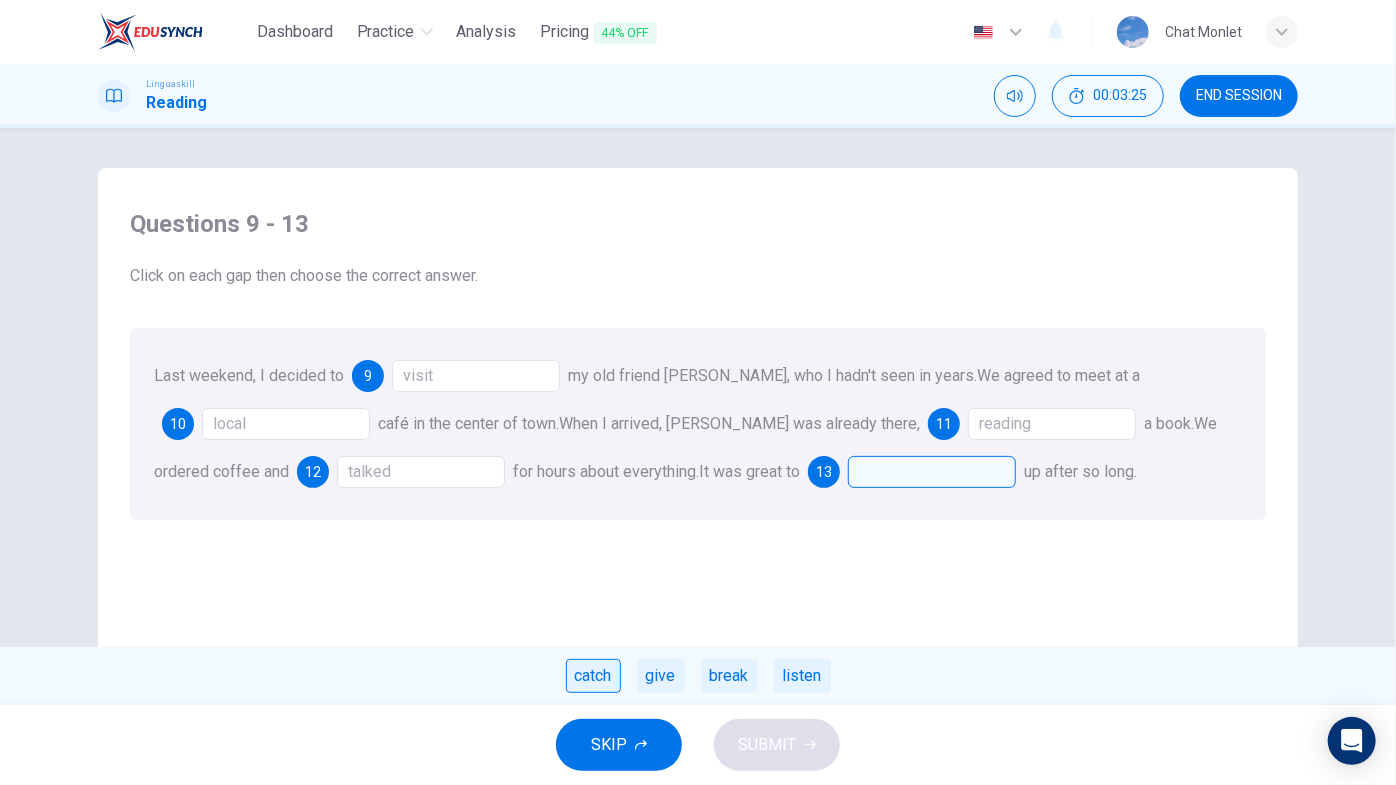 click on "catch" at bounding box center [593, 676] 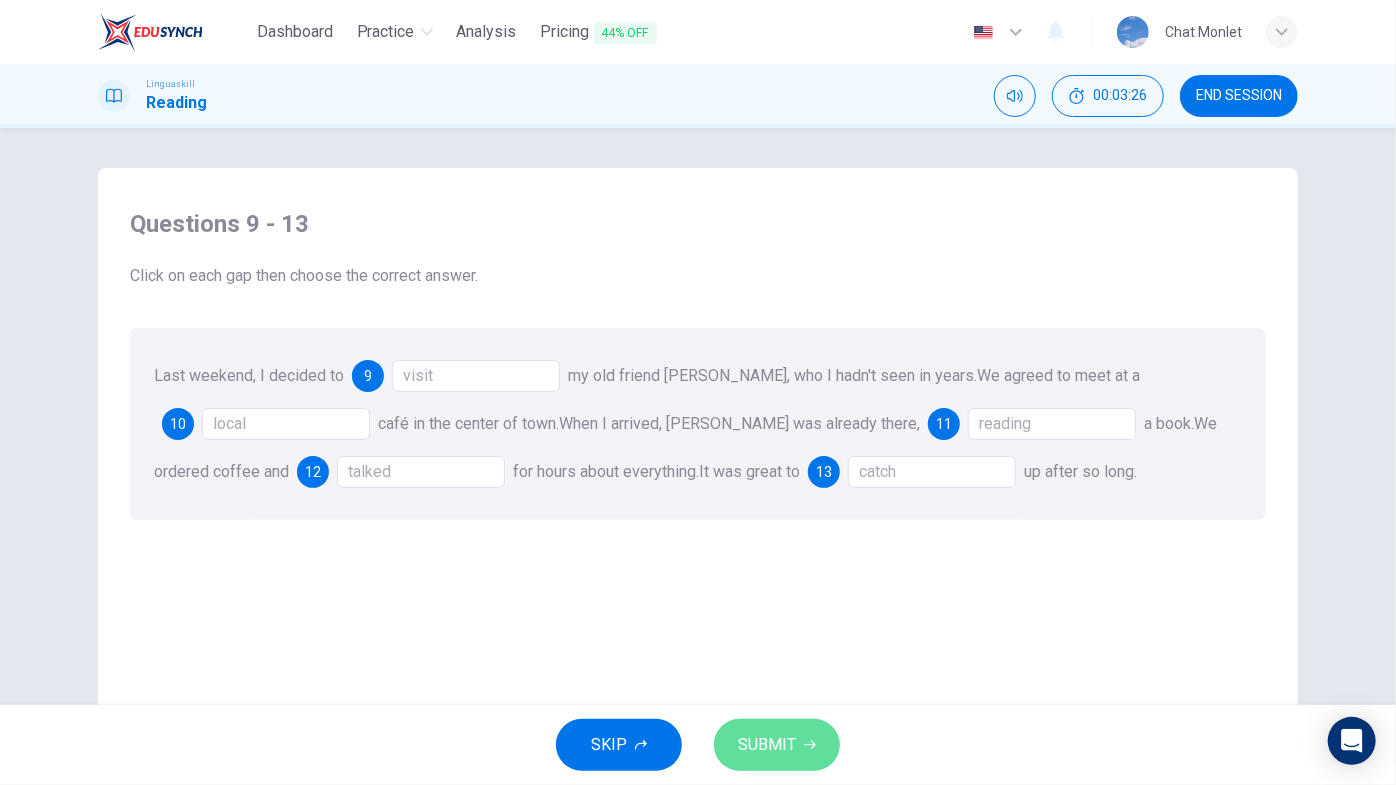 click on "SUBMIT" at bounding box center (767, 745) 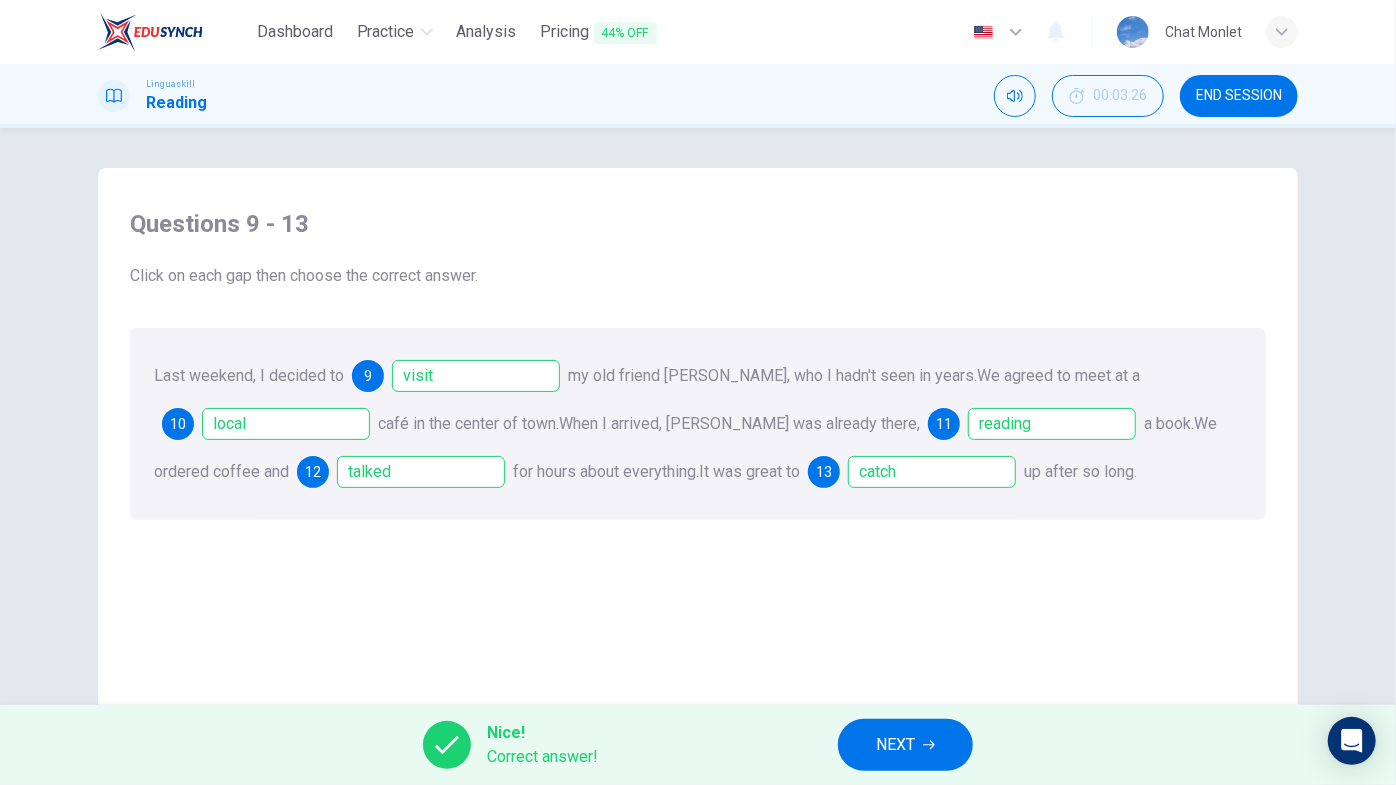 click on "NEXT" at bounding box center [895, 745] 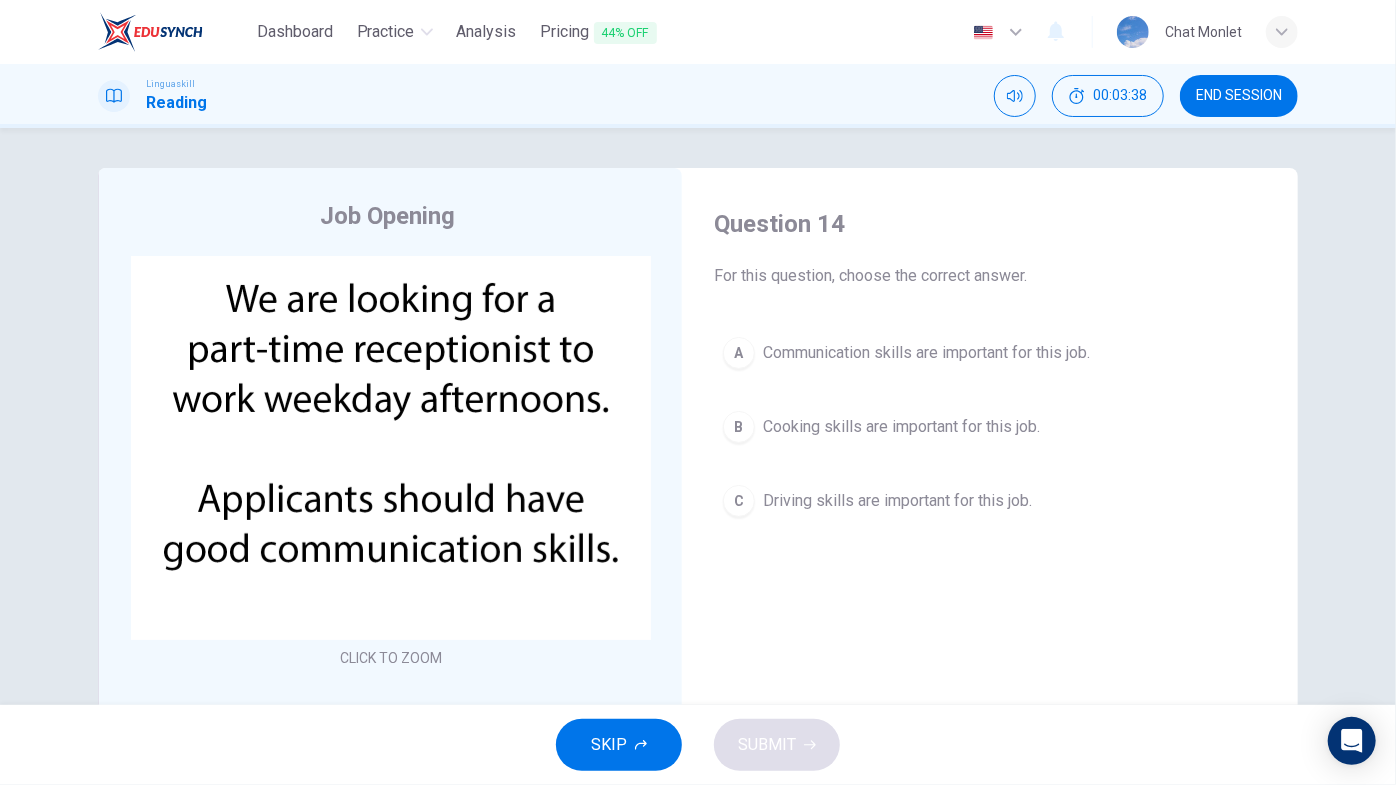 click on "Communication skills are important for this job." at bounding box center [926, 353] 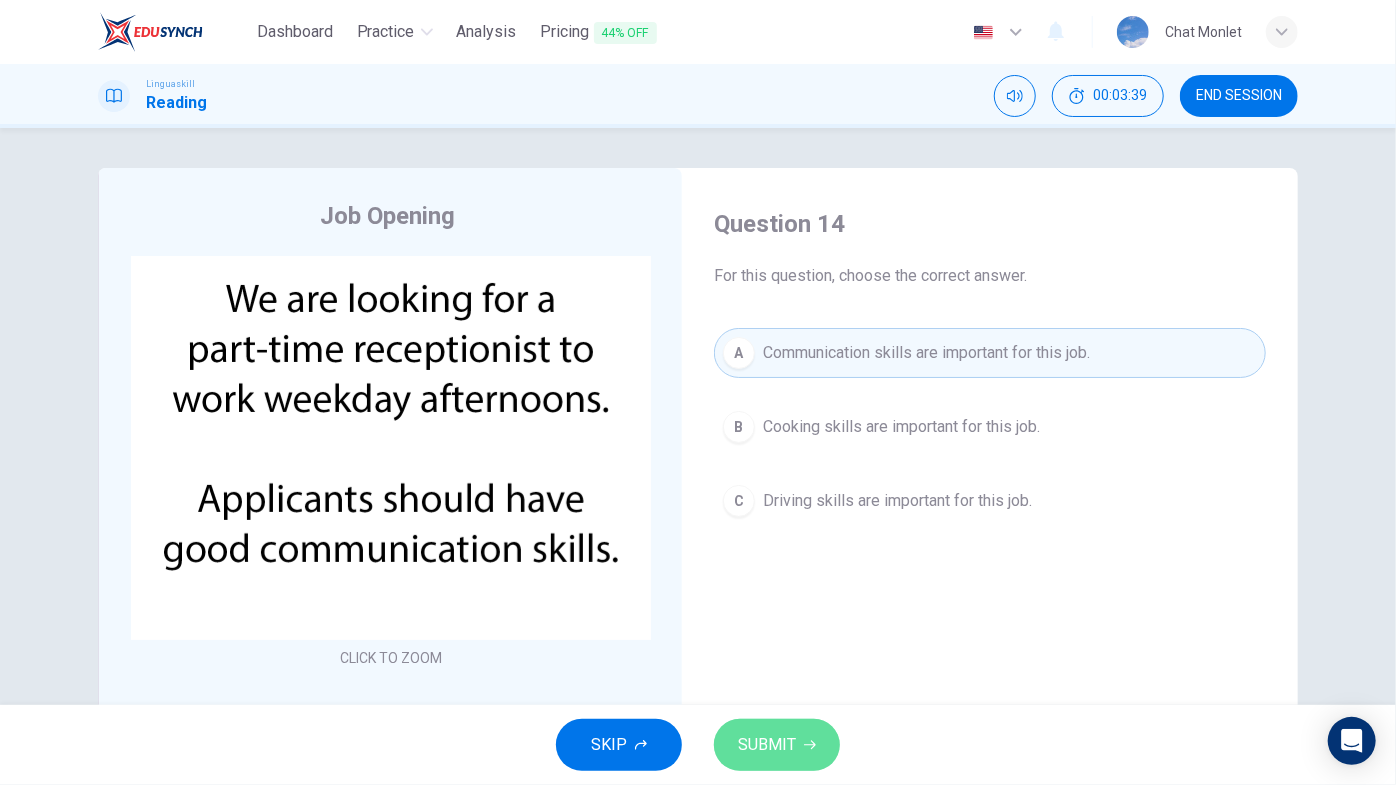 click on "SUBMIT" at bounding box center [767, 745] 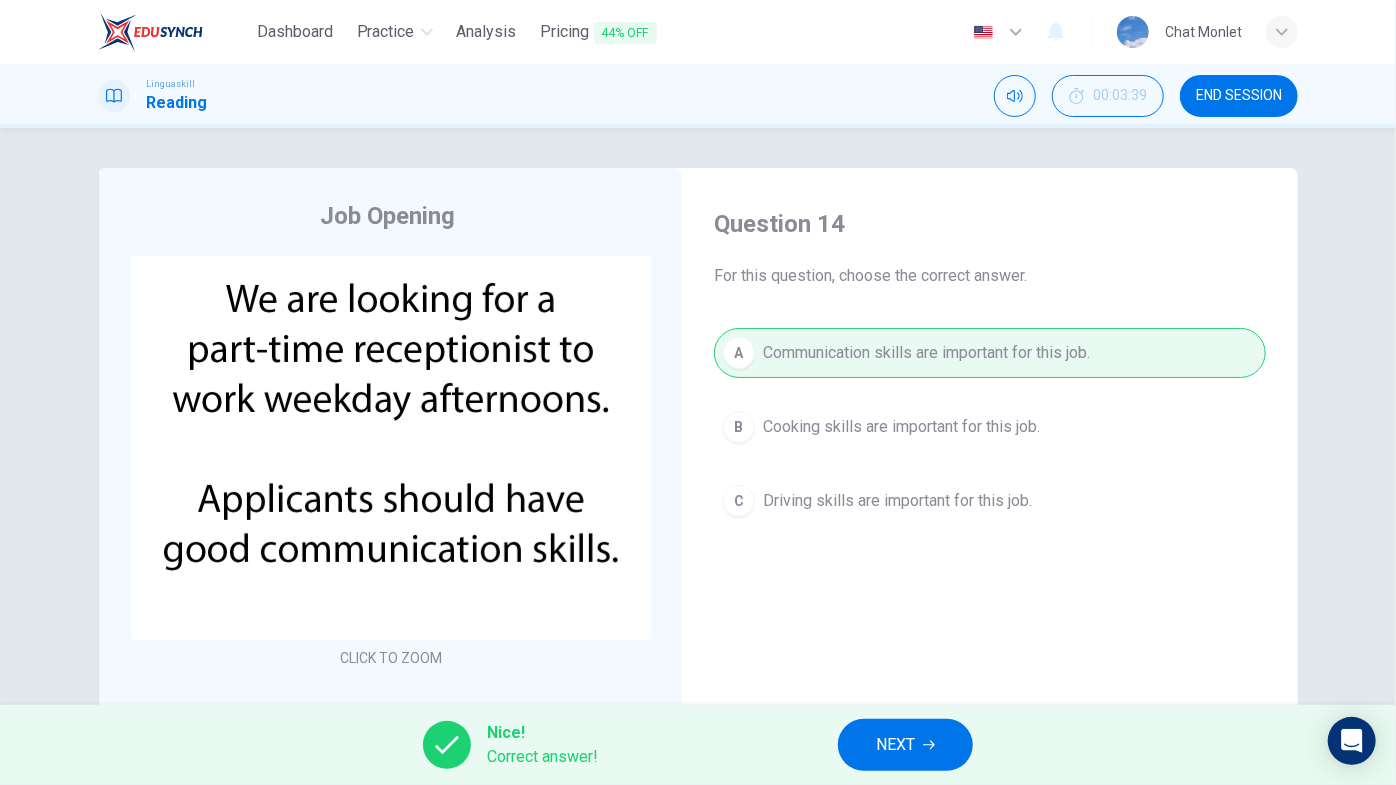 click on "NEXT" at bounding box center (905, 745) 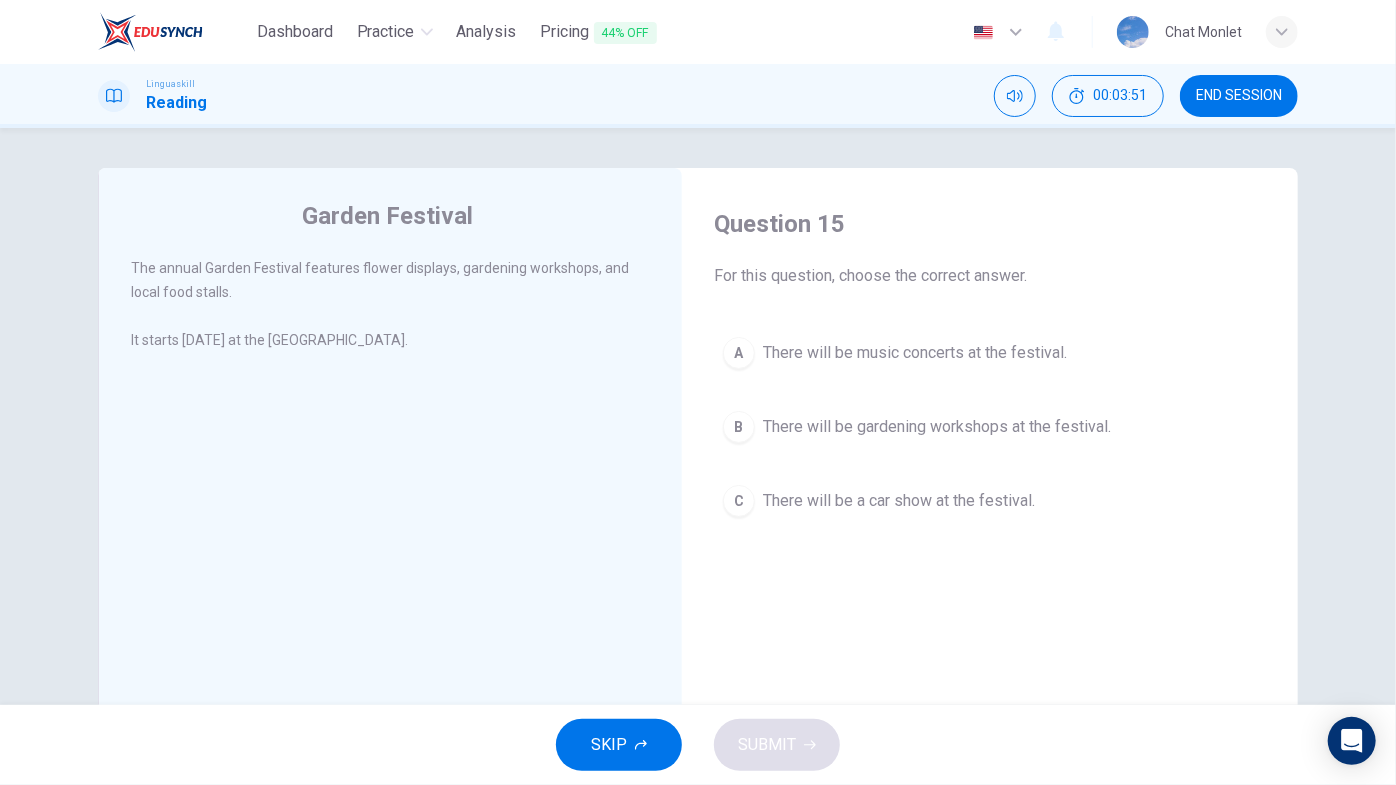 click on "There will be gardening workshops at the festival." at bounding box center (937, 427) 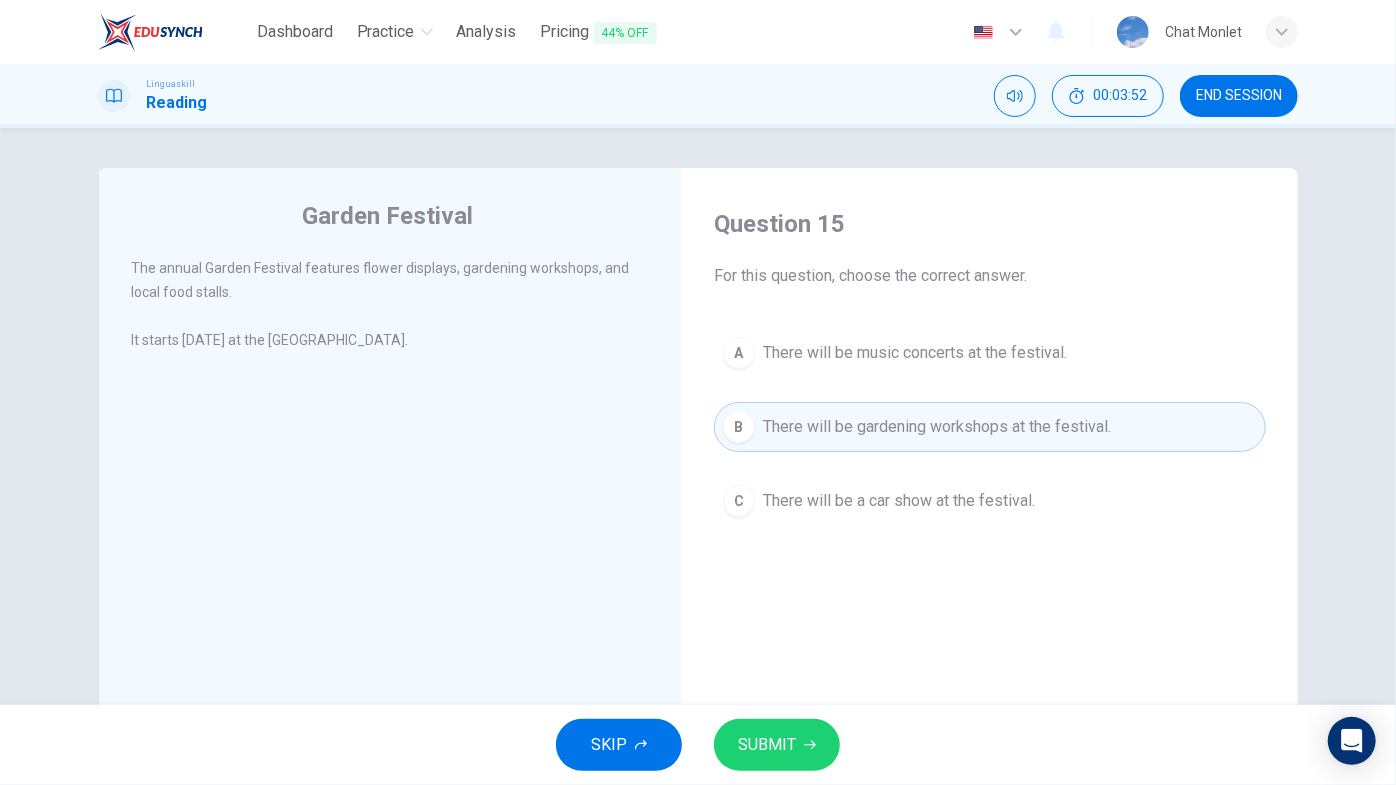 click on "SUBMIT" at bounding box center [767, 745] 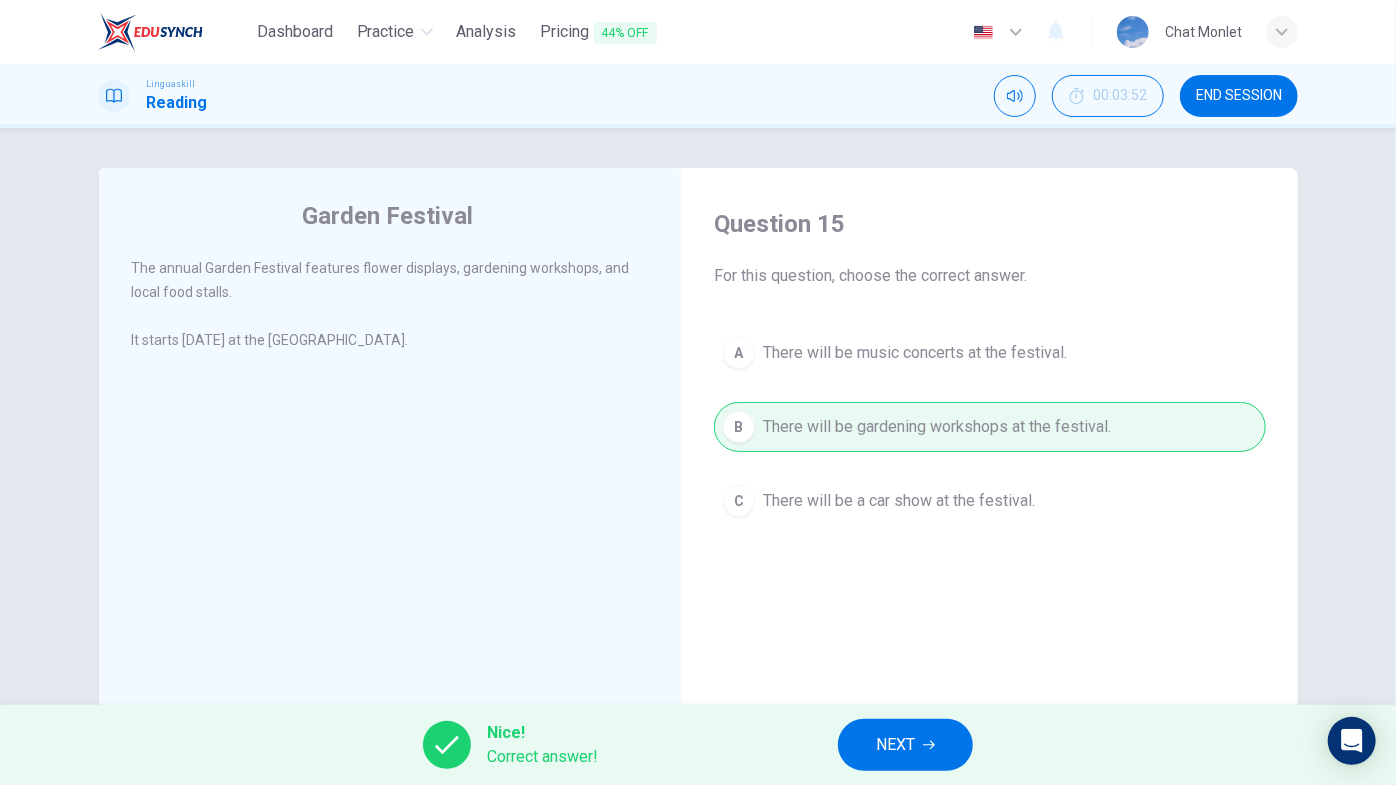 click on "NEXT" at bounding box center [895, 745] 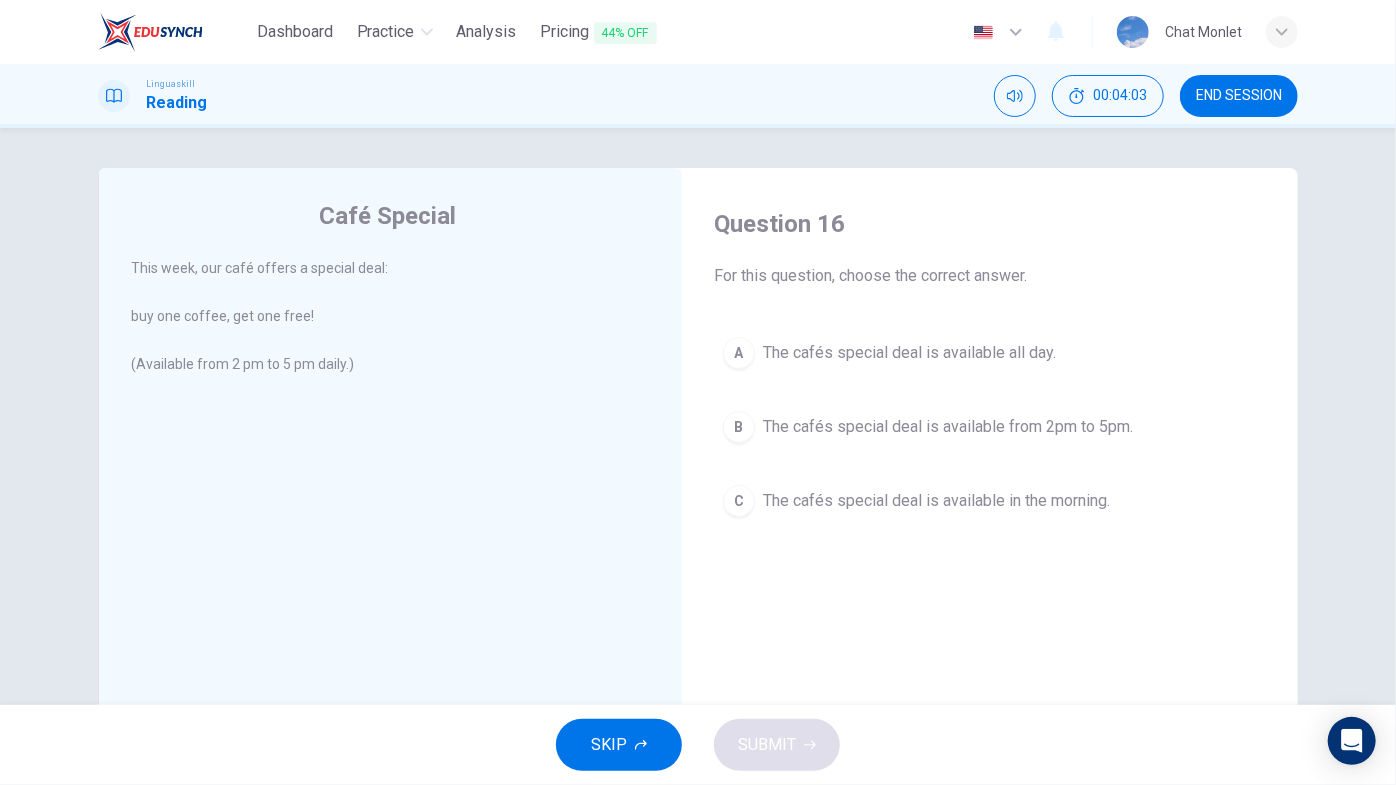 click on "The cafés special deal is available from 2pm to 5pm." at bounding box center (948, 427) 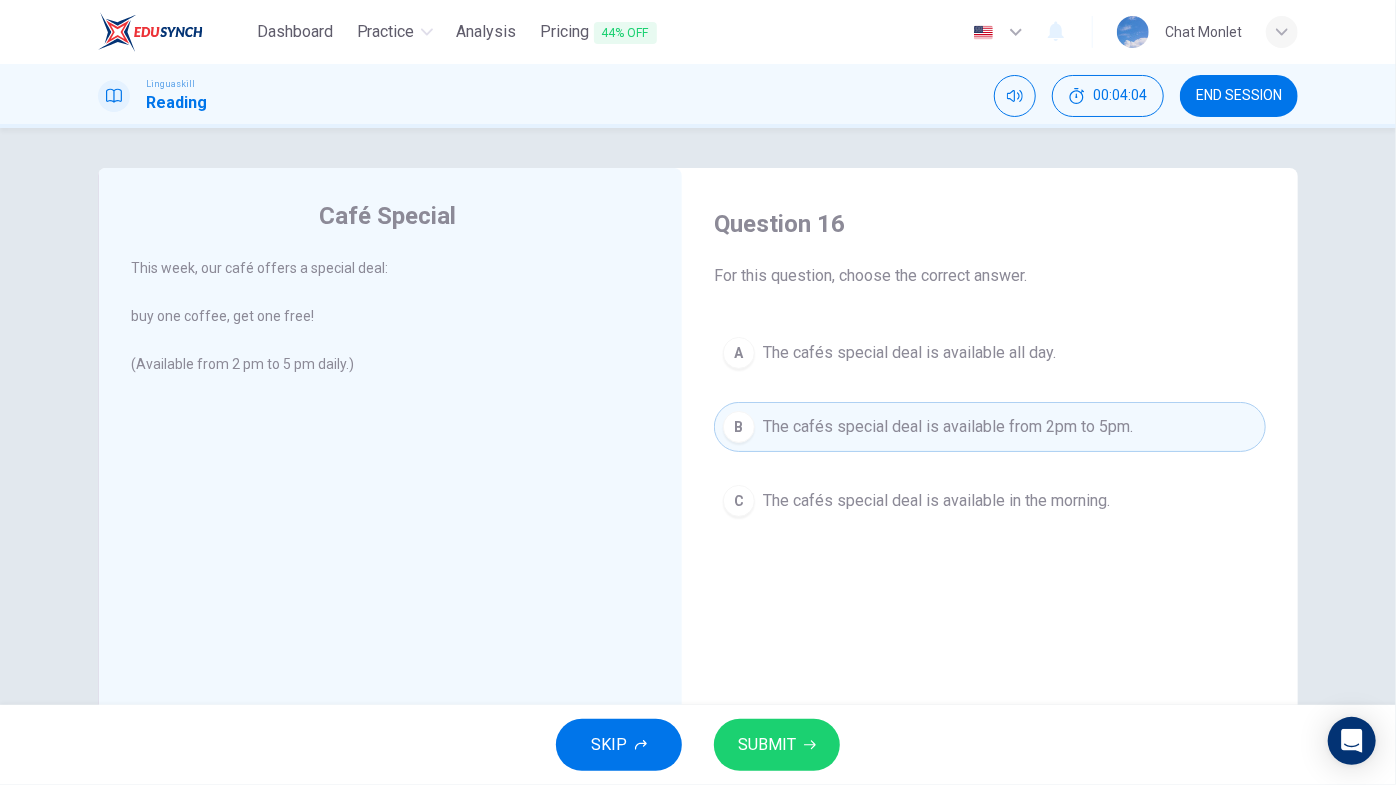 click 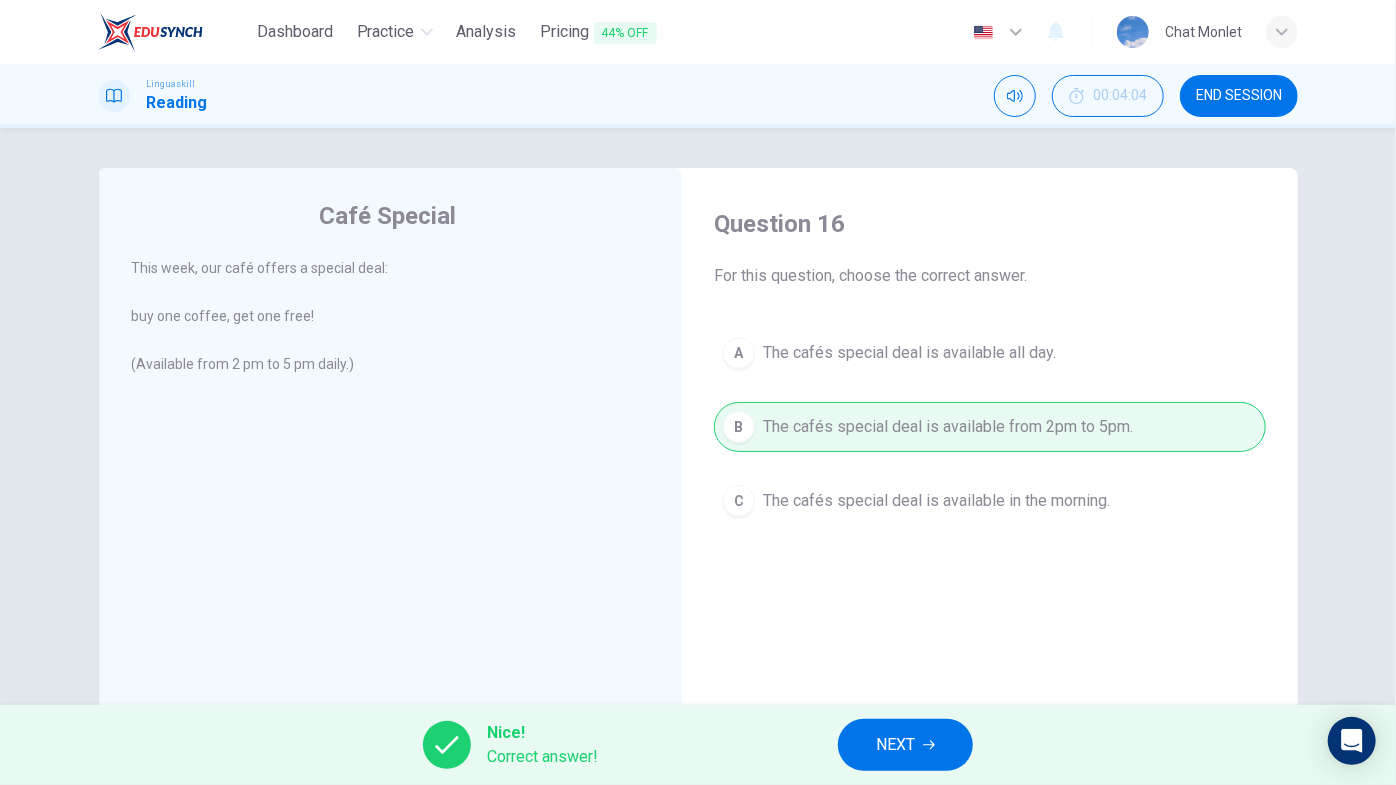 click on "Nice! Correct answer! NEXT" at bounding box center [698, 745] 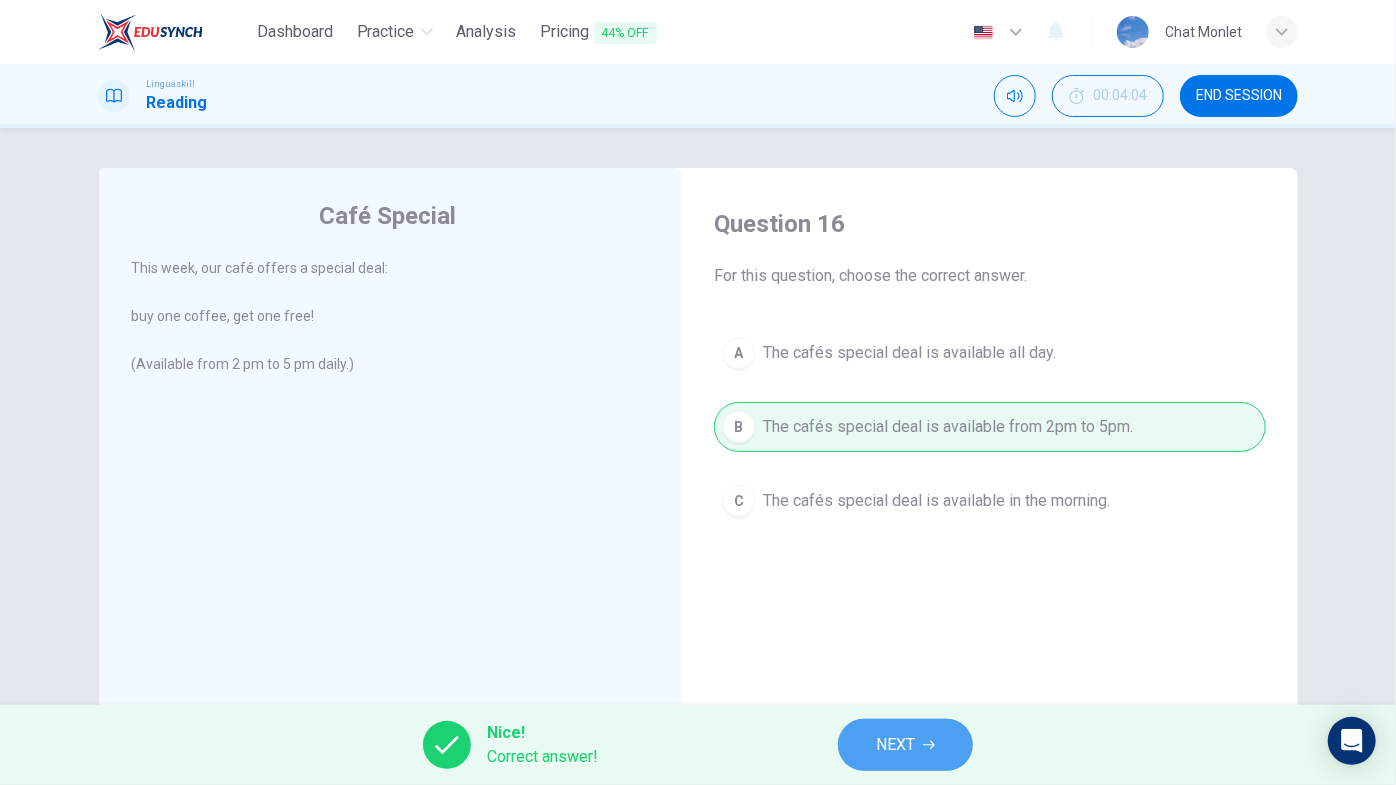 click on "NEXT" at bounding box center [895, 745] 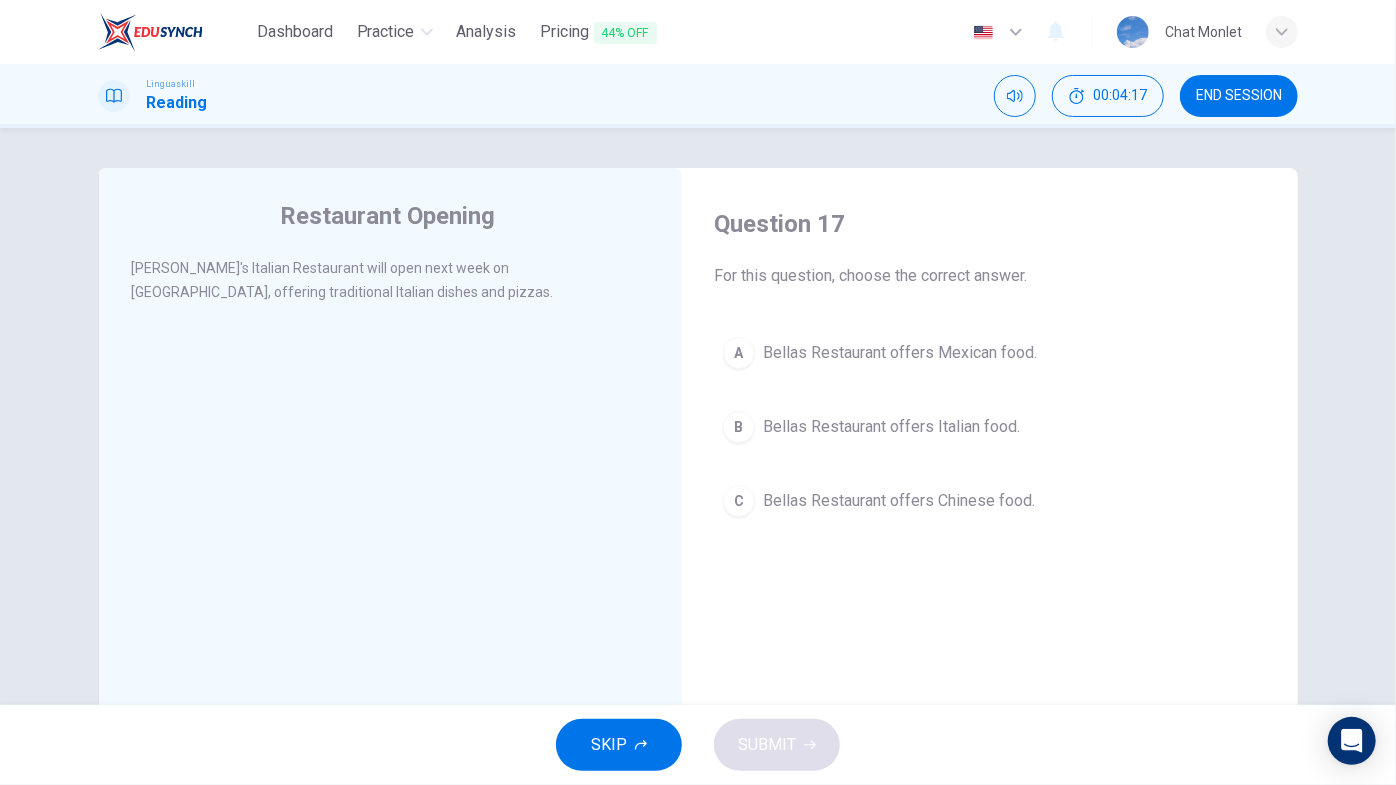 click on "Bellas Restaurant offers Italian food." at bounding box center (891, 427) 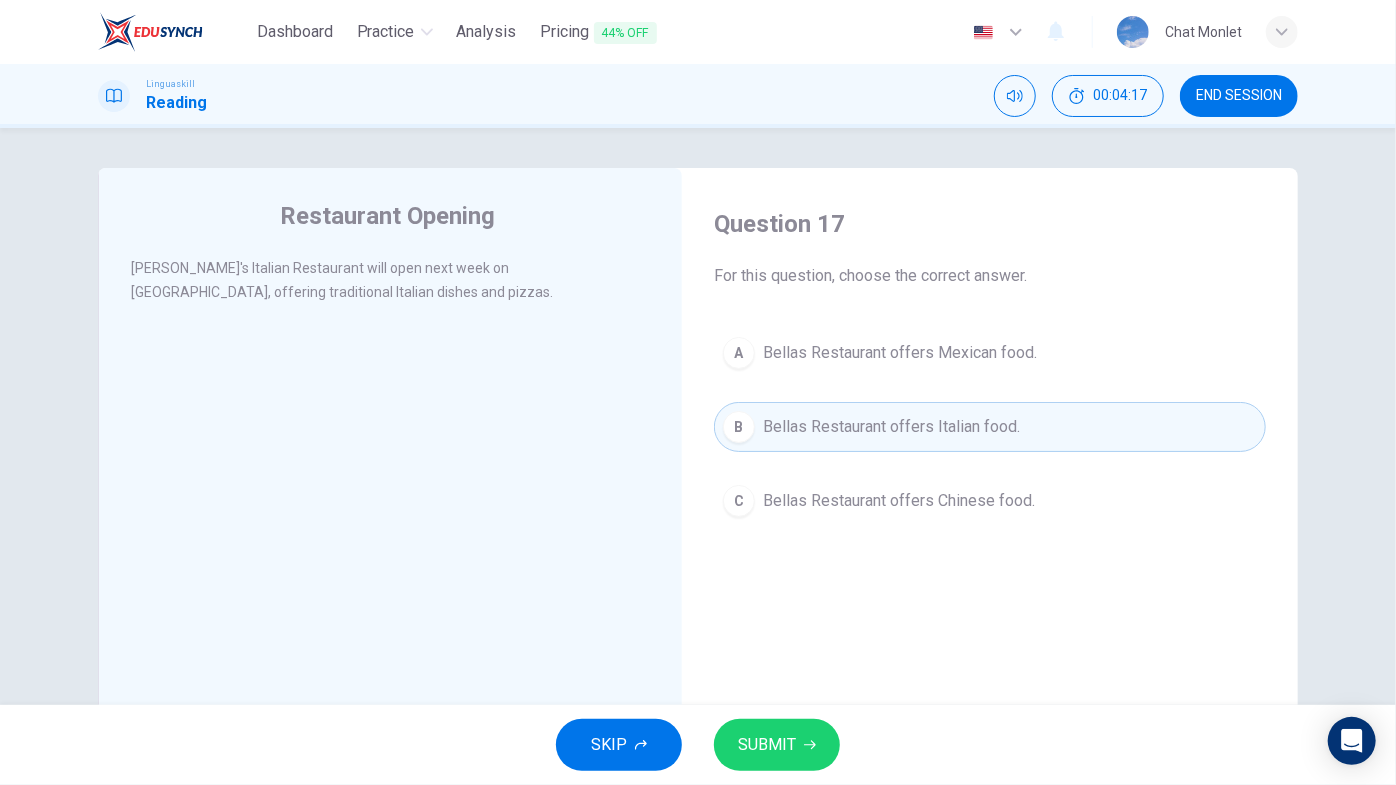 click on "SUBMIT" at bounding box center (767, 745) 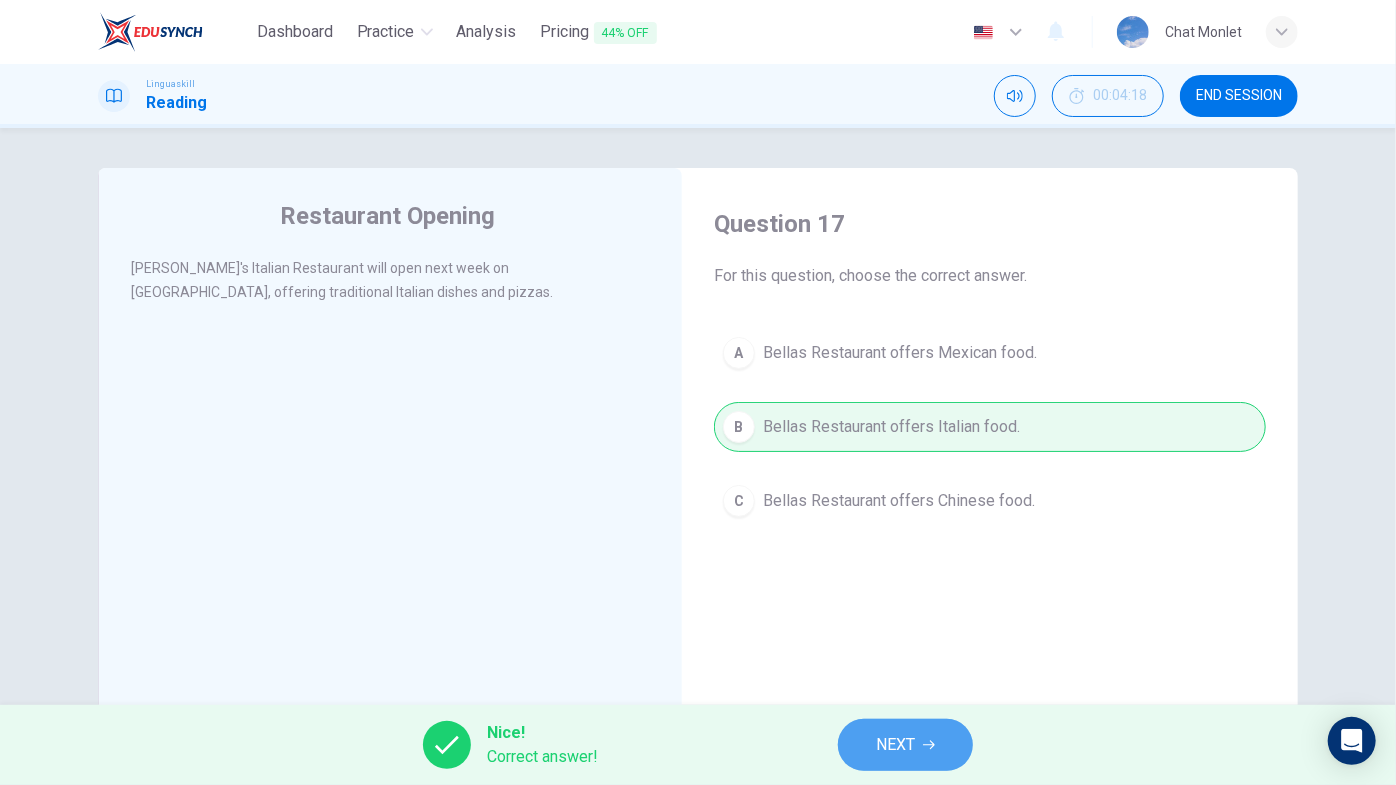 click on "NEXT" at bounding box center [895, 745] 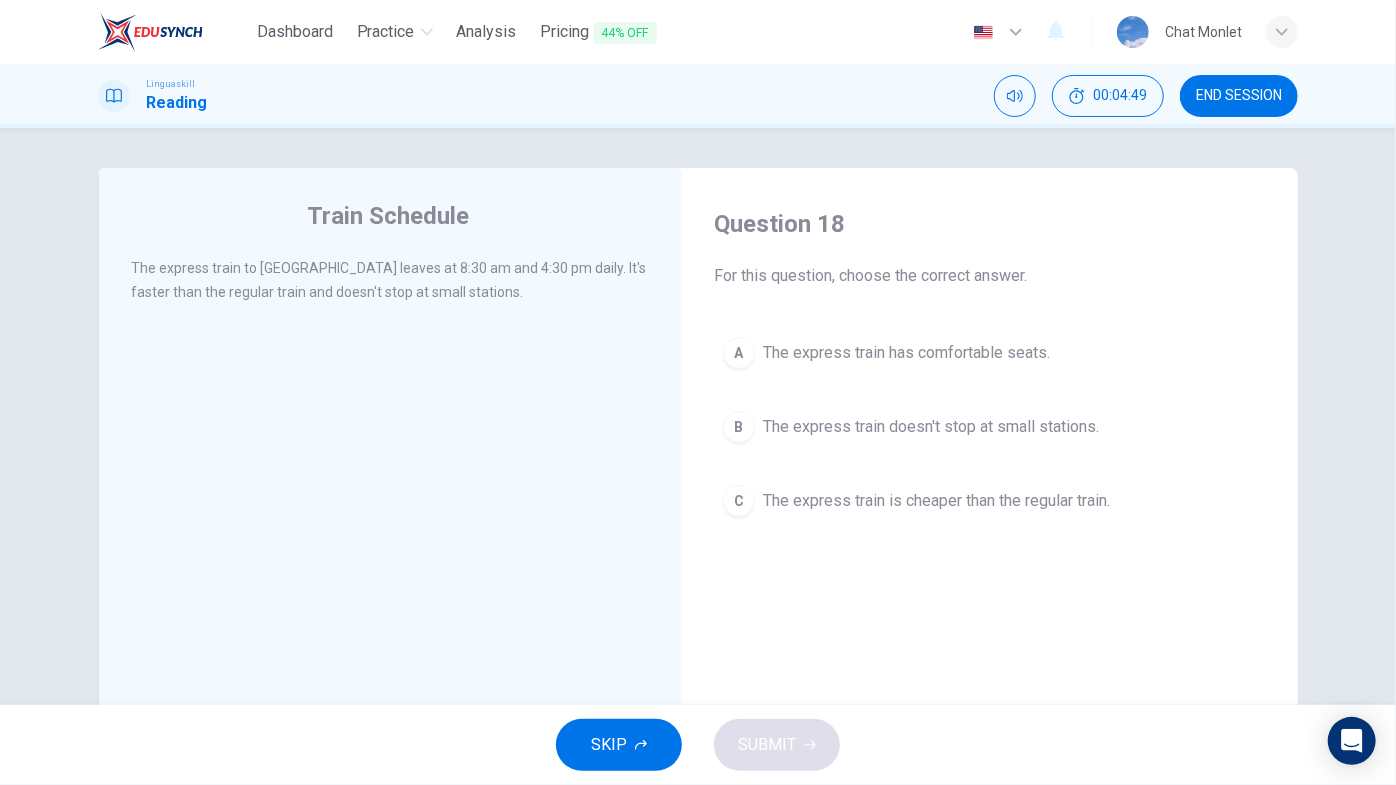 click on "B The express train doesn't stop at small stations." at bounding box center (990, 427) 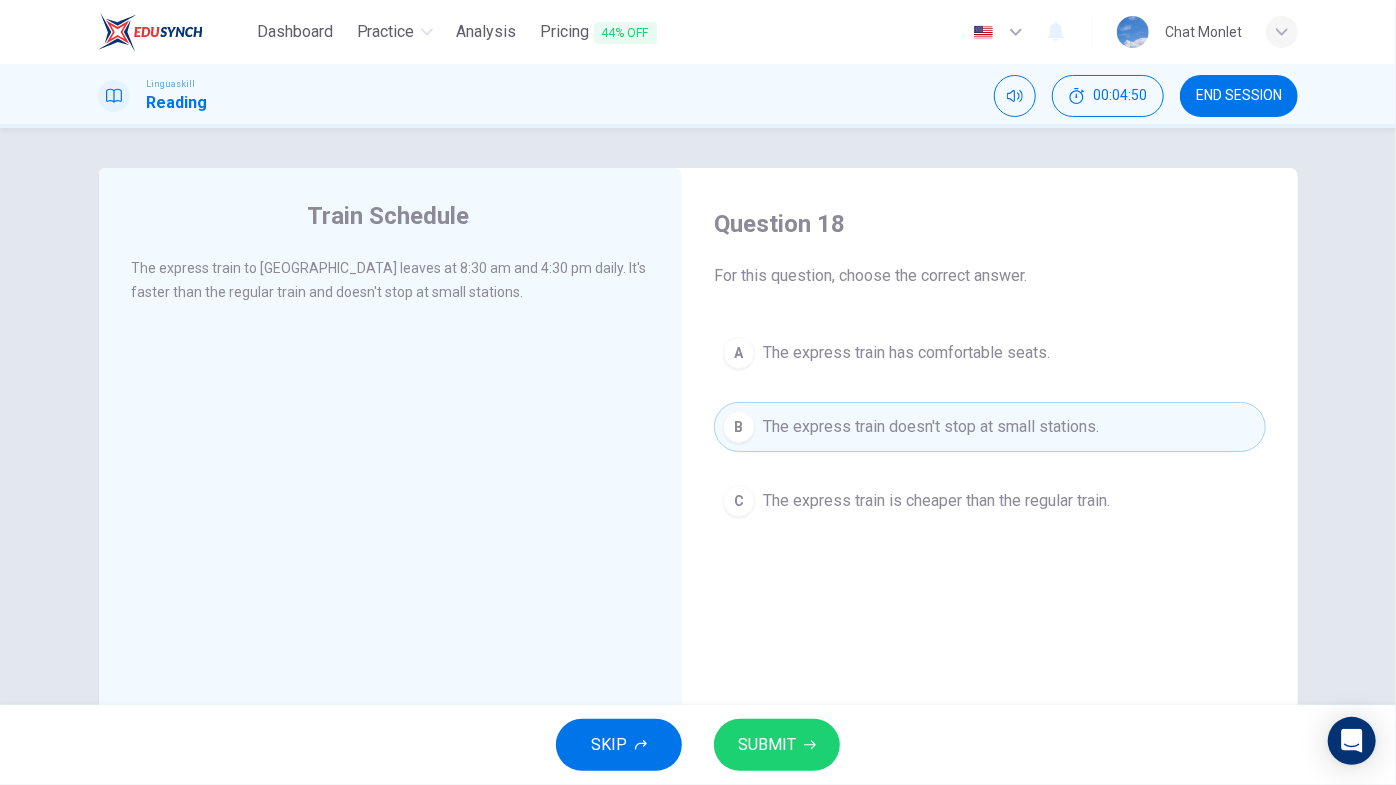 click on "SUBMIT" at bounding box center [777, 745] 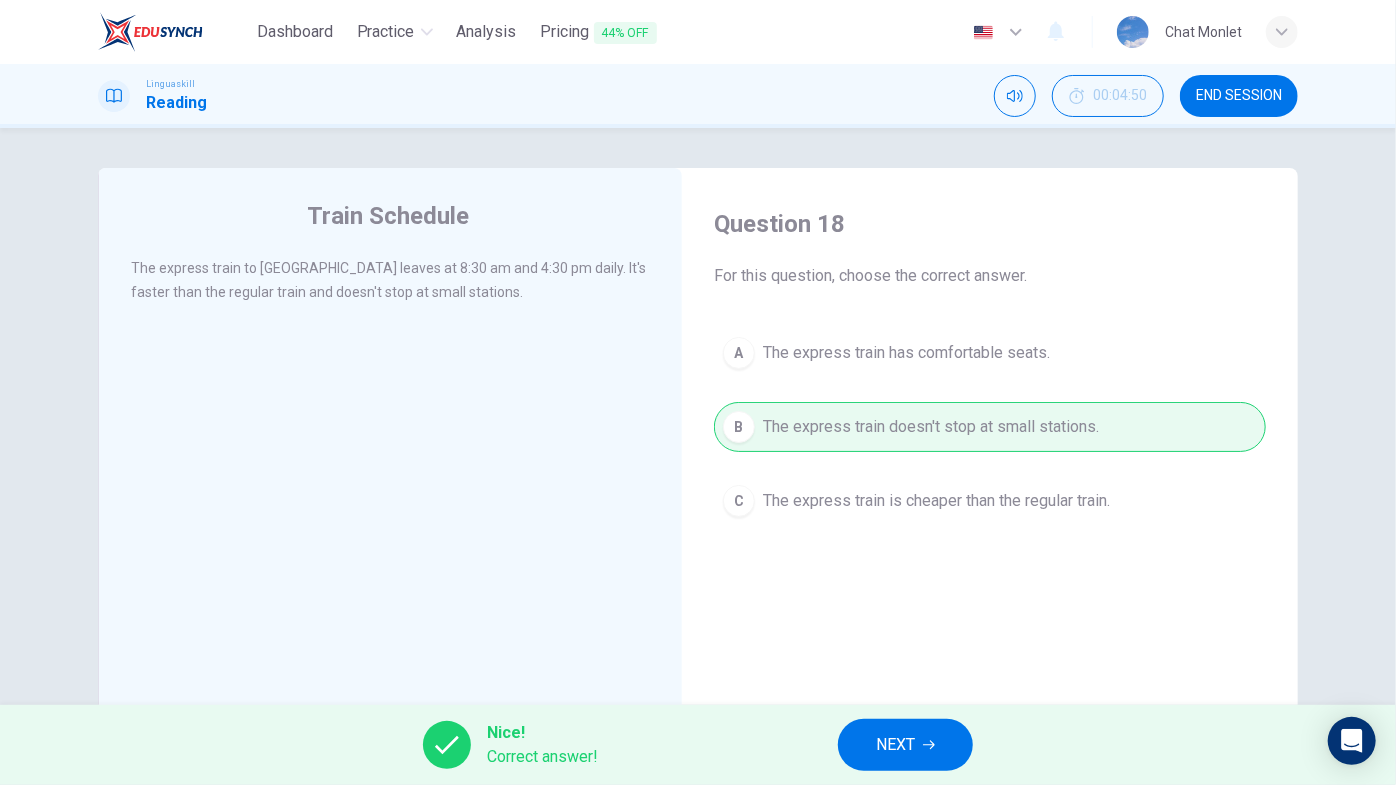 click on "NEXT" at bounding box center (895, 745) 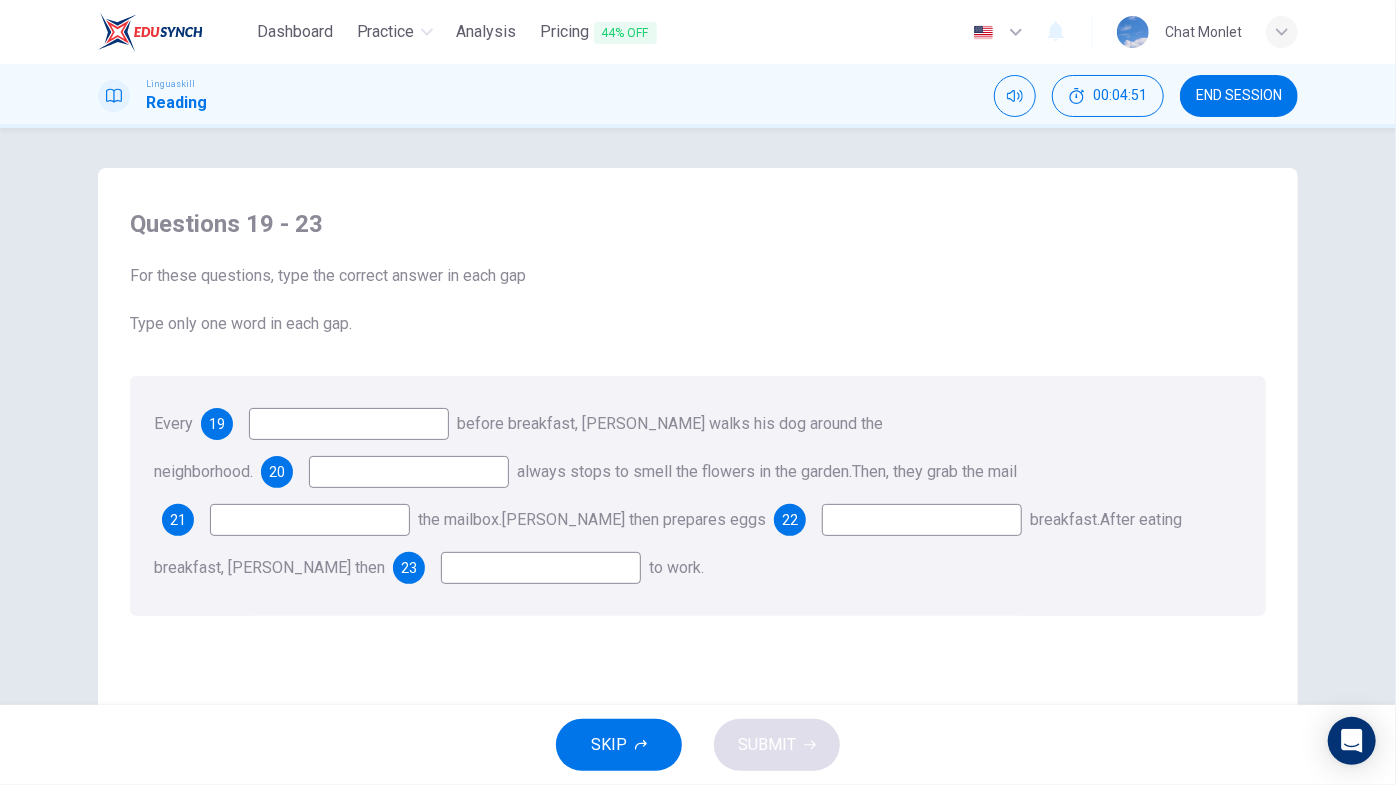 click at bounding box center [349, 424] 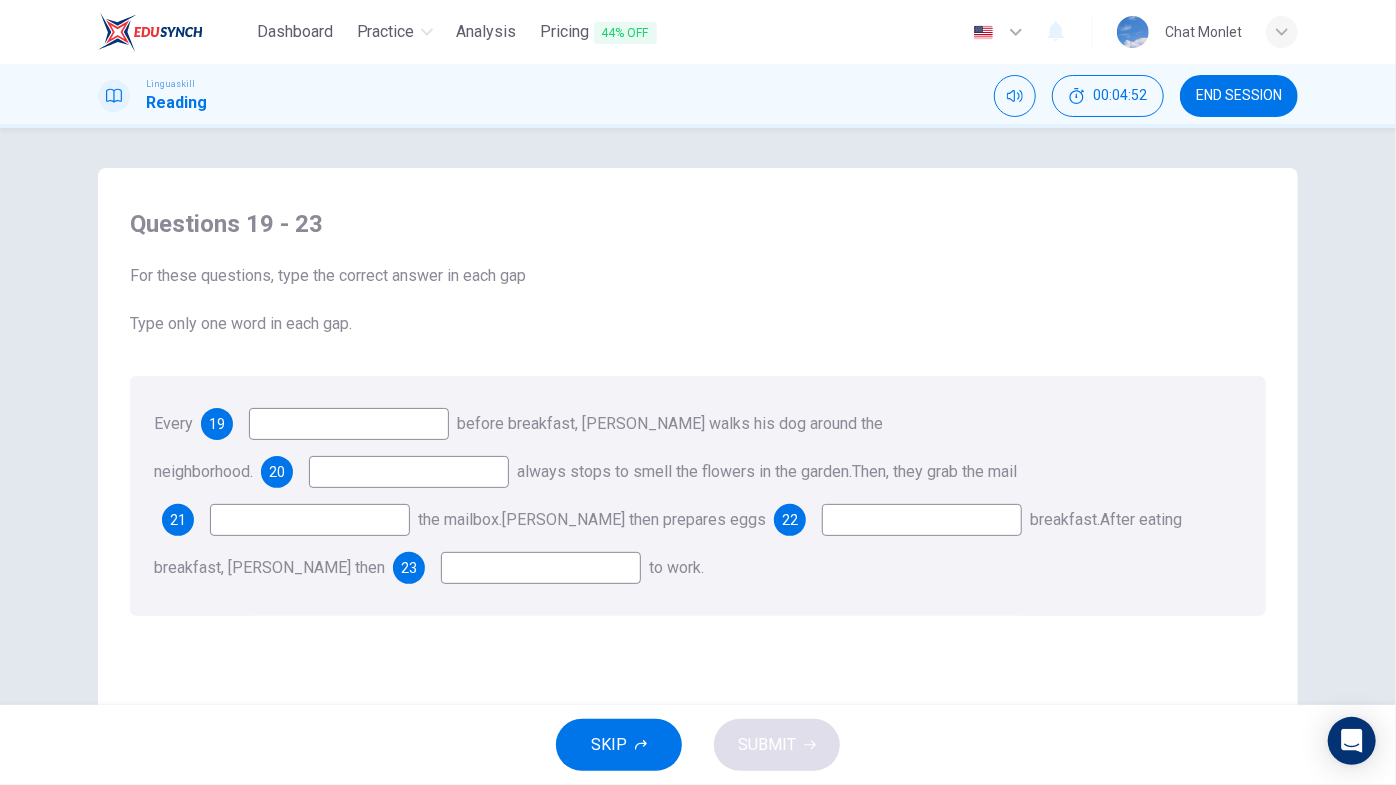 click on "Every  19  before breakfast, Mr. Green walks his dog around the neighborhood. 20  always stops to smell the flowers in the garden.  Then, they grab the mail  21  the mailbox. Mr. Green then prepares eggs  22  breakfast. After eating breakfast, Mr. Green then  23  to work." at bounding box center [698, 496] 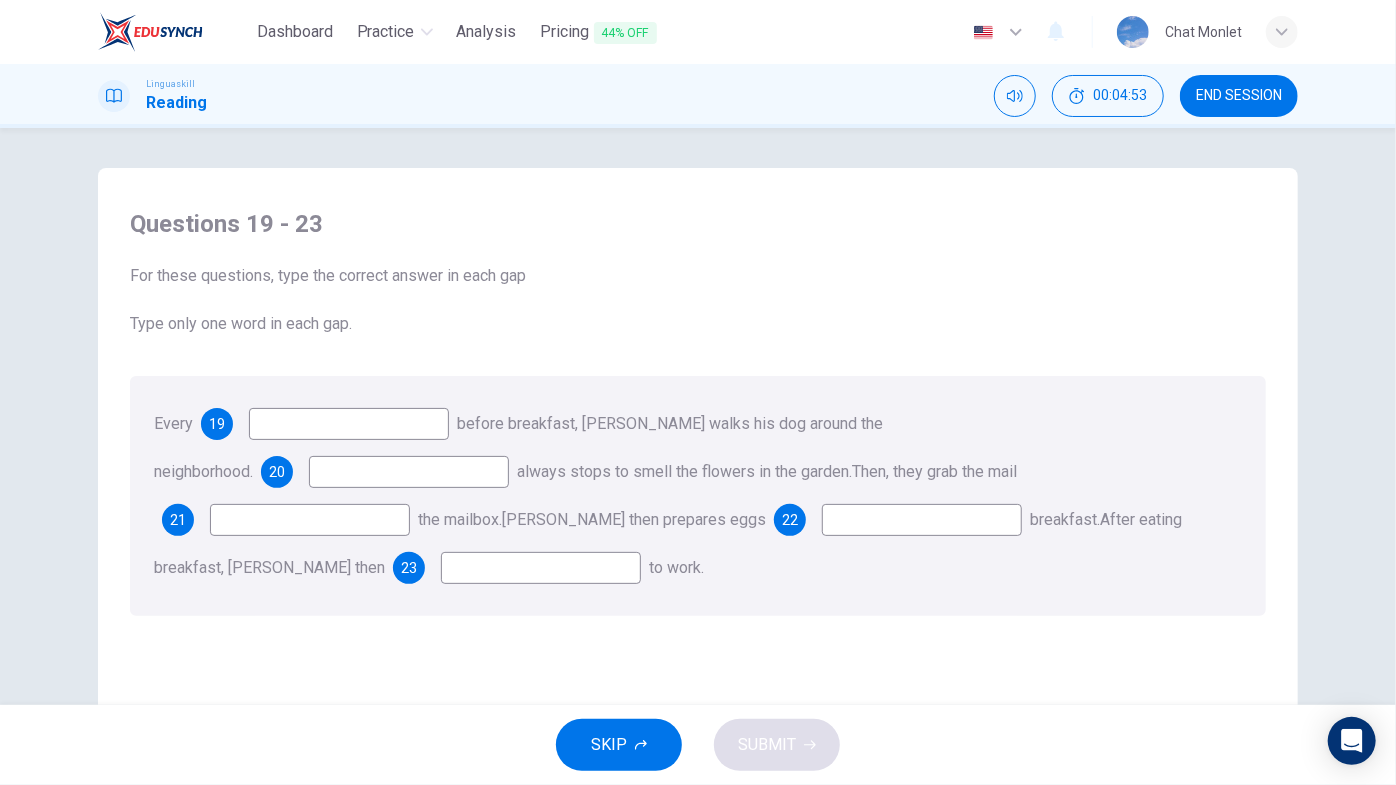 click at bounding box center [349, 424] 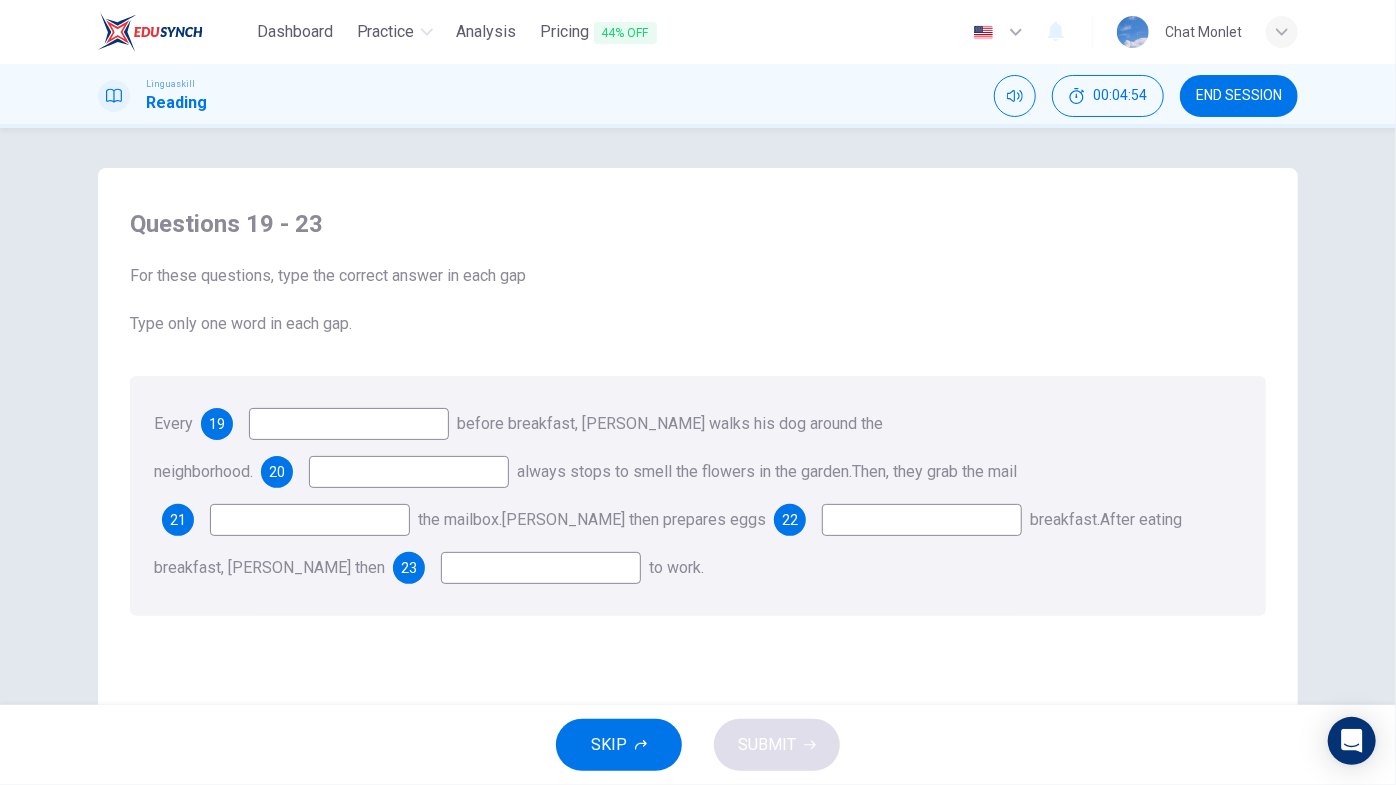 click at bounding box center [409, 472] 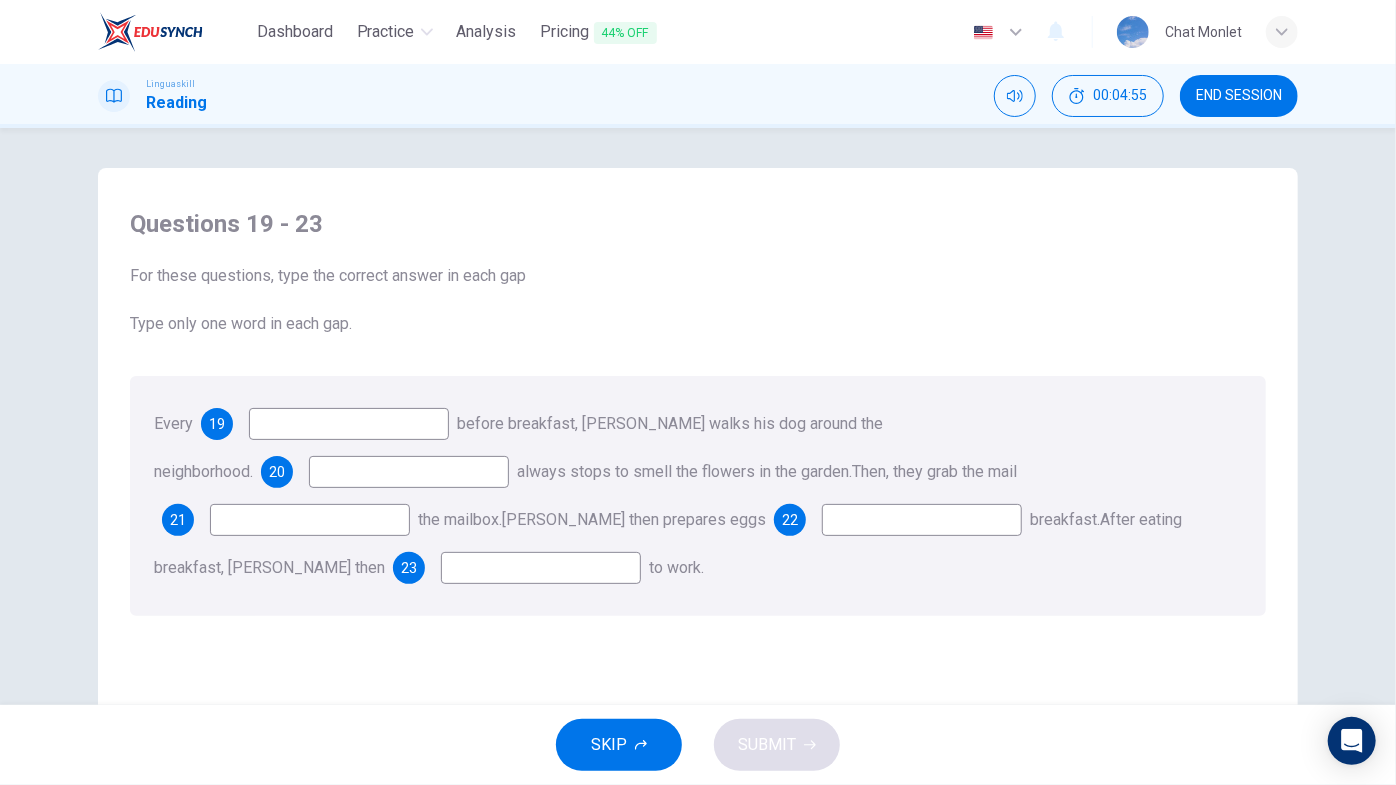 click at bounding box center (349, 424) 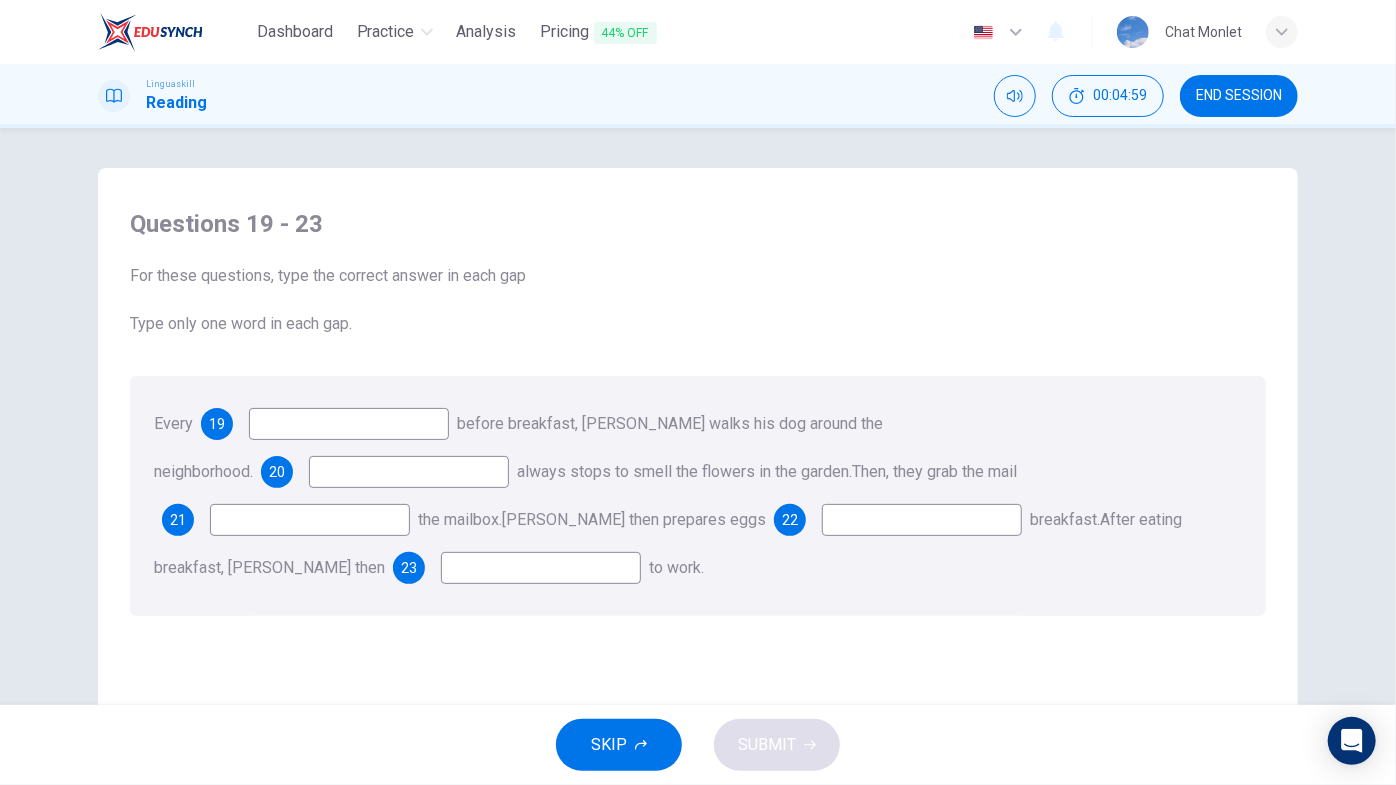 click on "Questions 19 - 23 For these questions, type the correct answer in each gap Type only one word in each gap. Every  19  before breakfast, Mr. Green walks his dog around the neighborhood. 20  always stops to smell the flowers in the garden.  Then, they grab the mail  21  the mailbox. Mr. Green then prepares eggs  22  breakfast. After eating breakfast, Mr. Green then  23  to work." at bounding box center [698, 412] 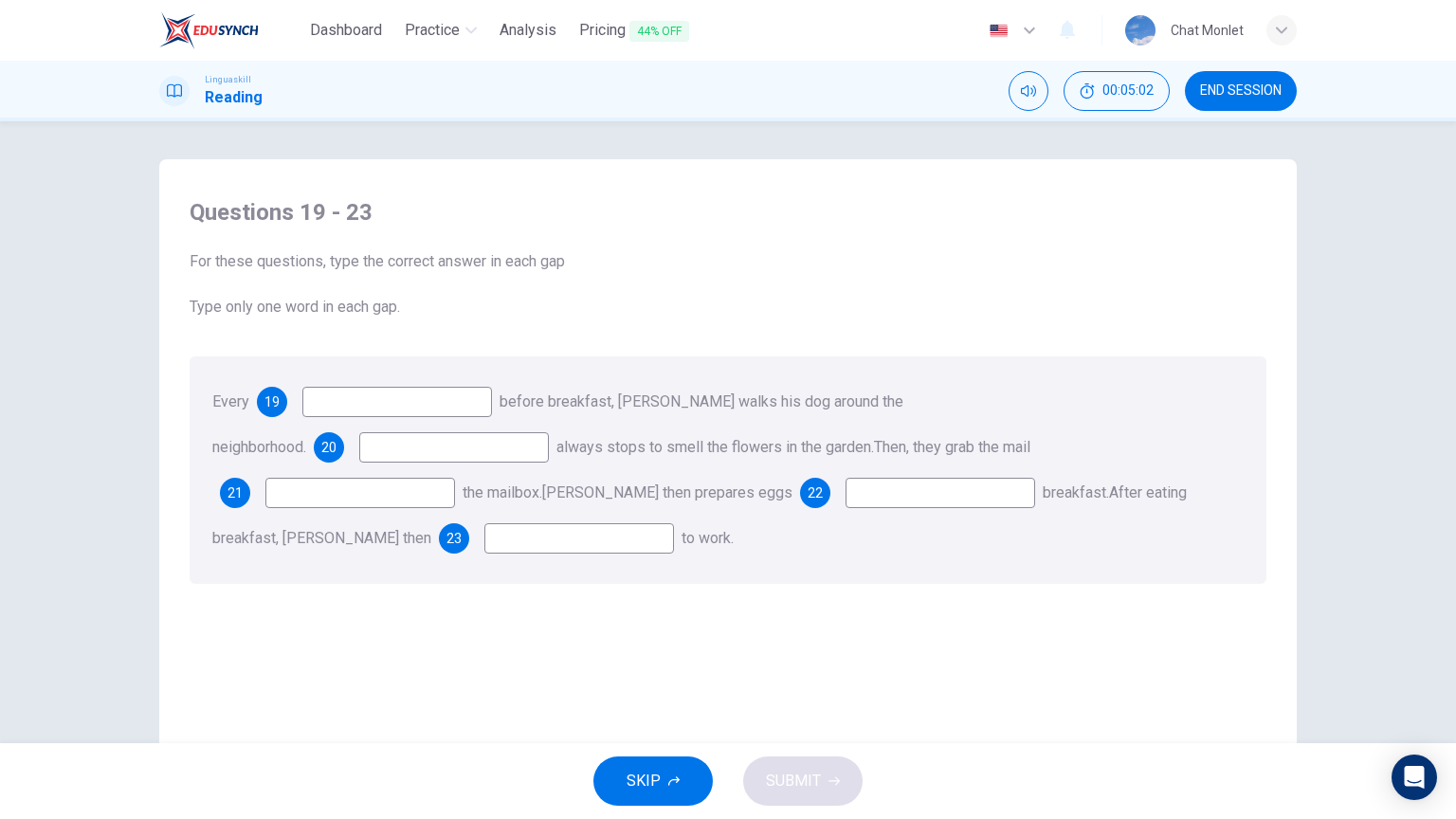 click at bounding box center [397, 402] 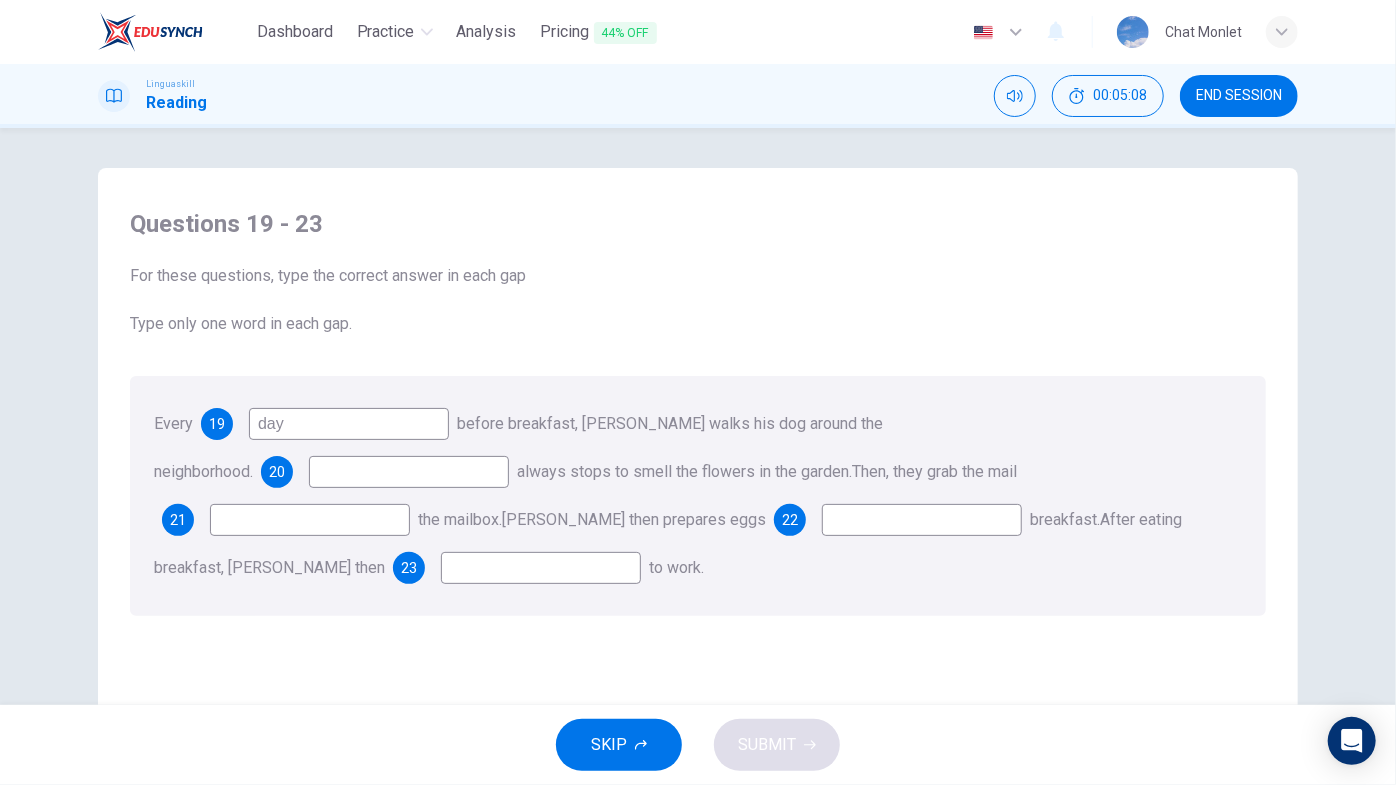 drag, startPoint x: 354, startPoint y: 428, endPoint x: 221, endPoint y: 434, distance: 133.13527 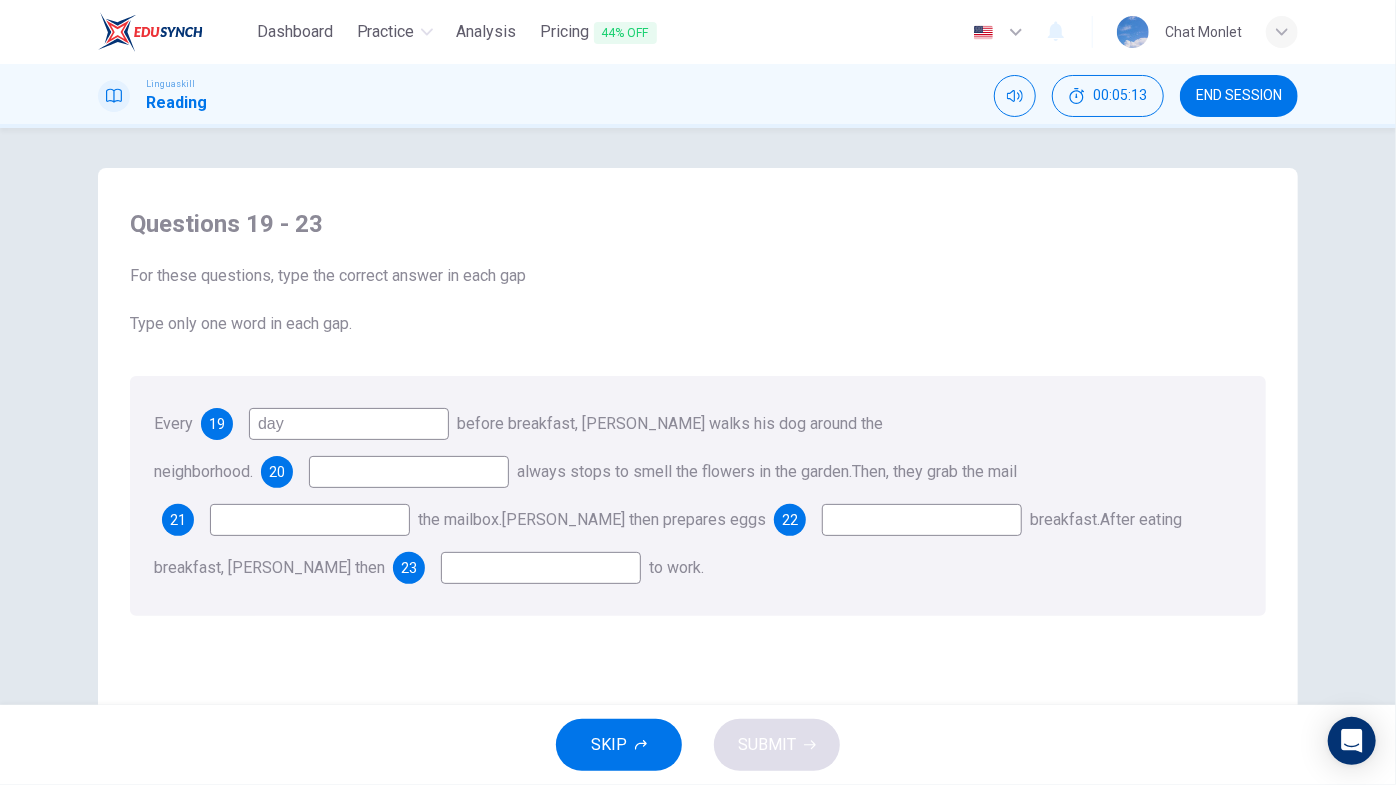 type on "day" 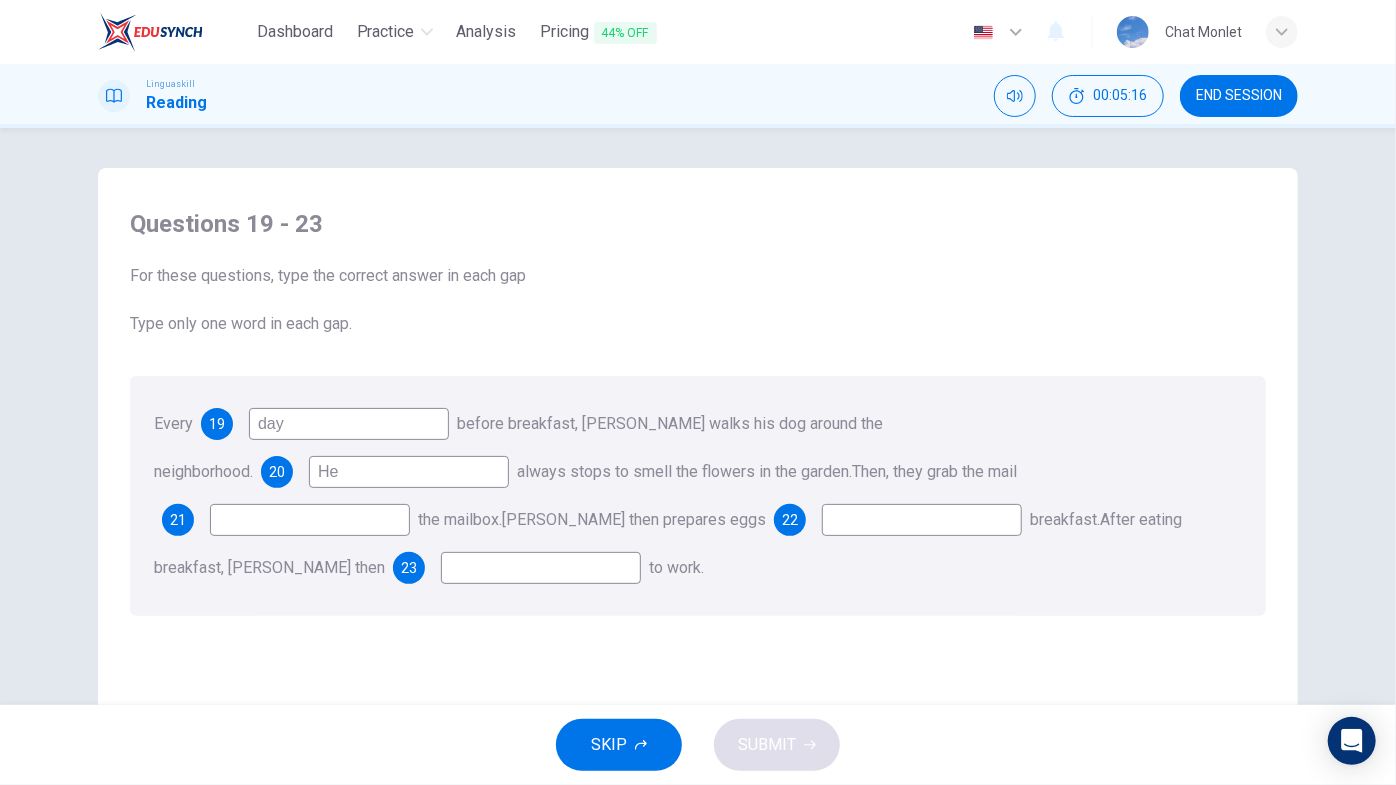 type on "He" 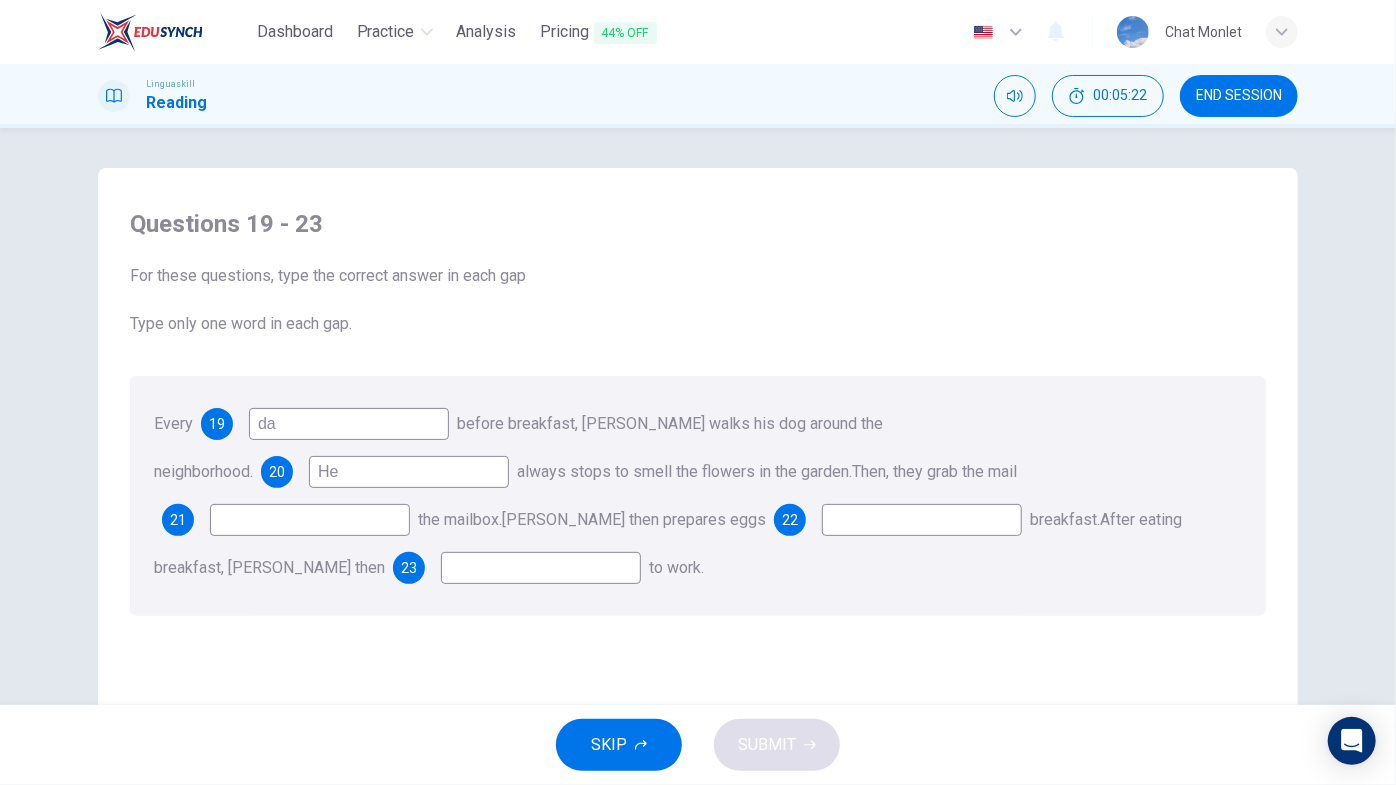 type on "day" 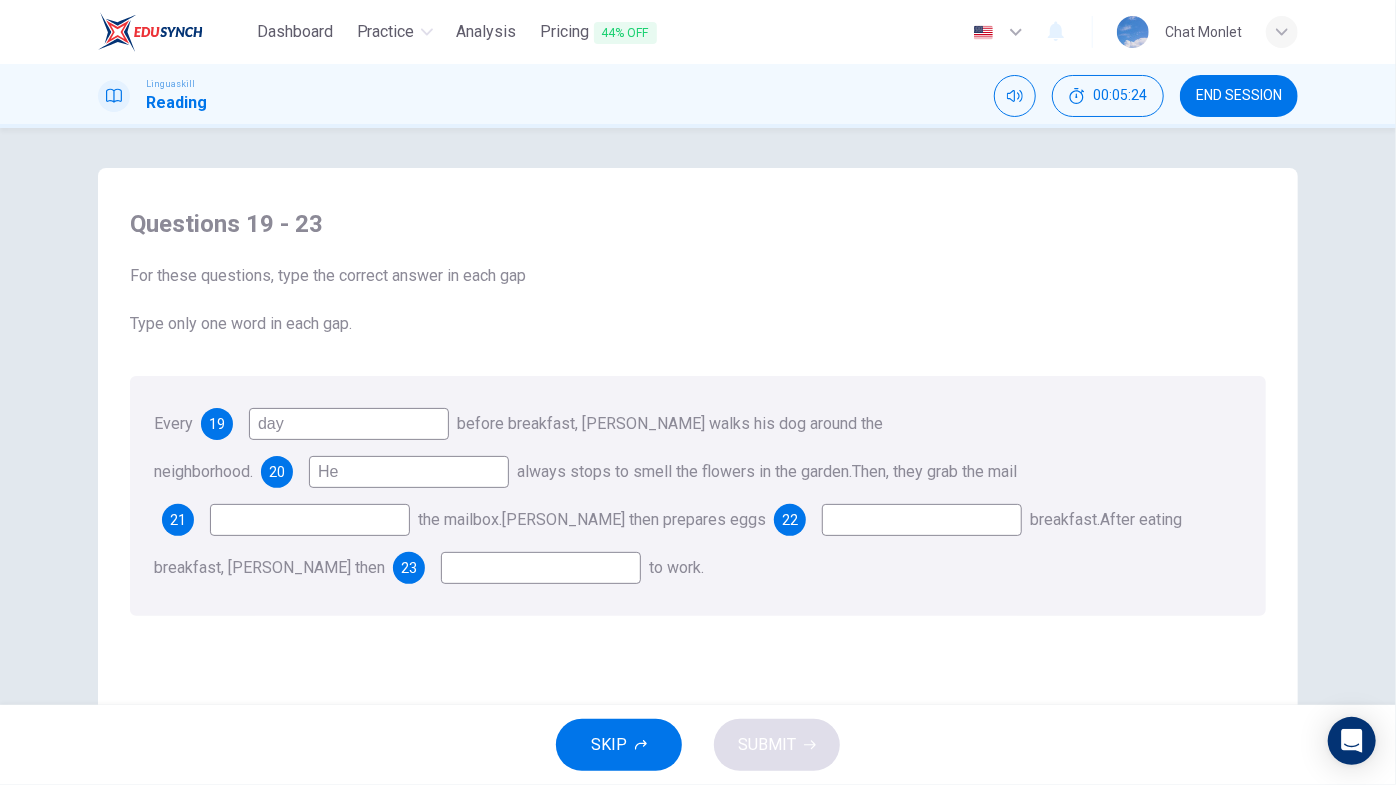 drag, startPoint x: 355, startPoint y: 427, endPoint x: 197, endPoint y: 427, distance: 158 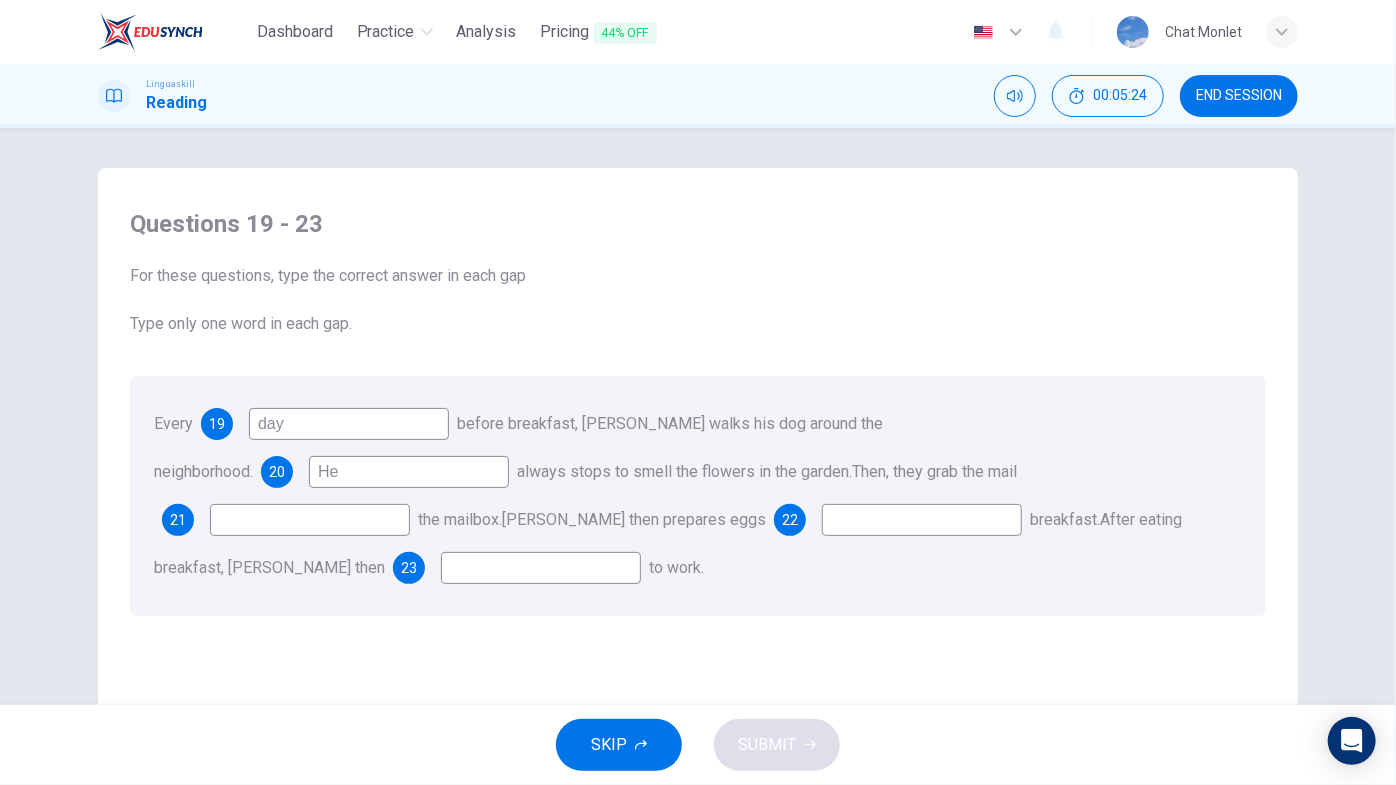 click on "Every  19 day  before breakfast, Mr. Green walks his dog around the neighborhood." at bounding box center (518, 447) 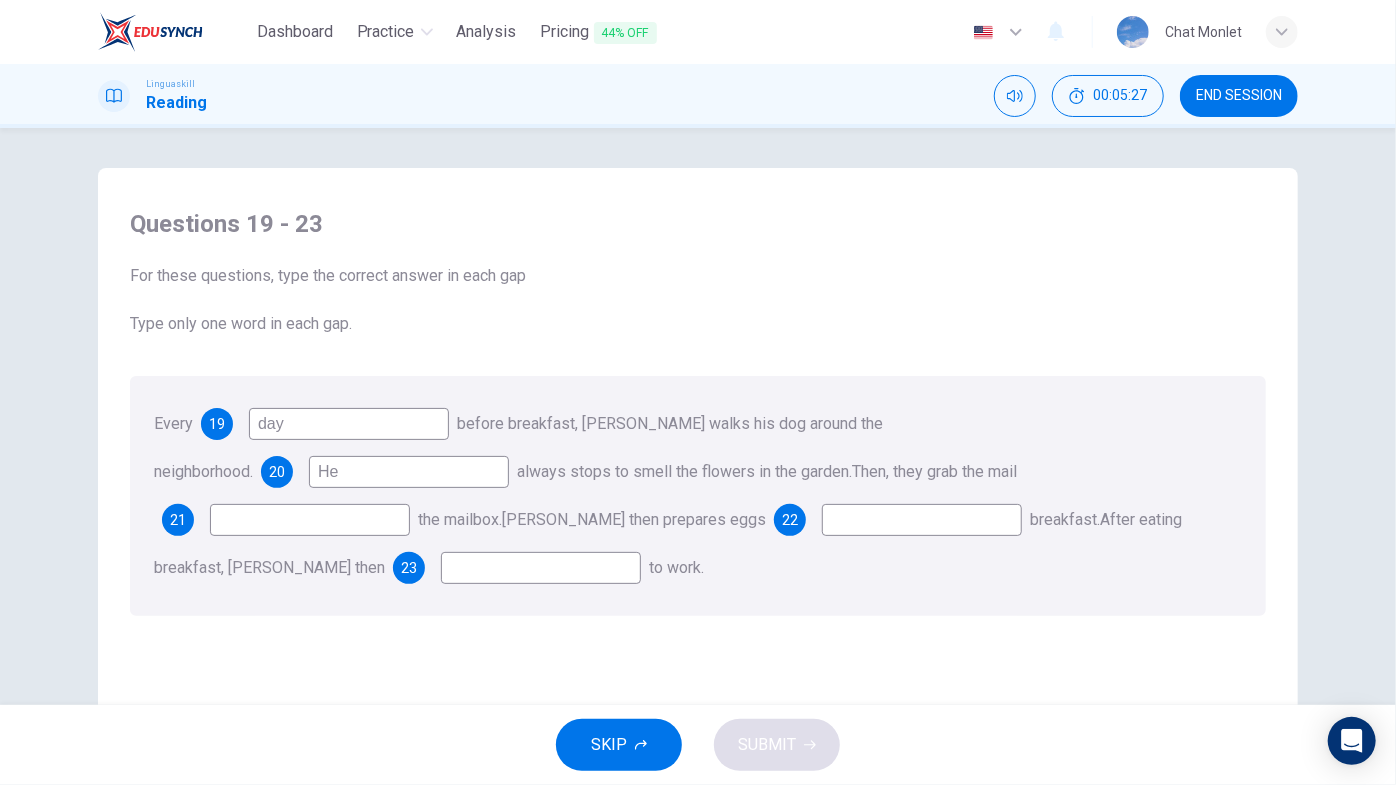 click at bounding box center [310, 520] 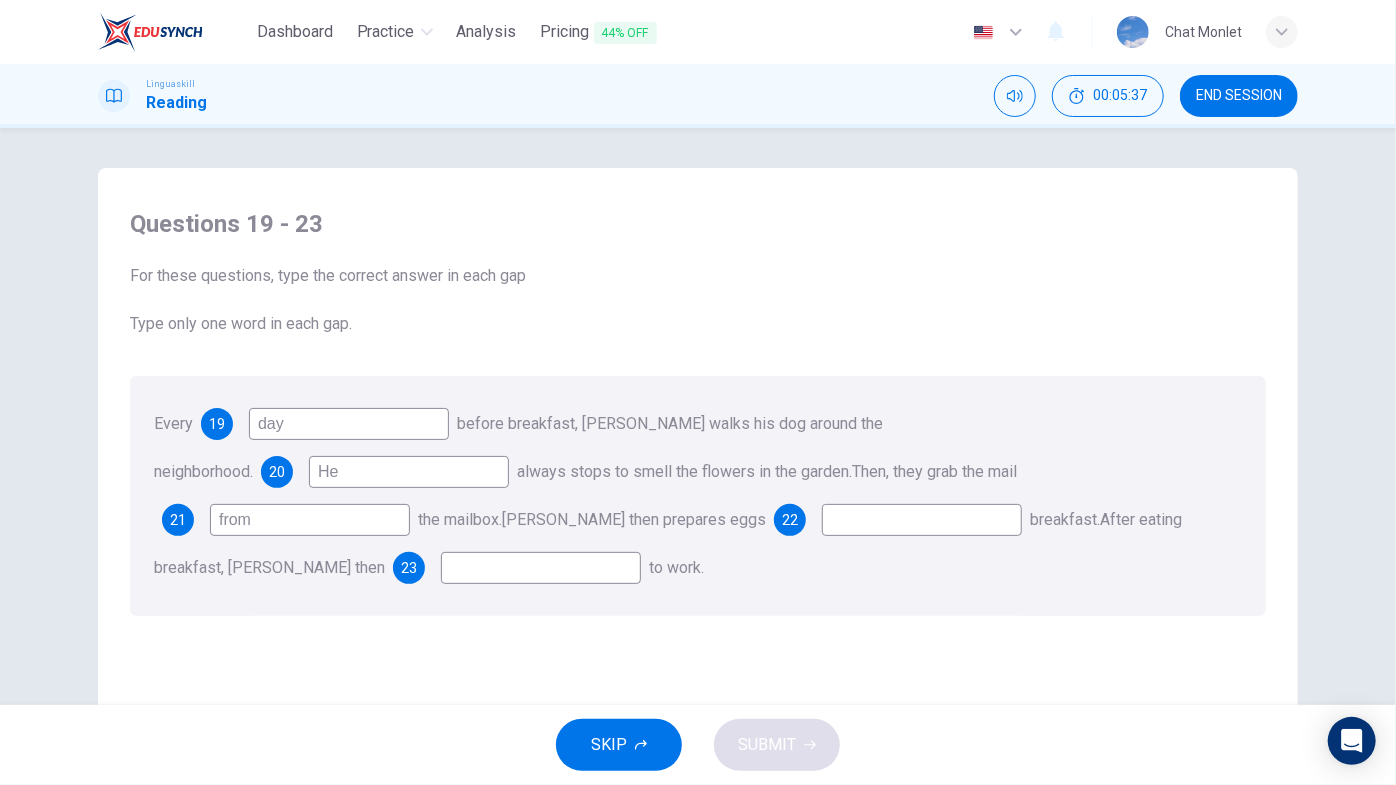 type on "from" 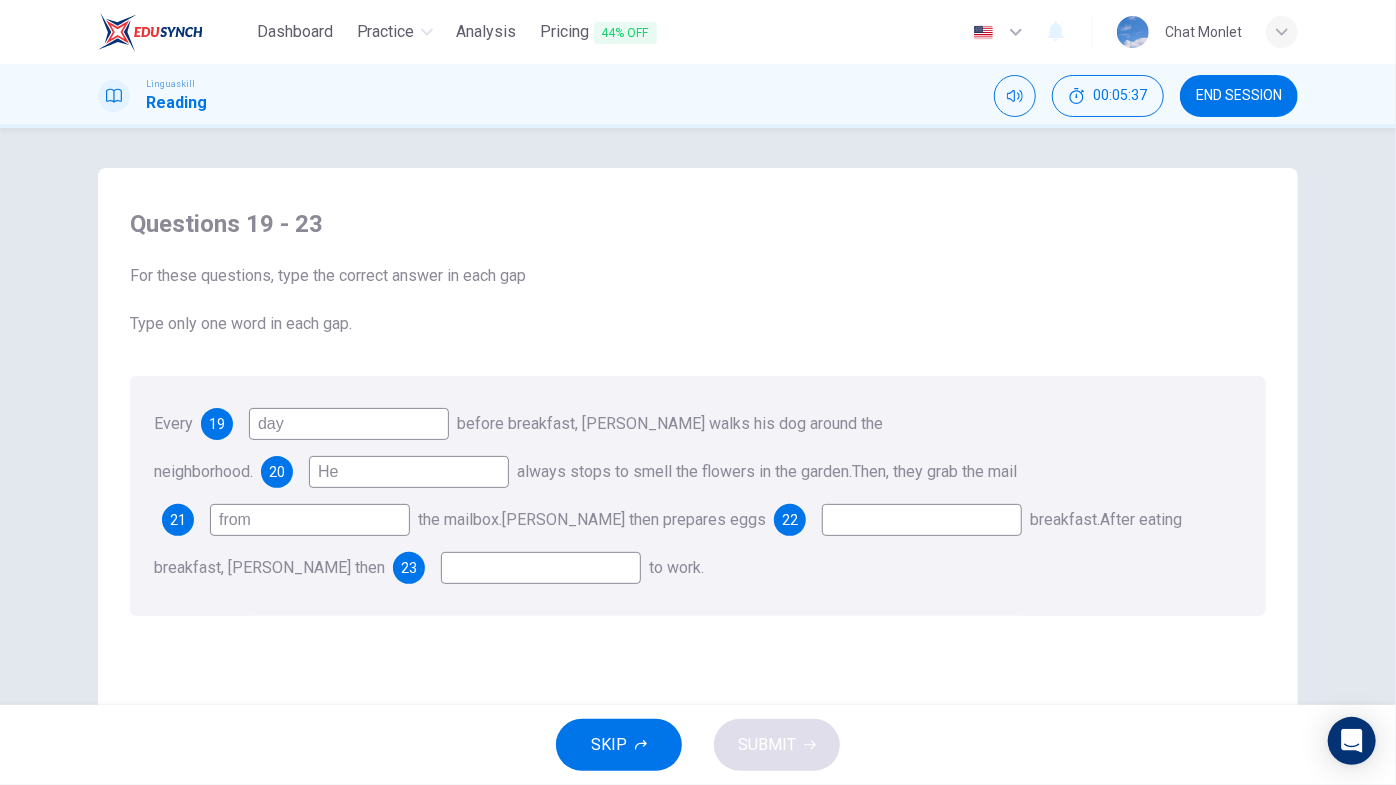 click at bounding box center (922, 520) 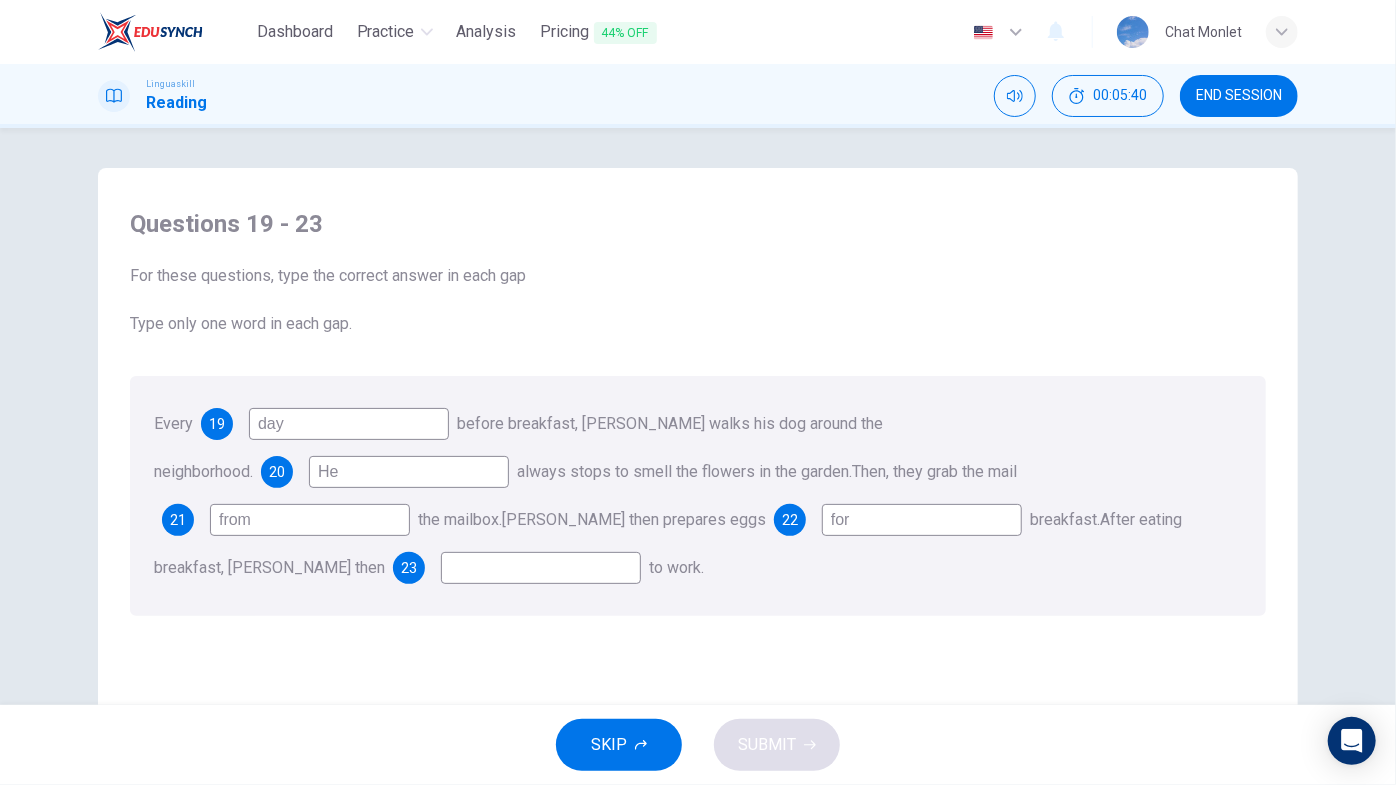 type on "for" 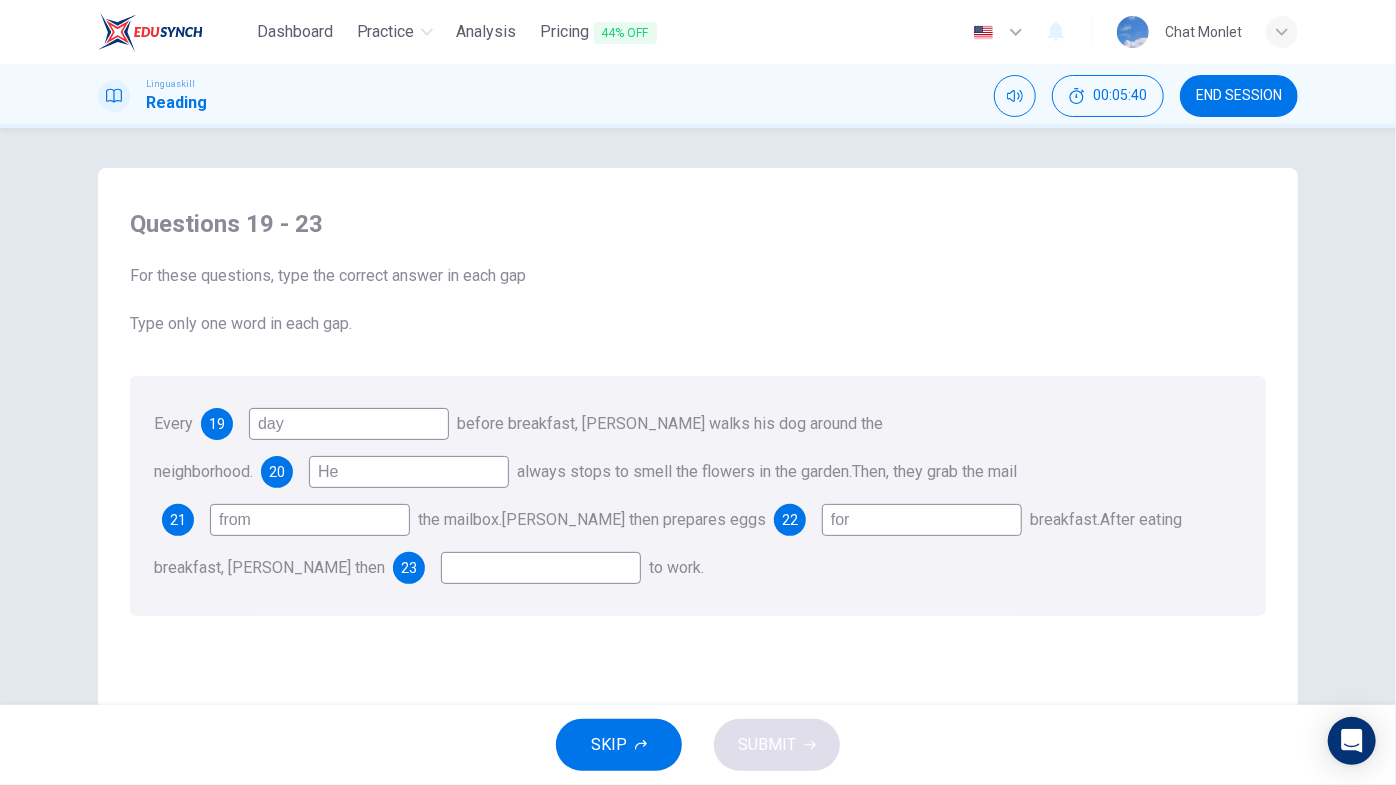 click at bounding box center [541, 568] 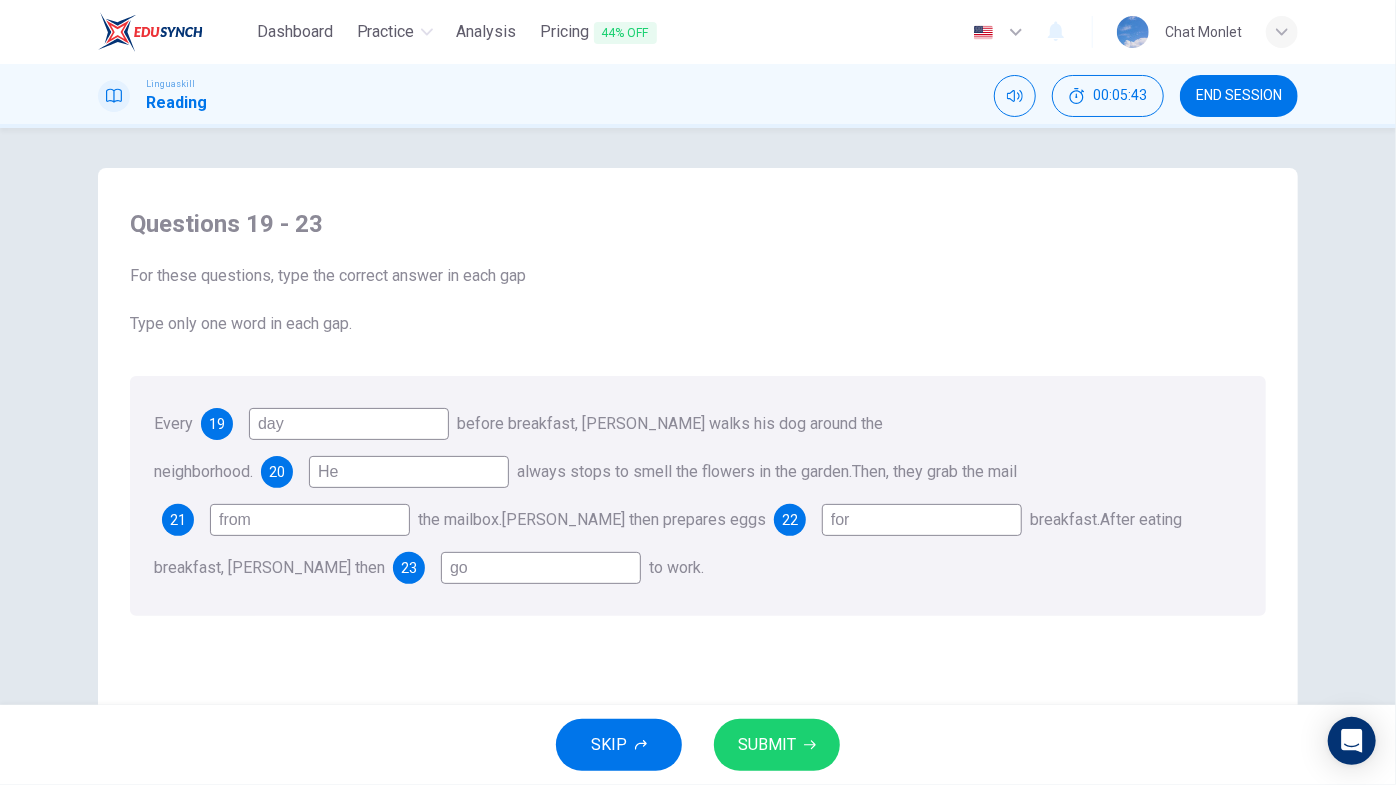 type on "go" 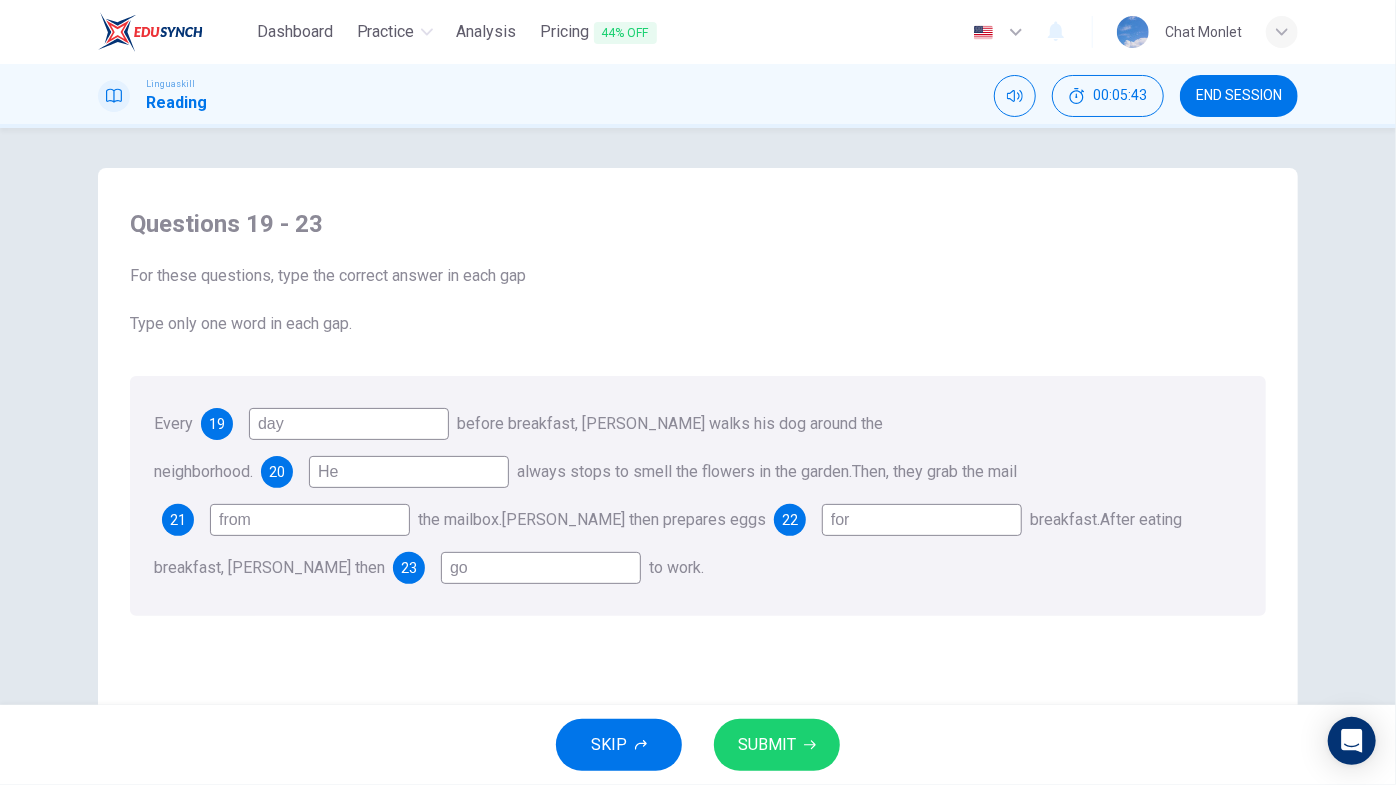 click on "SUBMIT" at bounding box center (767, 745) 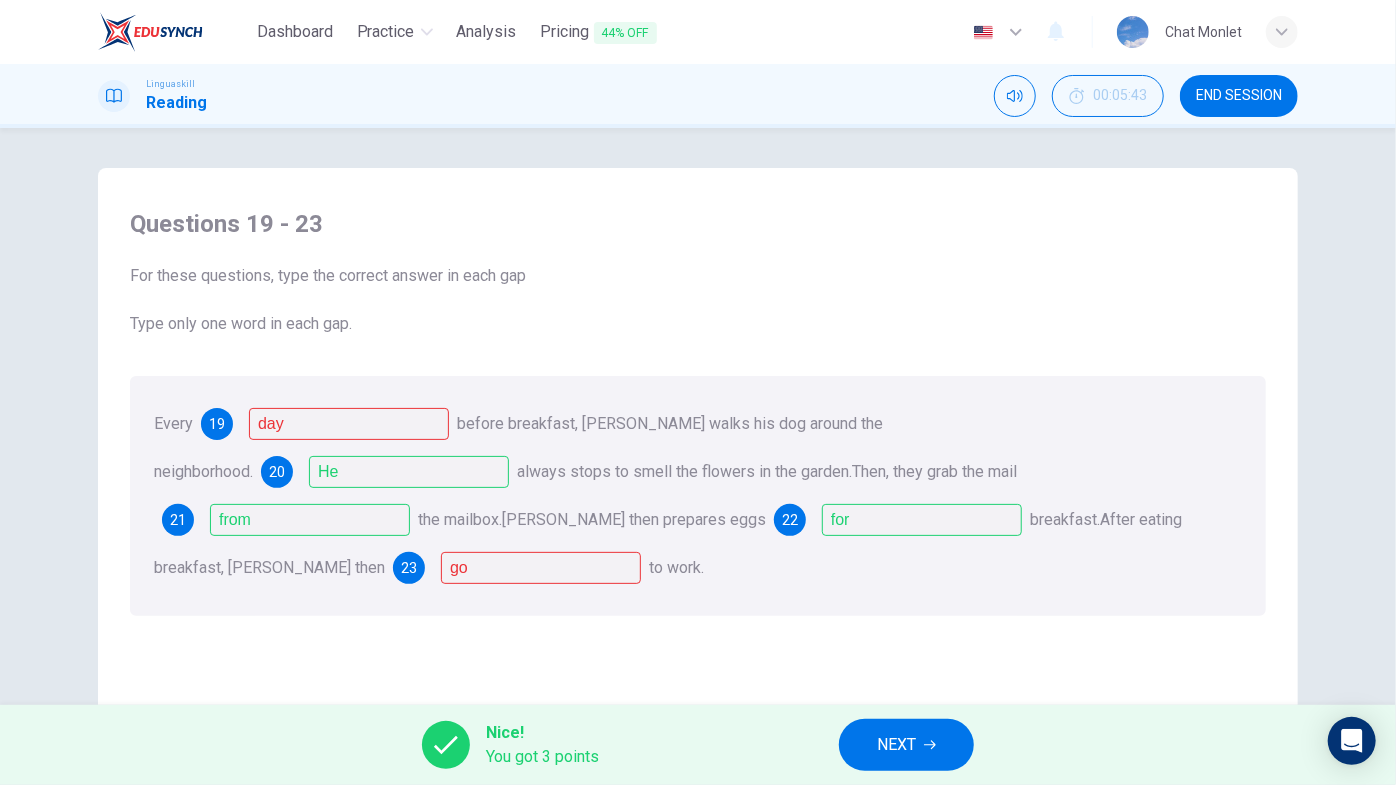 click on "NEXT" at bounding box center [906, 745] 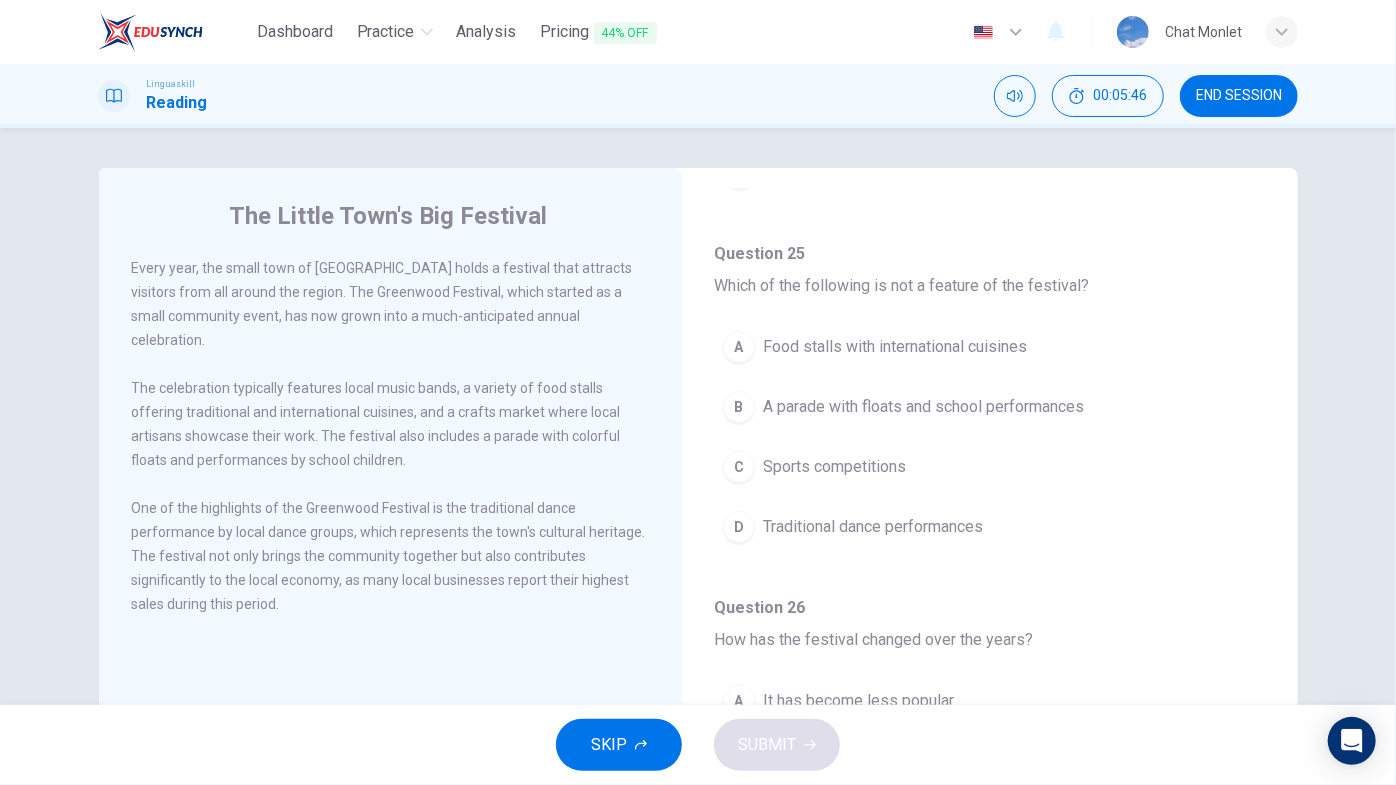 scroll, scrollTop: 0, scrollLeft: 0, axis: both 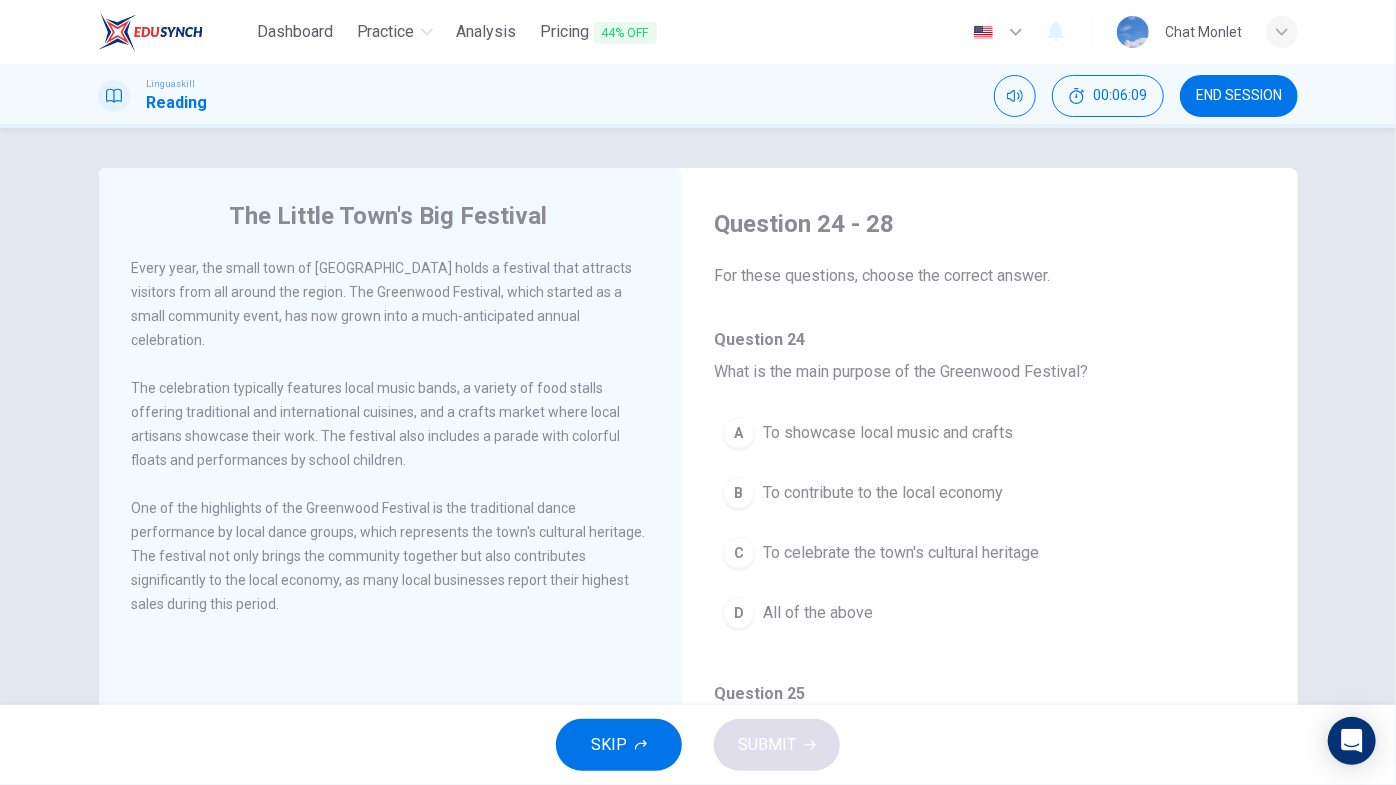 click on "To contribute to the local economy" at bounding box center [883, 493] 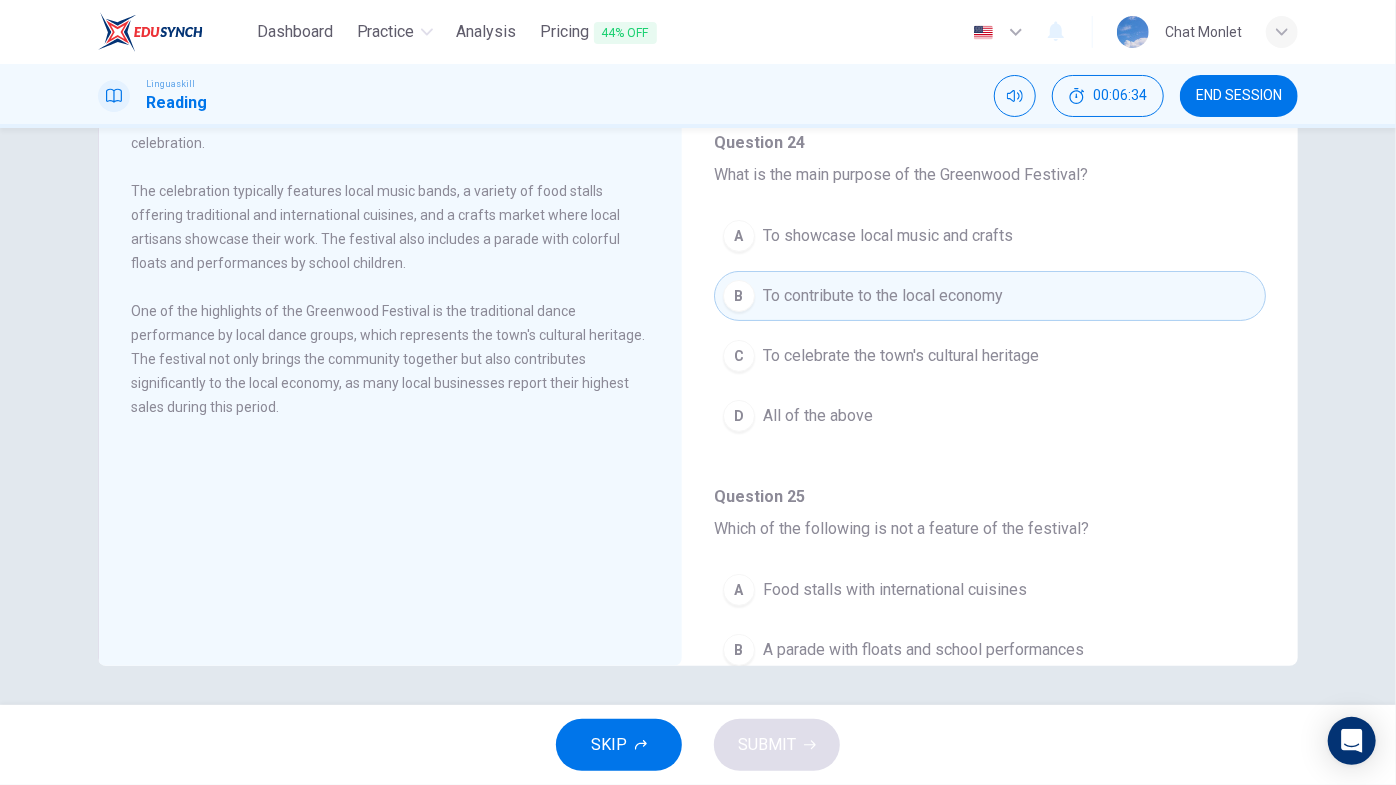 scroll, scrollTop: 0, scrollLeft: 0, axis: both 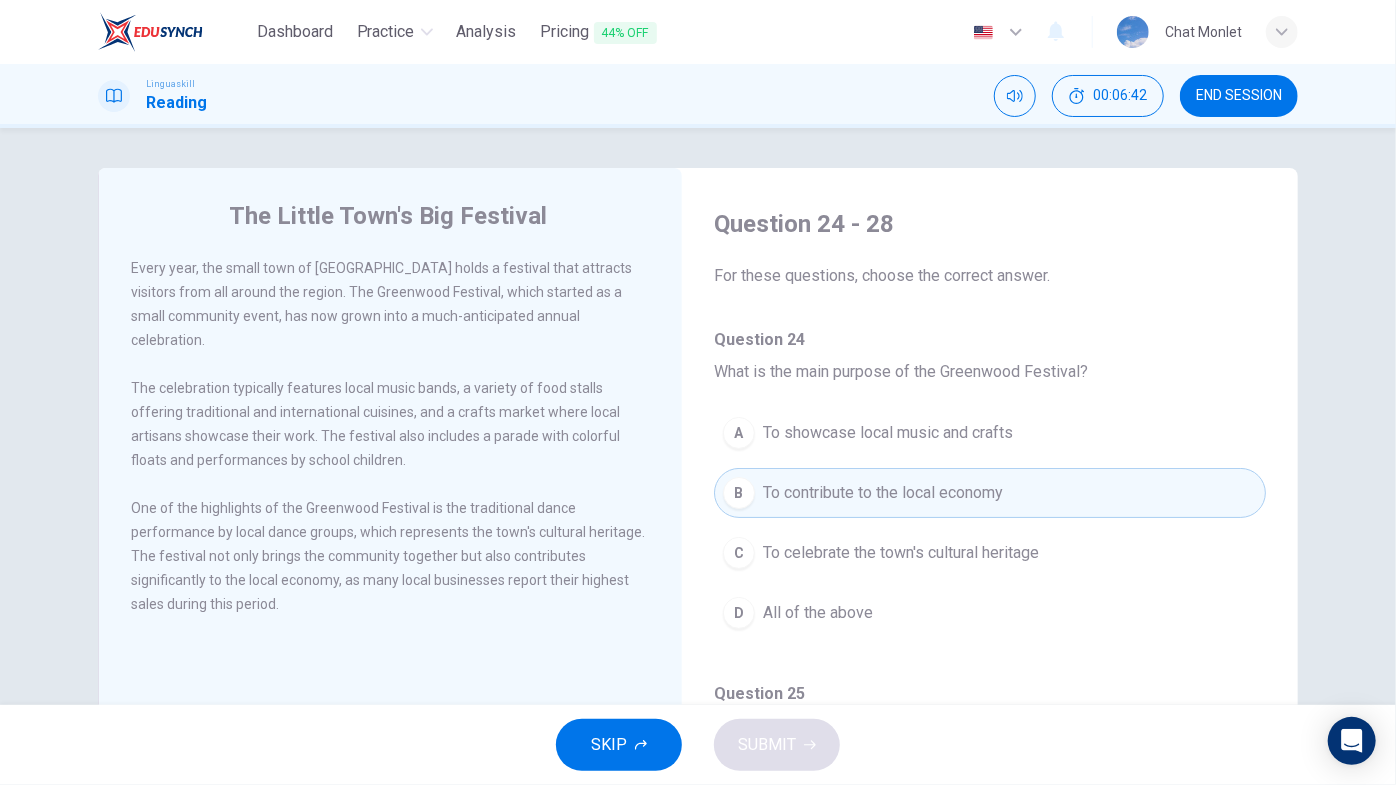 drag, startPoint x: 170, startPoint y: 389, endPoint x: 346, endPoint y: 396, distance: 176.13914 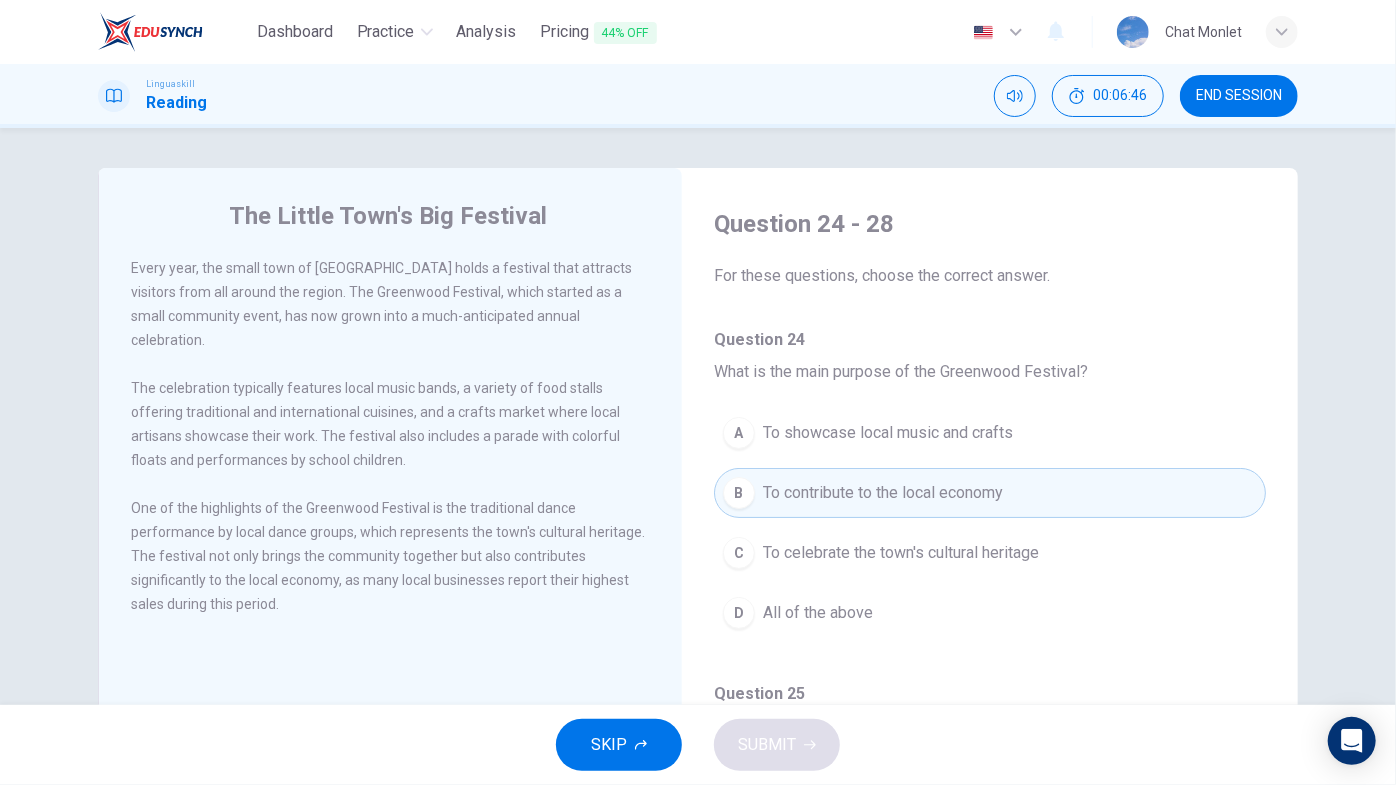 click on "All of the above" at bounding box center (818, 613) 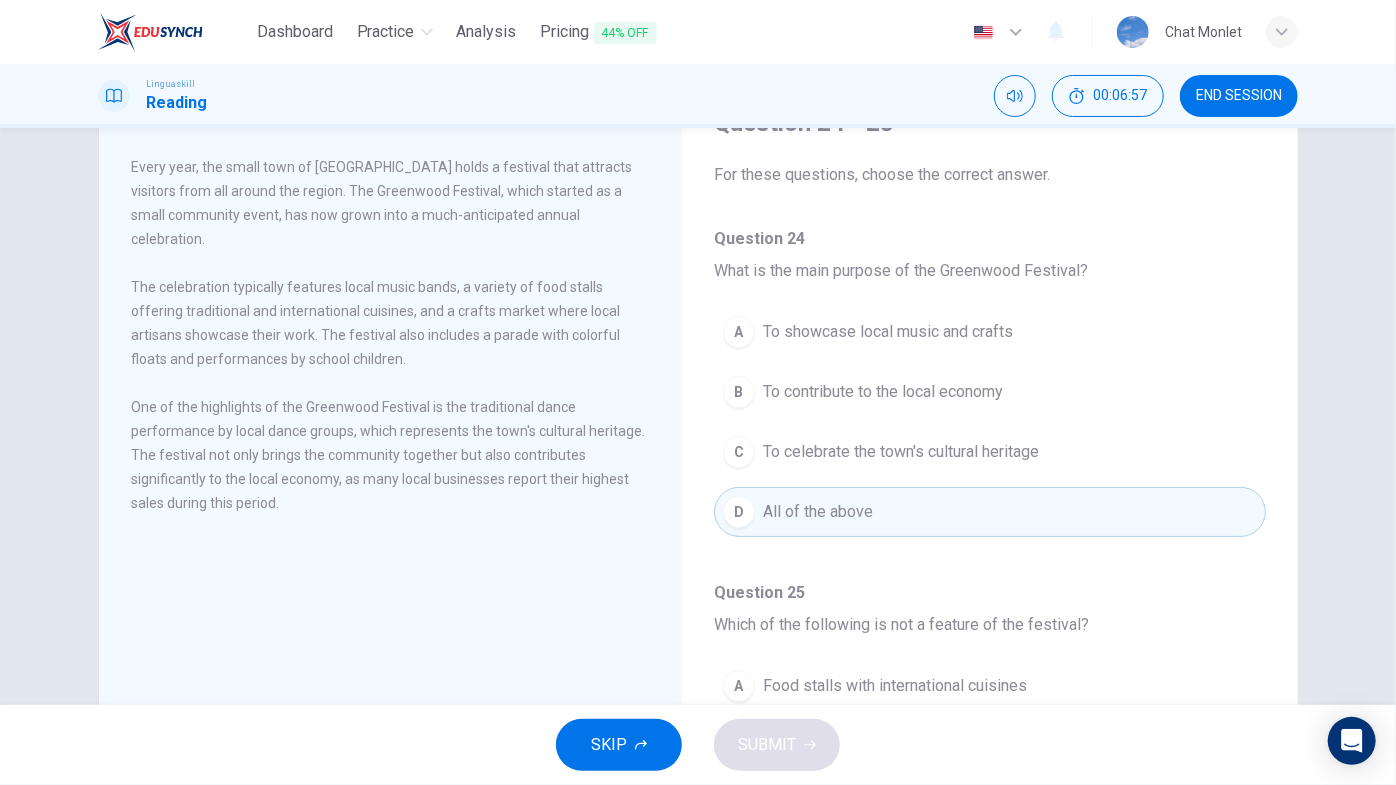 scroll, scrollTop: 151, scrollLeft: 0, axis: vertical 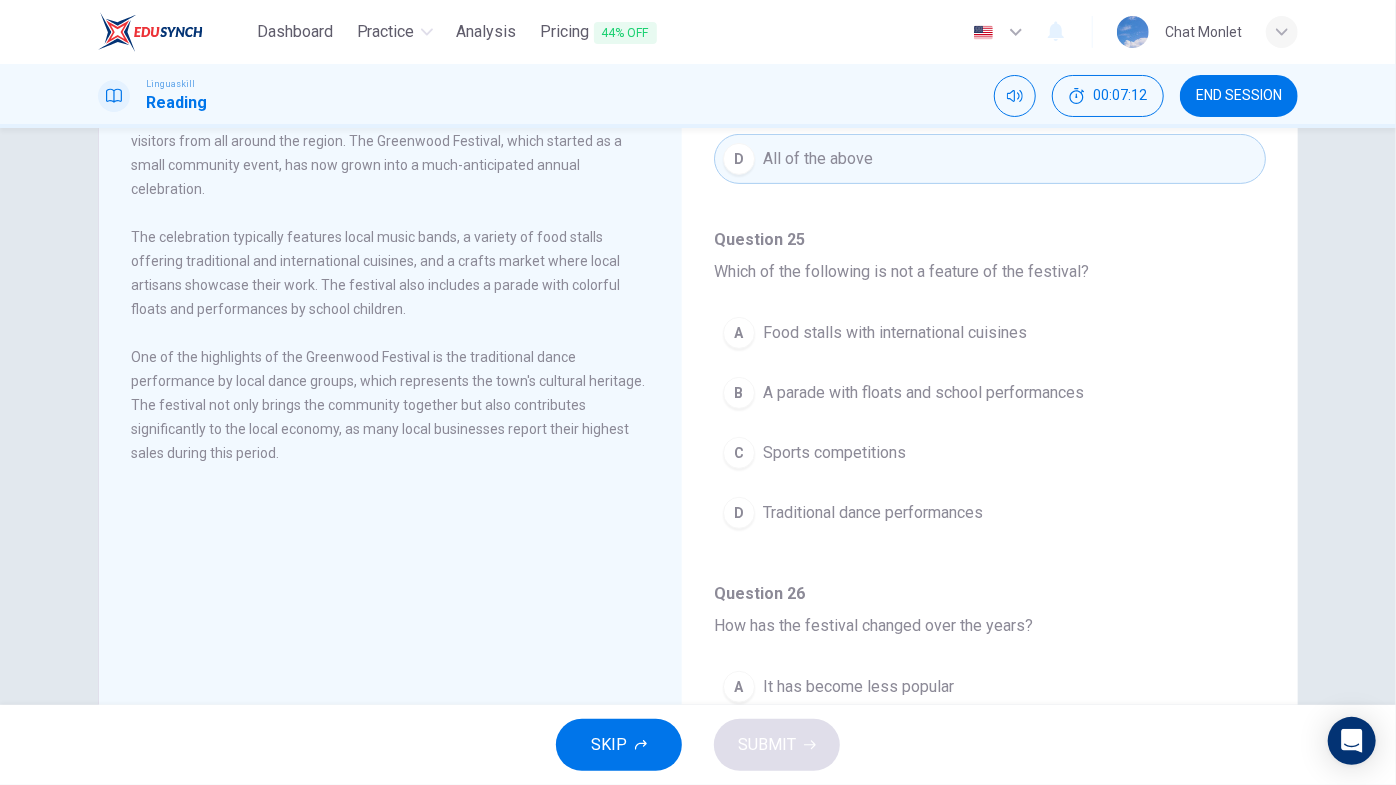 click on "Sports competitions" at bounding box center (834, 453) 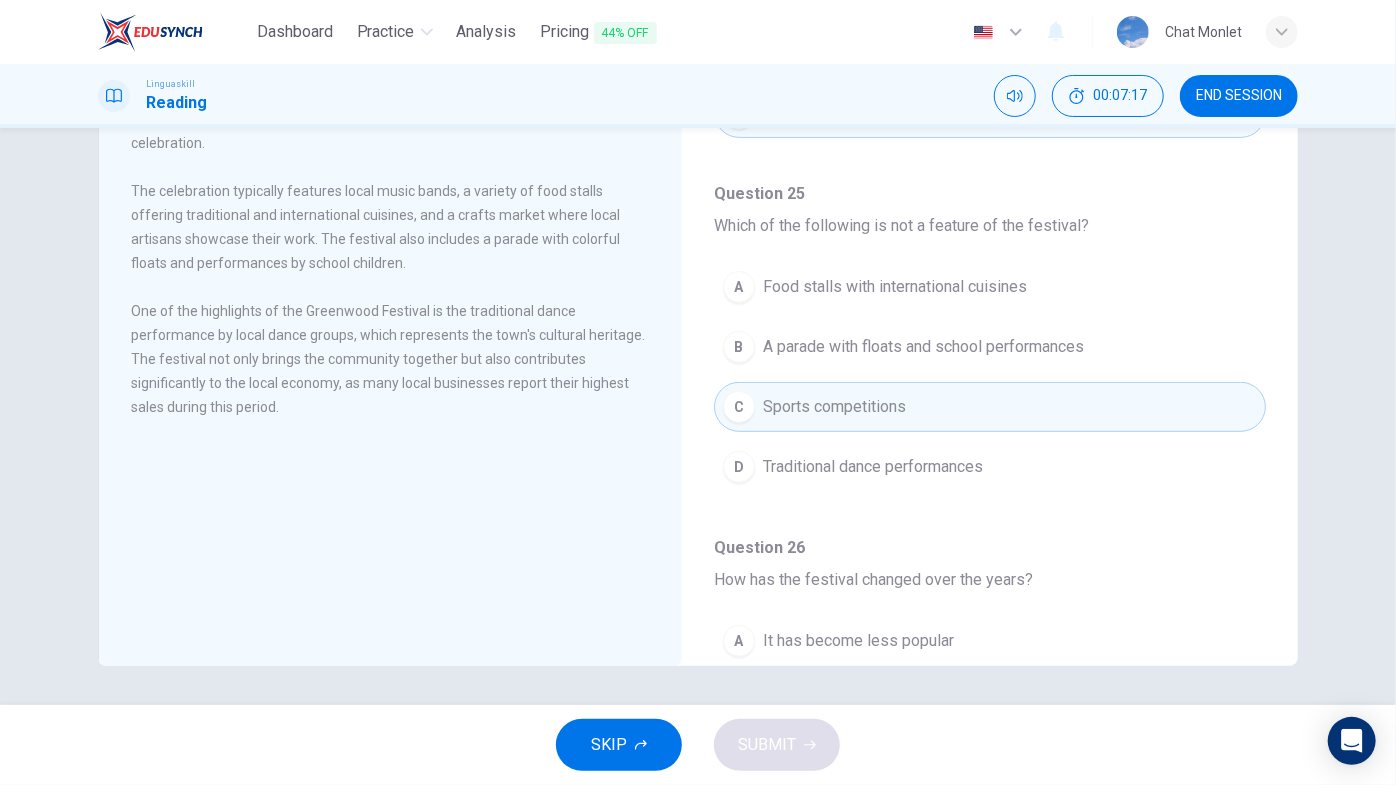 scroll, scrollTop: 197, scrollLeft: 0, axis: vertical 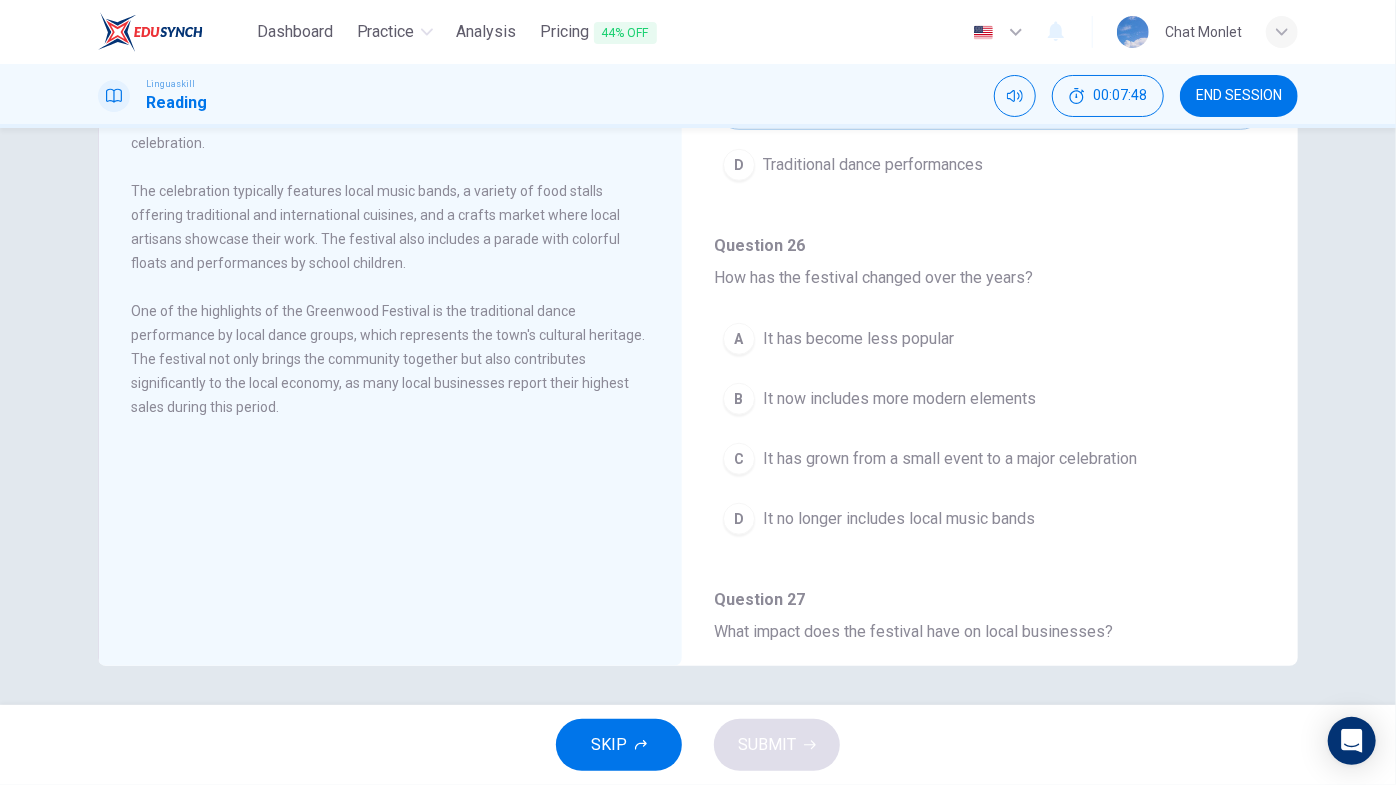 click on "It has grown from a small event to a major celebration" at bounding box center [950, 459] 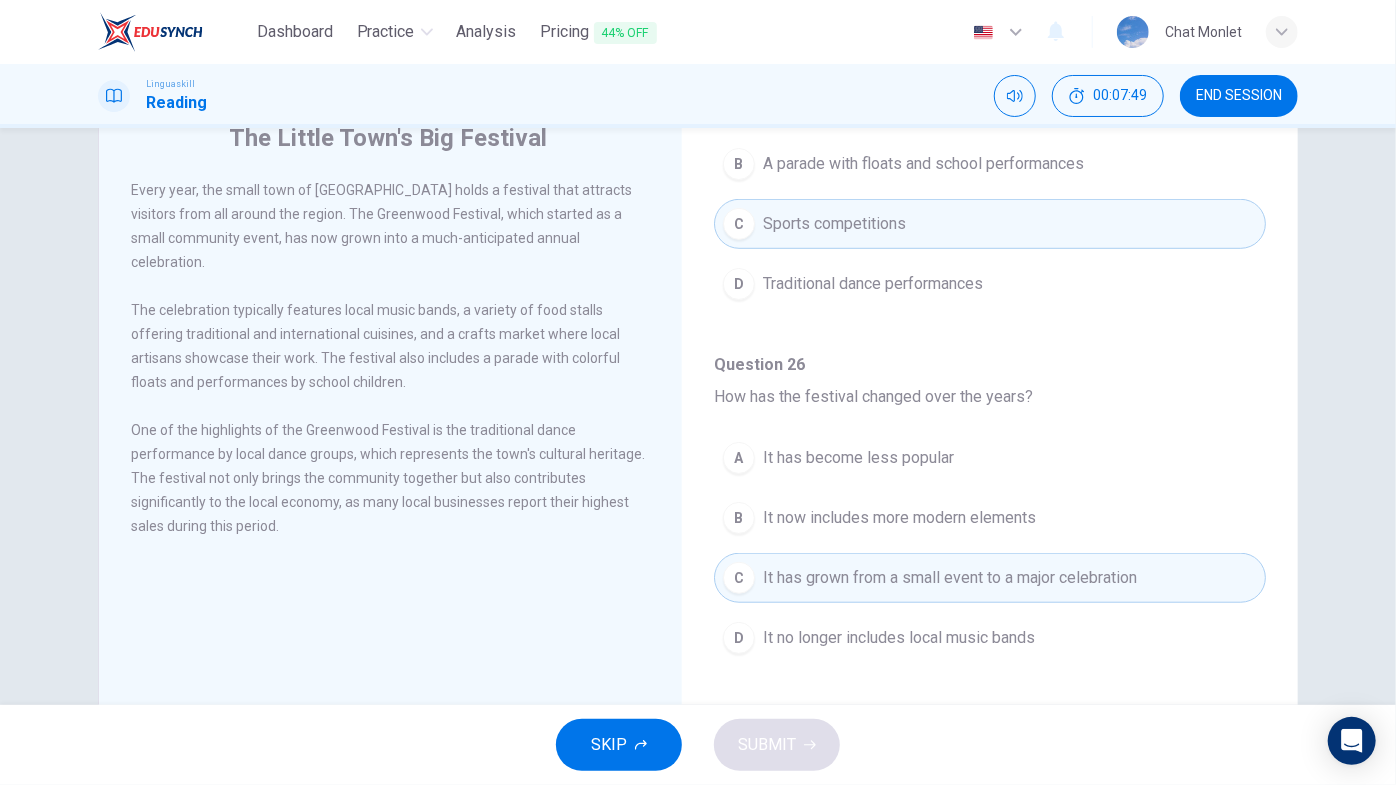 scroll, scrollTop: 0, scrollLeft: 0, axis: both 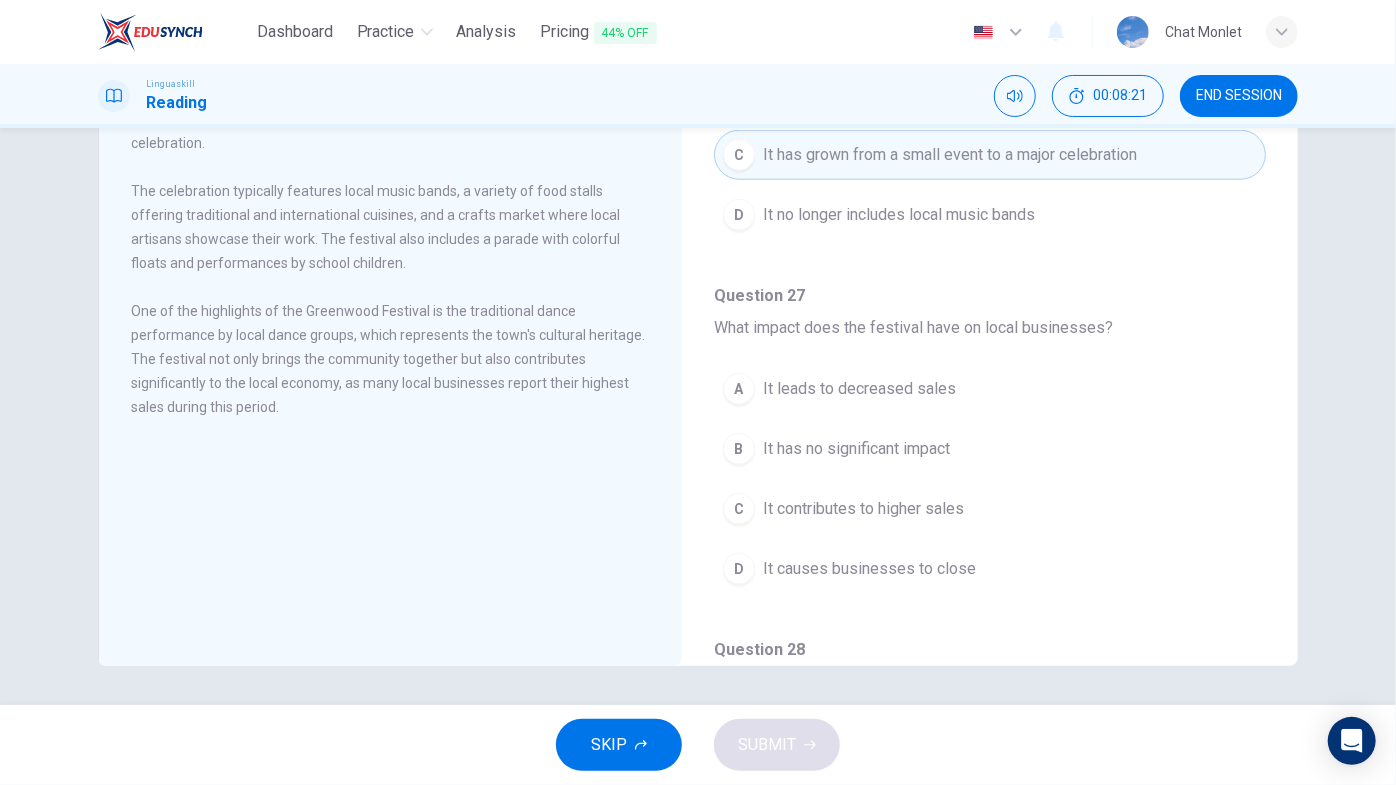 click on "It contributes to higher sales" at bounding box center [863, 509] 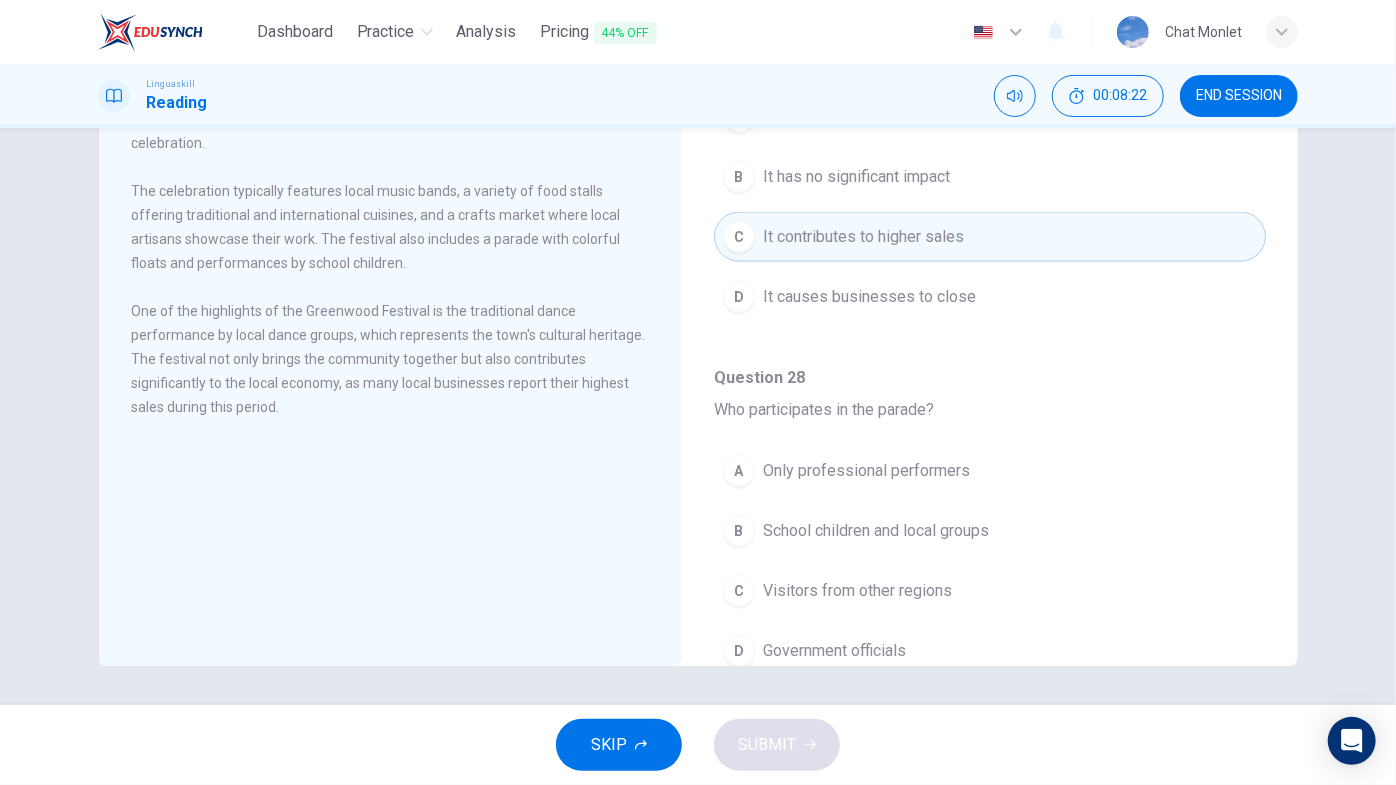 scroll, scrollTop: 1212, scrollLeft: 0, axis: vertical 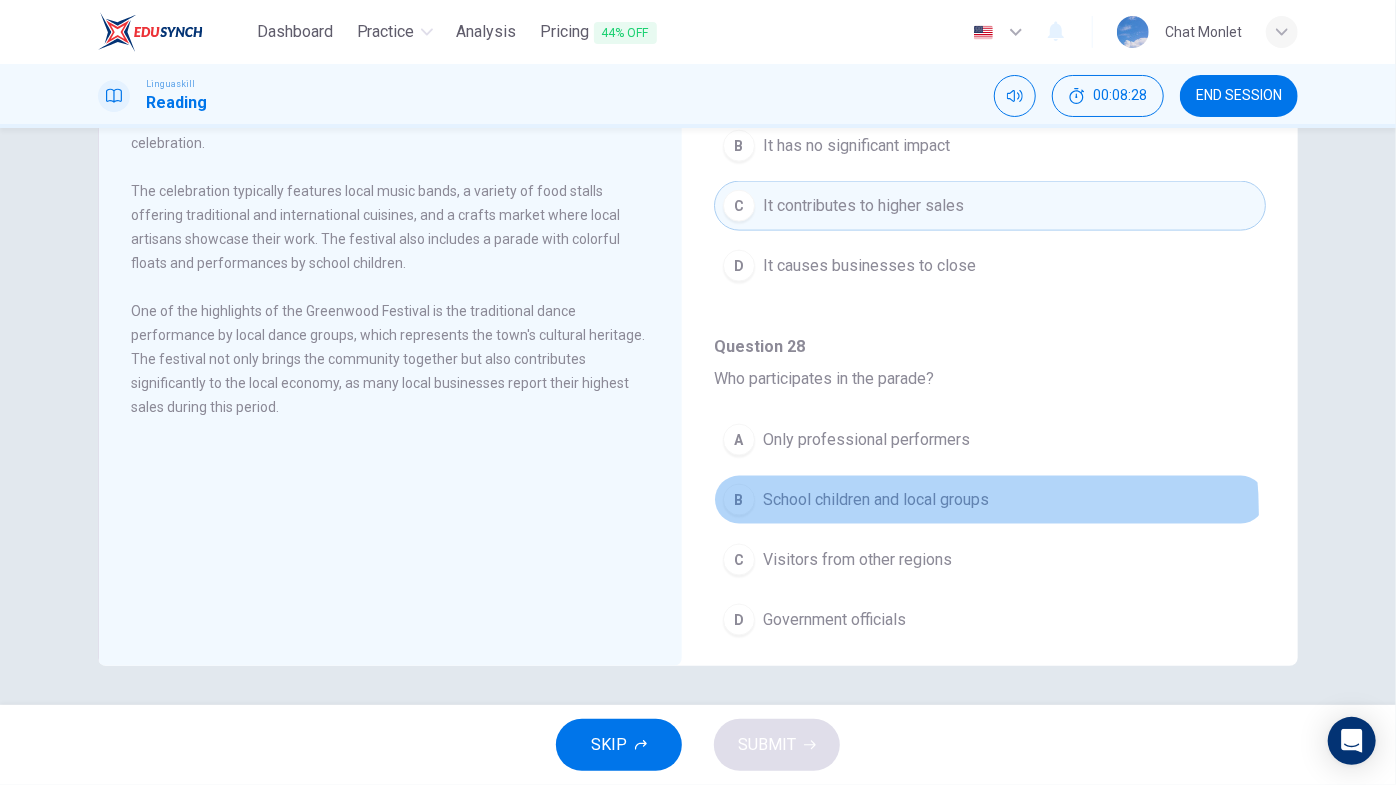click on "B School children and local groups" at bounding box center [990, 500] 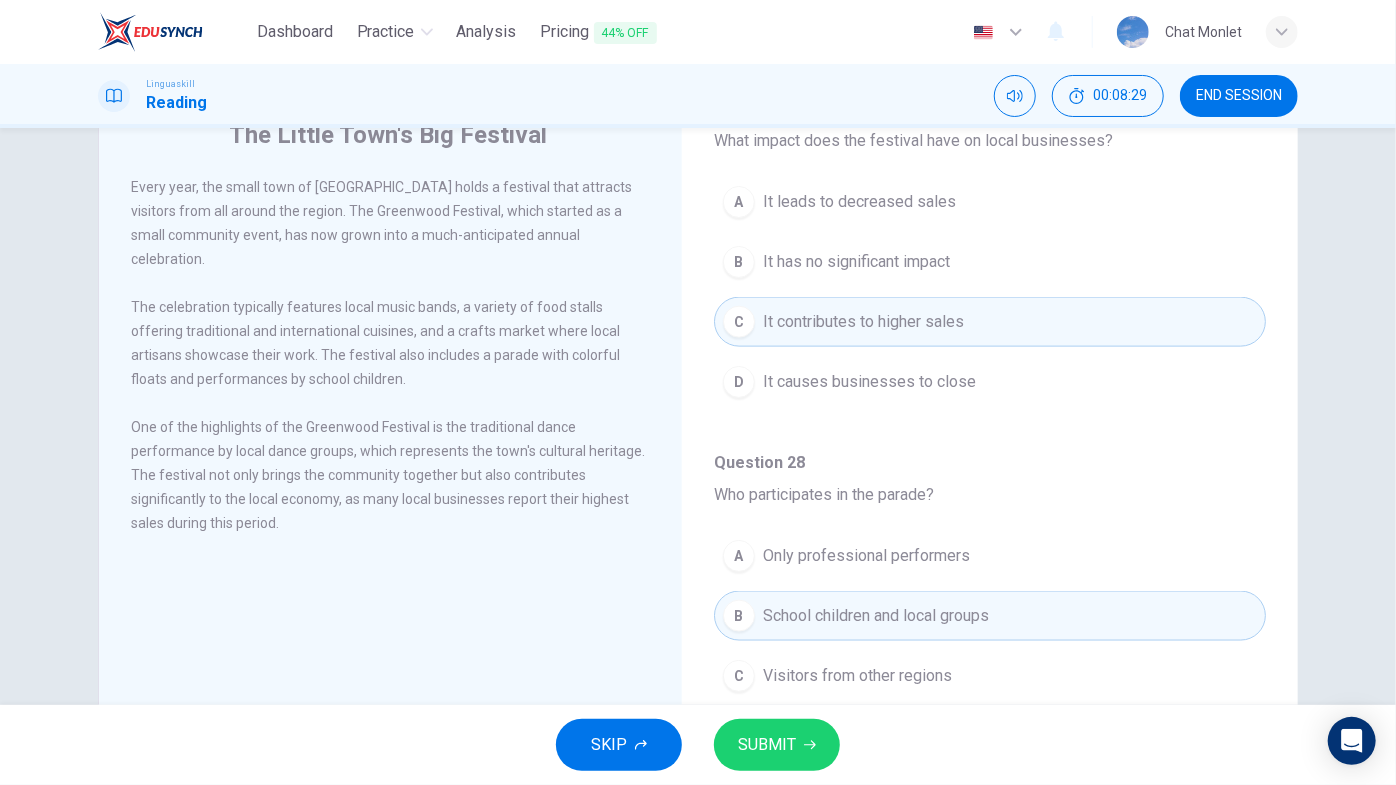 scroll, scrollTop: 46, scrollLeft: 0, axis: vertical 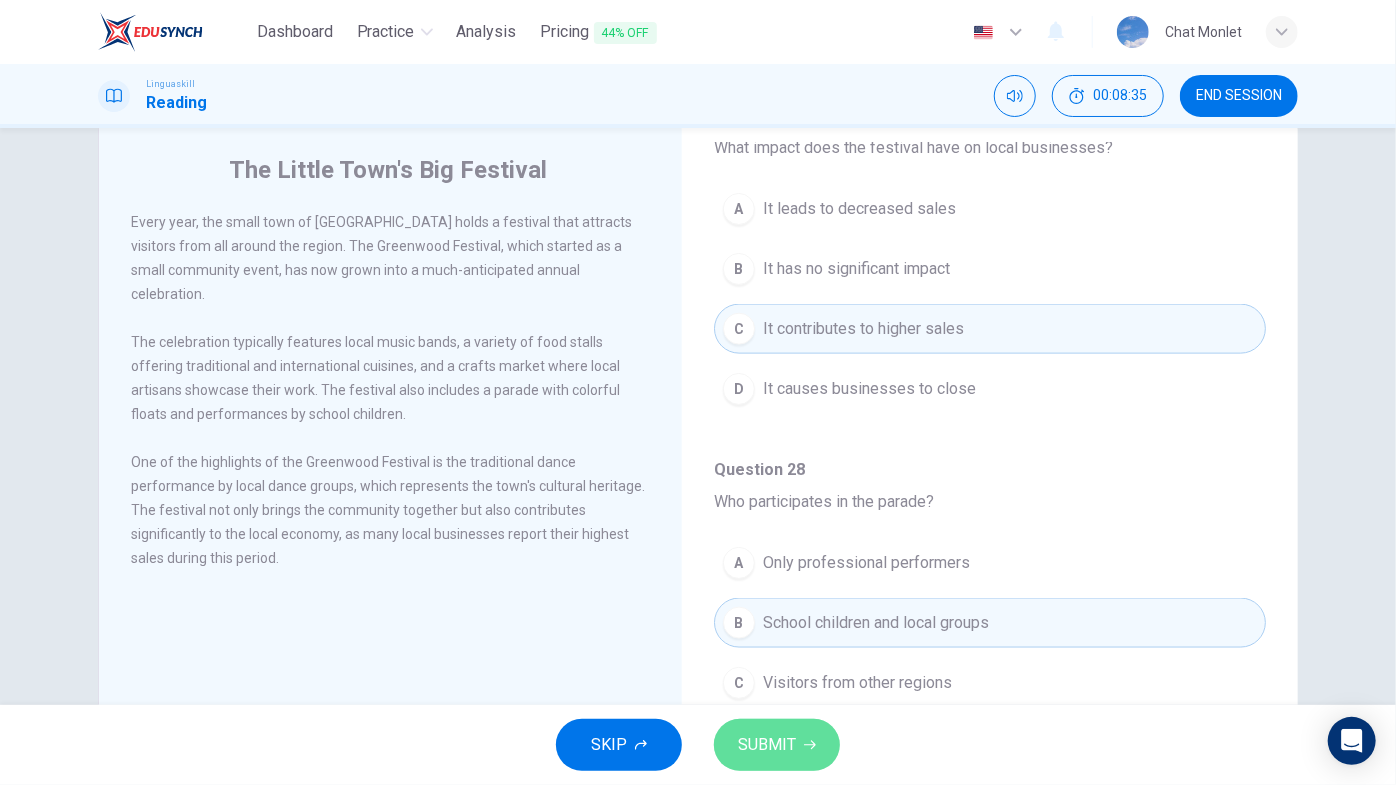 click on "SUBMIT" at bounding box center (777, 745) 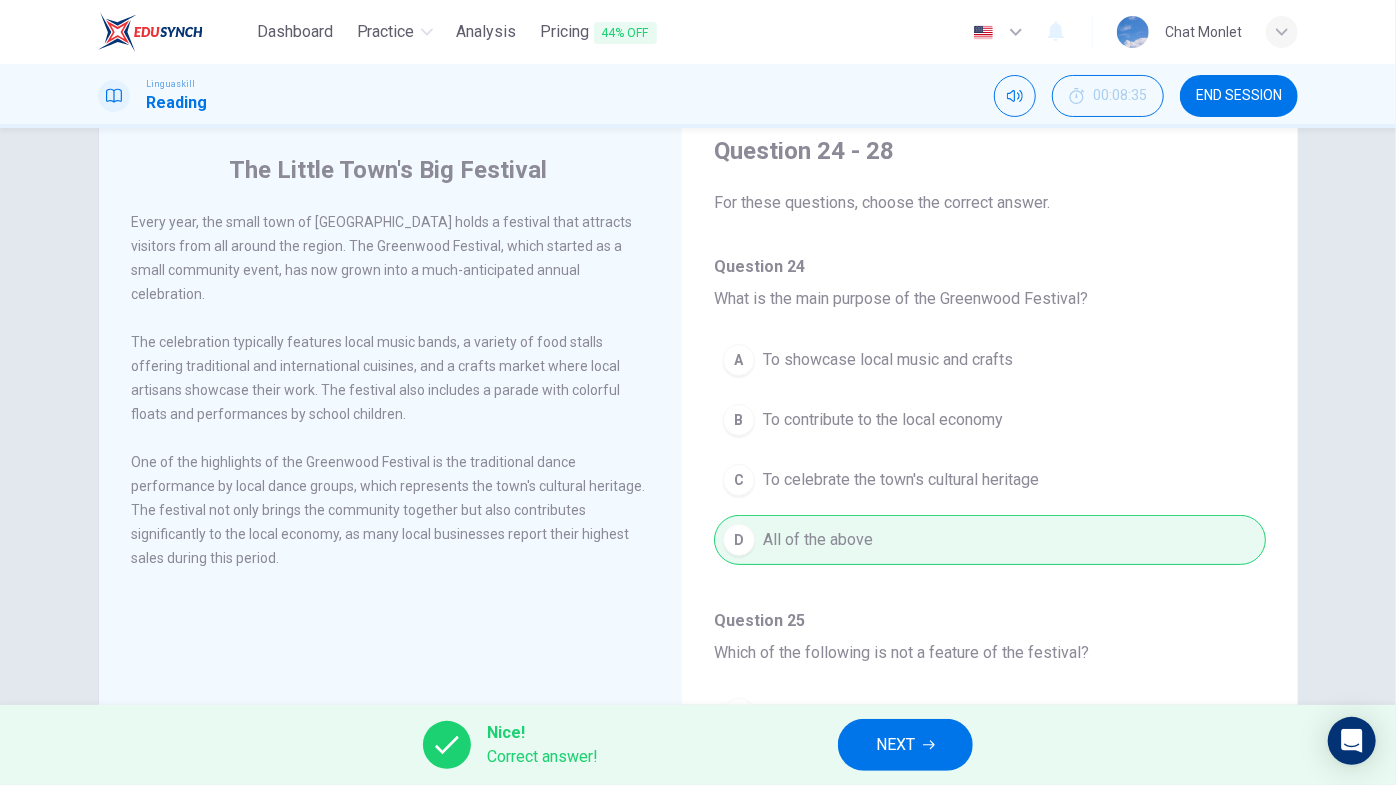 scroll, scrollTop: 0, scrollLeft: 0, axis: both 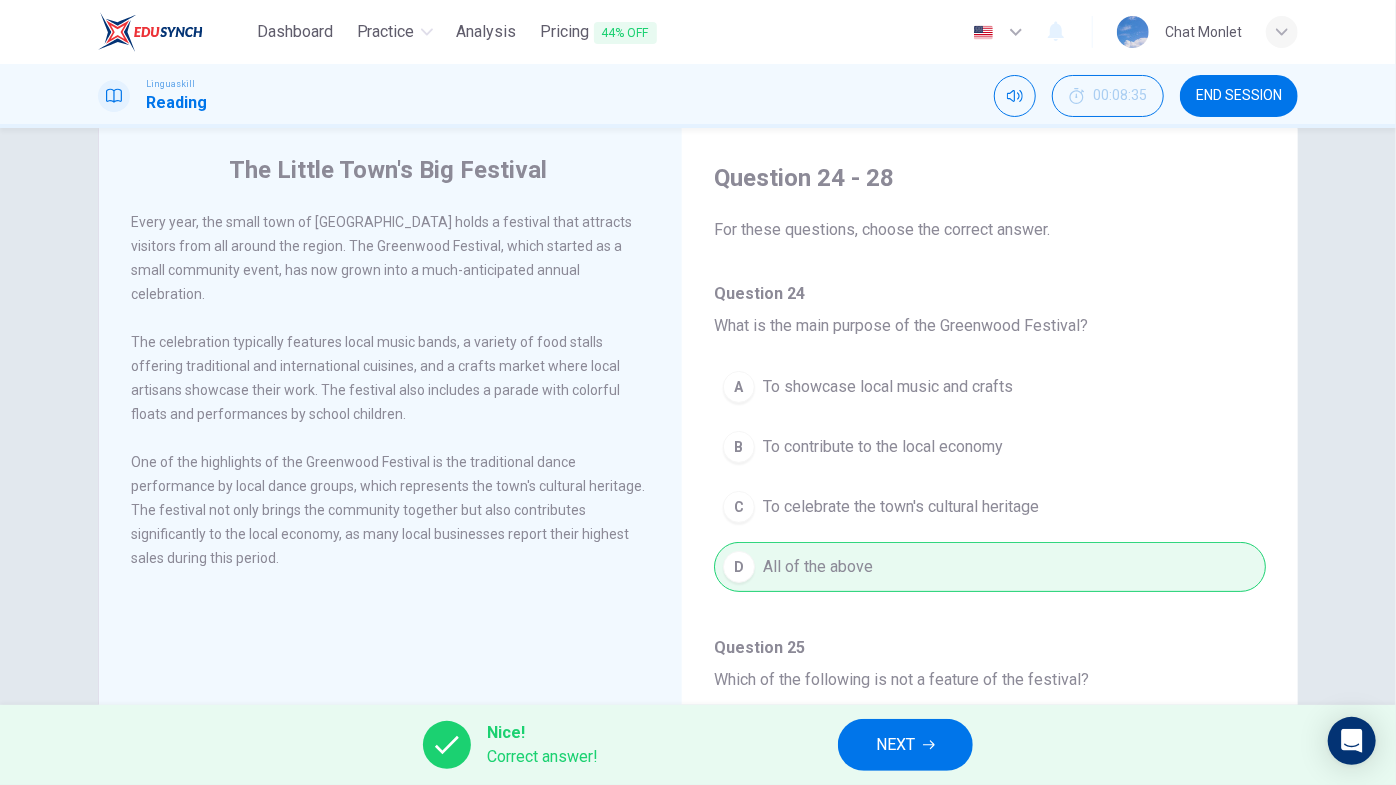 click on "NEXT" at bounding box center [895, 745] 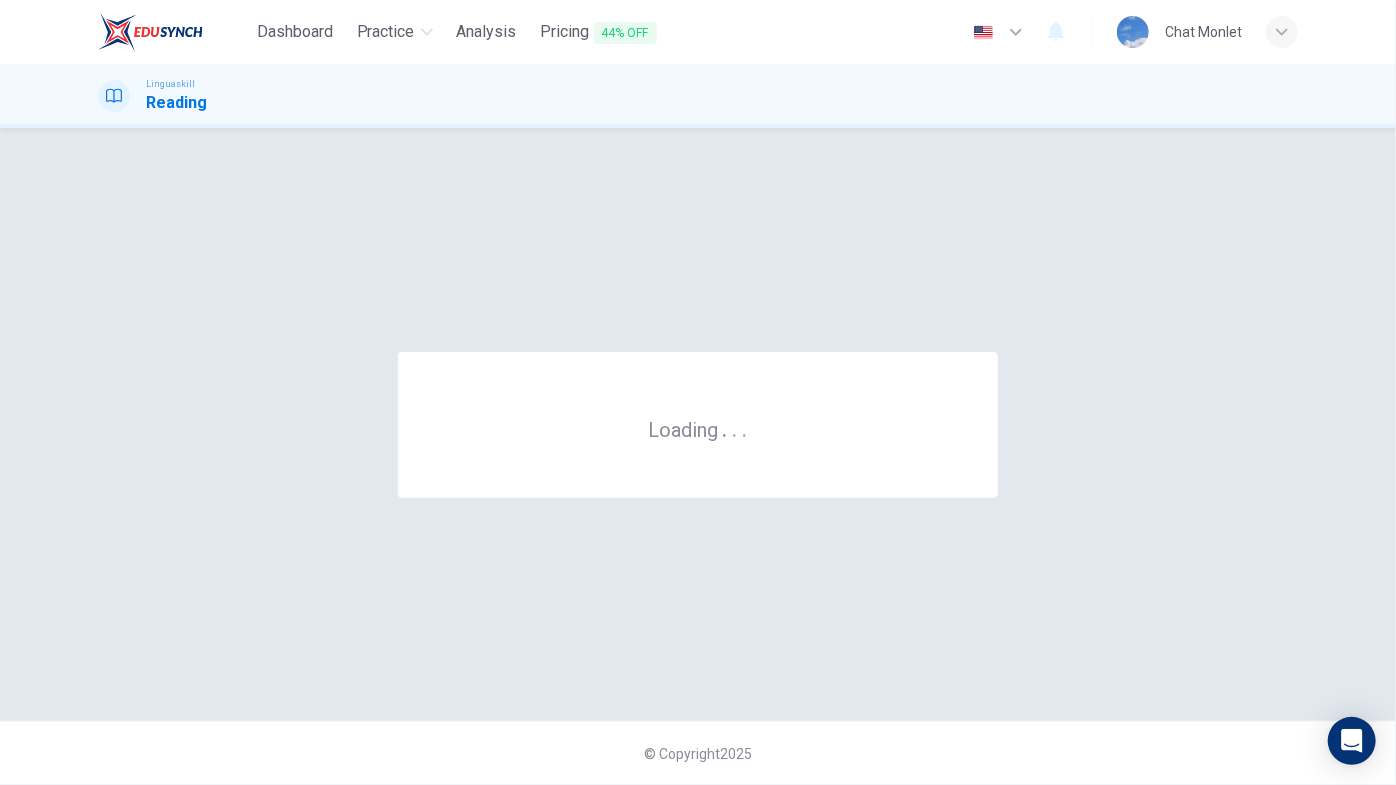 scroll, scrollTop: 0, scrollLeft: 0, axis: both 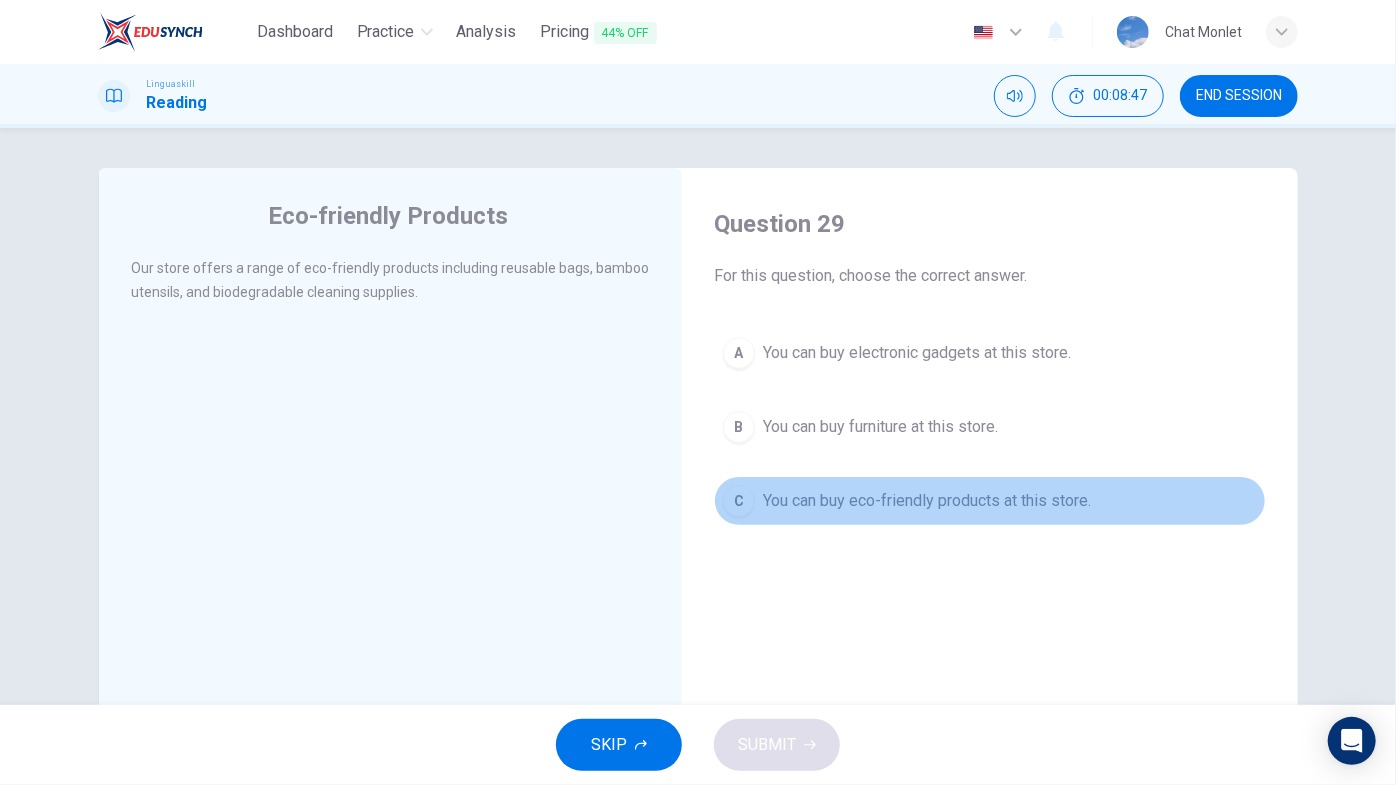 click on "You can buy eco-friendly products at this store." at bounding box center (927, 501) 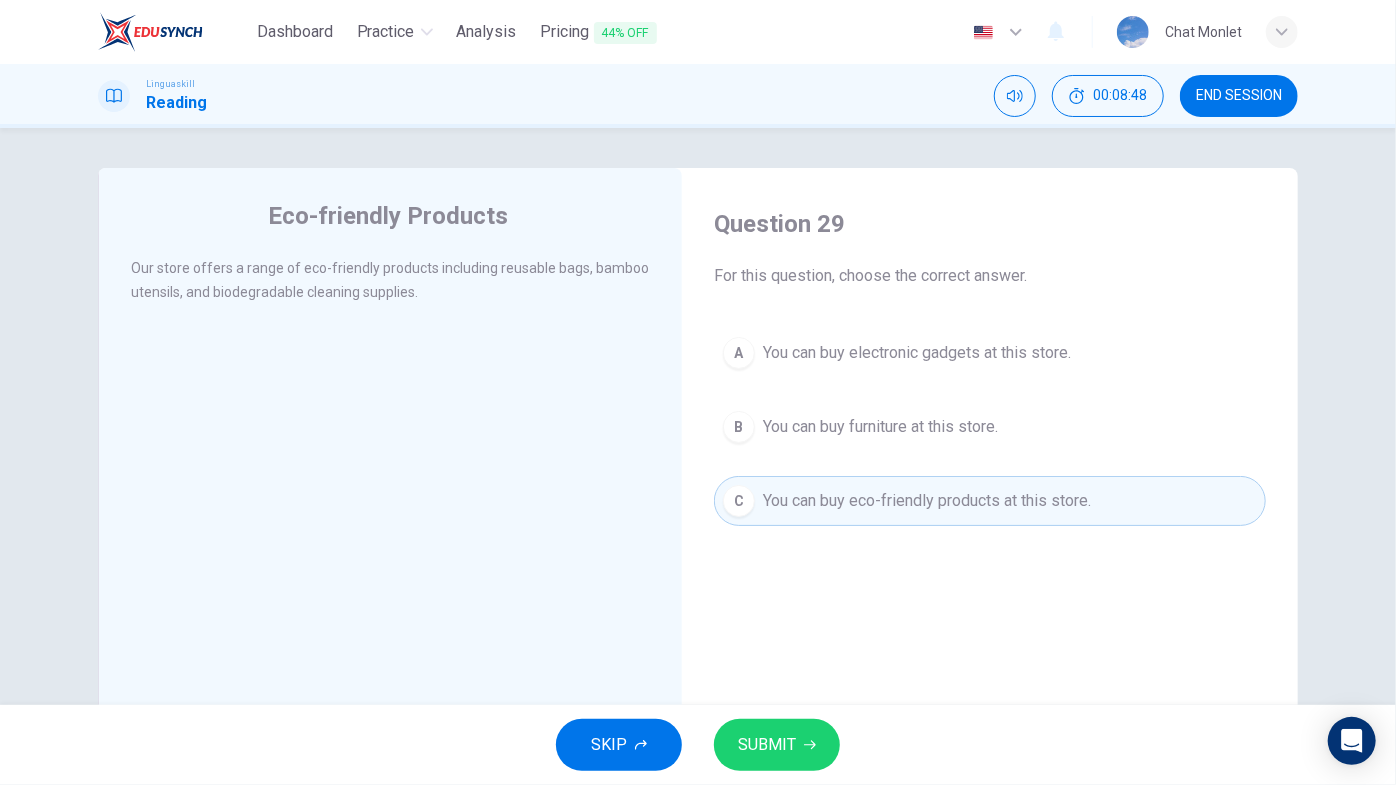 click on "SUBMIT" at bounding box center (777, 745) 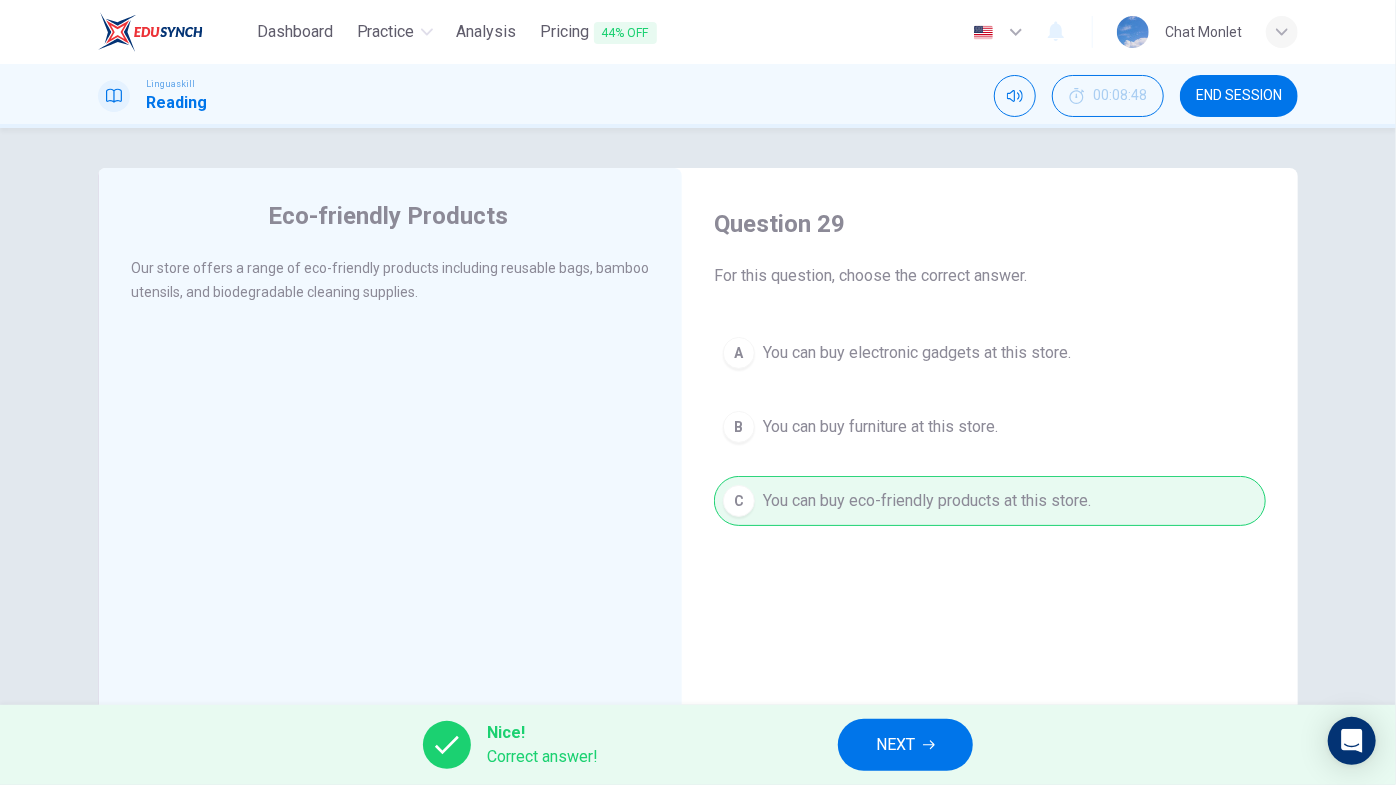 click on "NEXT" at bounding box center [895, 745] 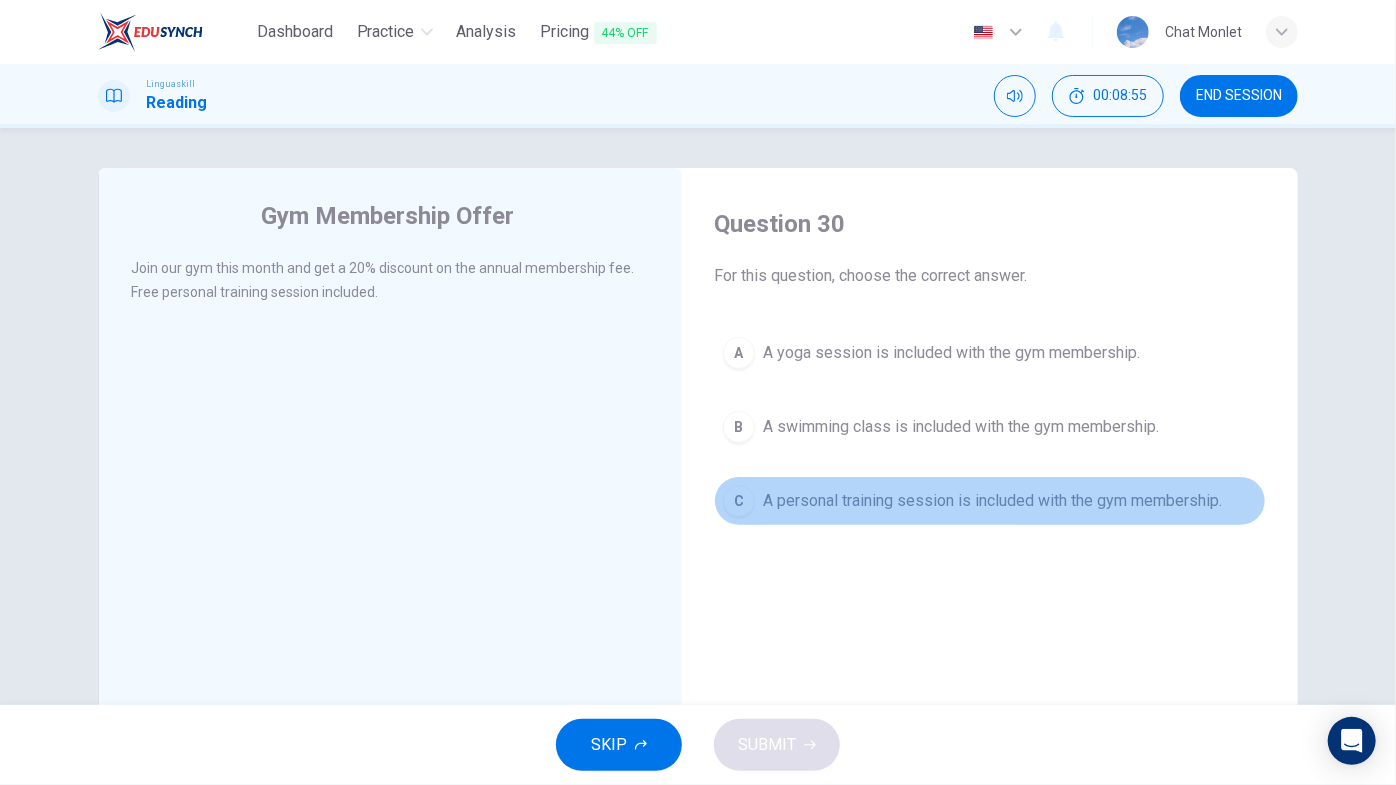 click on "C A personal training session is included with the gym membership." at bounding box center [990, 501] 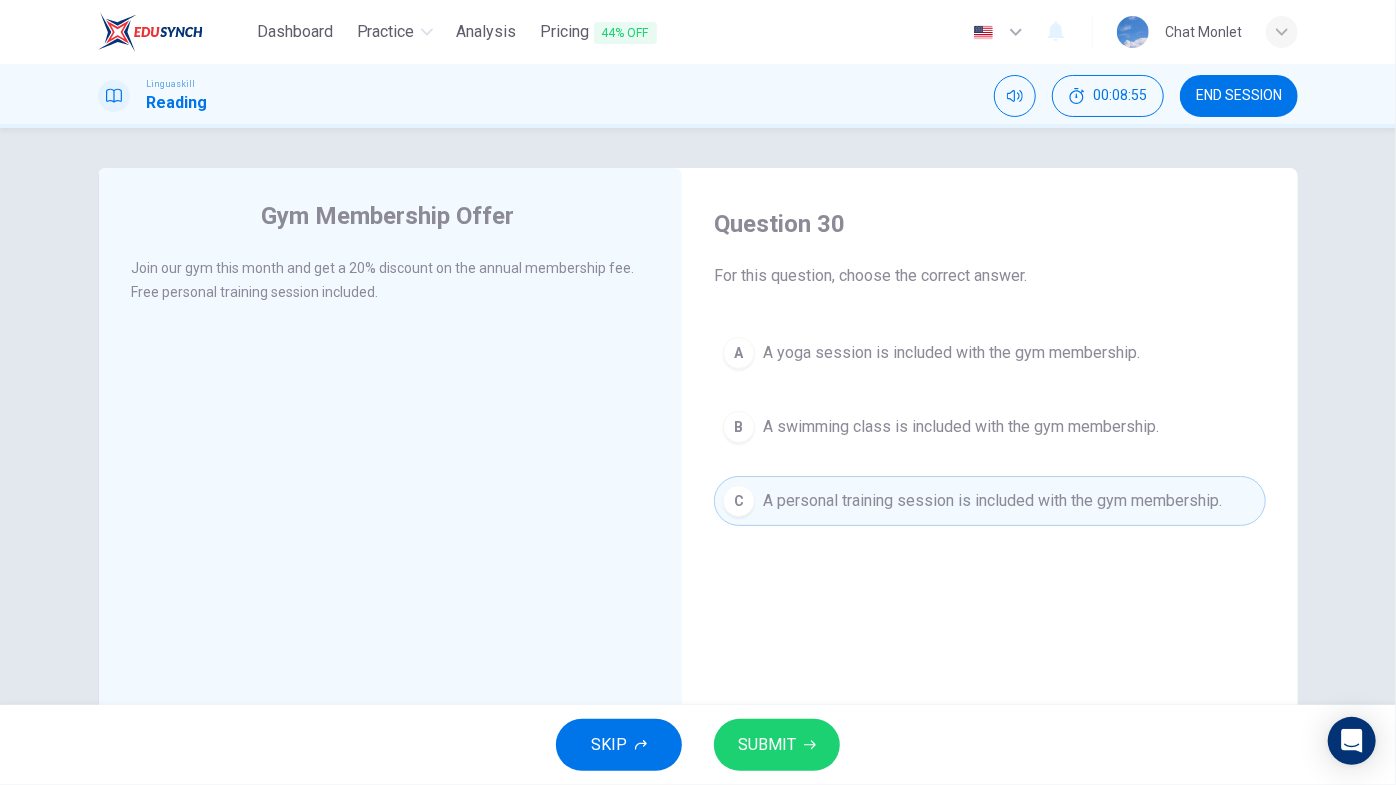 click on "Question 30 For this question, choose the correct answer. A A yoga session is included with the gym membership. B A swimming class is included with the gym membership. C A personal training session is included with the gym membership." at bounding box center [990, 525] 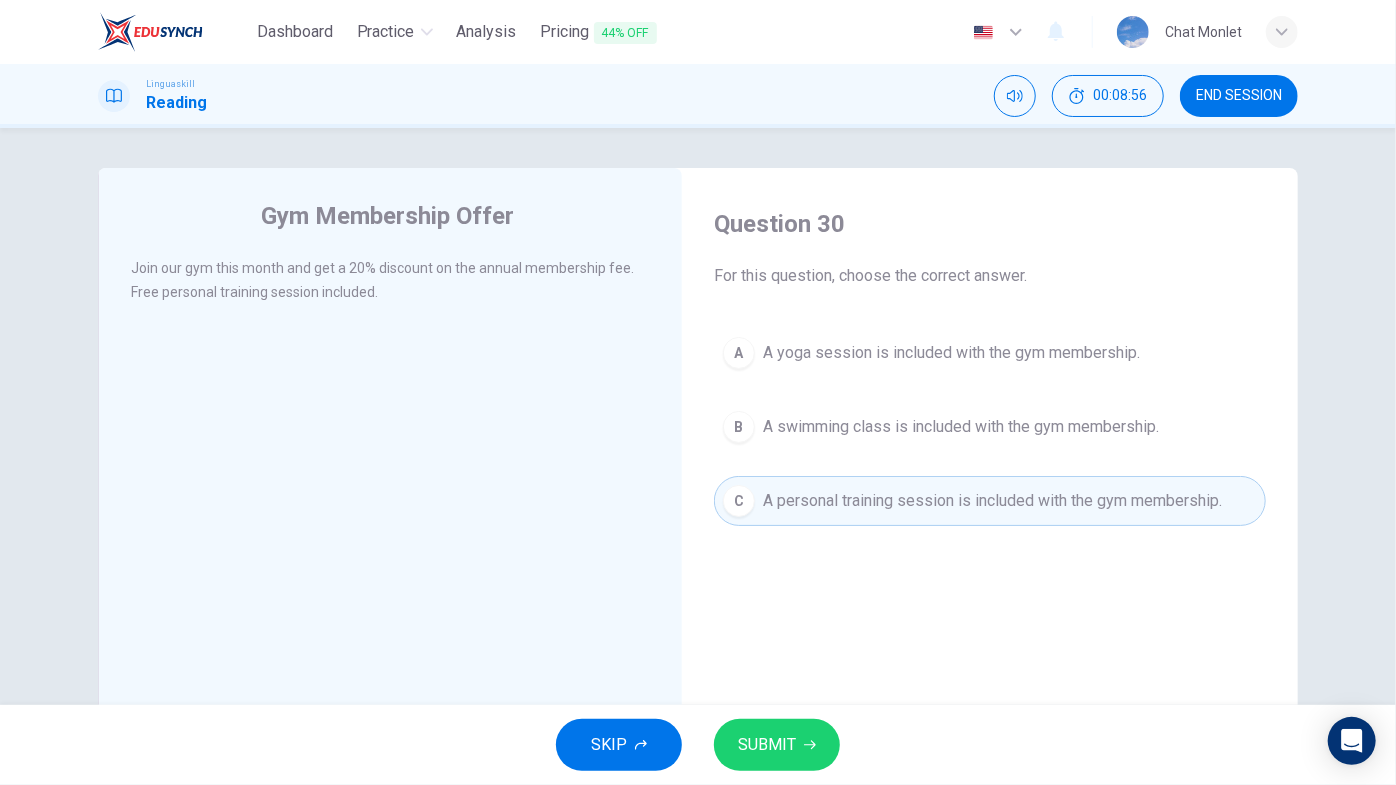 click on "SKIP SUBMIT" at bounding box center (698, 745) 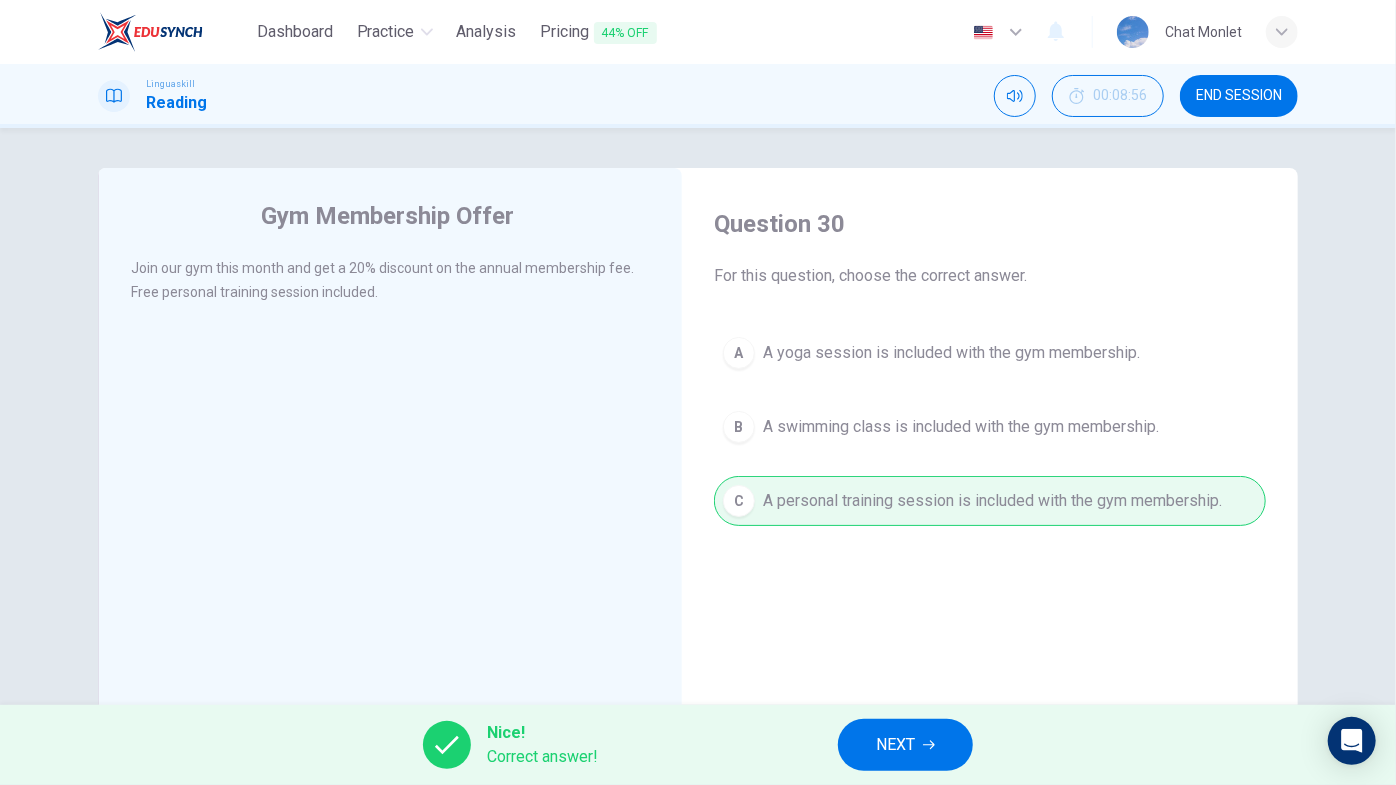 click on "Nice! Correct answer! NEXT" at bounding box center (698, 745) 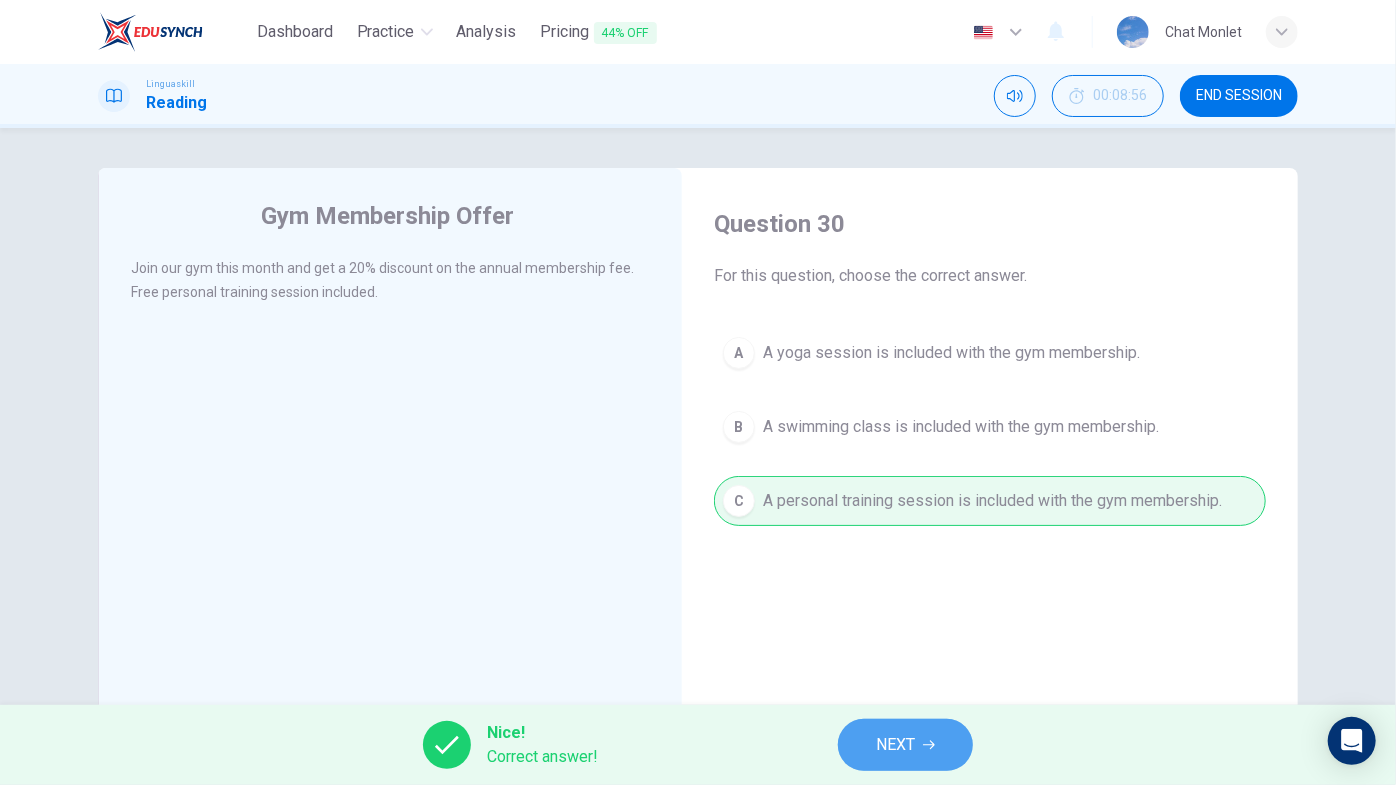 click on "NEXT" at bounding box center (905, 745) 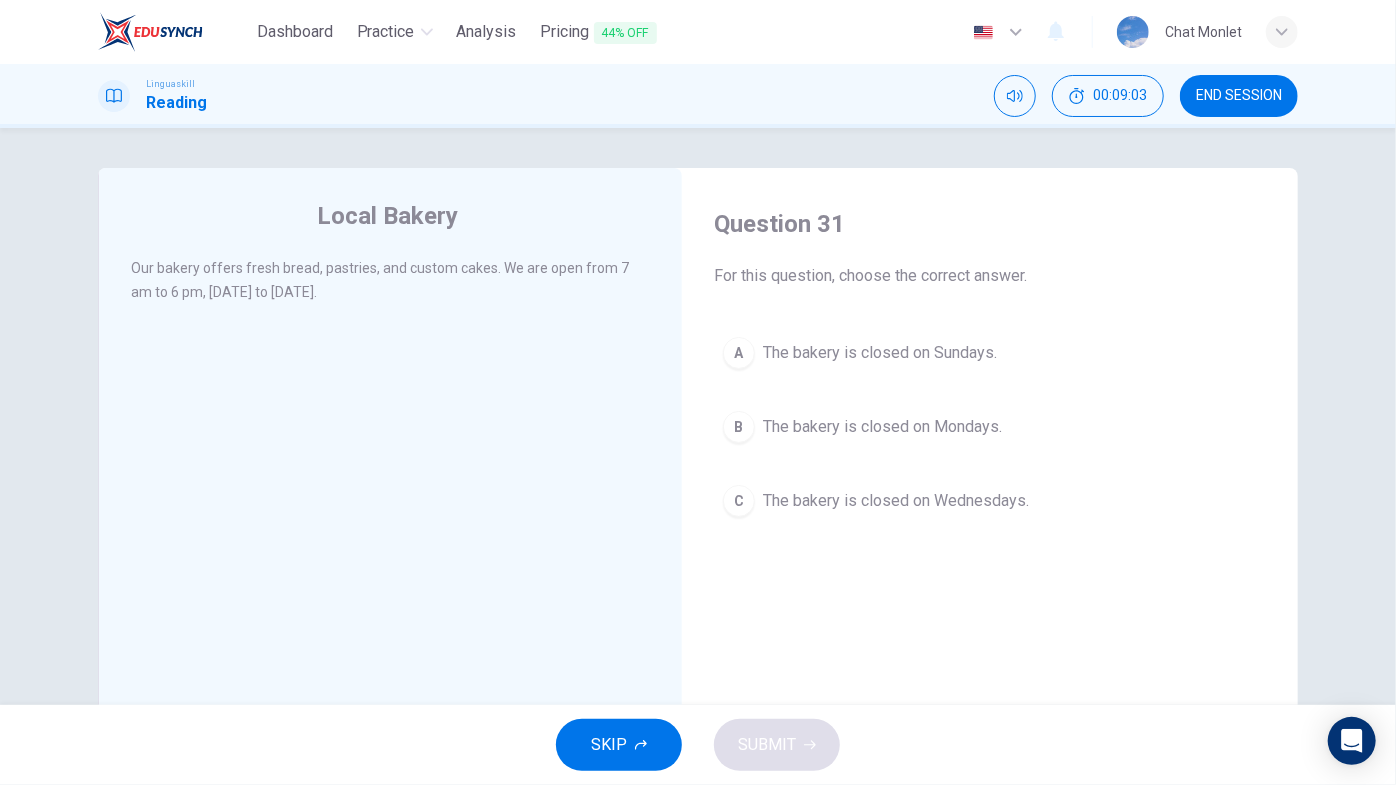 click on "The bakery is closed on Sundays." at bounding box center [880, 353] 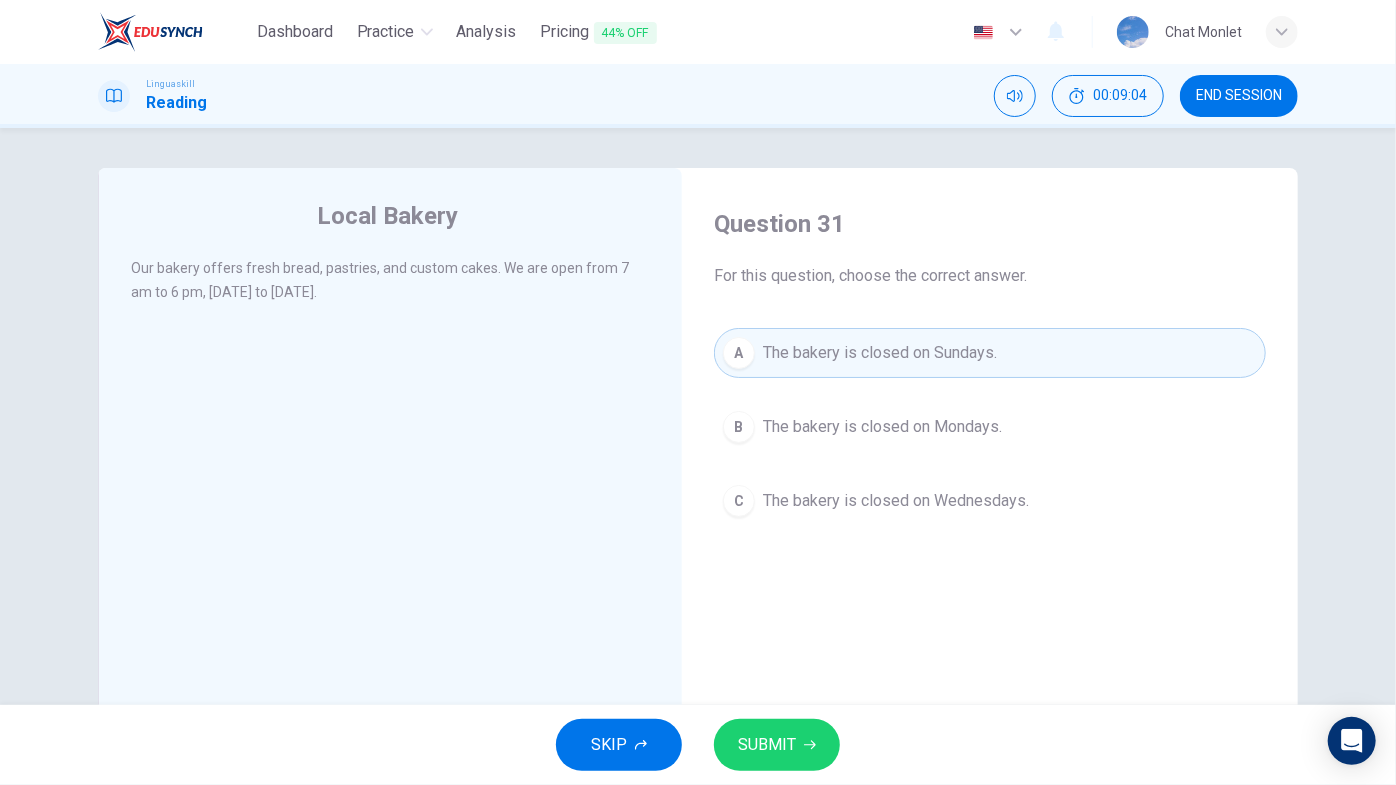 click on "SUBMIT" at bounding box center (767, 745) 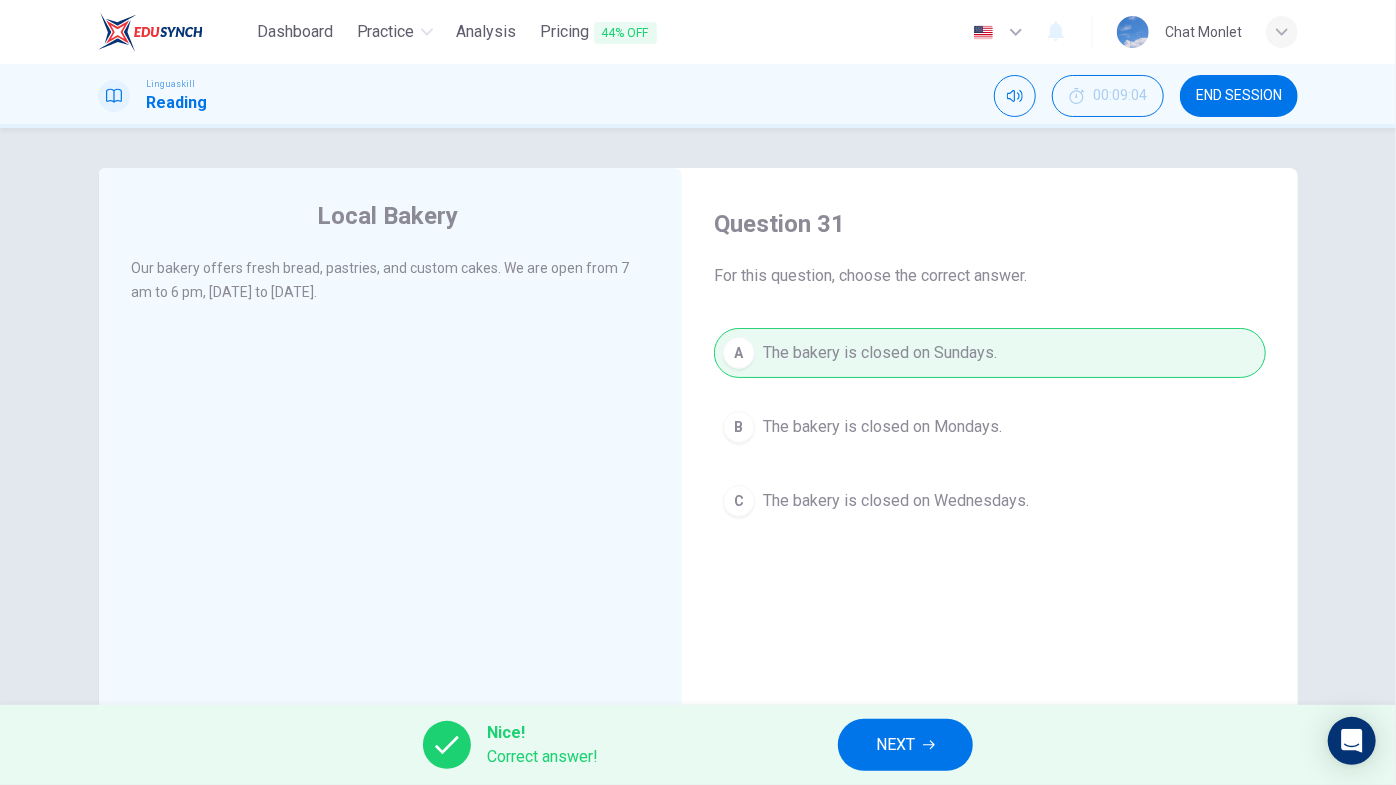 click on "NEXT" at bounding box center [905, 745] 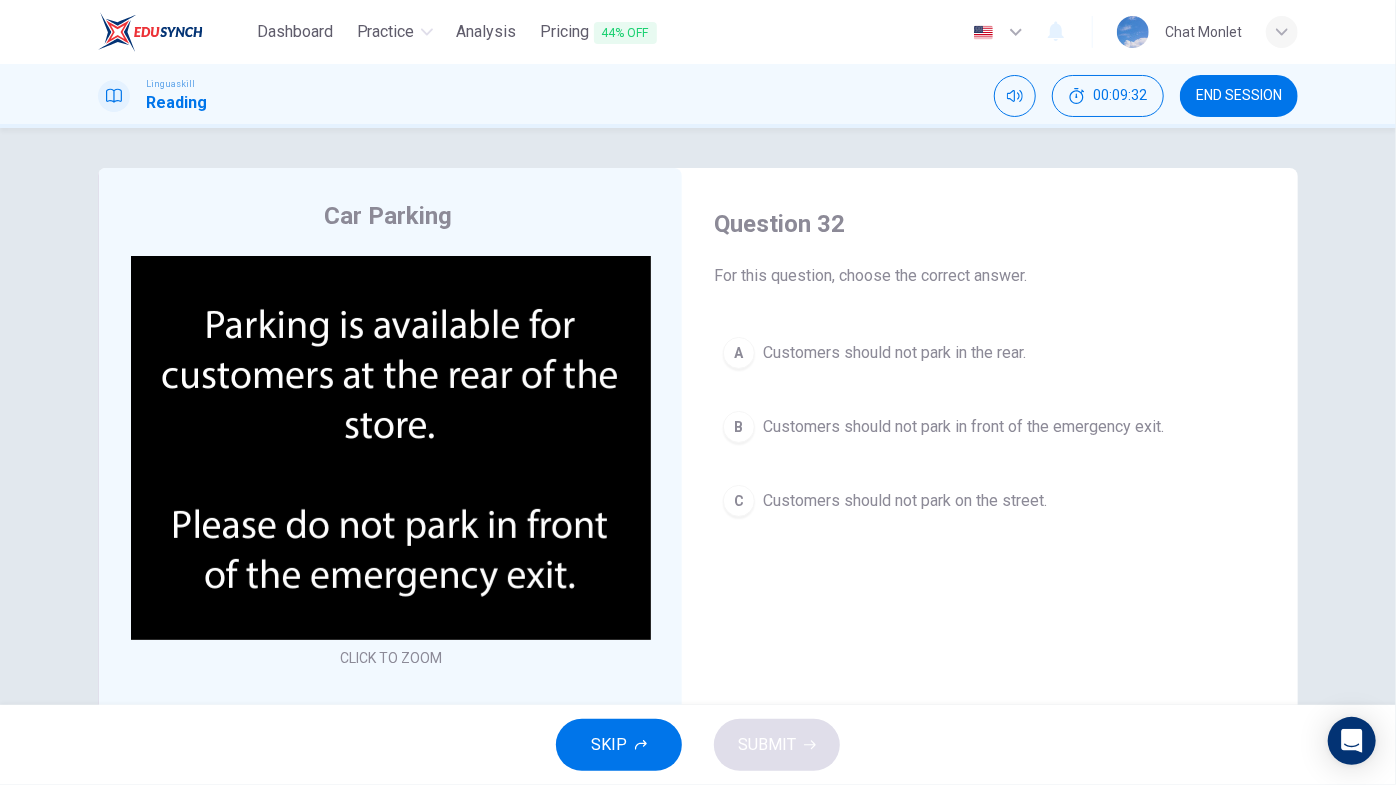 drag, startPoint x: 845, startPoint y: 432, endPoint x: 812, endPoint y: 493, distance: 69.354164 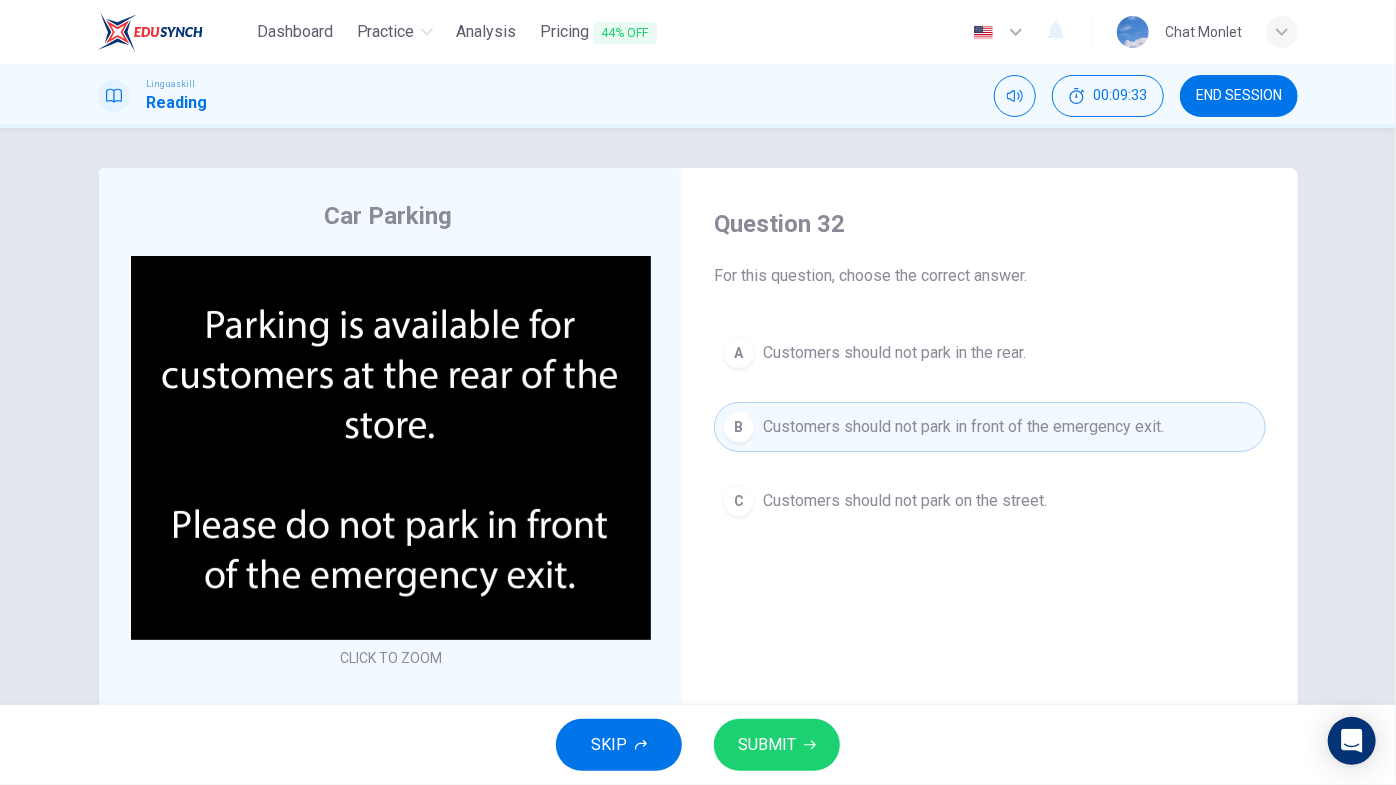 click on "SUBMIT" at bounding box center [767, 745] 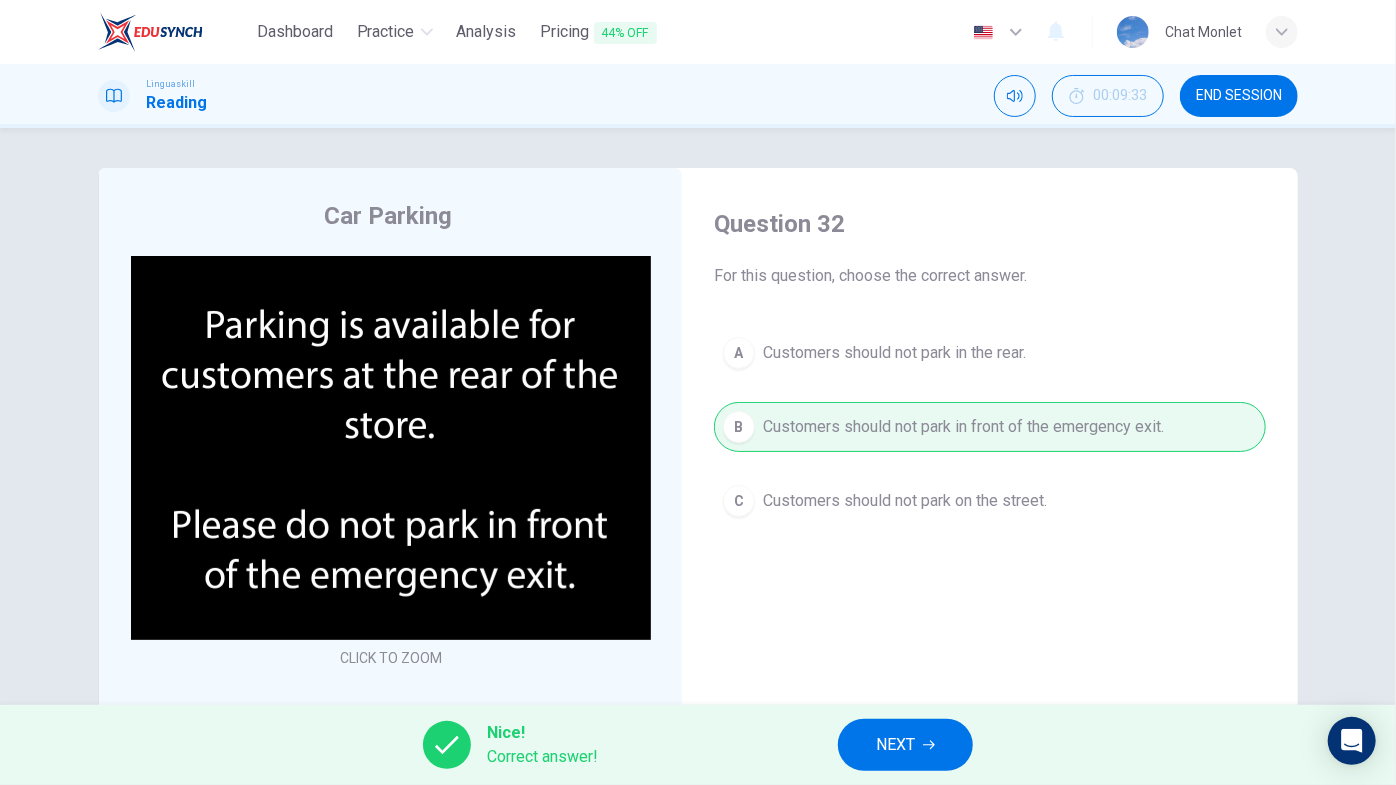 click on "NEXT" at bounding box center [895, 745] 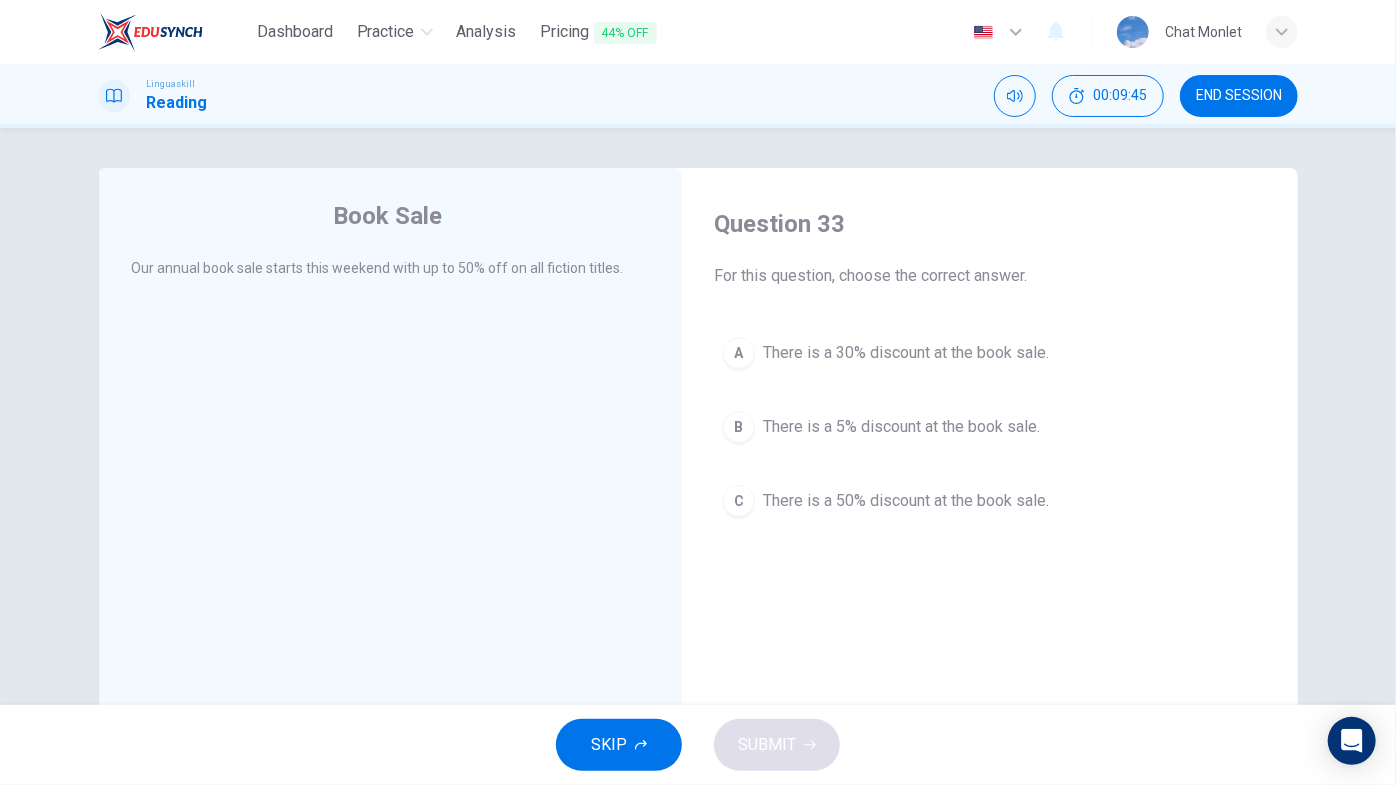 click on "There is a 50% discount at the book sale." at bounding box center [906, 501] 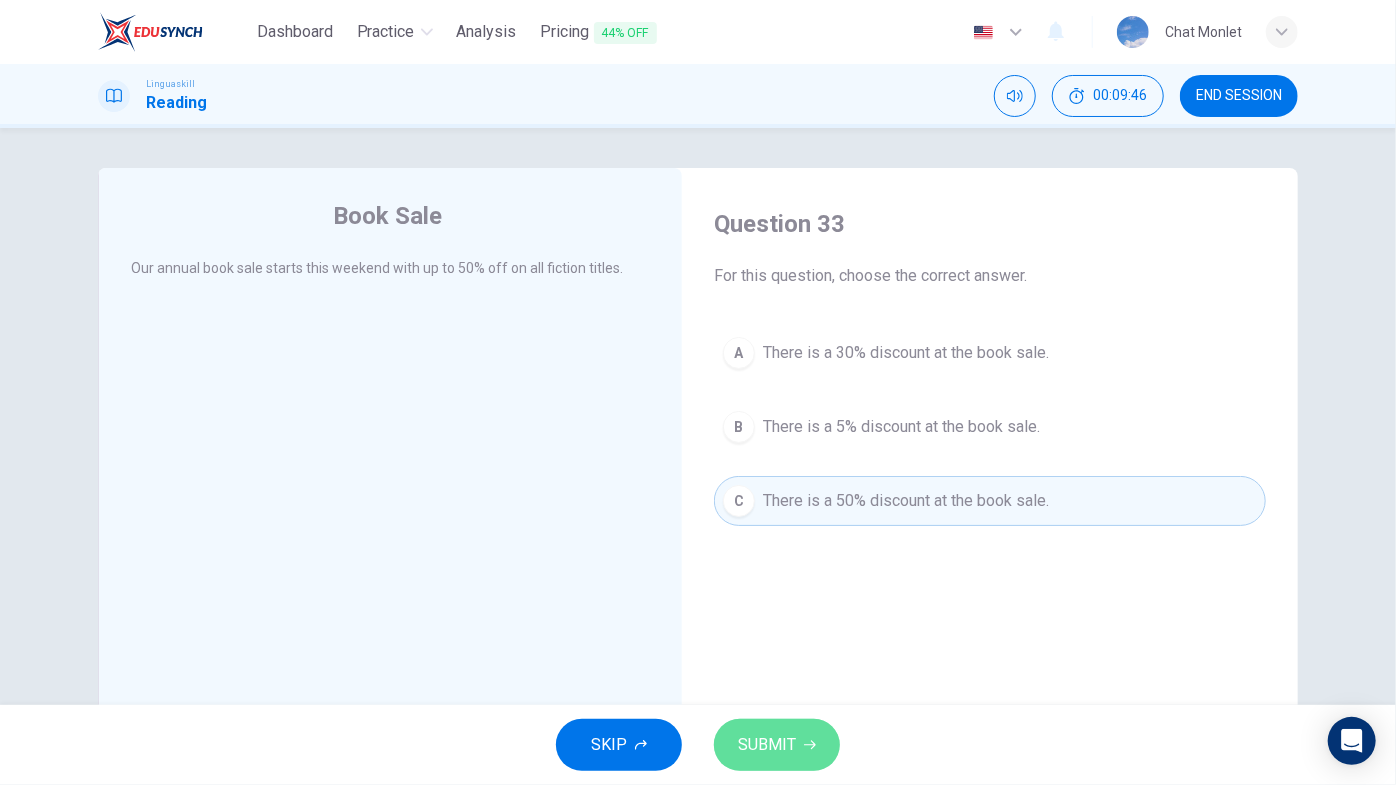 click on "SUBMIT" at bounding box center [777, 745] 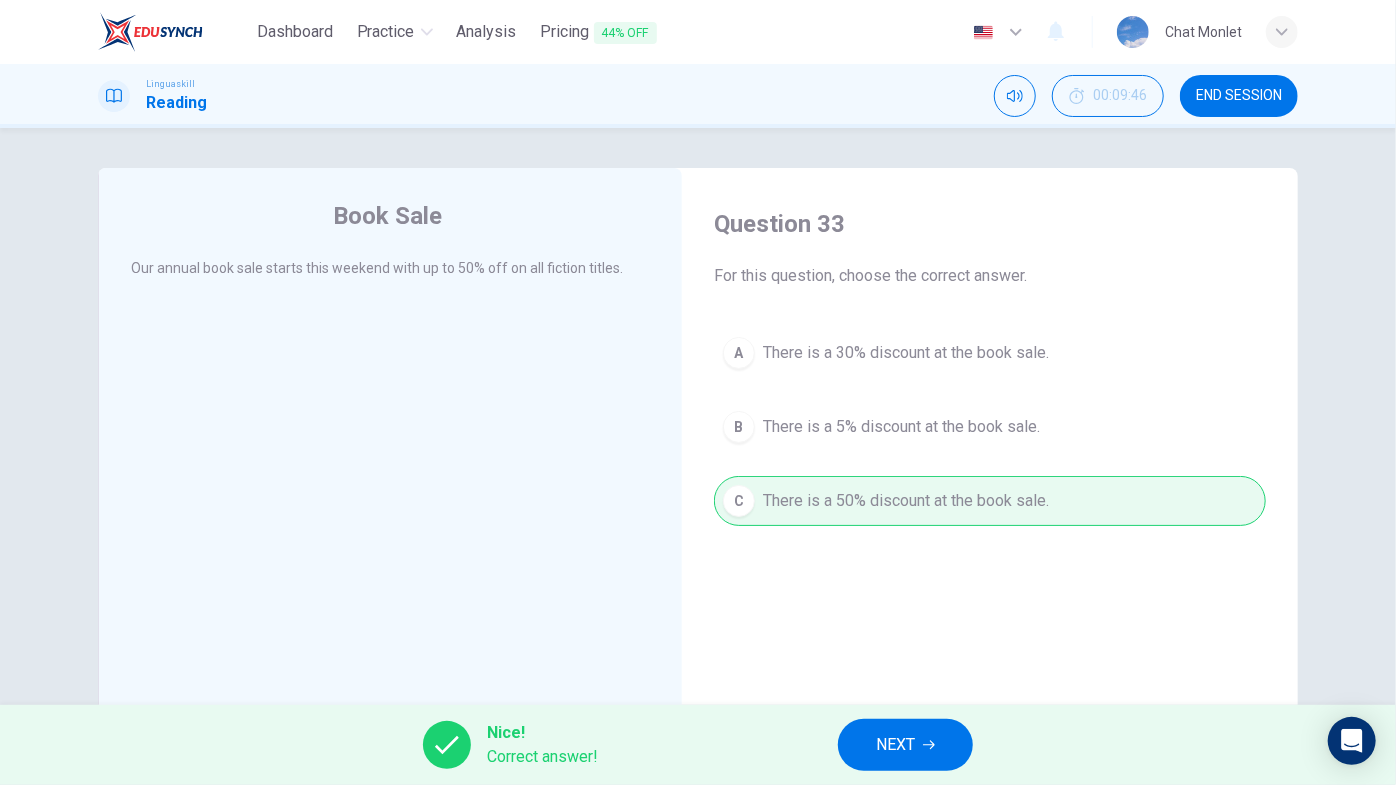 click on "NEXT" at bounding box center [895, 745] 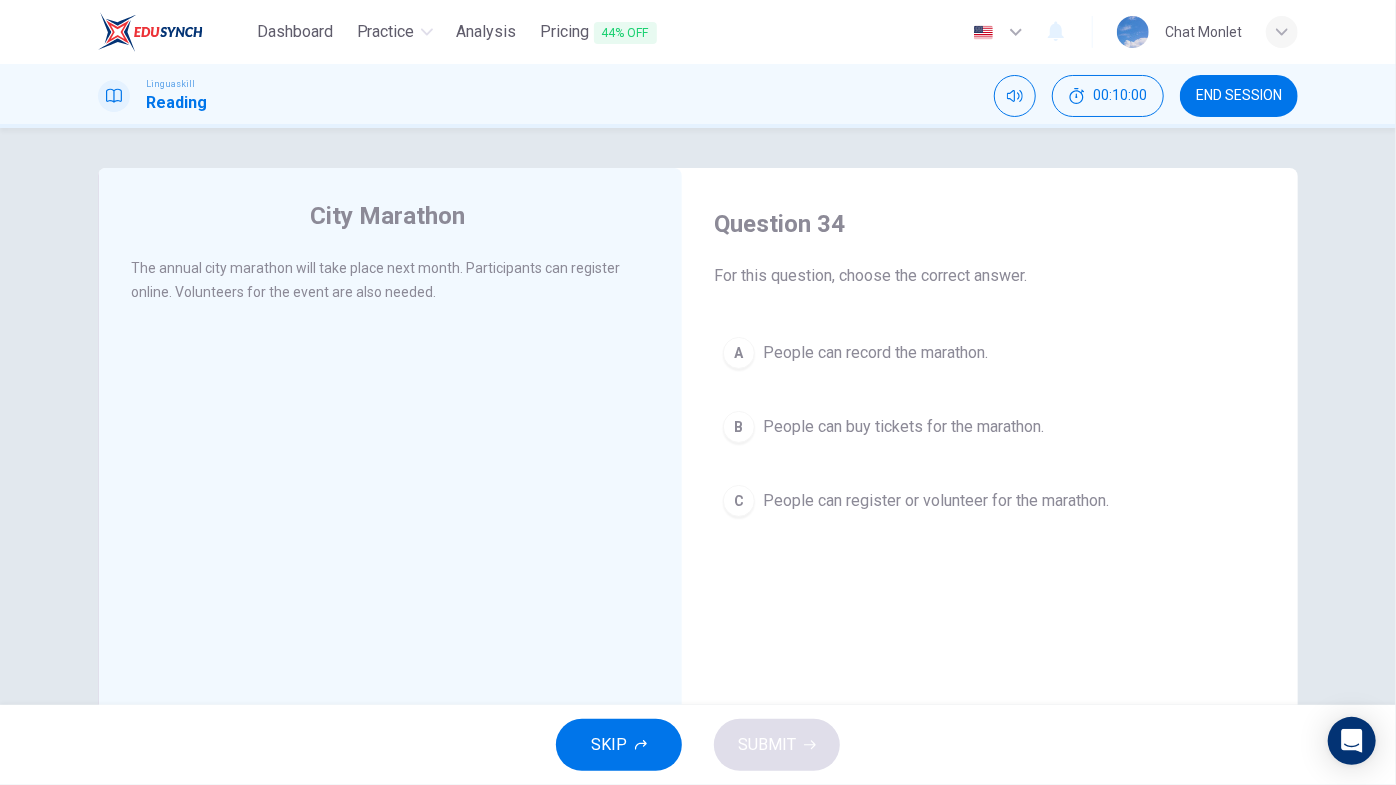 click on "People can register or volunteer for the marathon." at bounding box center (936, 501) 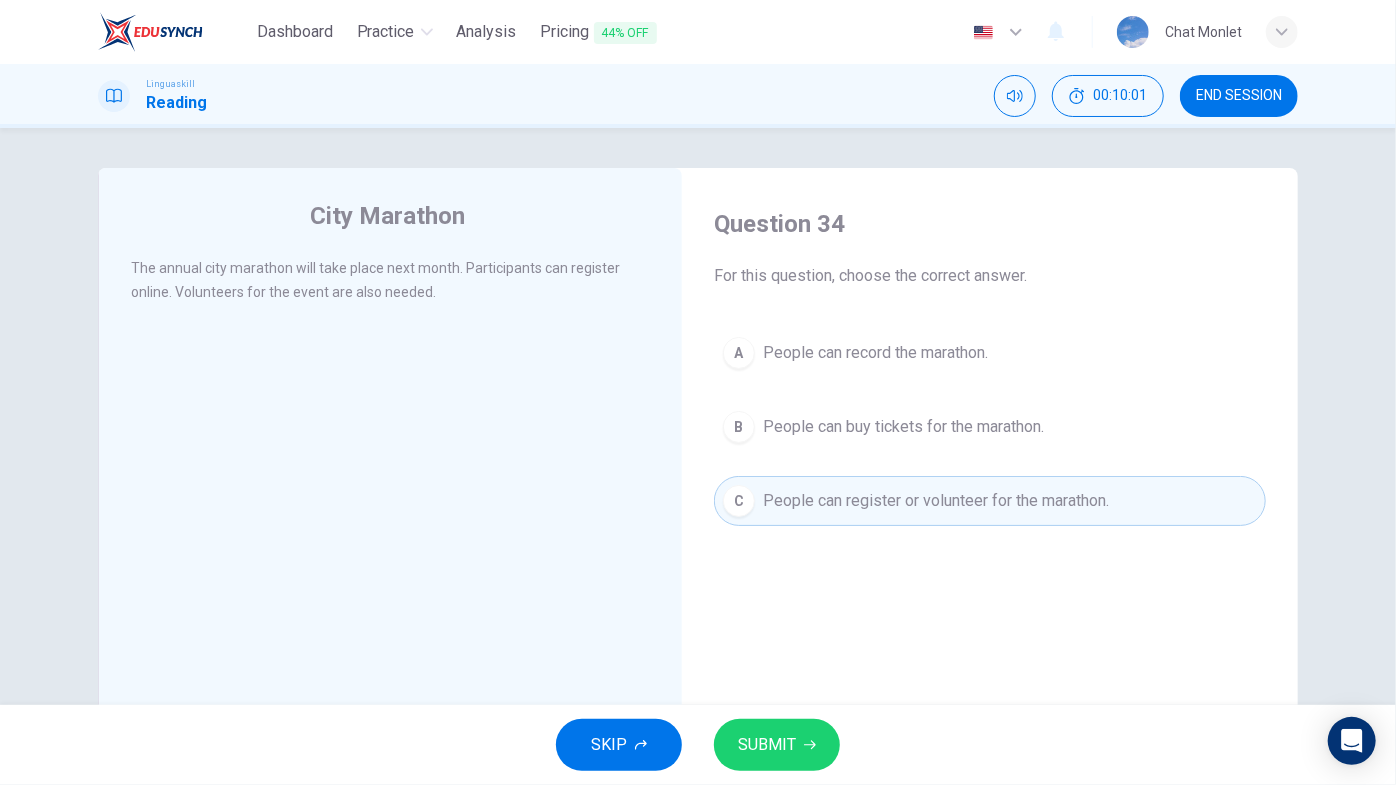 click on "SUBMIT" at bounding box center (767, 745) 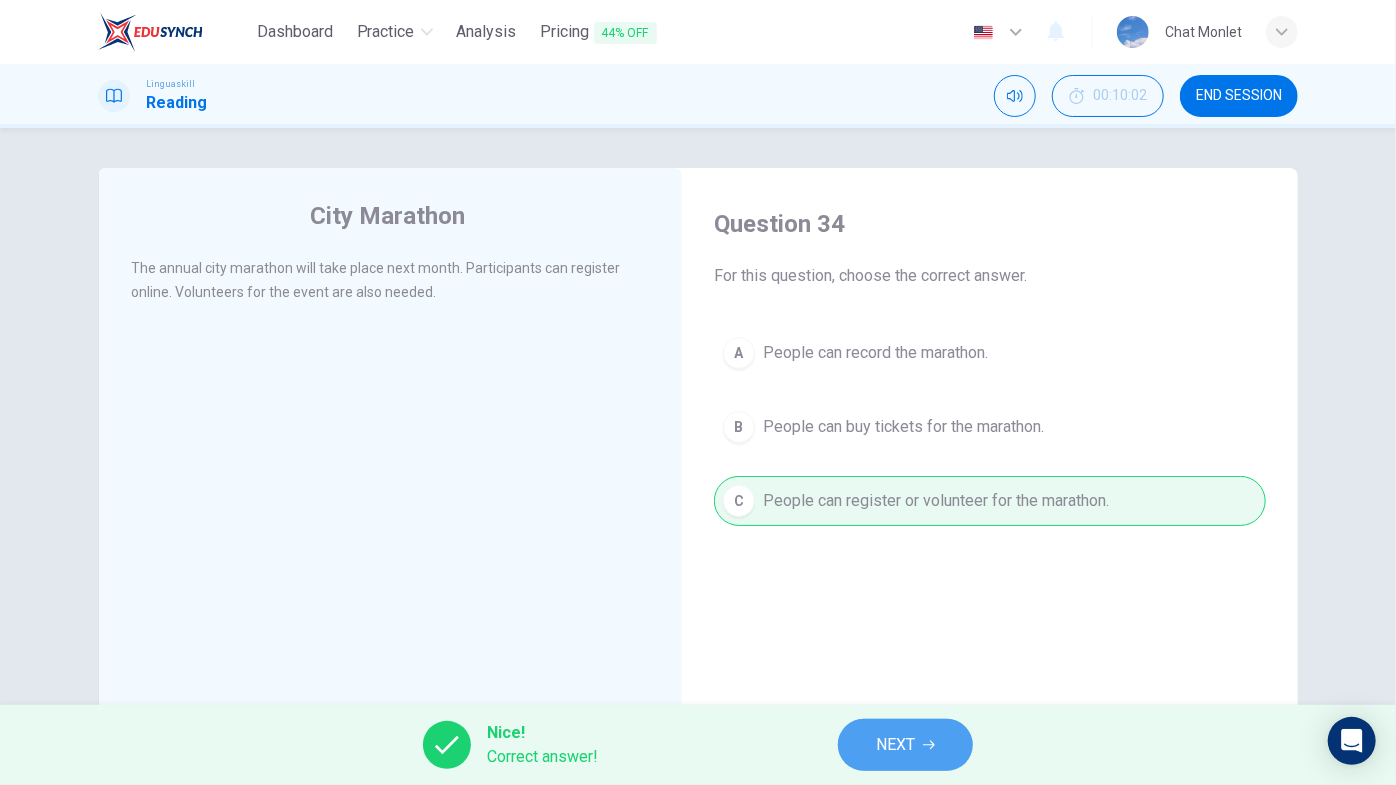click on "NEXT" at bounding box center (895, 745) 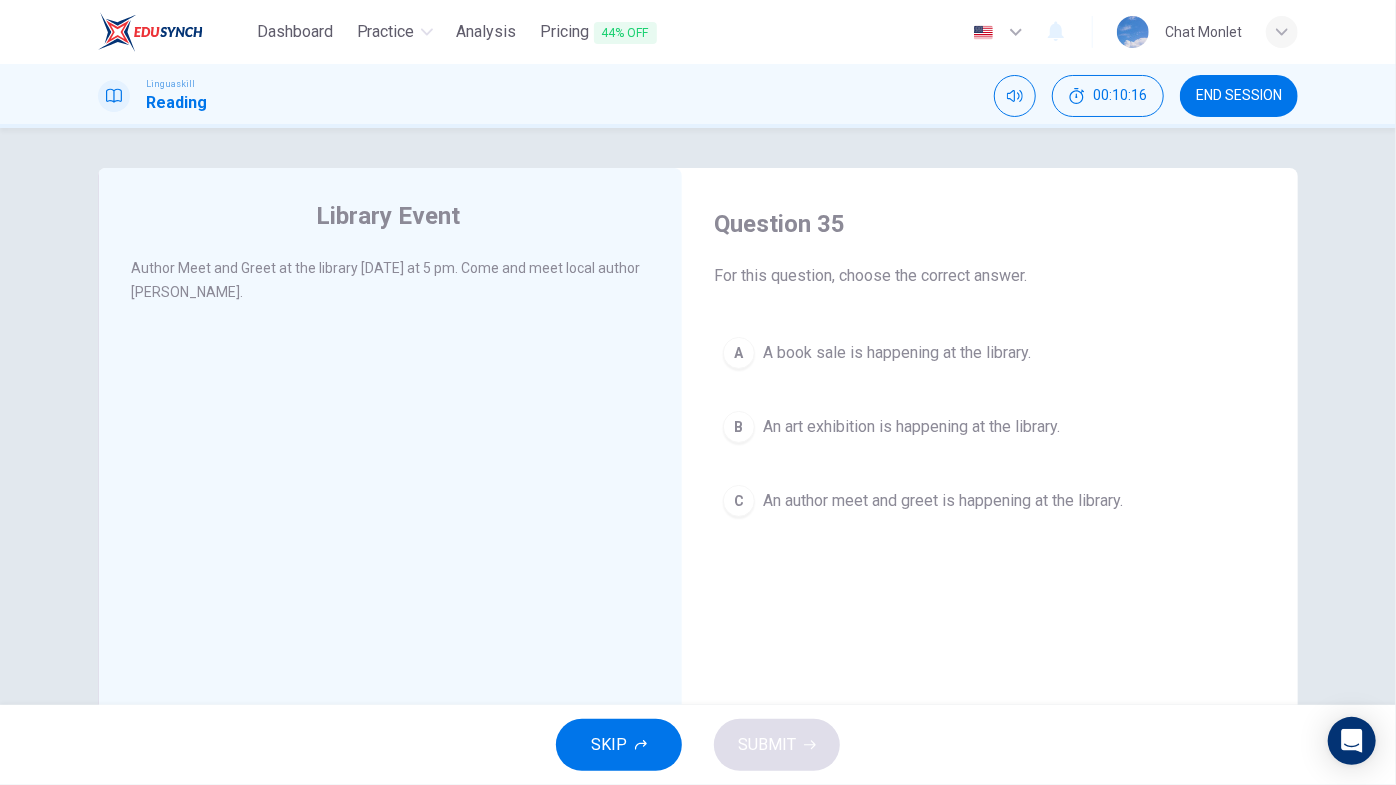 click on "An author meet and greet is happening at the library." at bounding box center (943, 501) 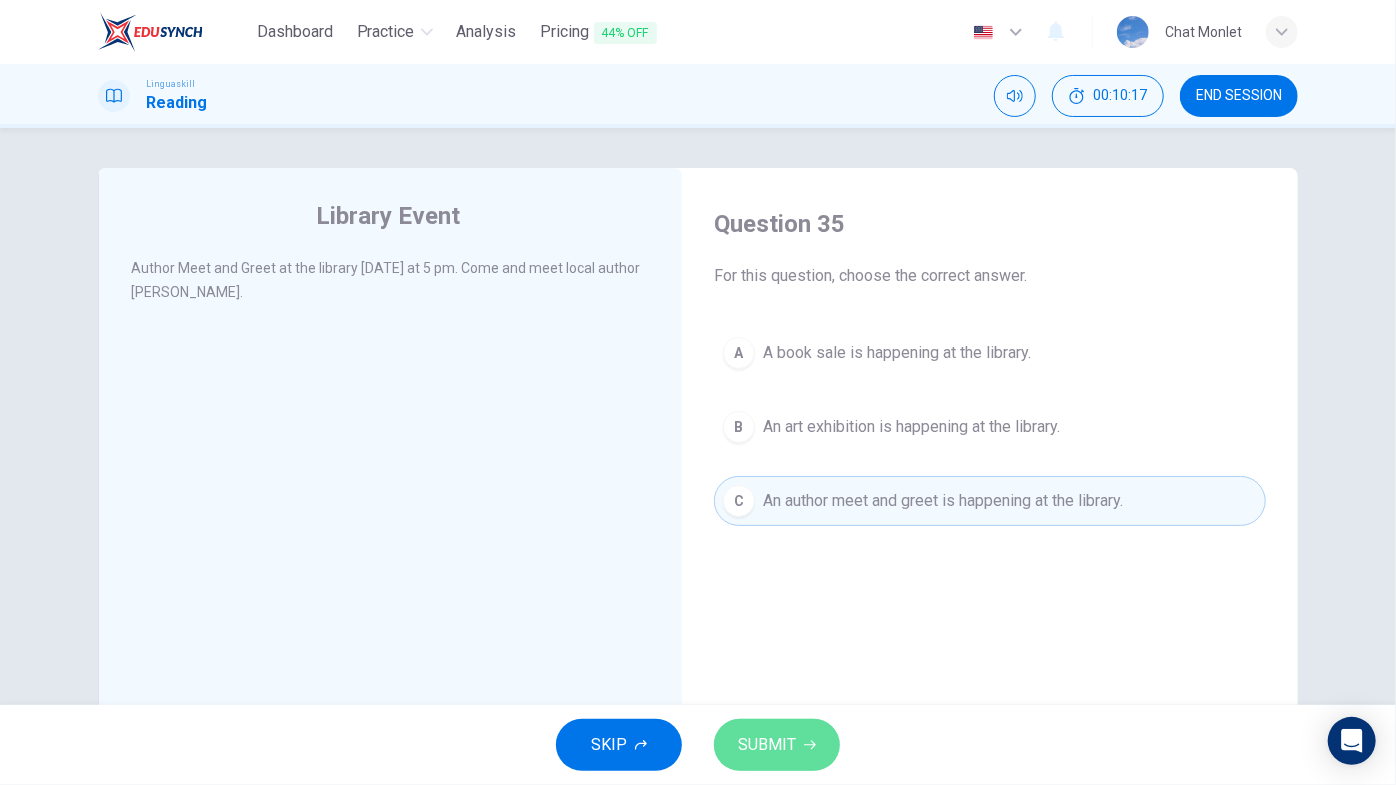 click on "SUBMIT" at bounding box center [777, 745] 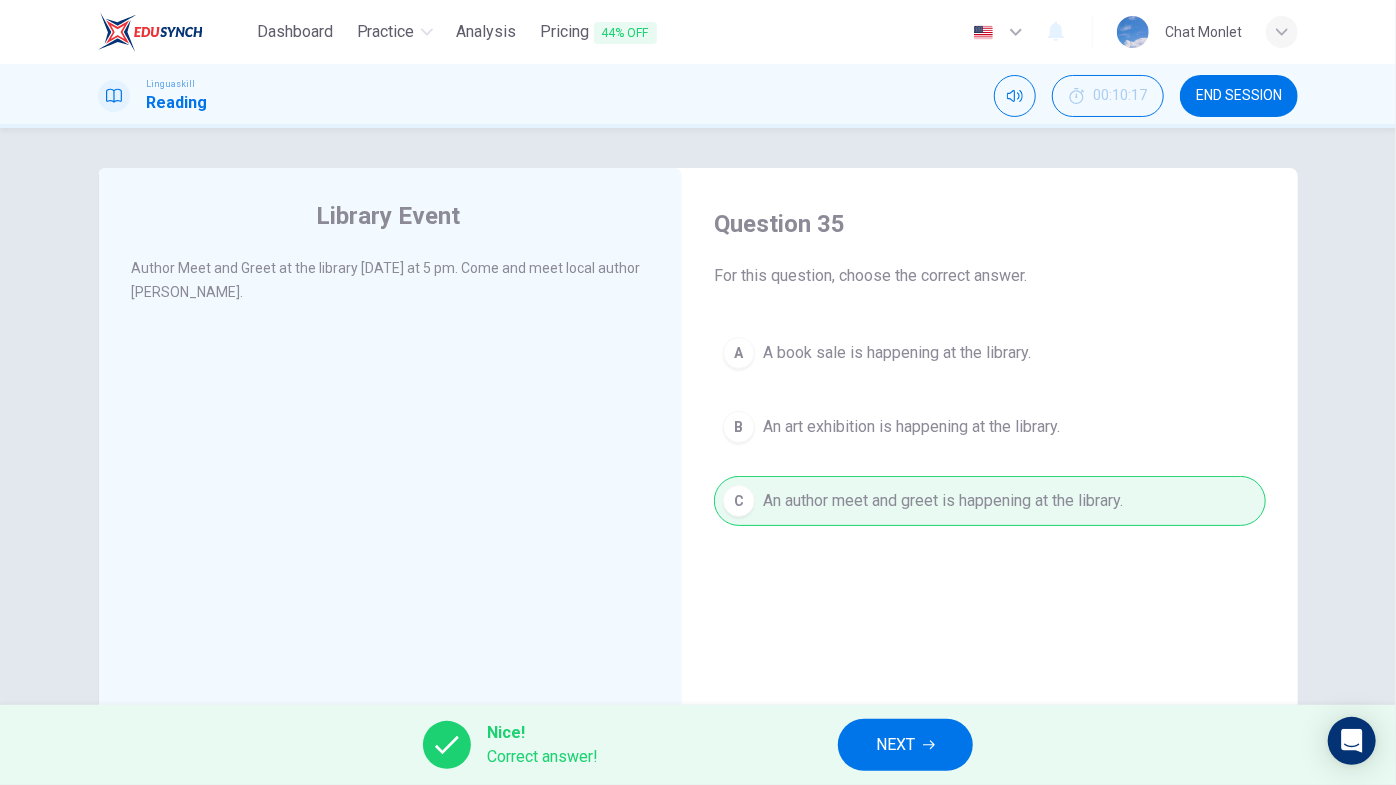 click on "NEXT" at bounding box center (895, 745) 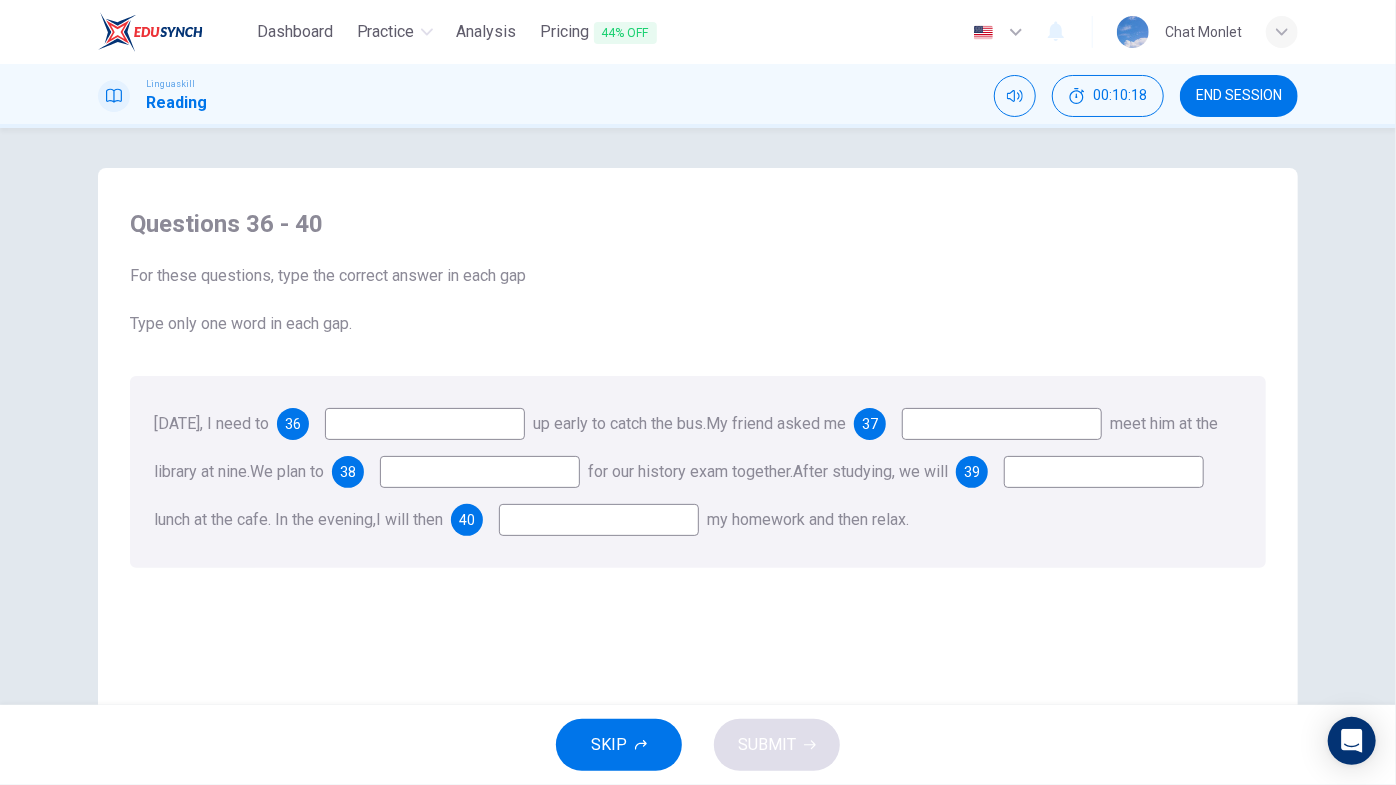 click at bounding box center (425, 424) 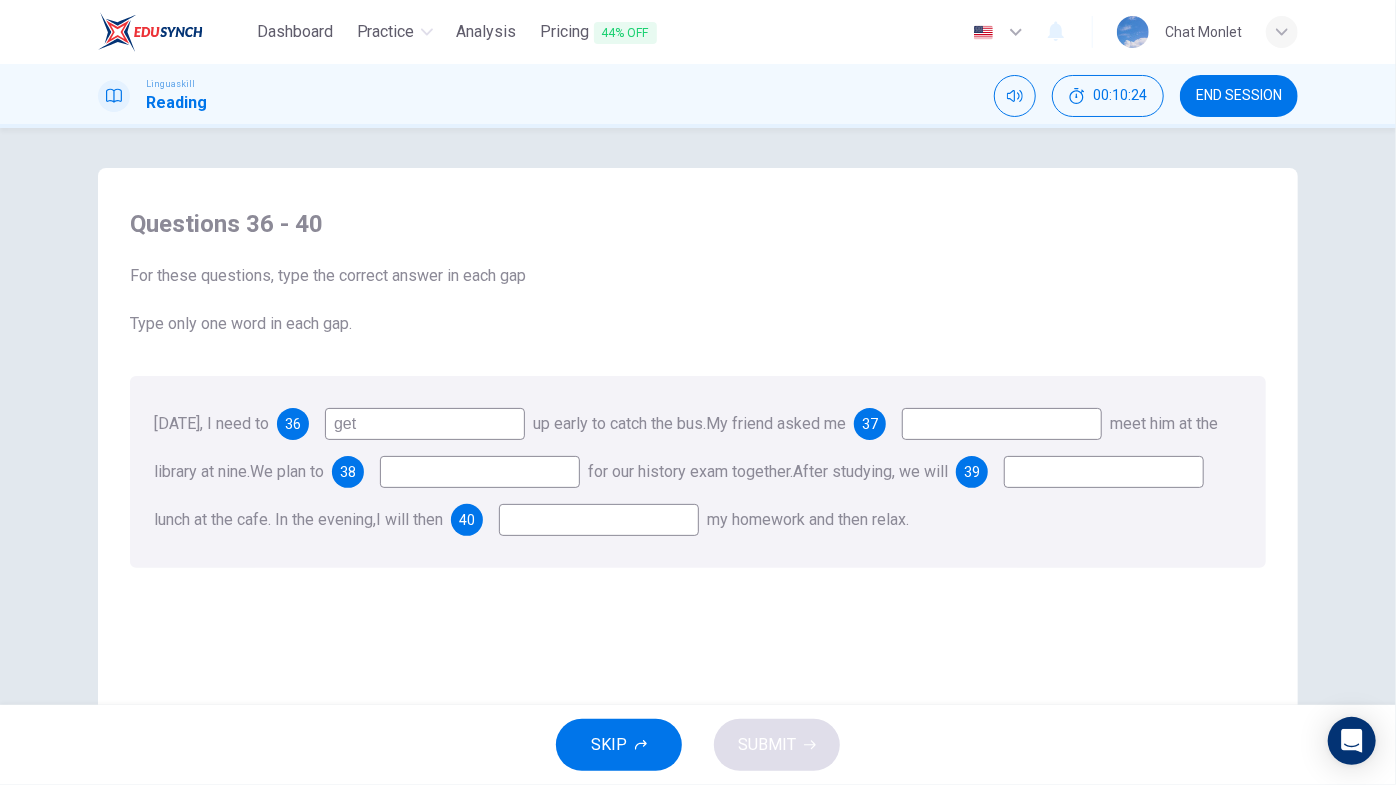 type on "get" 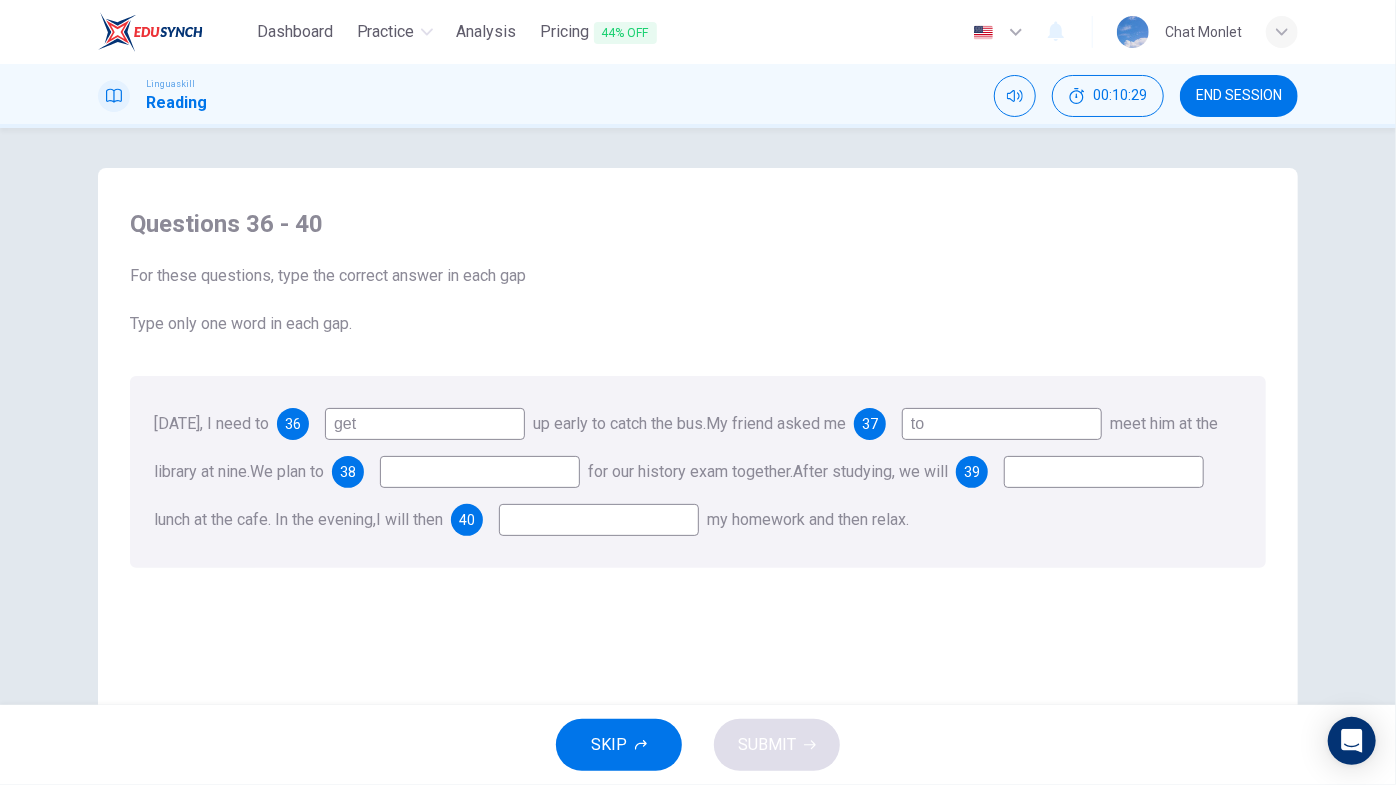 type on "to" 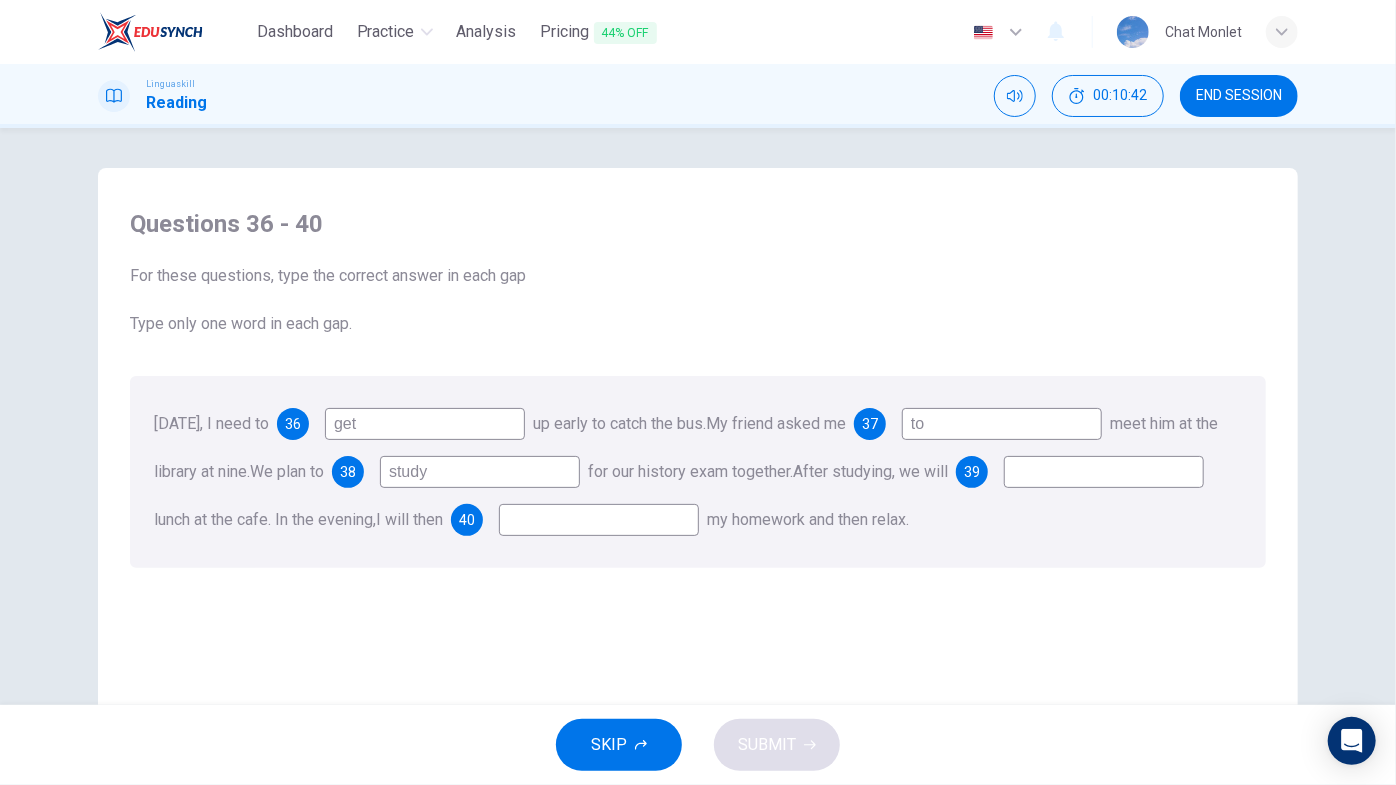 type on "study" 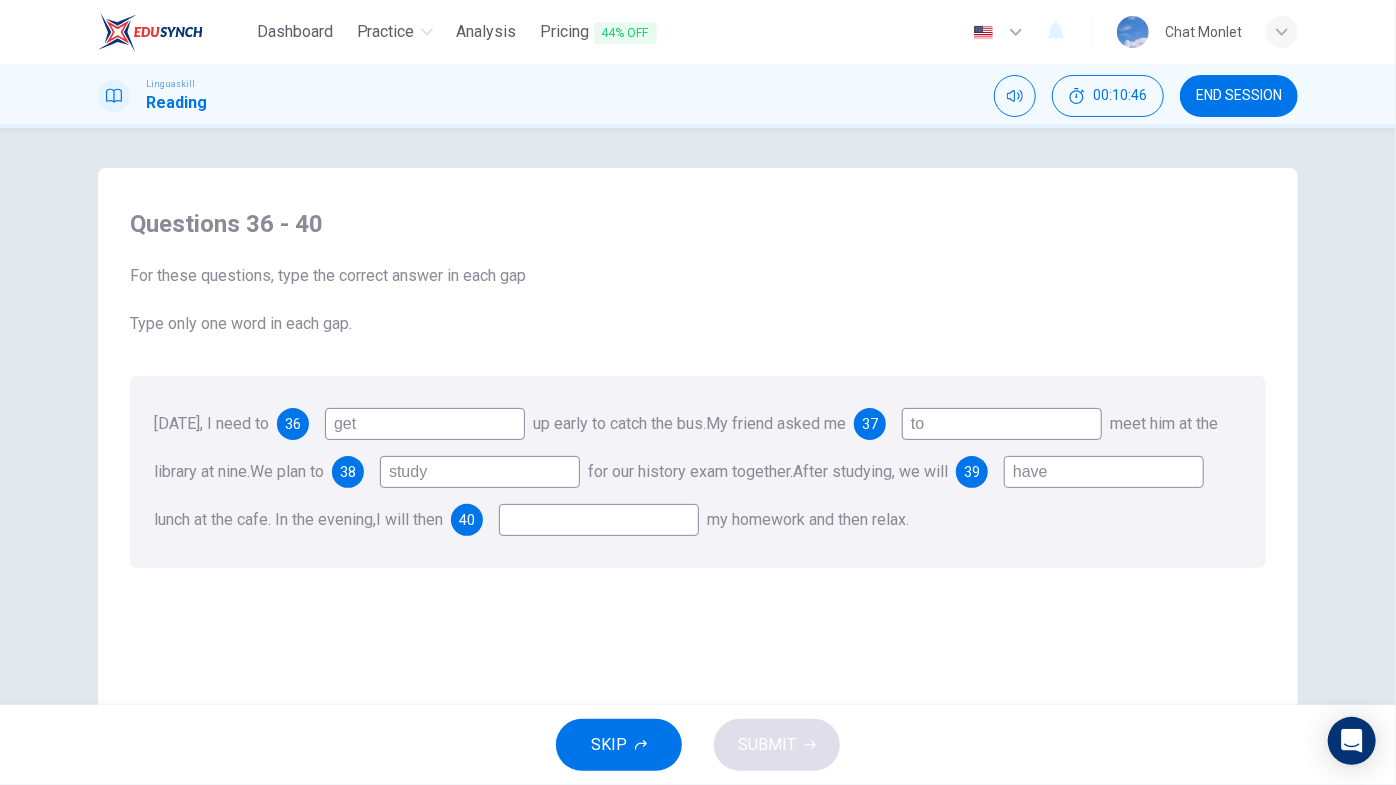 type on "have" 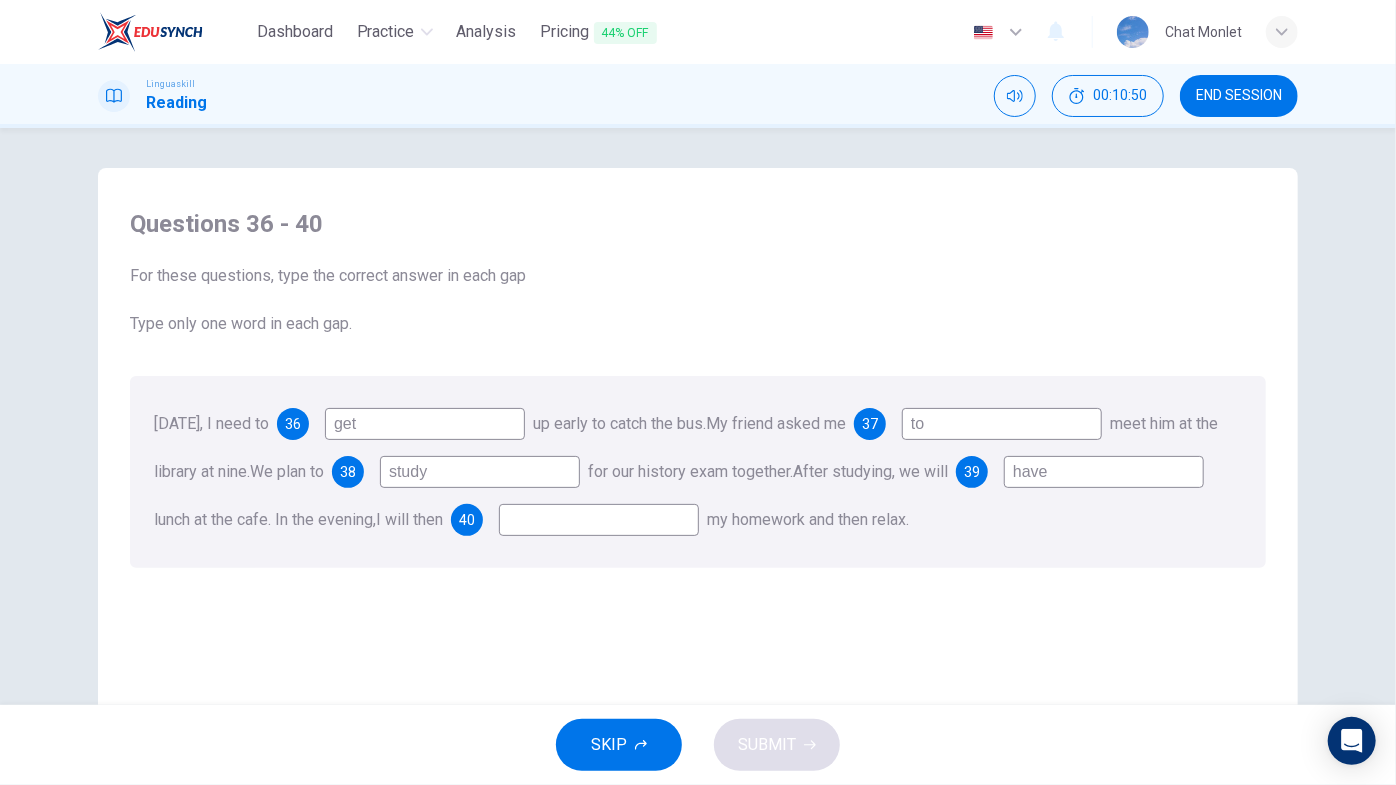 click at bounding box center [599, 520] 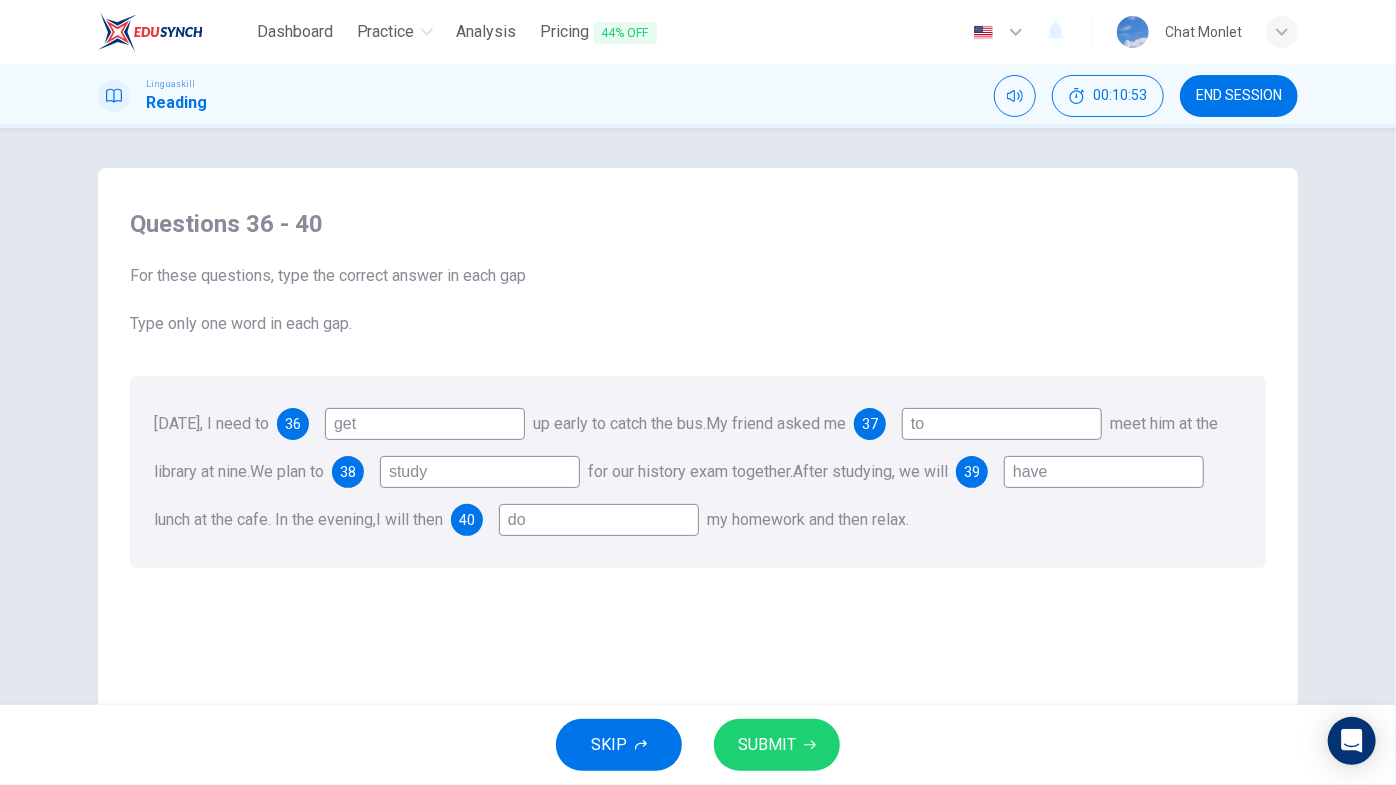 type on "do" 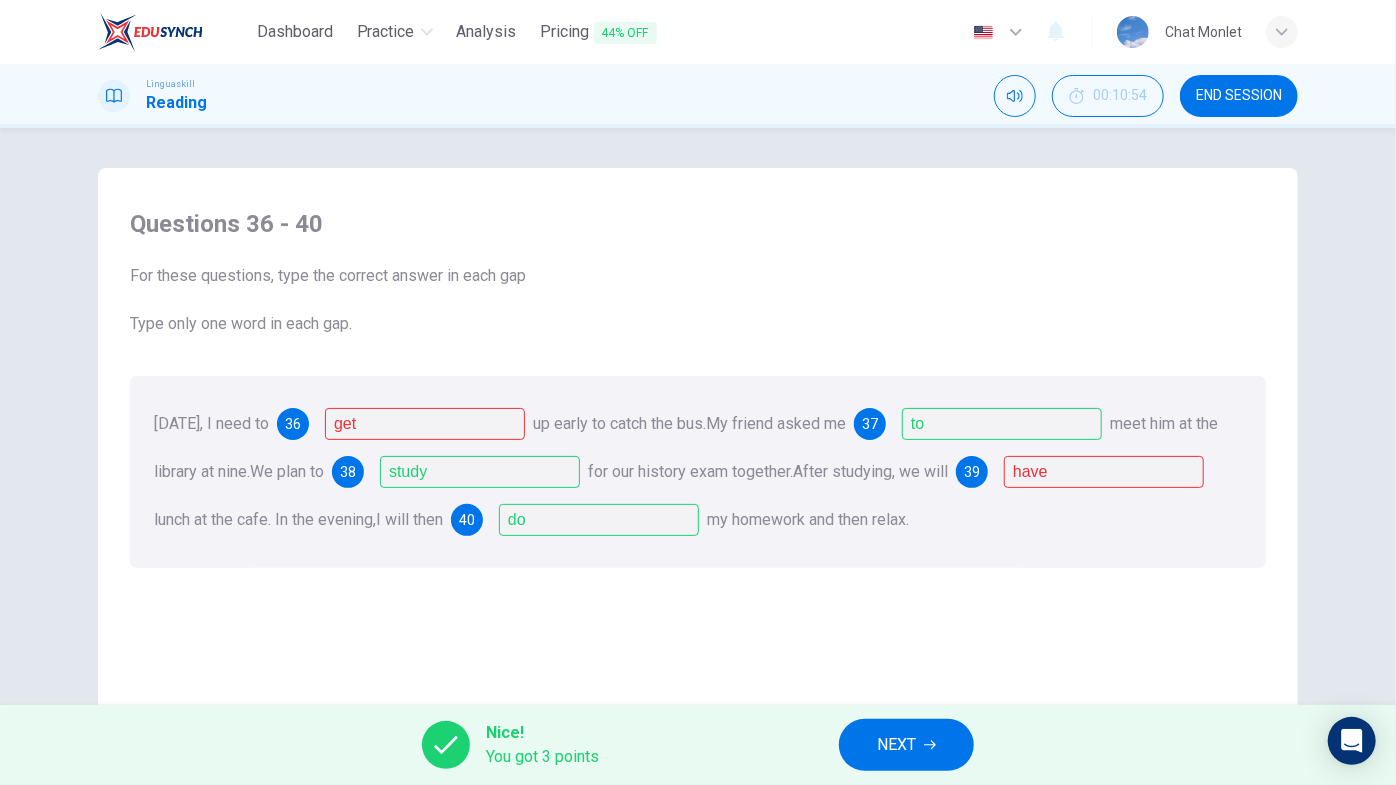 click on "NEXT" at bounding box center [906, 745] 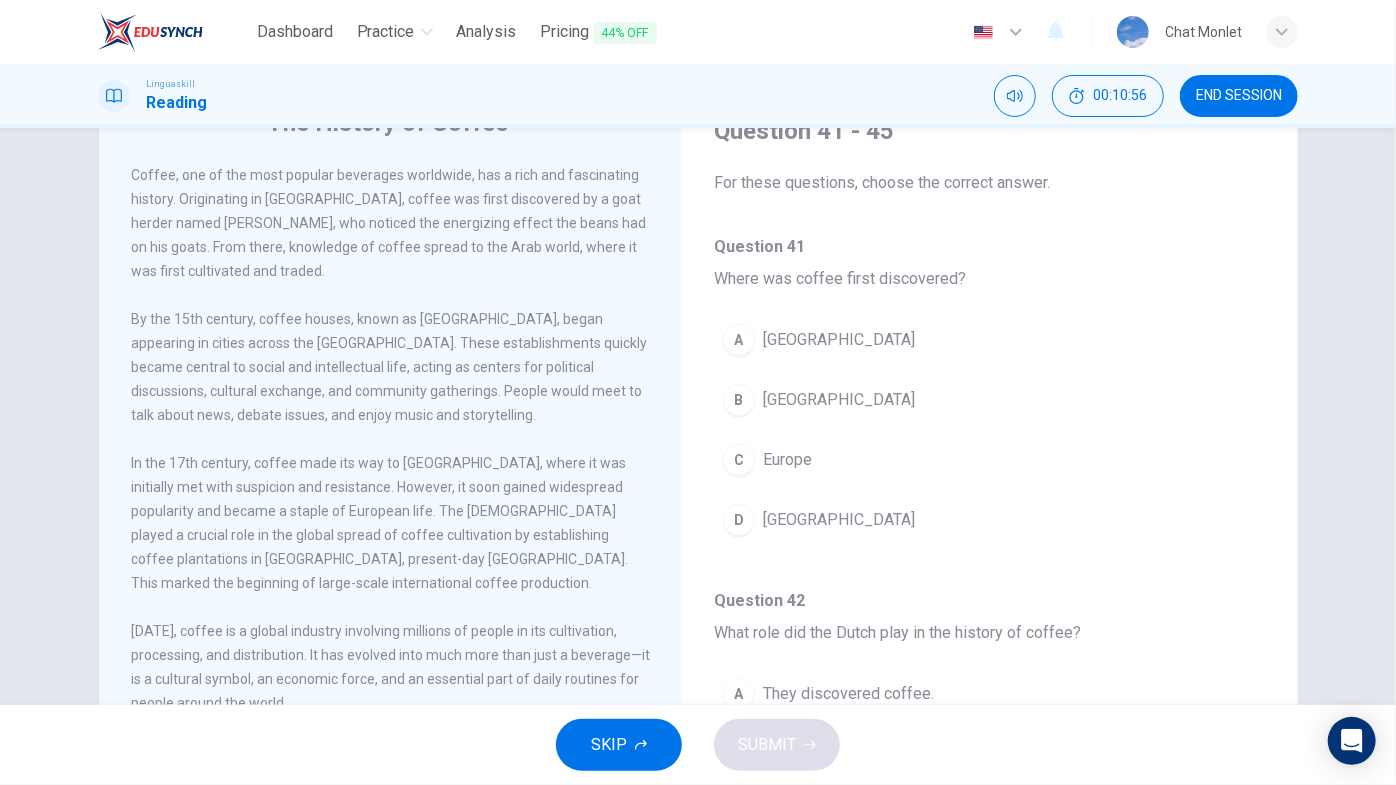 scroll, scrollTop: 197, scrollLeft: 0, axis: vertical 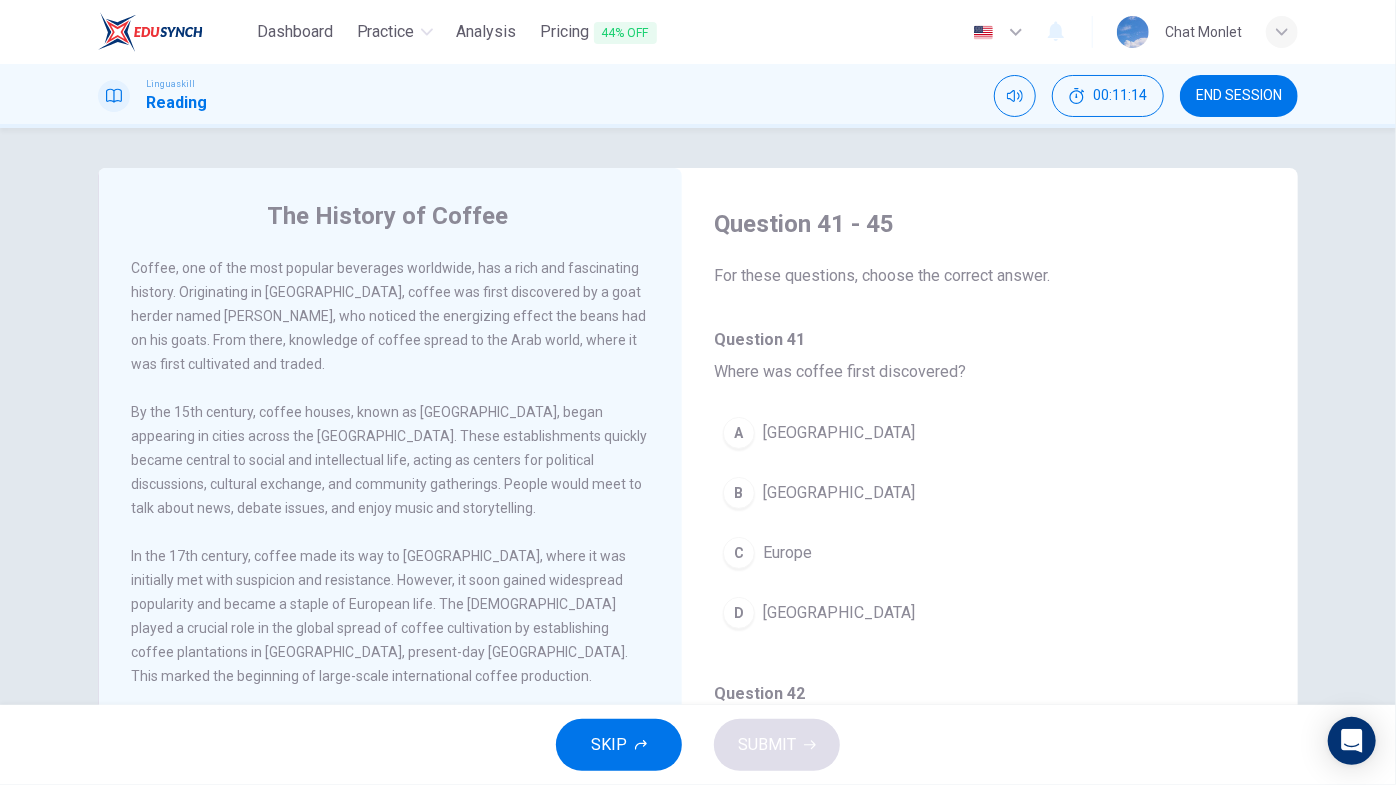 click on "Ethiopia" at bounding box center [839, 493] 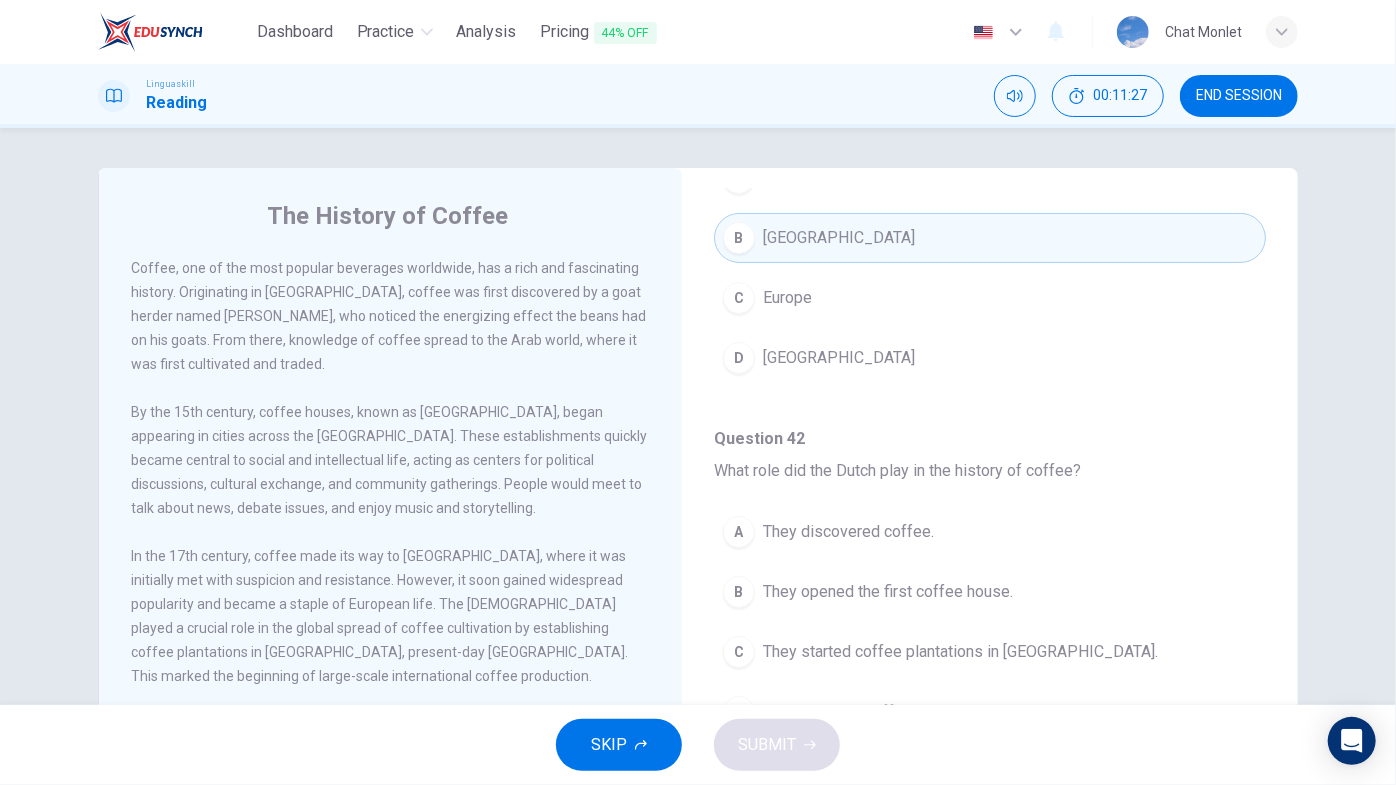 scroll, scrollTop: 303, scrollLeft: 0, axis: vertical 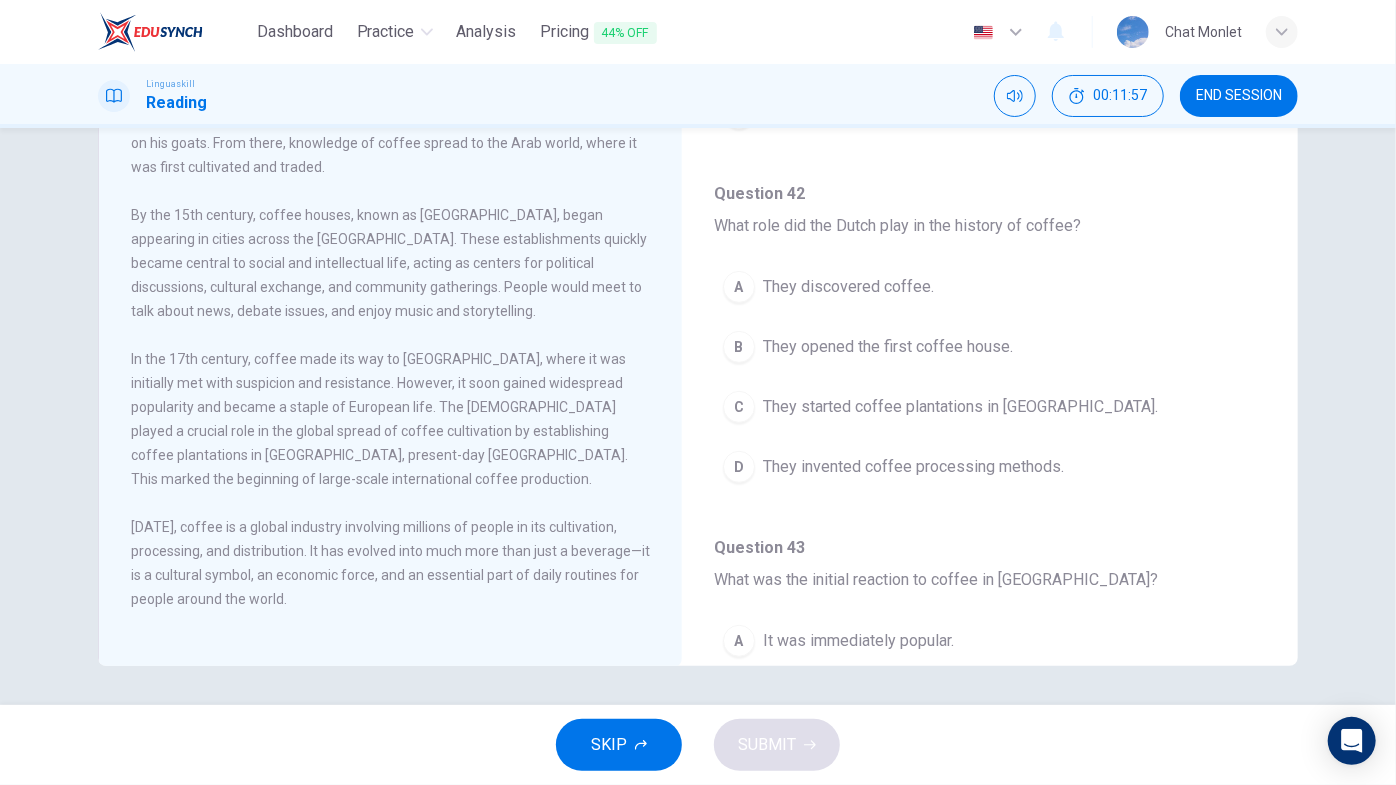 click on "In the 17th century, coffee made its way to Europe, where it was initially met with suspicion and resistance. However, it soon gained widespread popularity and became a staple of European life. The Dutch played a crucial role in the global spread of coffee cultivation by establishing coffee plantations in Java, present-day Indonesia. This marked the beginning of large-scale international coffee production." at bounding box center [379, 419] 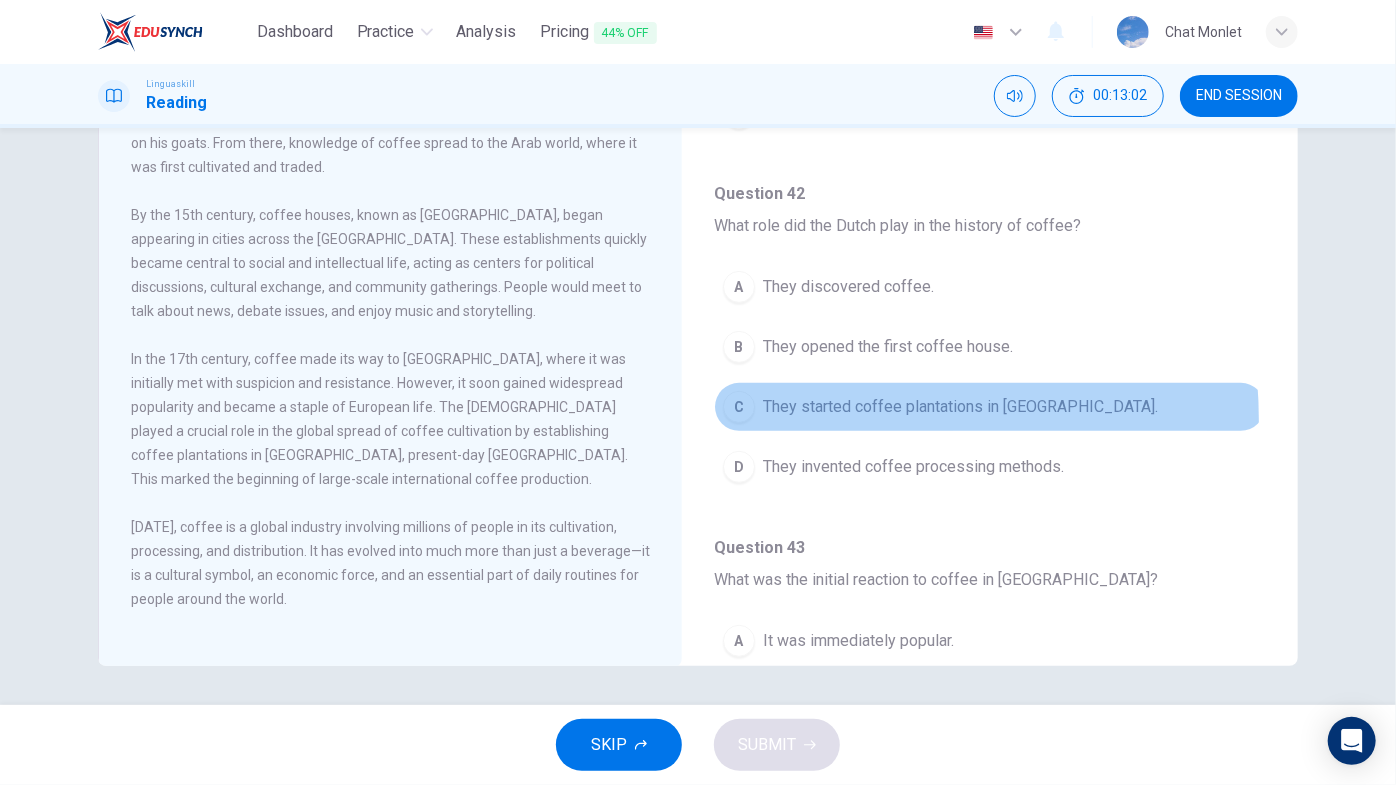 drag, startPoint x: 794, startPoint y: 416, endPoint x: 668, endPoint y: 418, distance: 126.01587 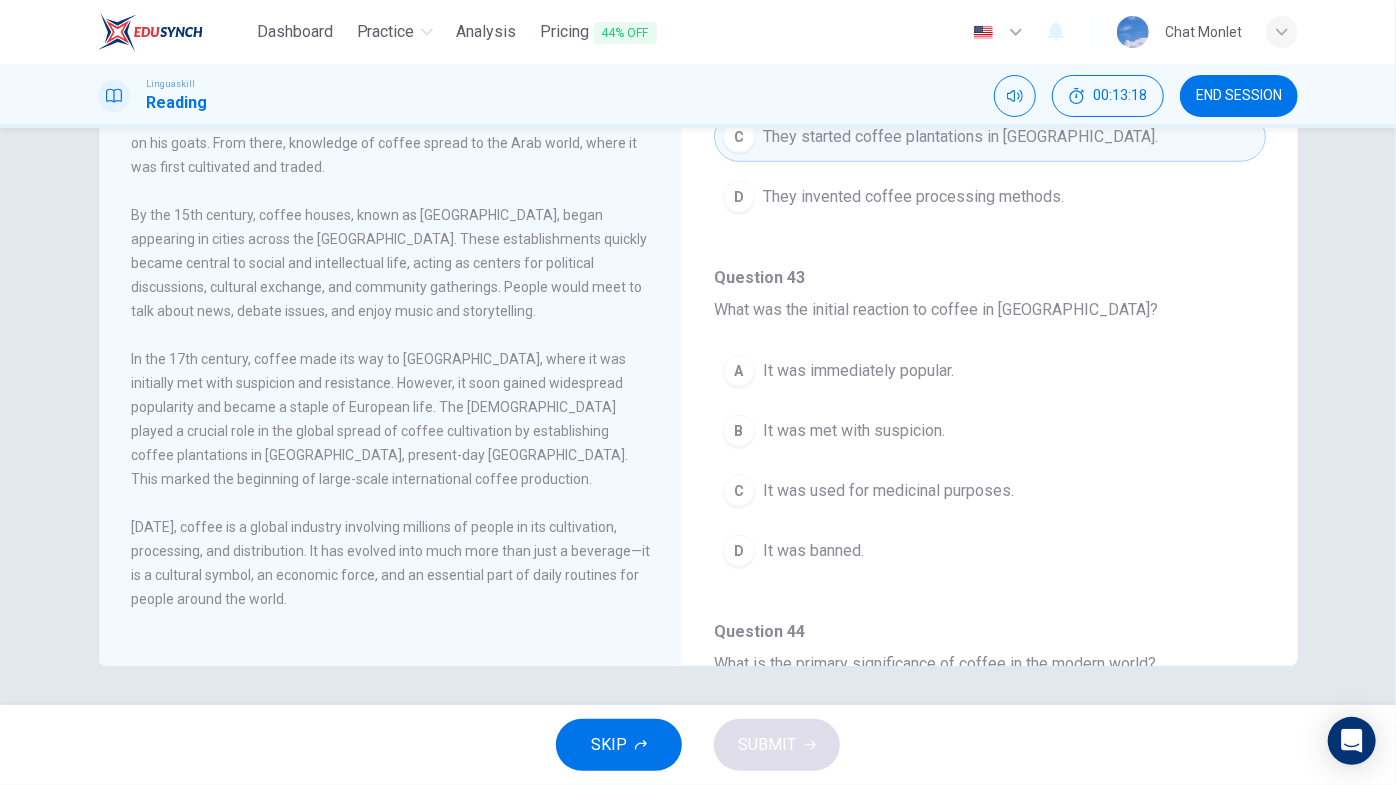 scroll, scrollTop: 605, scrollLeft: 0, axis: vertical 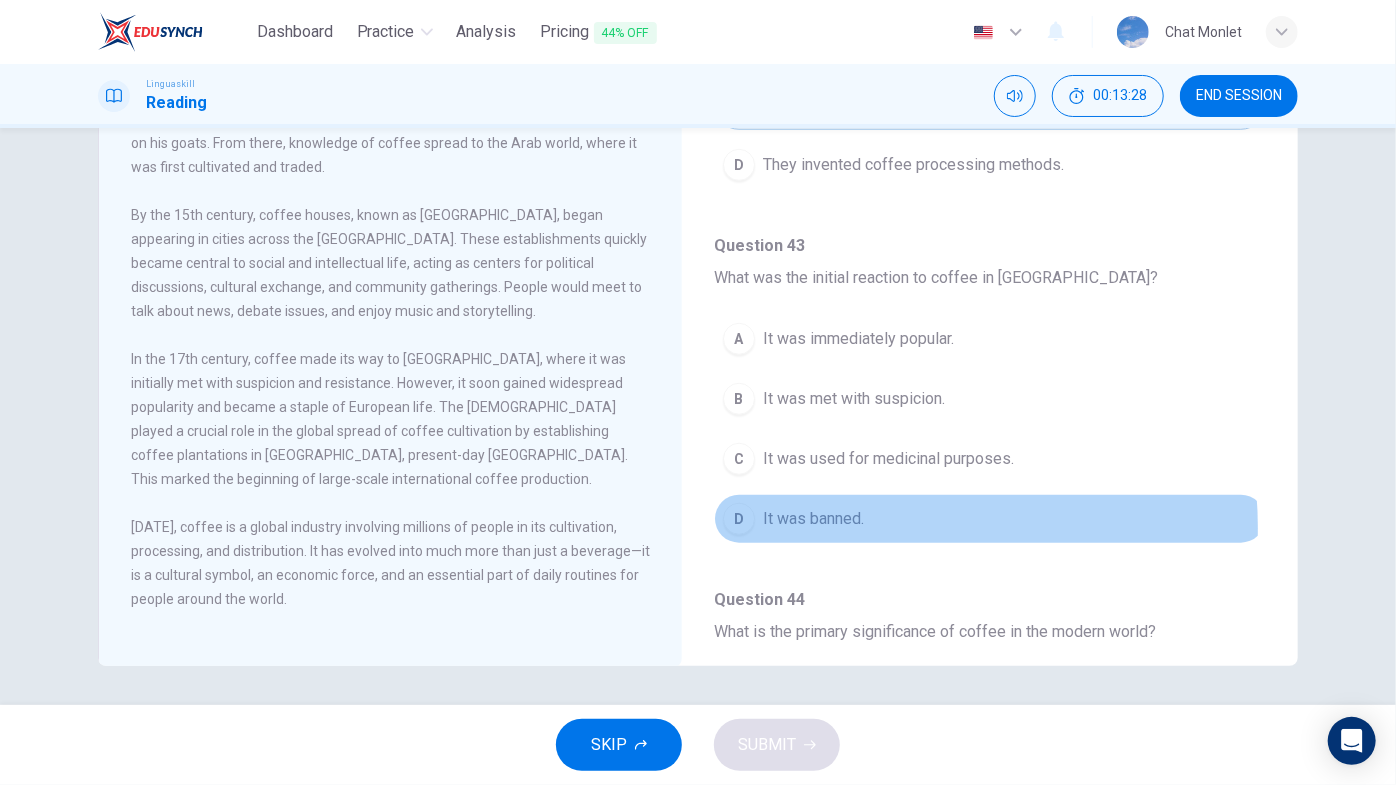 click on "It was banned." at bounding box center (813, 519) 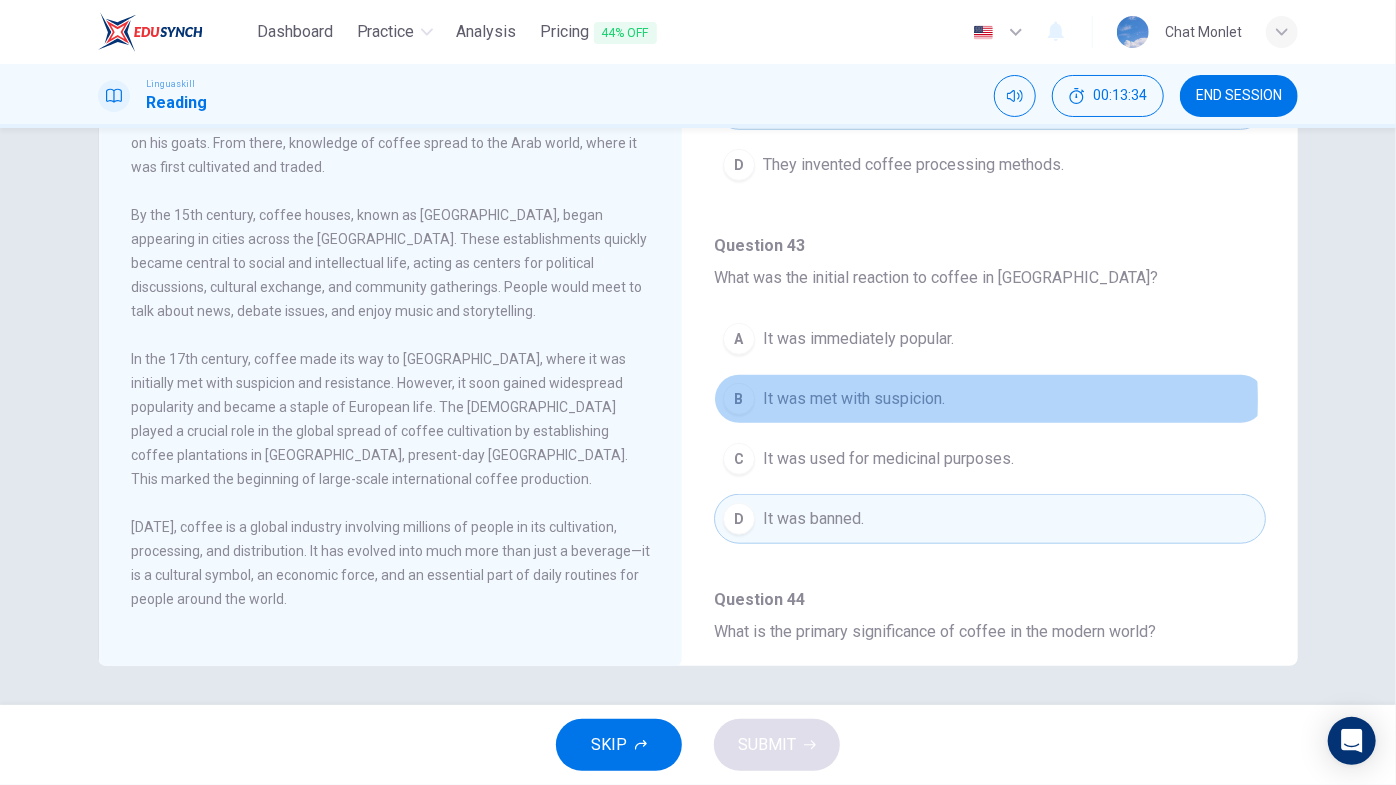click on "It was met with suspicion." at bounding box center [854, 399] 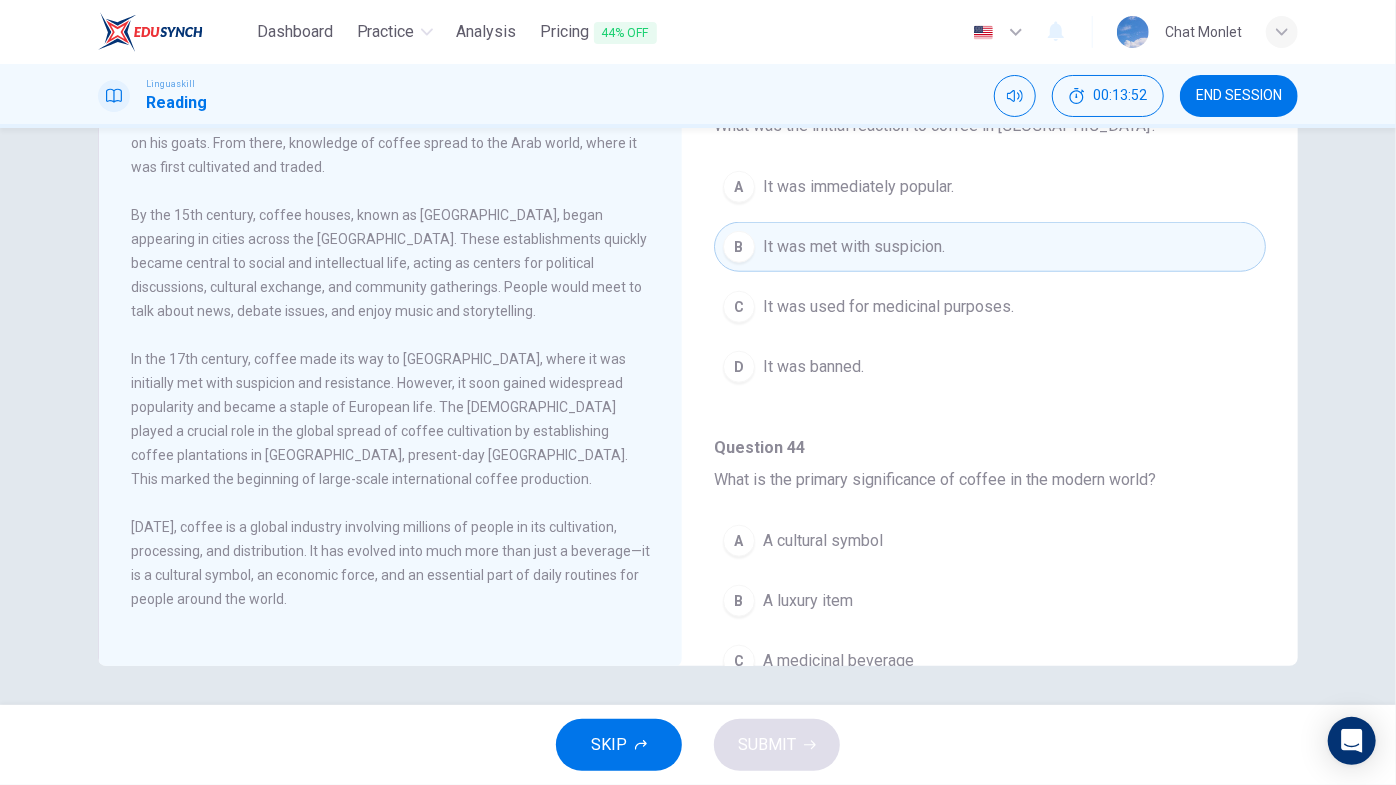 scroll, scrollTop: 909, scrollLeft: 0, axis: vertical 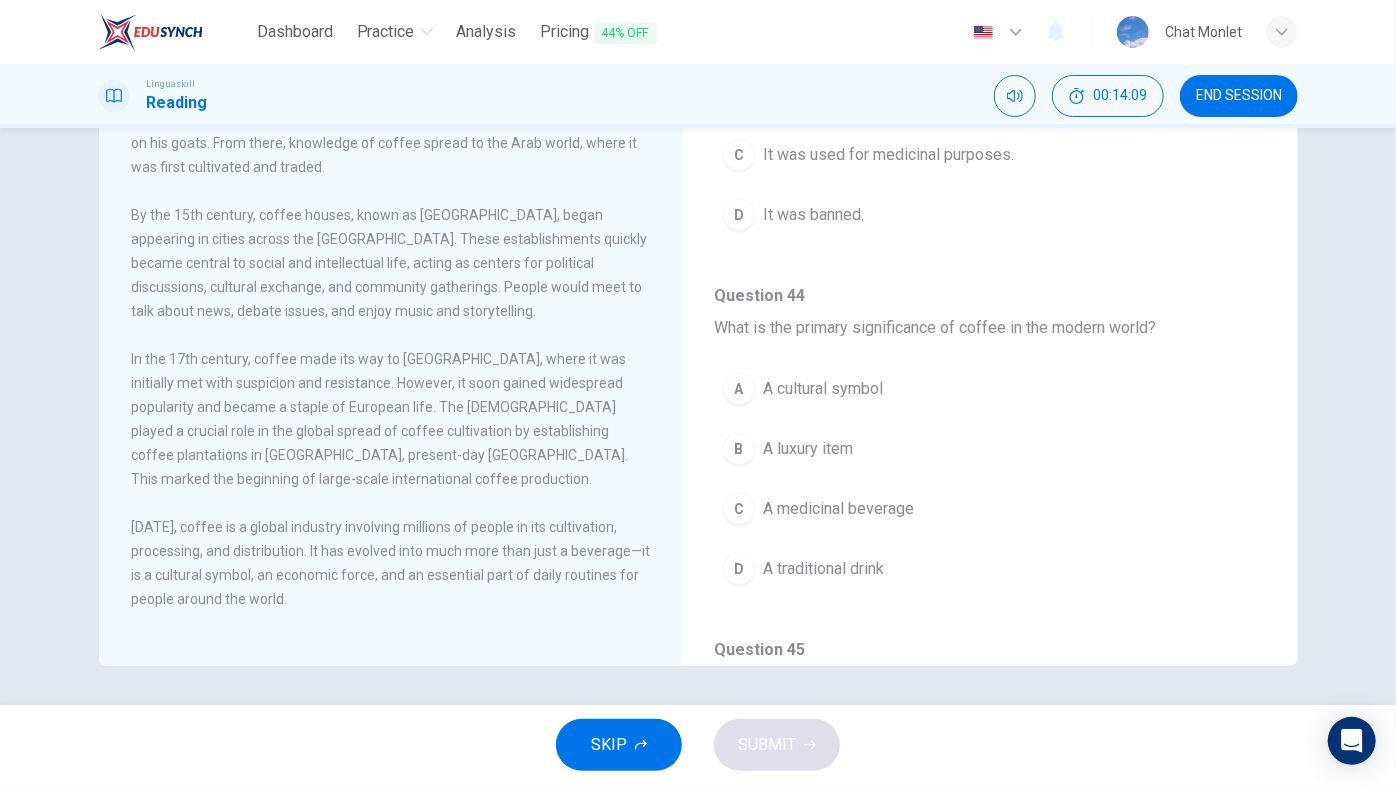click on "A cultural symbol" at bounding box center [823, 389] 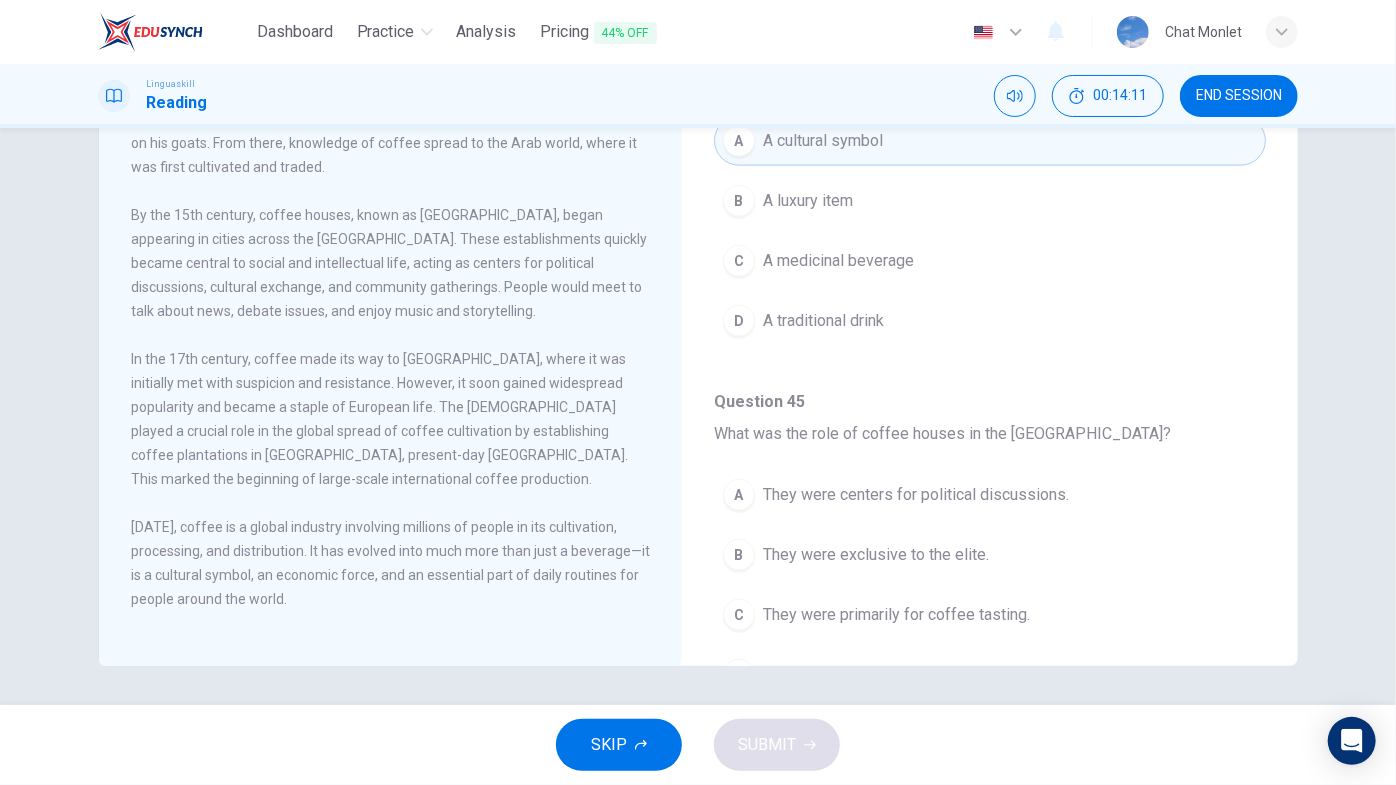 scroll, scrollTop: 1212, scrollLeft: 0, axis: vertical 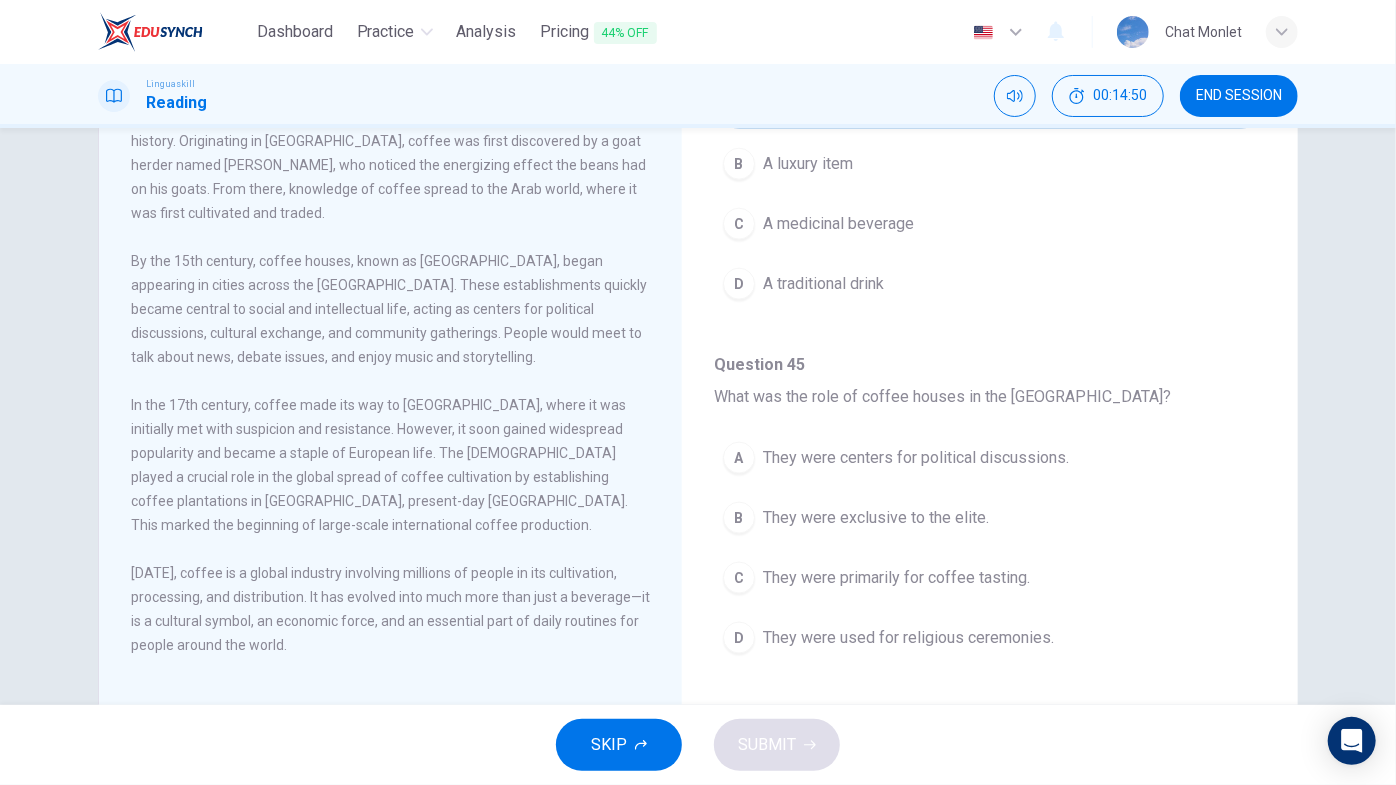click on "They were centers for political discussions." at bounding box center [916, 458] 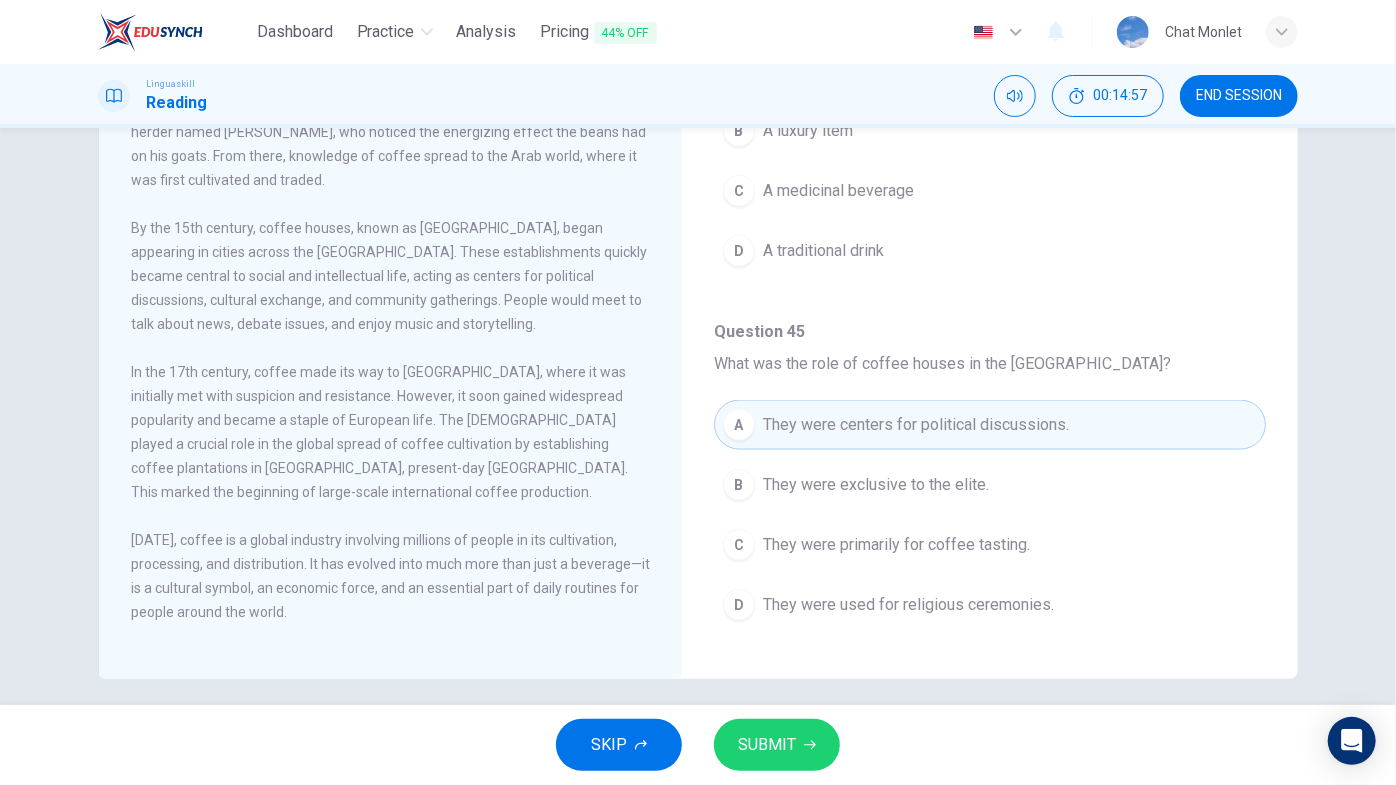 scroll, scrollTop: 197, scrollLeft: 0, axis: vertical 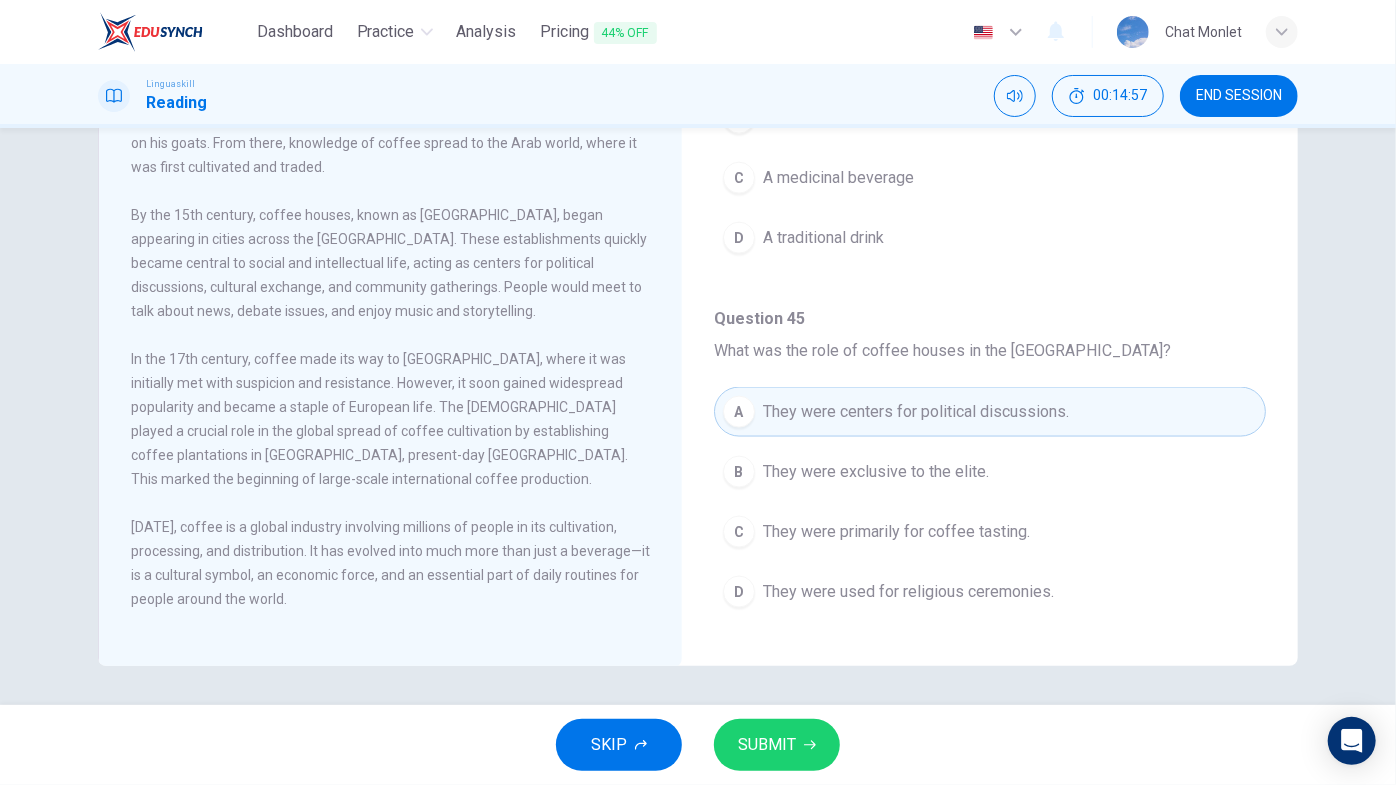 click on "SUBMIT" at bounding box center (777, 745) 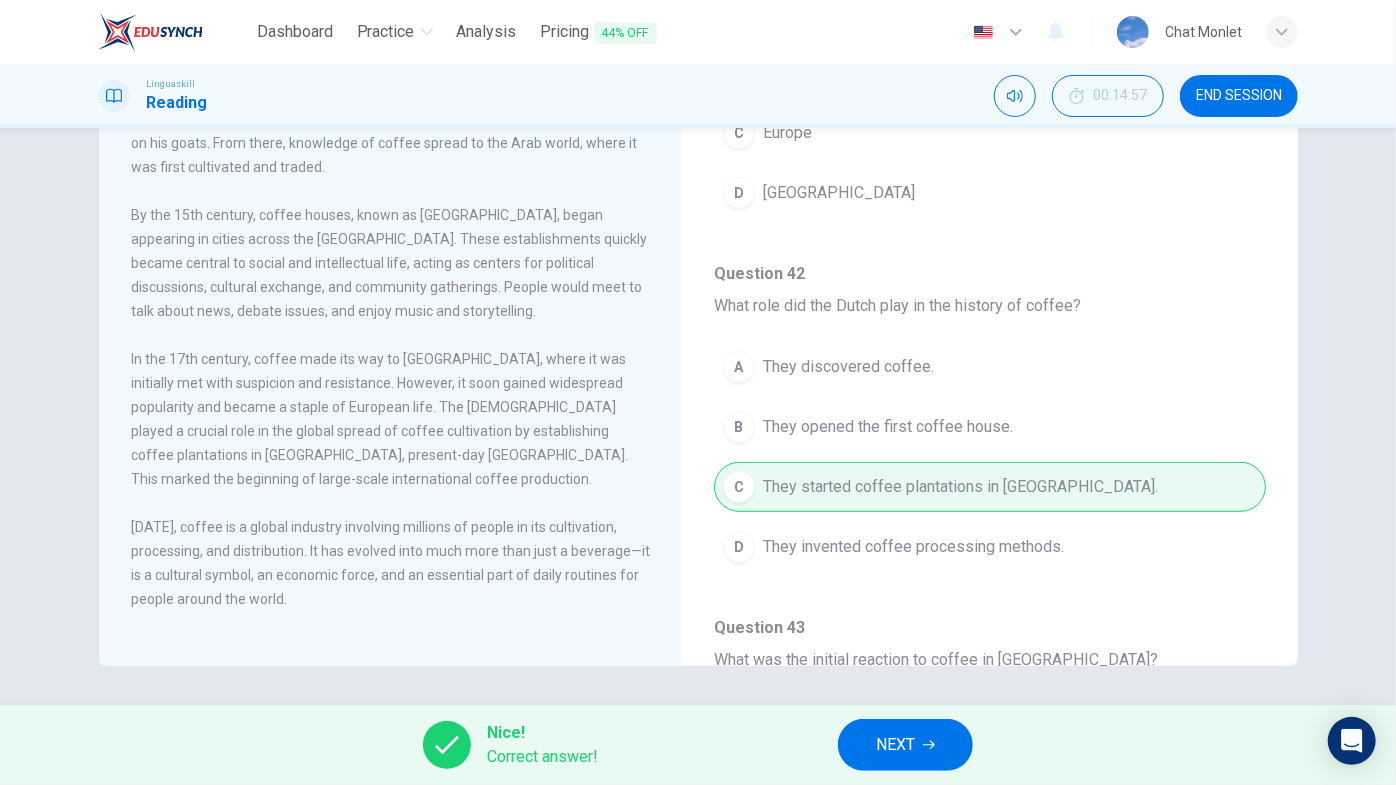 scroll, scrollTop: 27, scrollLeft: 0, axis: vertical 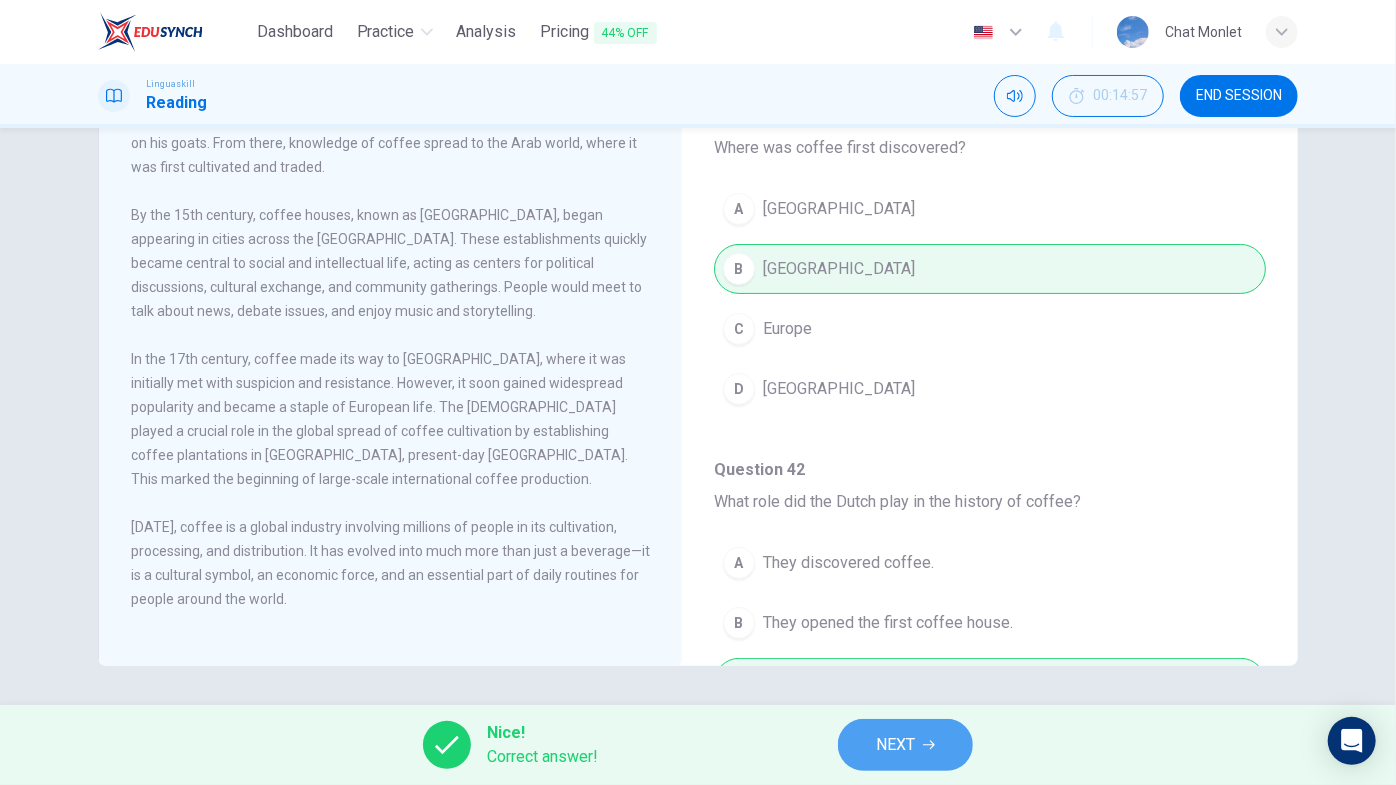 click on "NEXT" at bounding box center (895, 745) 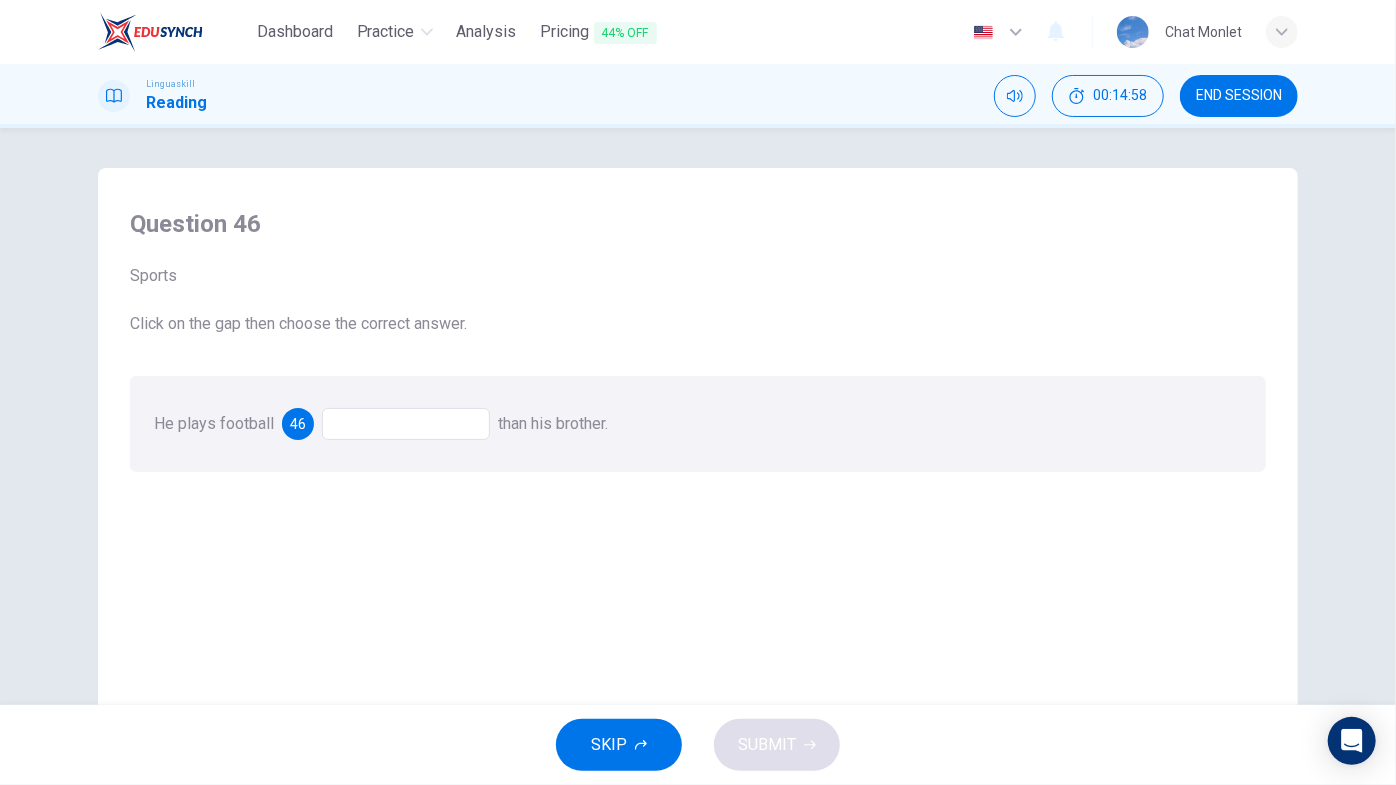 click at bounding box center (406, 424) 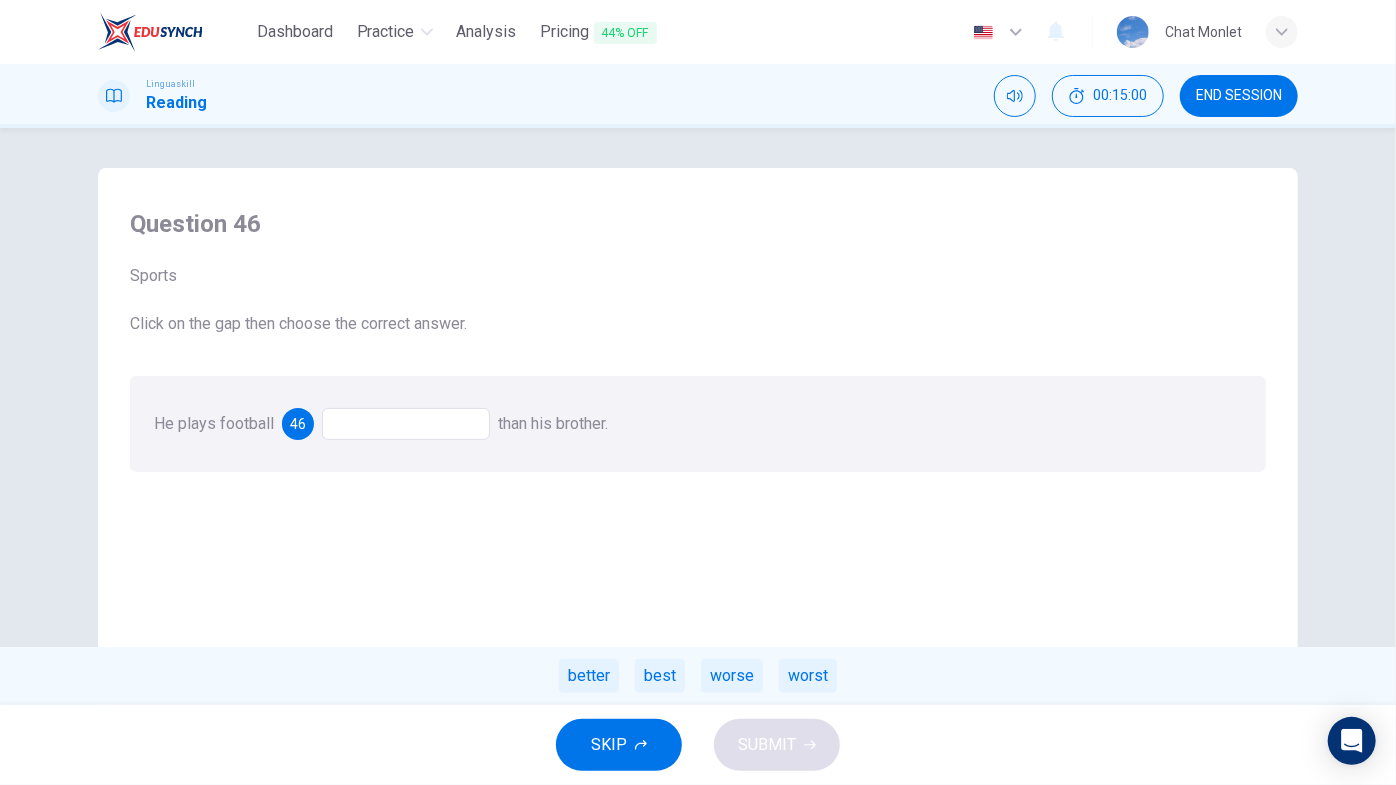 click at bounding box center [406, 424] 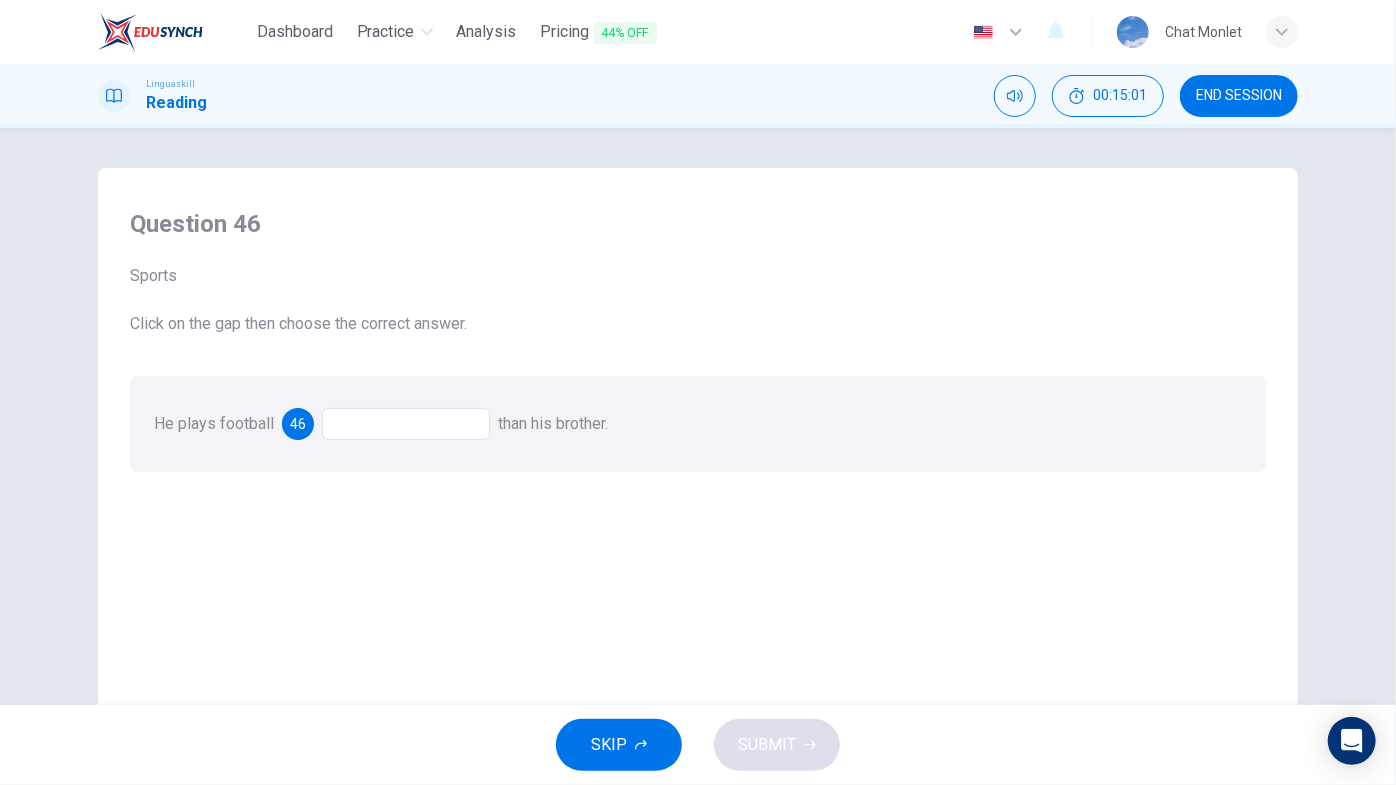 click at bounding box center (406, 424) 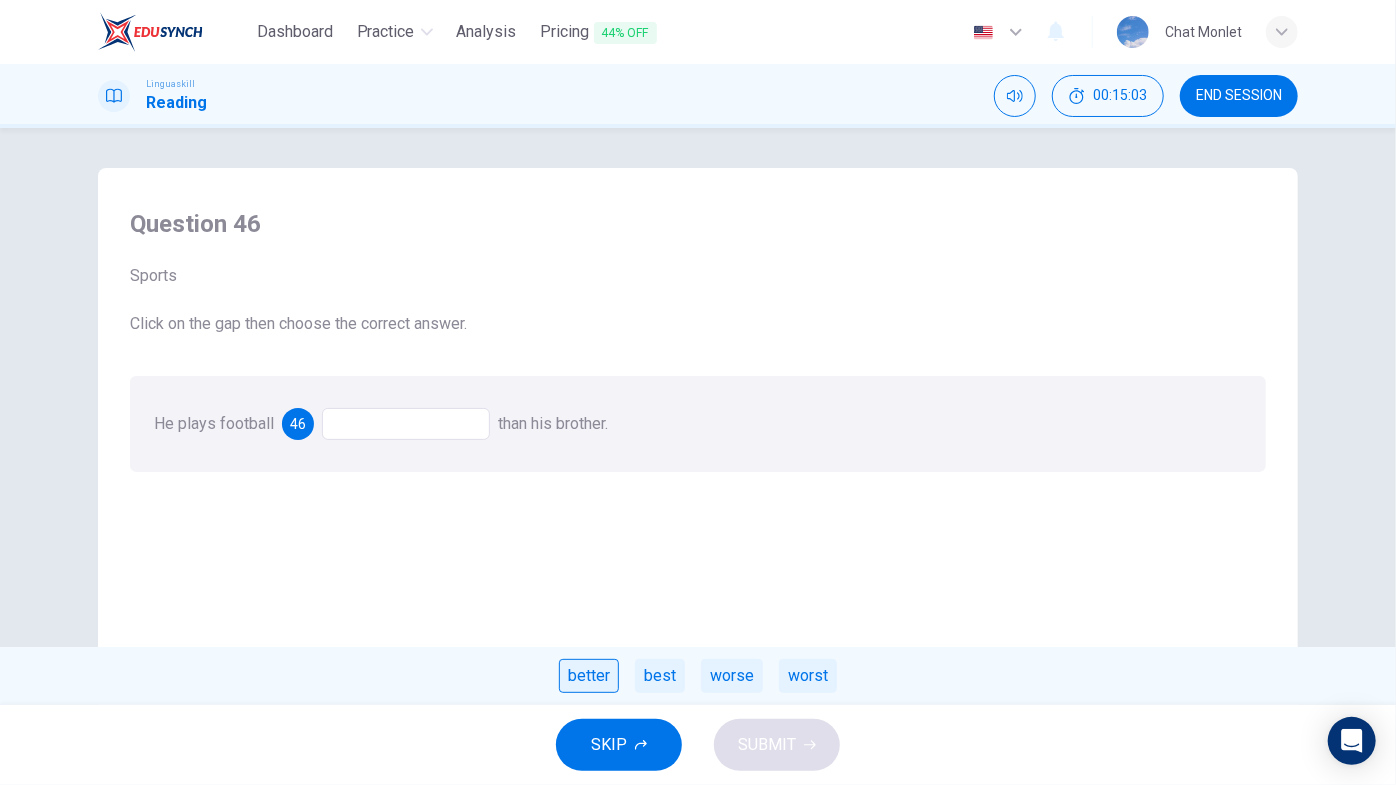 click on "better" at bounding box center [589, 676] 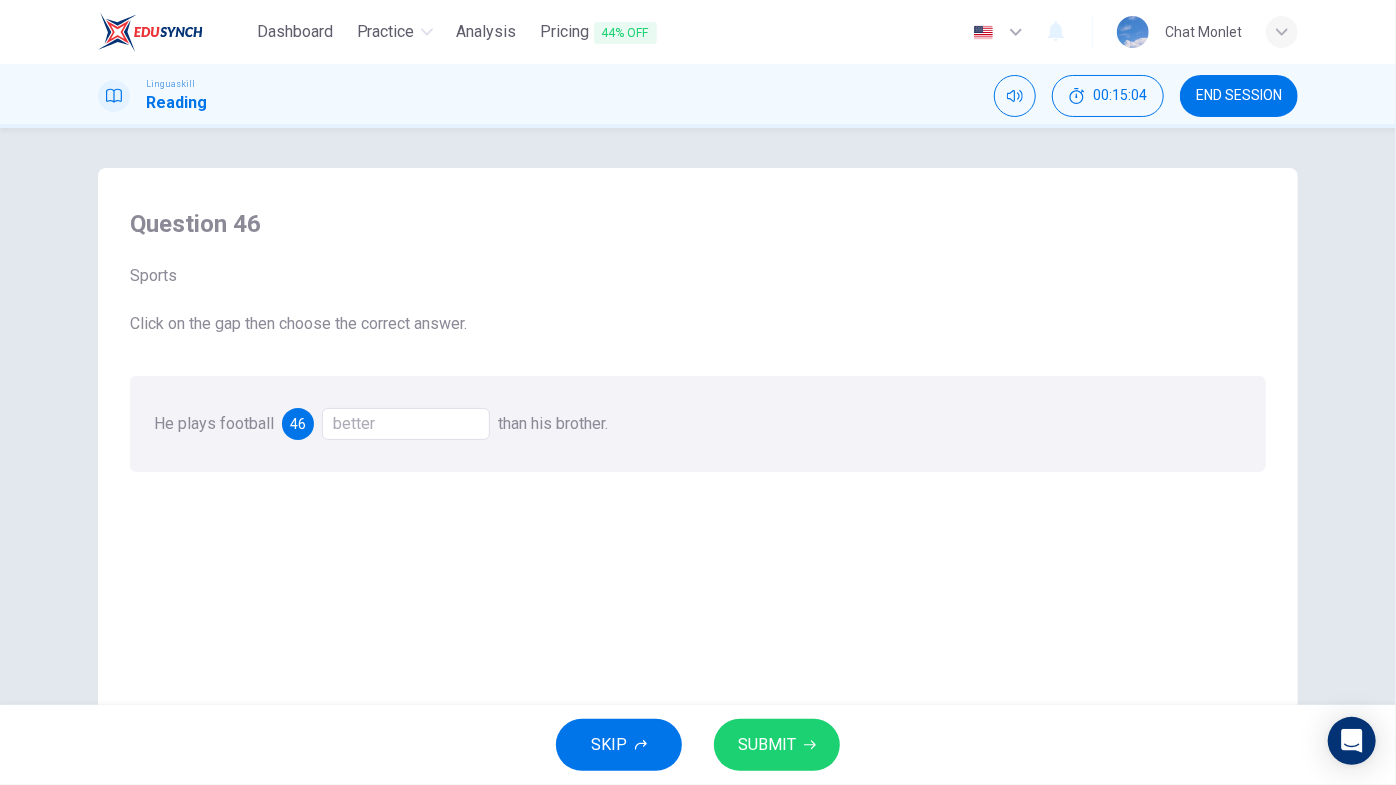 click on "SUBMIT" at bounding box center (767, 745) 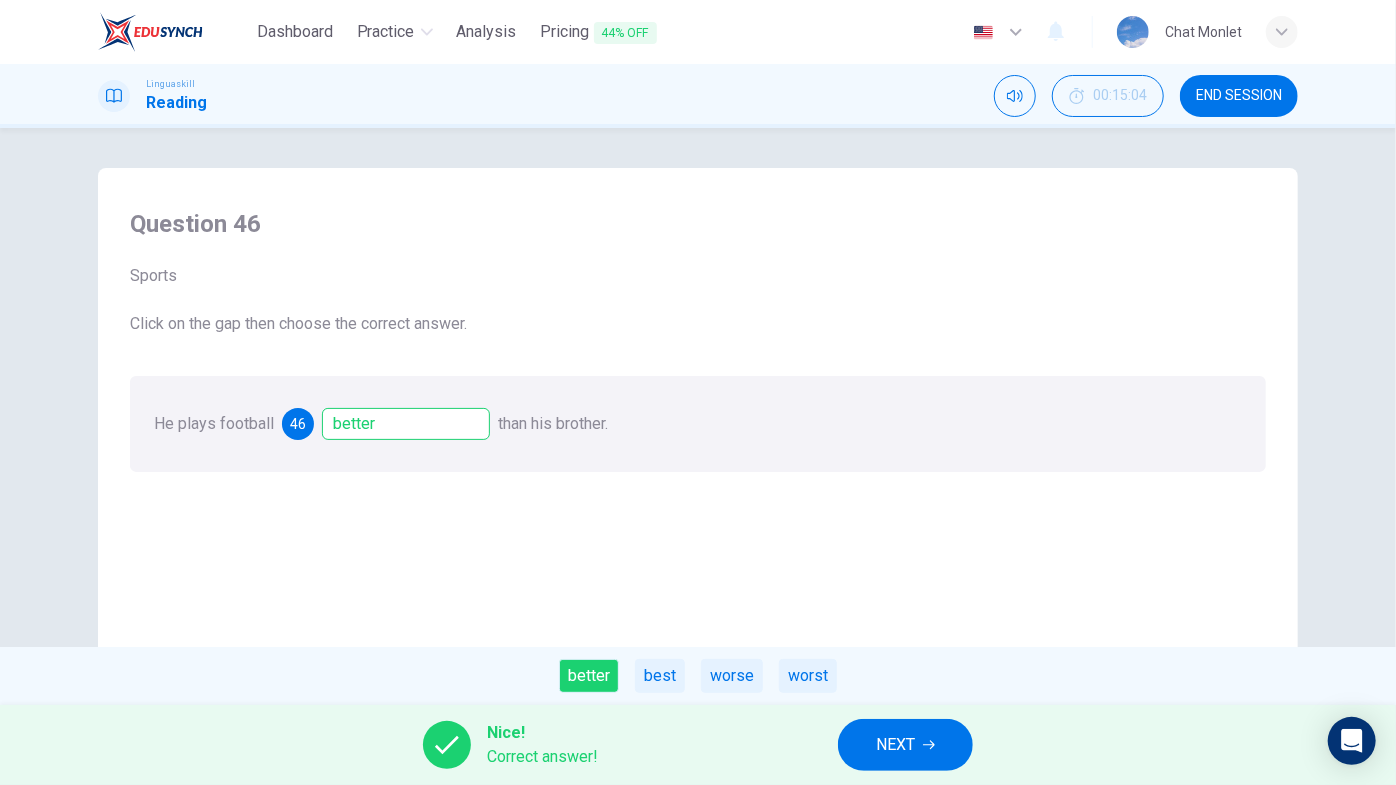 click on "NEXT" at bounding box center (895, 745) 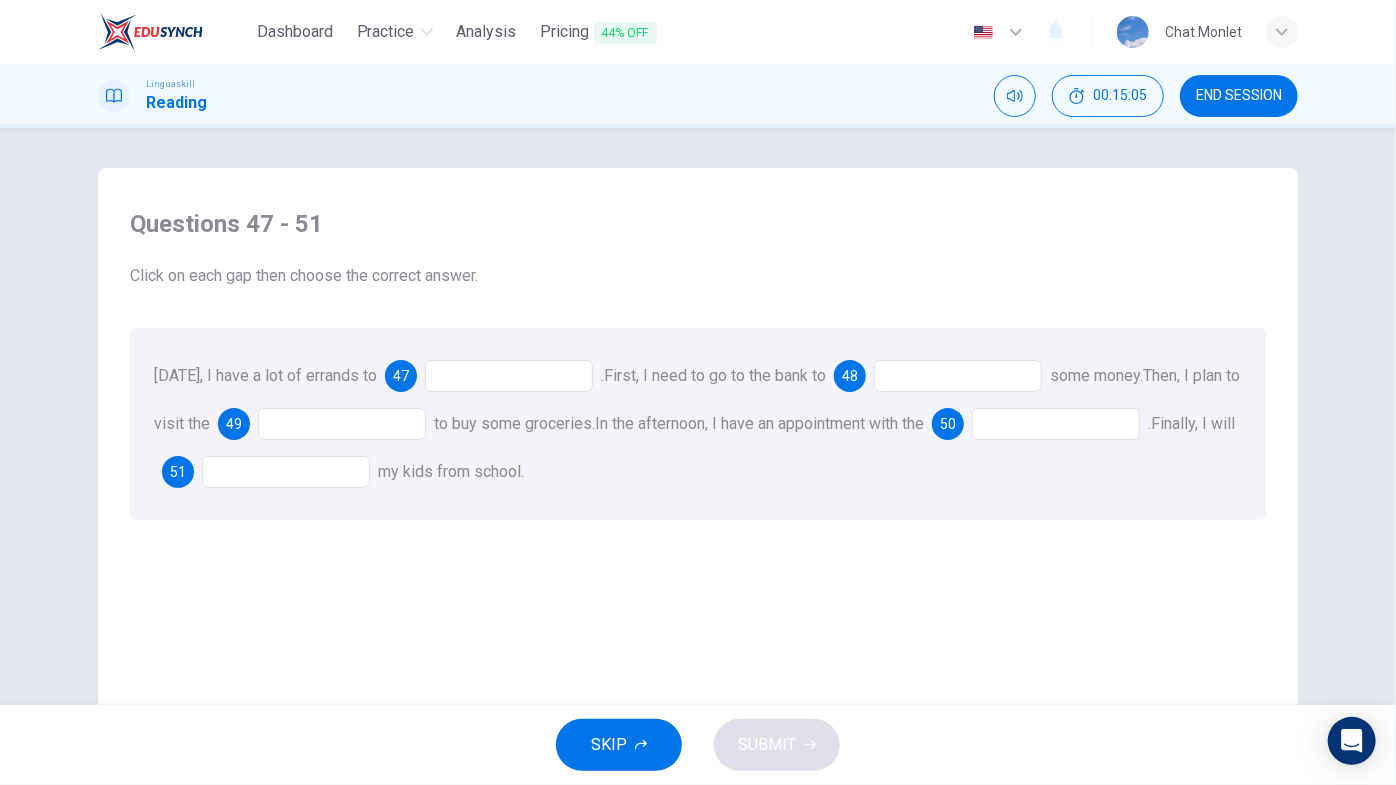click at bounding box center [509, 376] 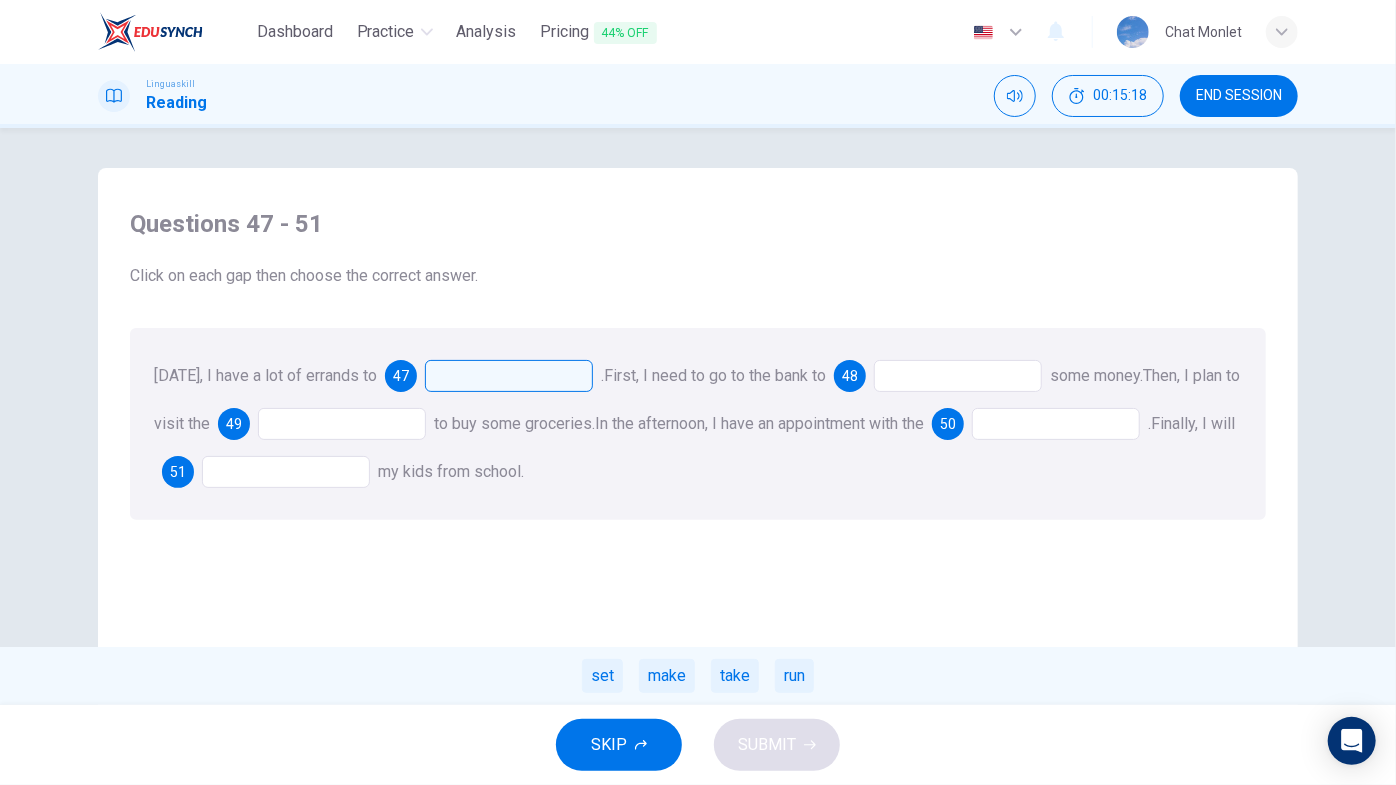 click at bounding box center [958, 376] 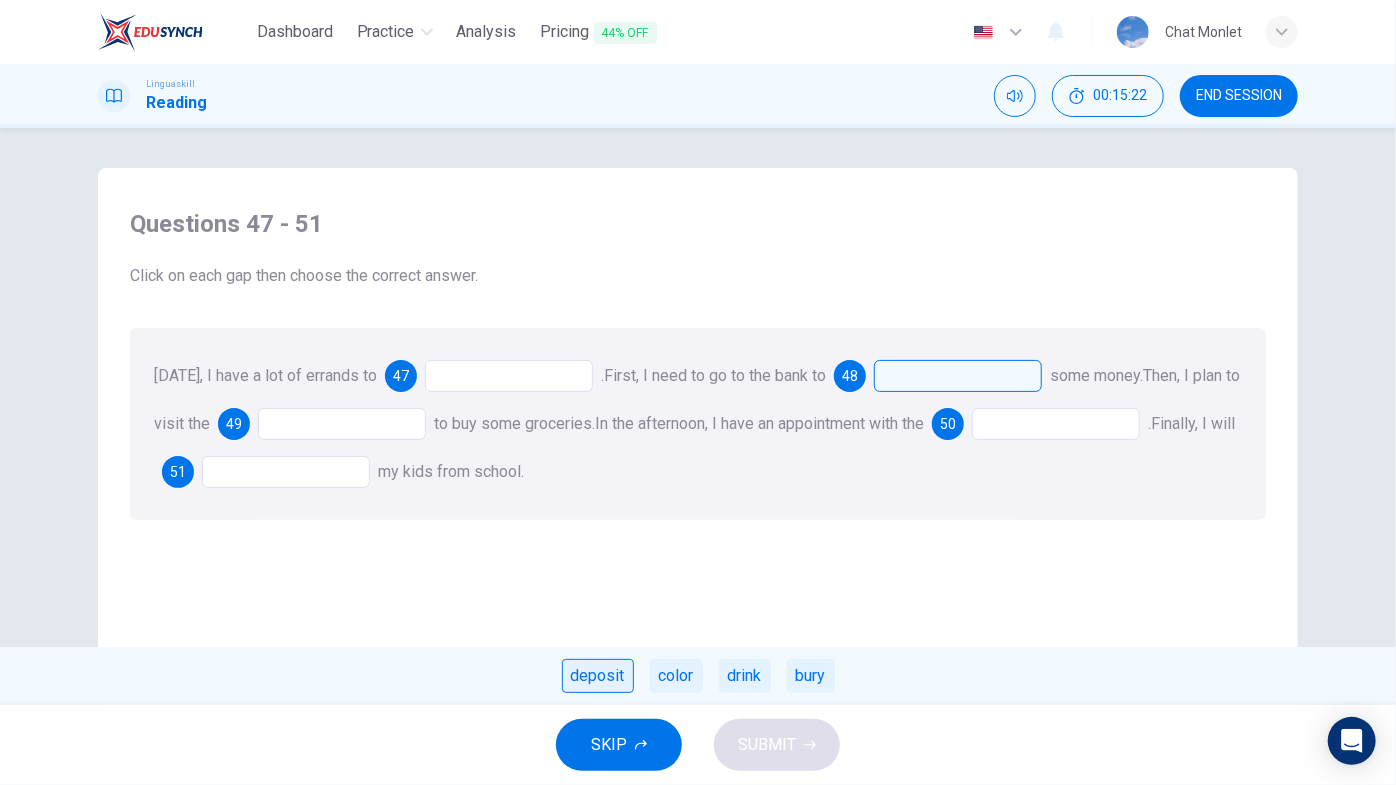 click on "deposit" at bounding box center [598, 676] 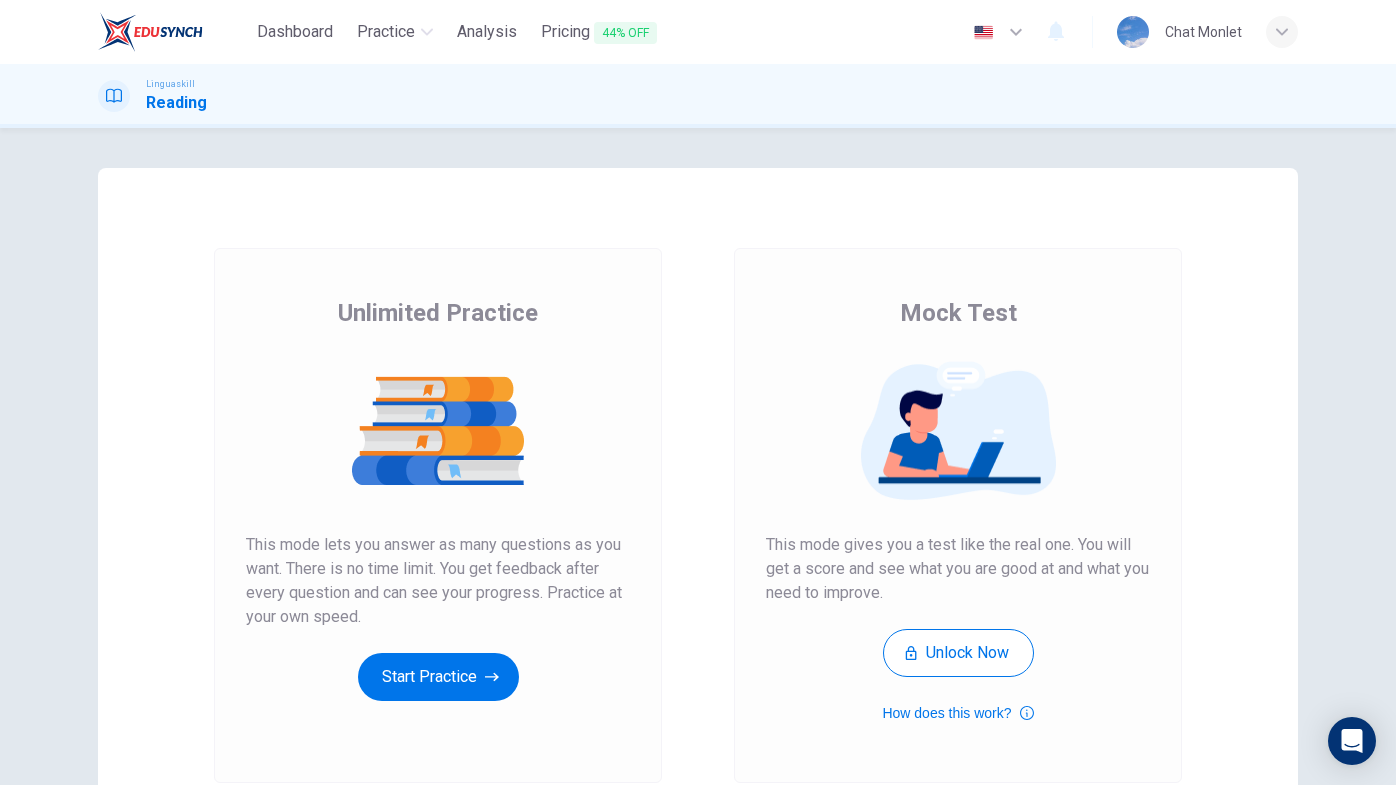 scroll, scrollTop: 0, scrollLeft: 0, axis: both 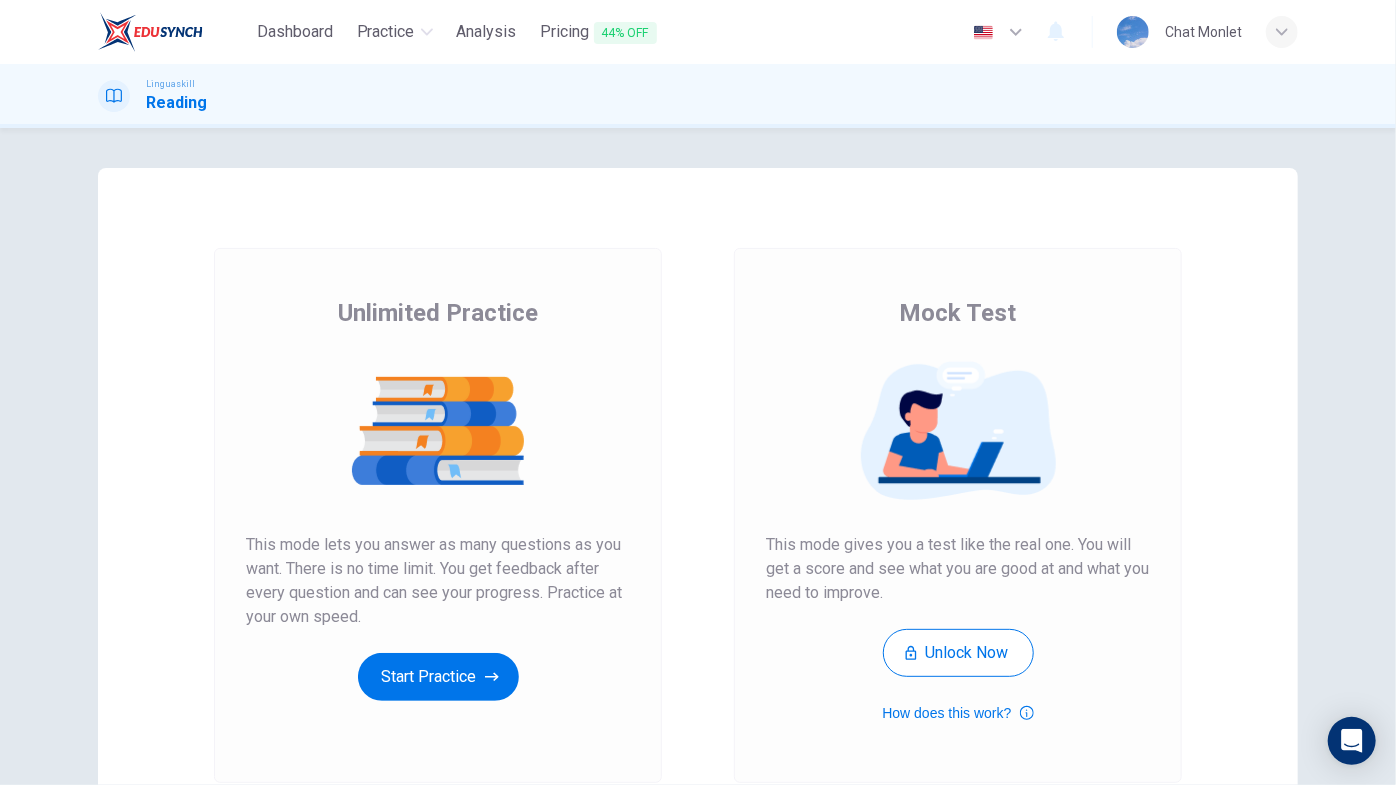 click at bounding box center [150, 32] 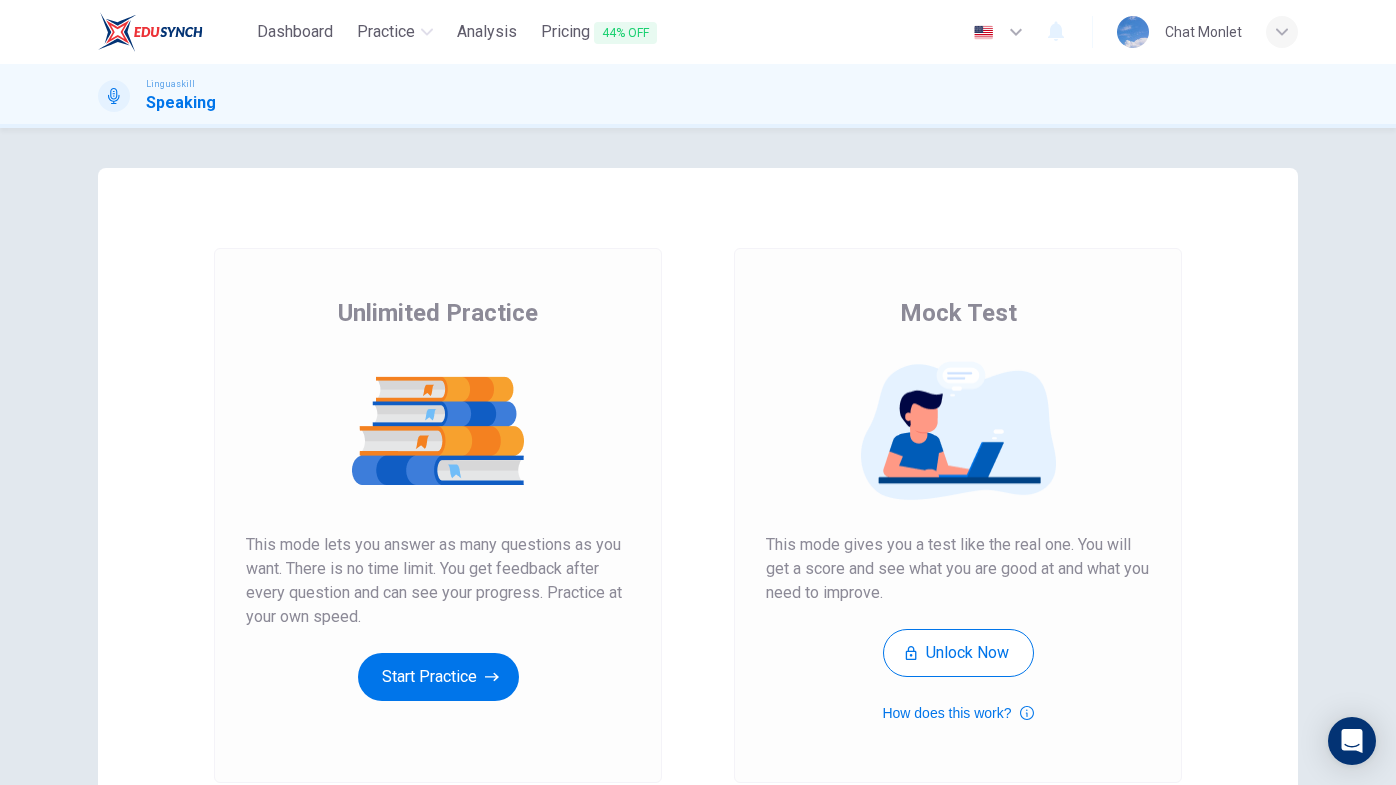 scroll, scrollTop: 0, scrollLeft: 0, axis: both 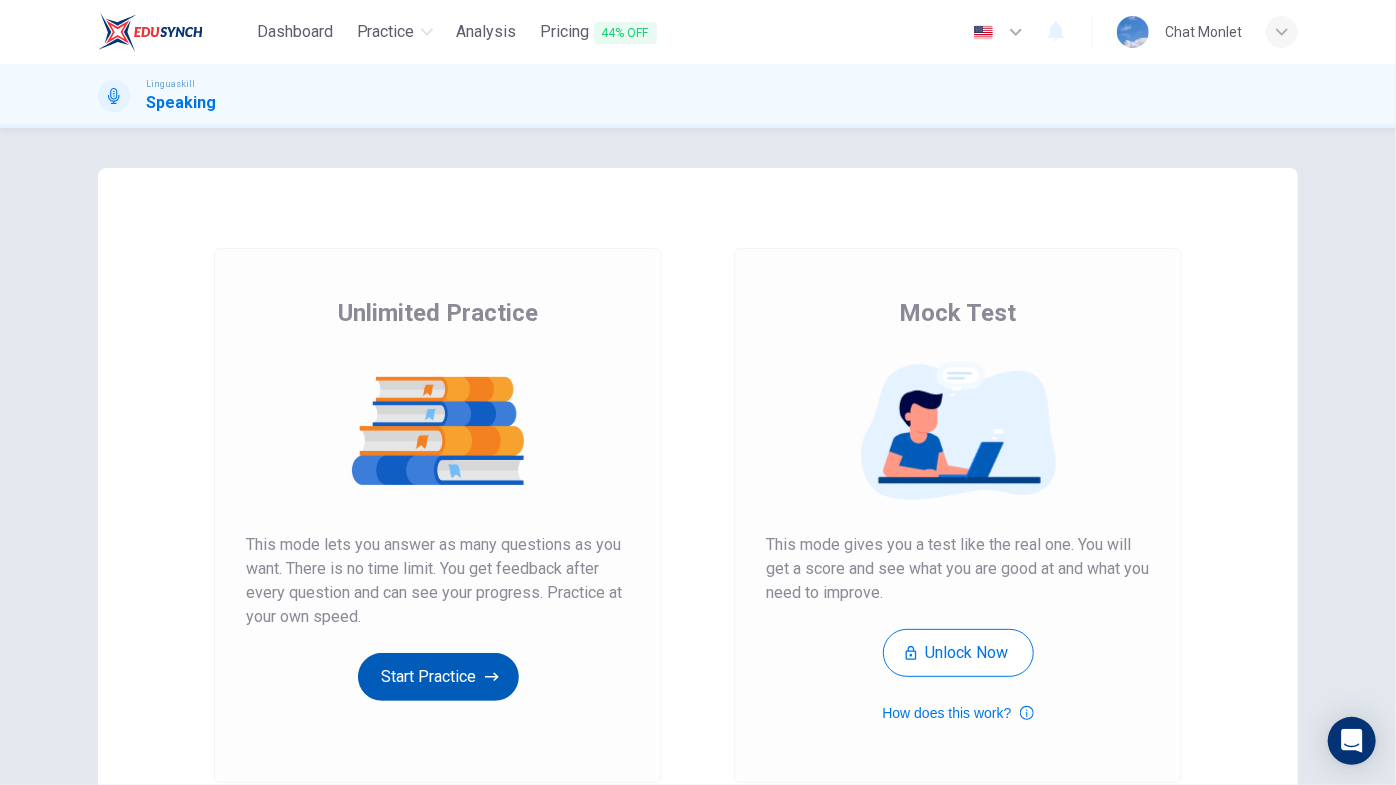 click on "Start Practice" at bounding box center [438, 677] 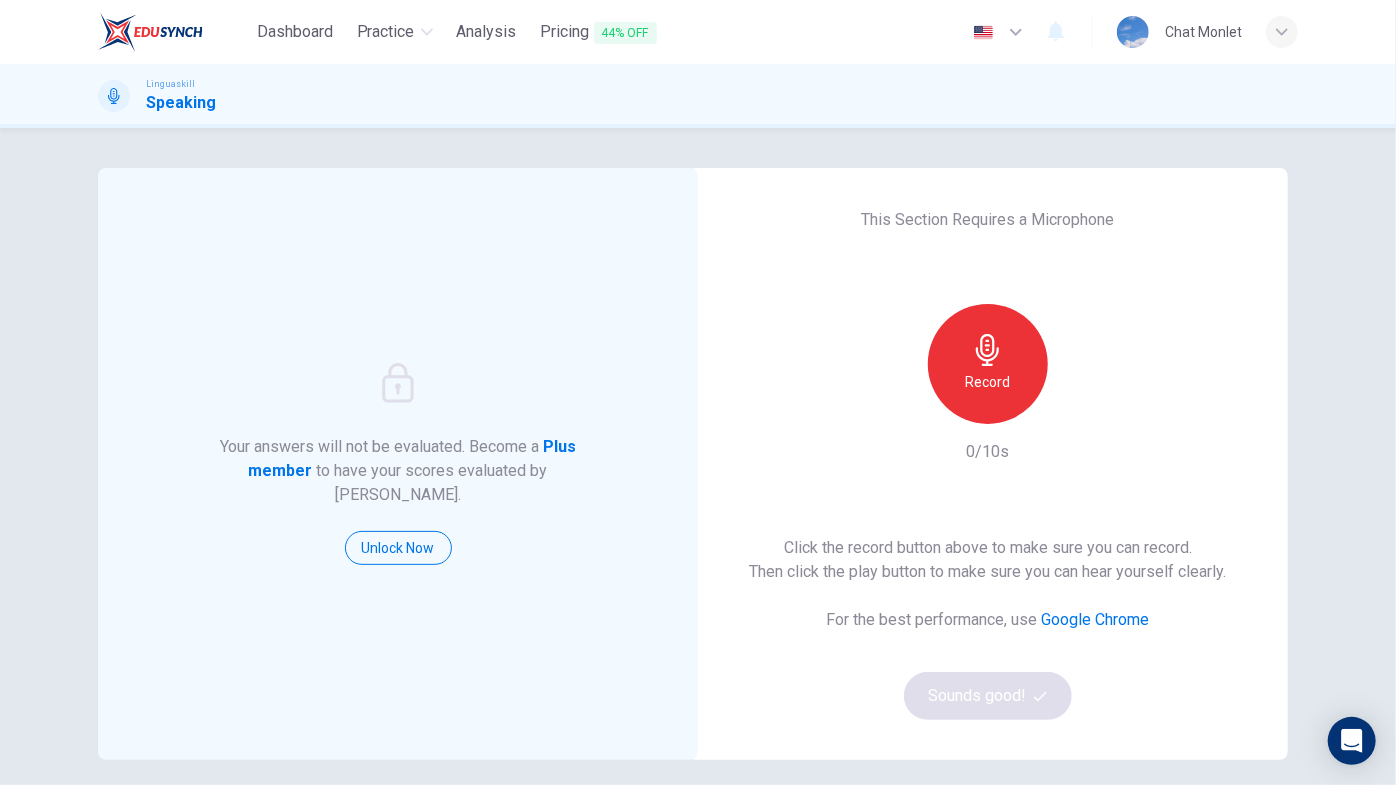 click on "Record" at bounding box center [988, 382] 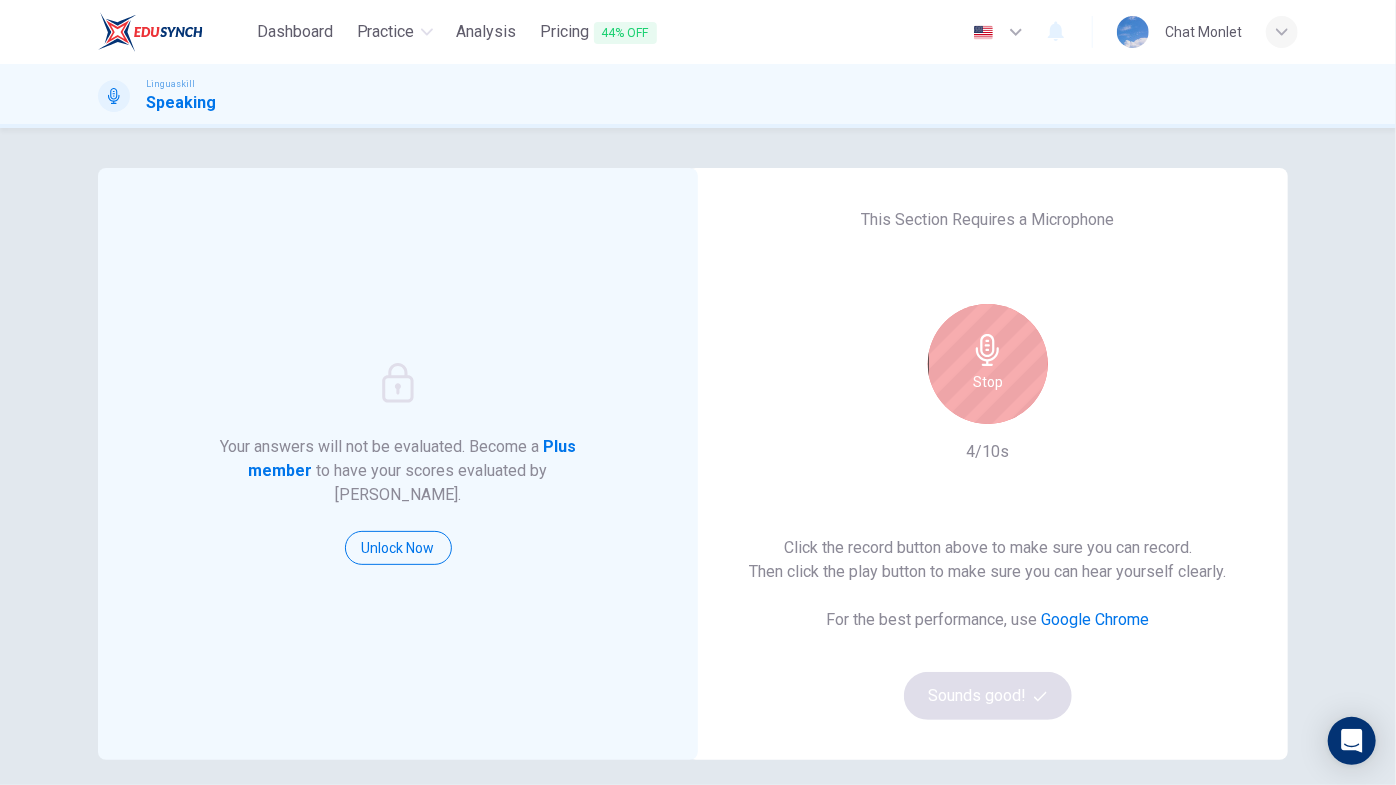 type 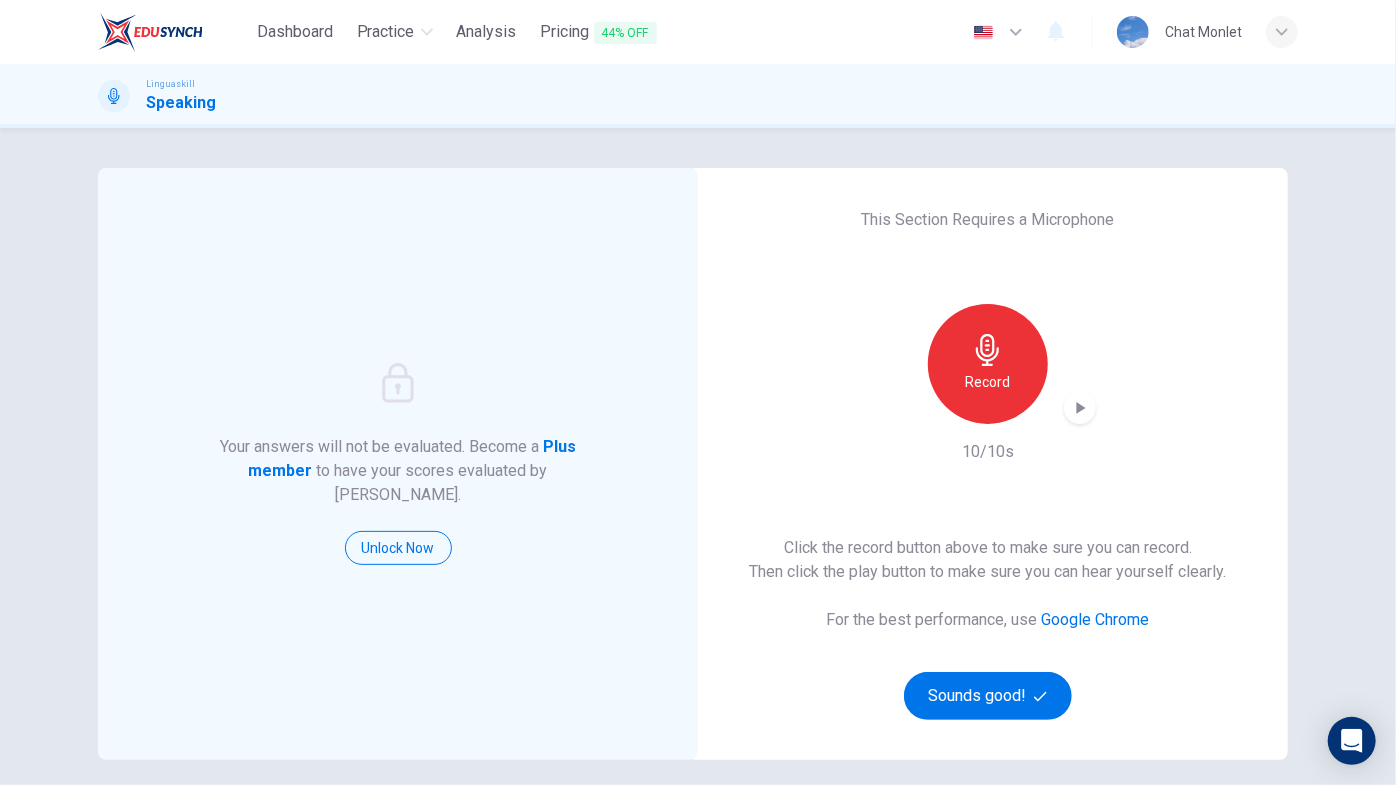 click at bounding box center [1080, 408] 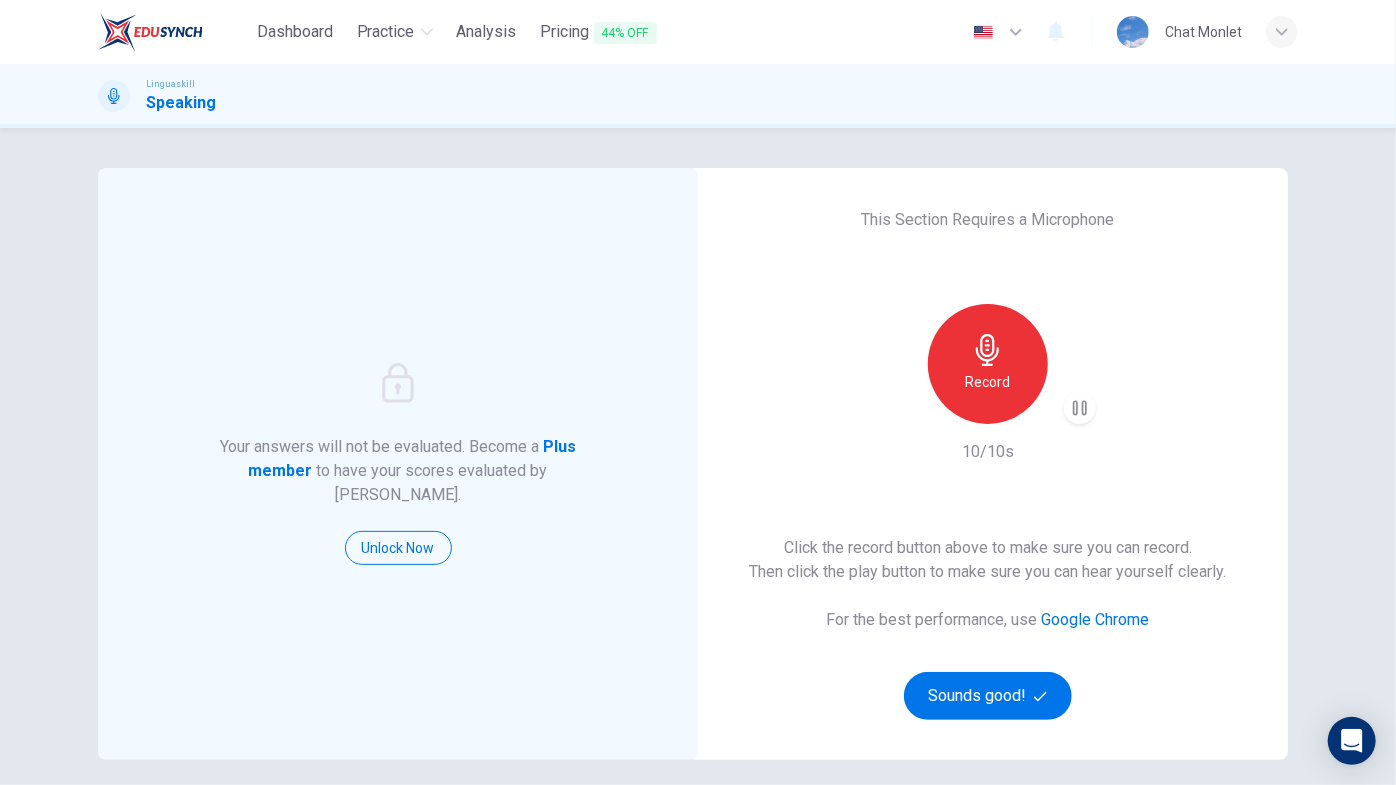 click 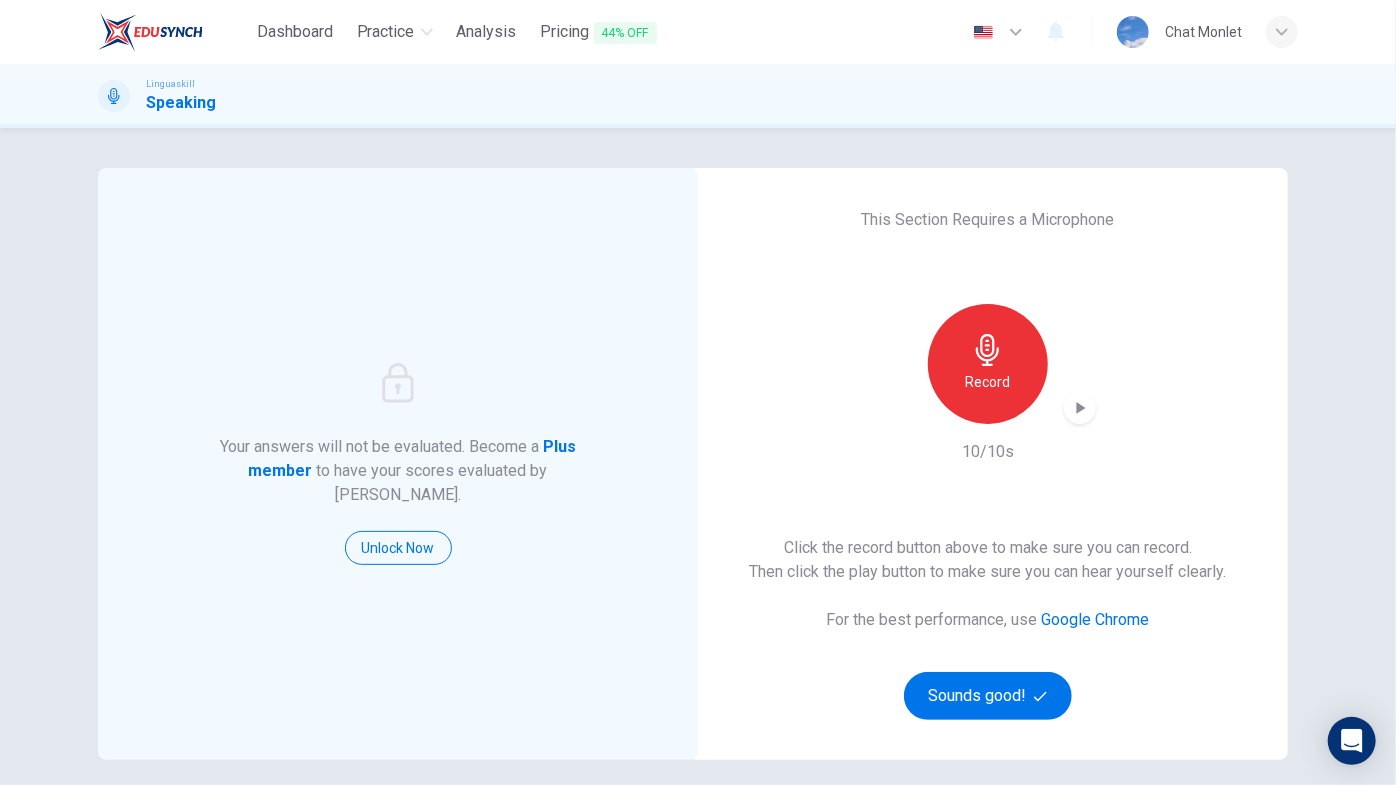 click 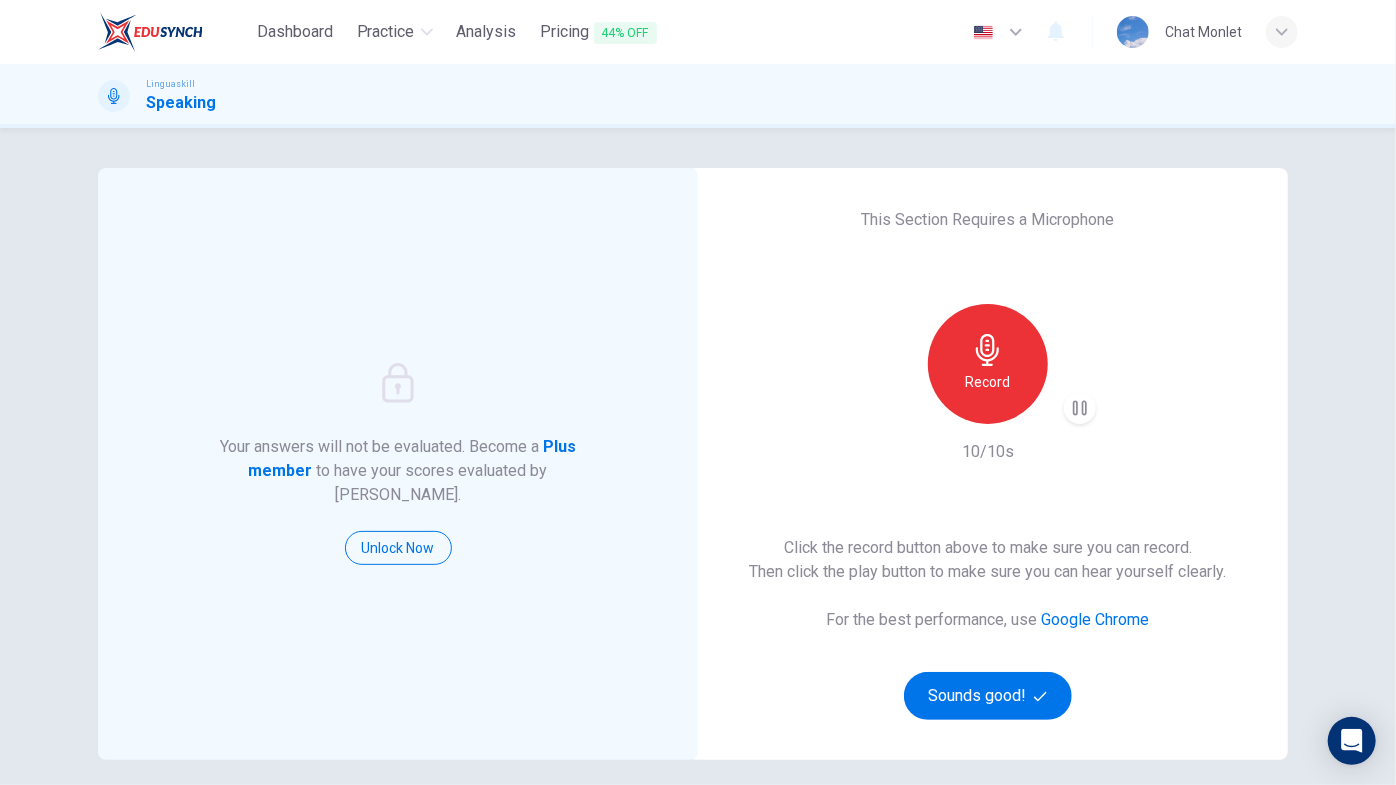 click on "Record" at bounding box center (988, 364) 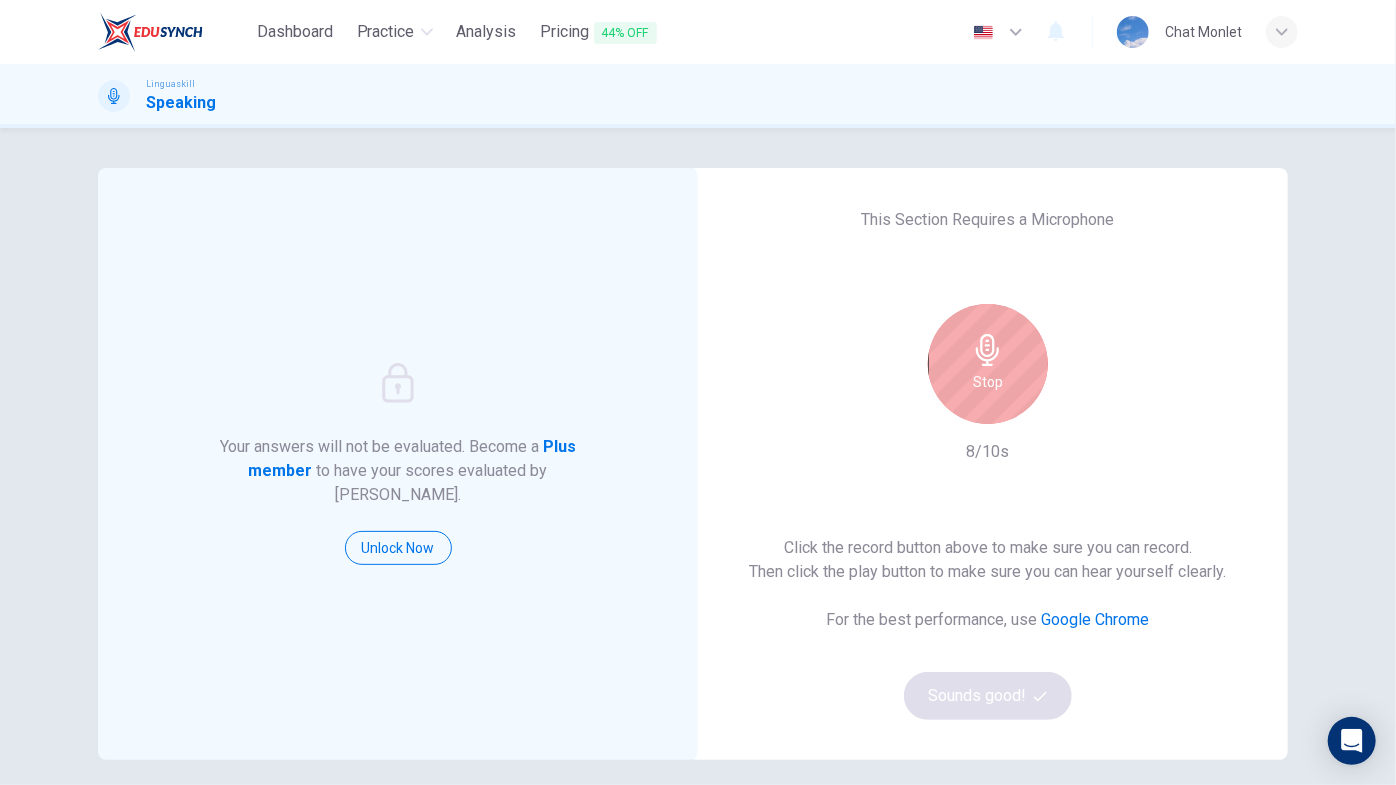 click on "Stop" at bounding box center [988, 364] 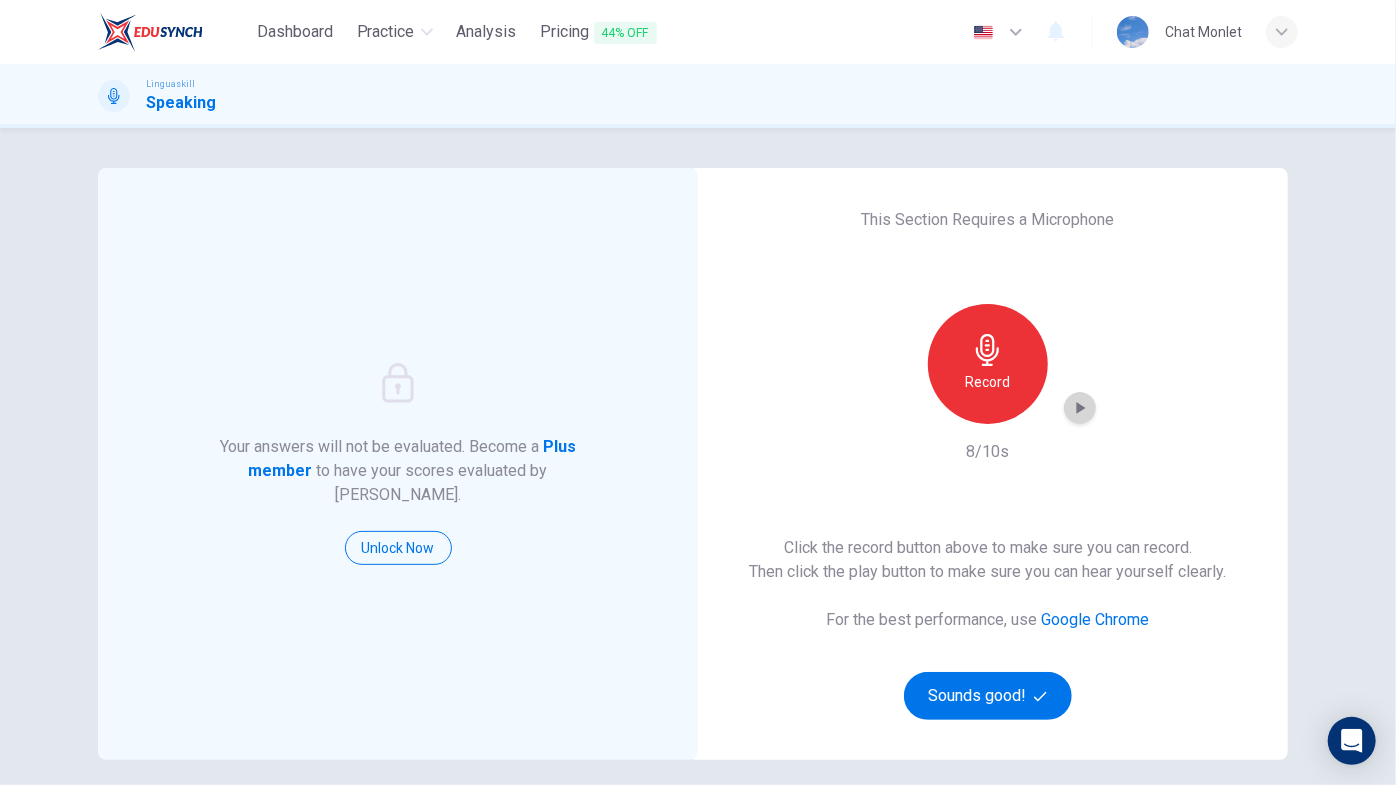click 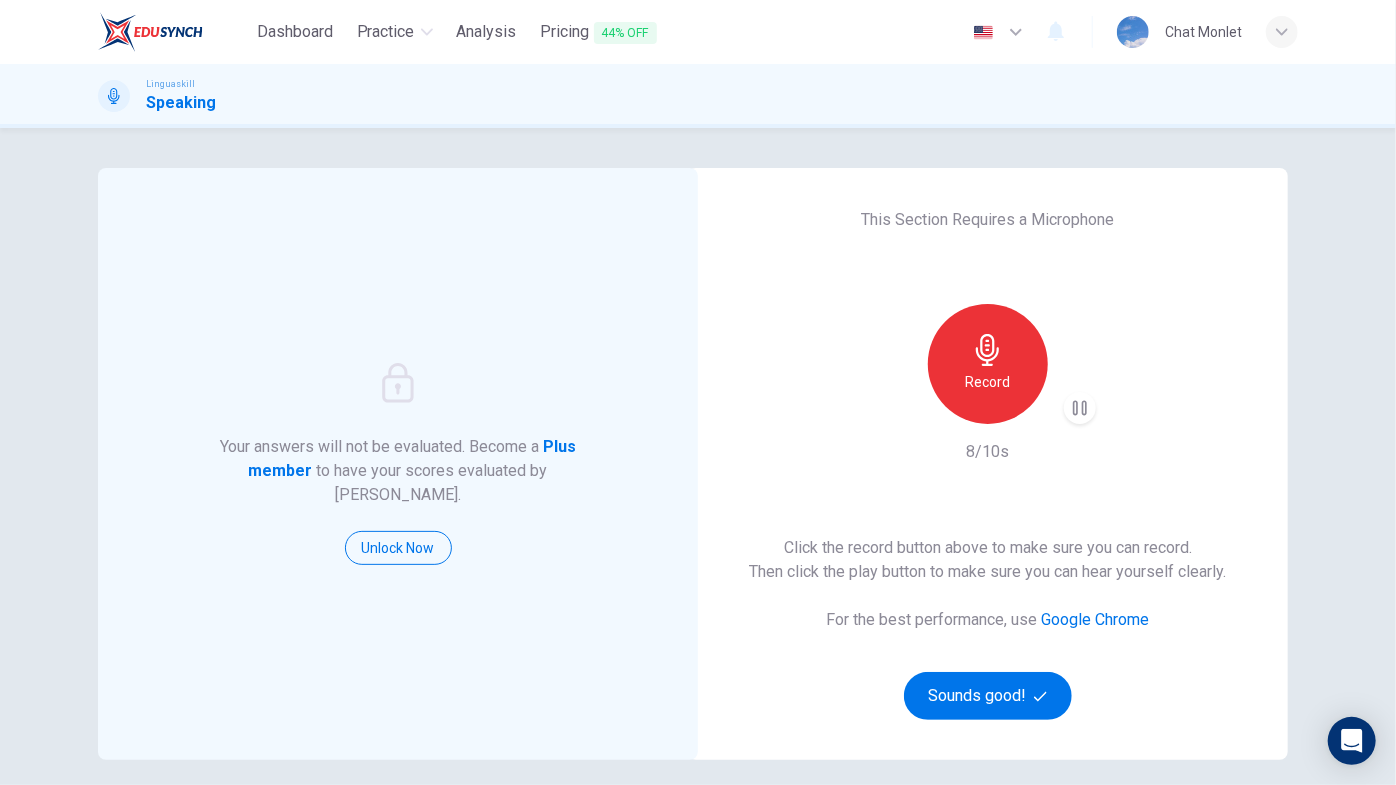 type 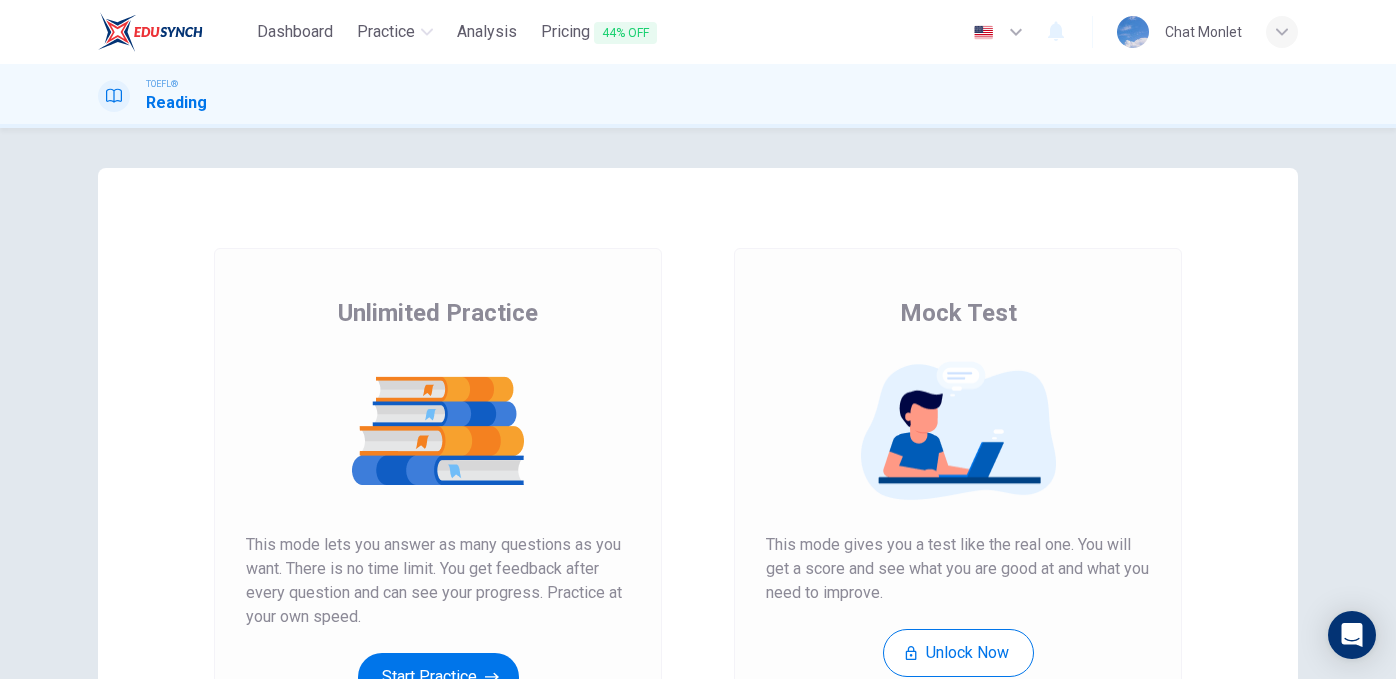 scroll, scrollTop: 0, scrollLeft: 0, axis: both 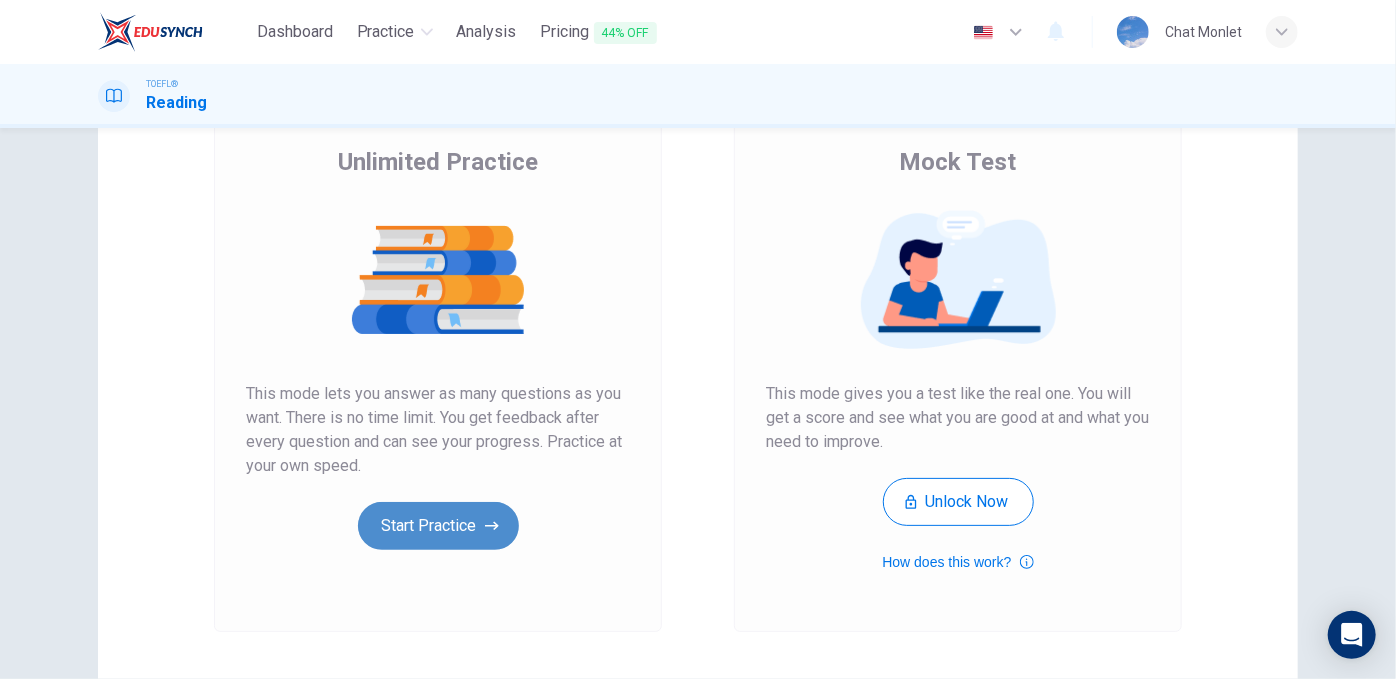 click on "Start Practice" at bounding box center (438, 526) 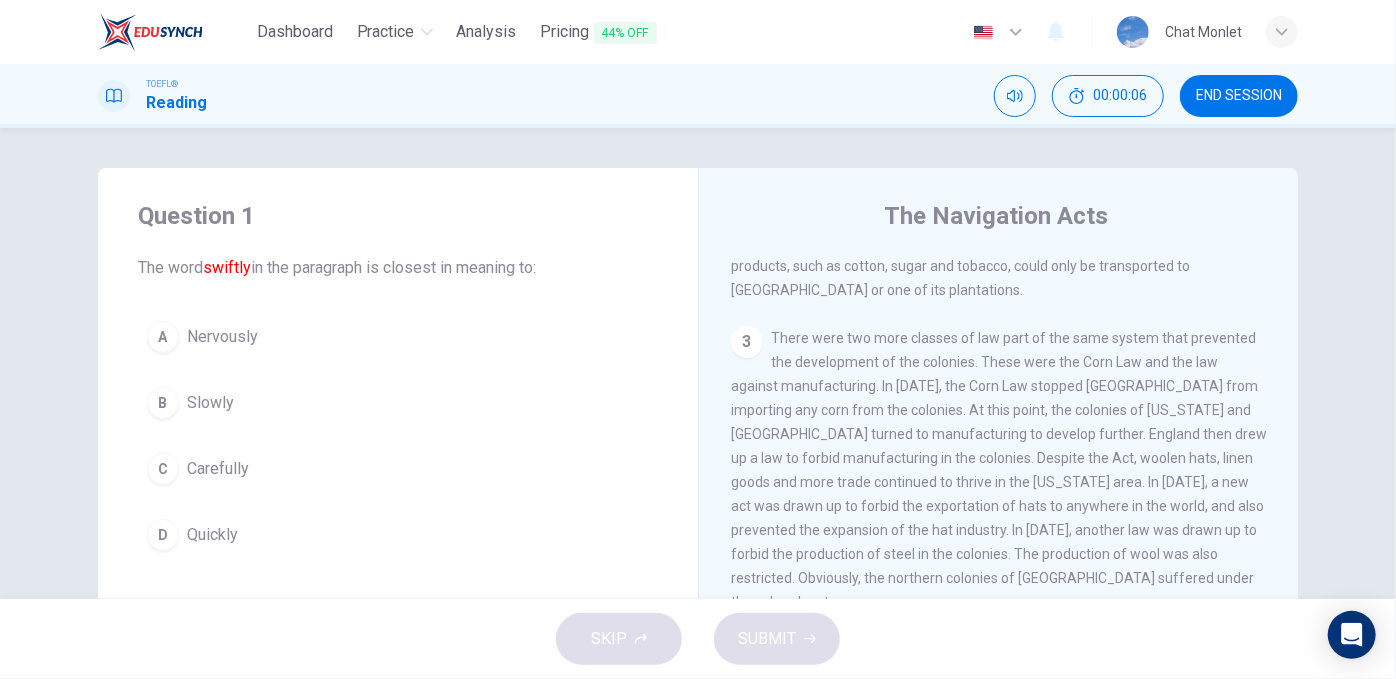 scroll, scrollTop: 0, scrollLeft: 0, axis: both 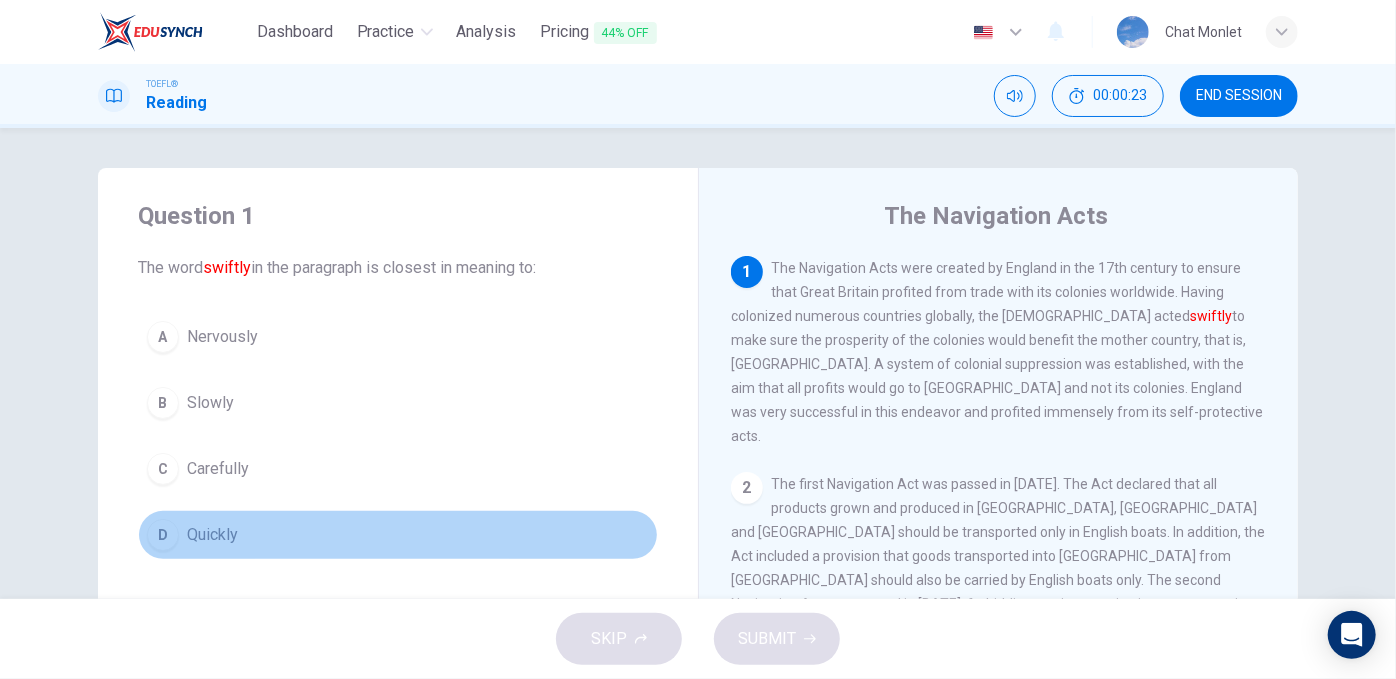 click on "Quickly" at bounding box center [212, 535] 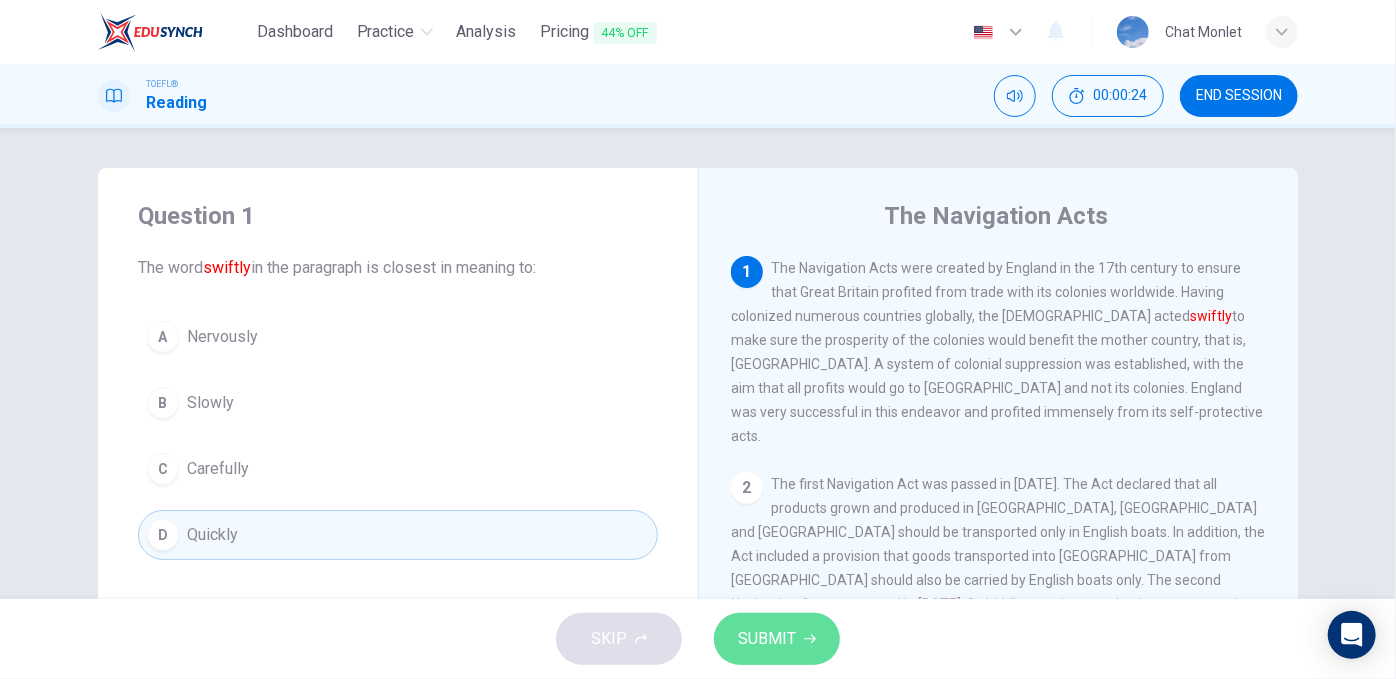 click on "SUBMIT" at bounding box center (767, 639) 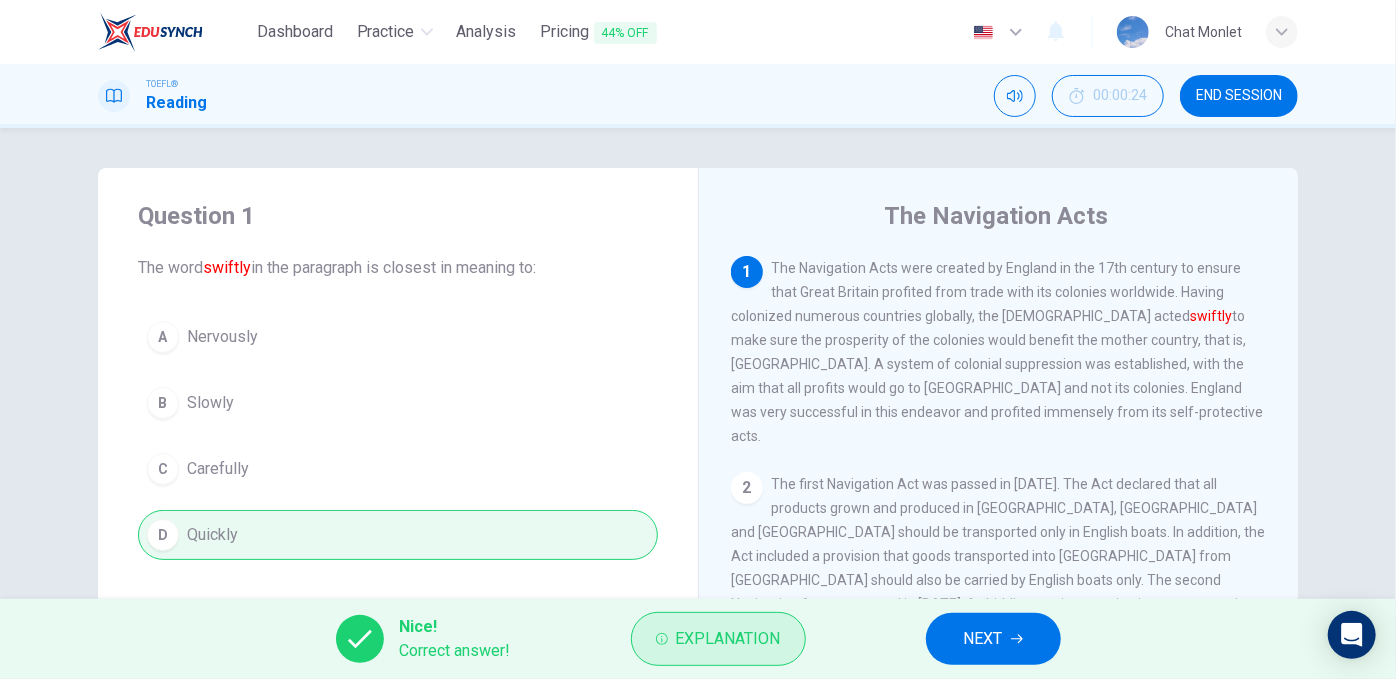 click on "Explanation" at bounding box center (728, 639) 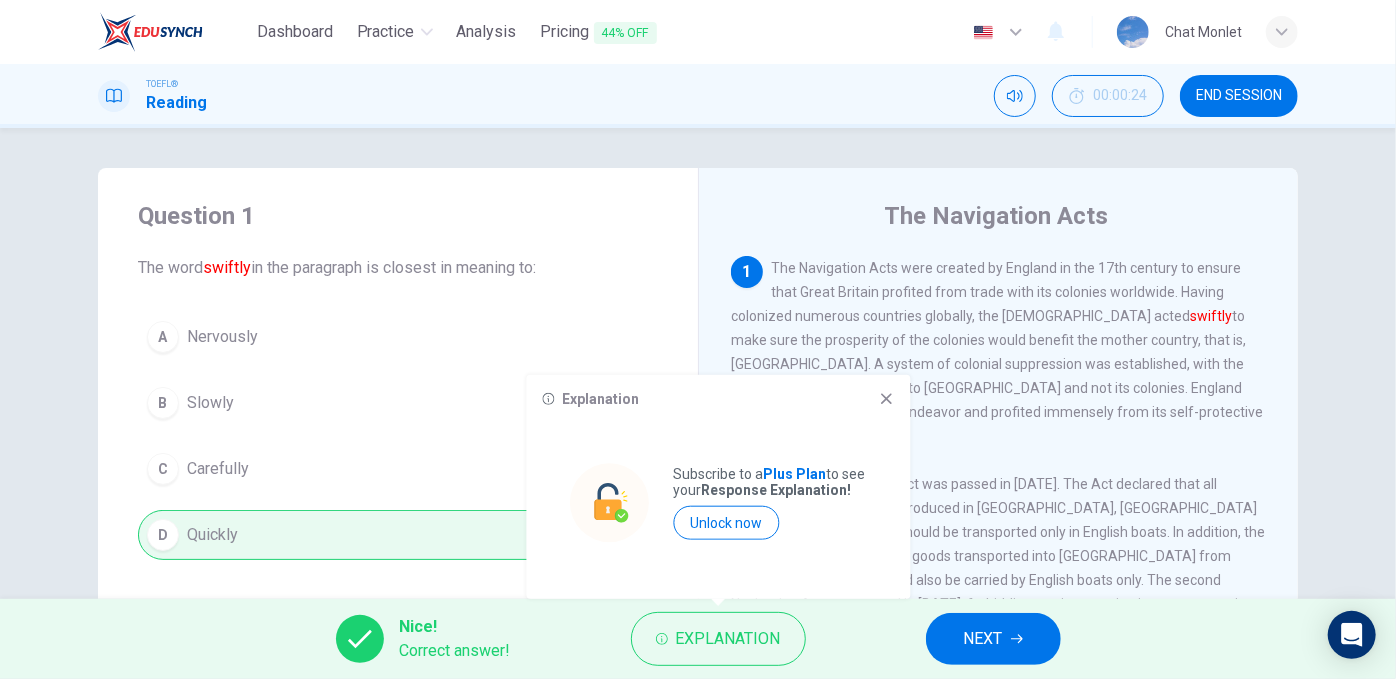 click 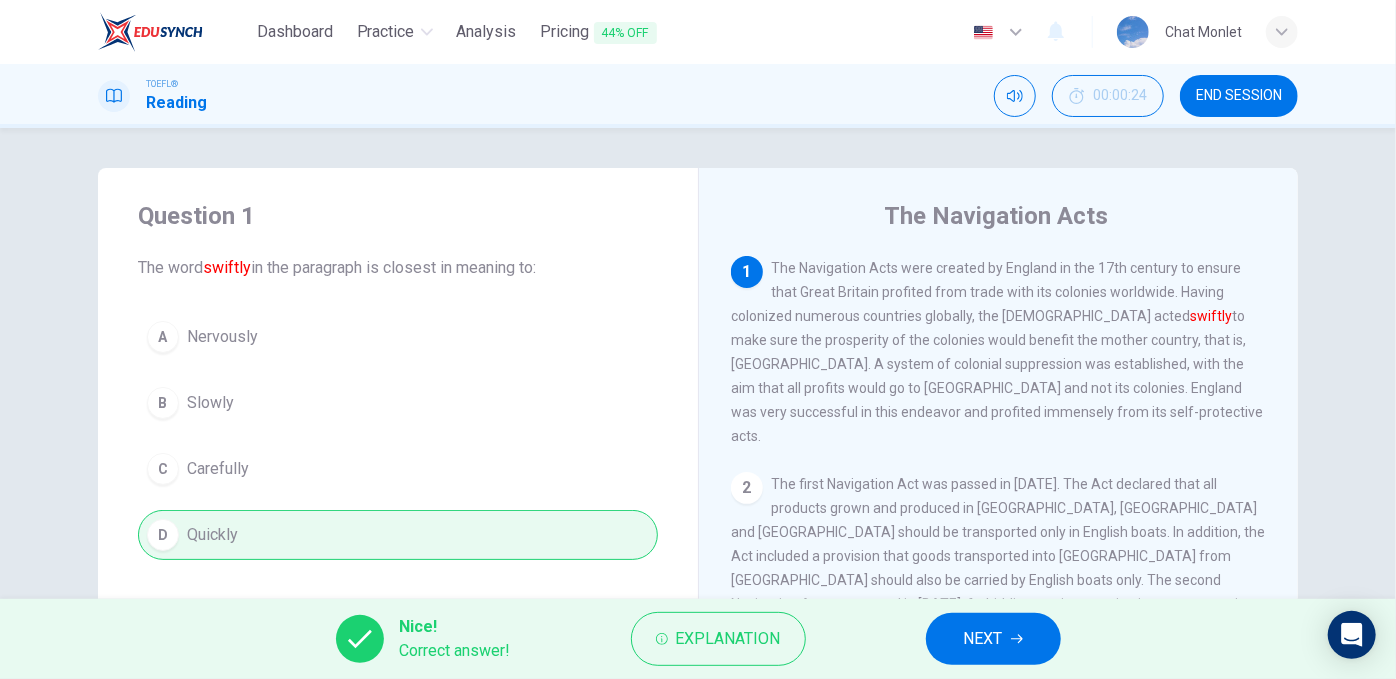 click on "NEXT" at bounding box center [983, 639] 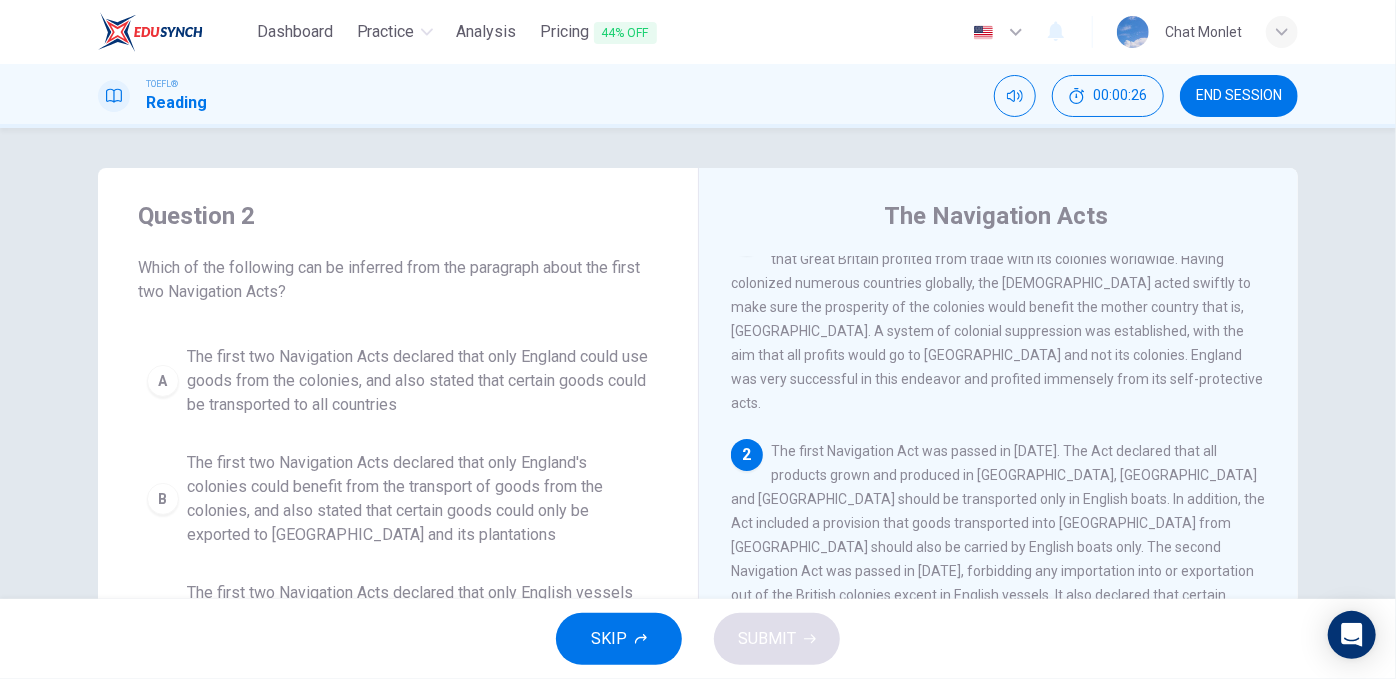 scroll, scrollTop: 0, scrollLeft: 0, axis: both 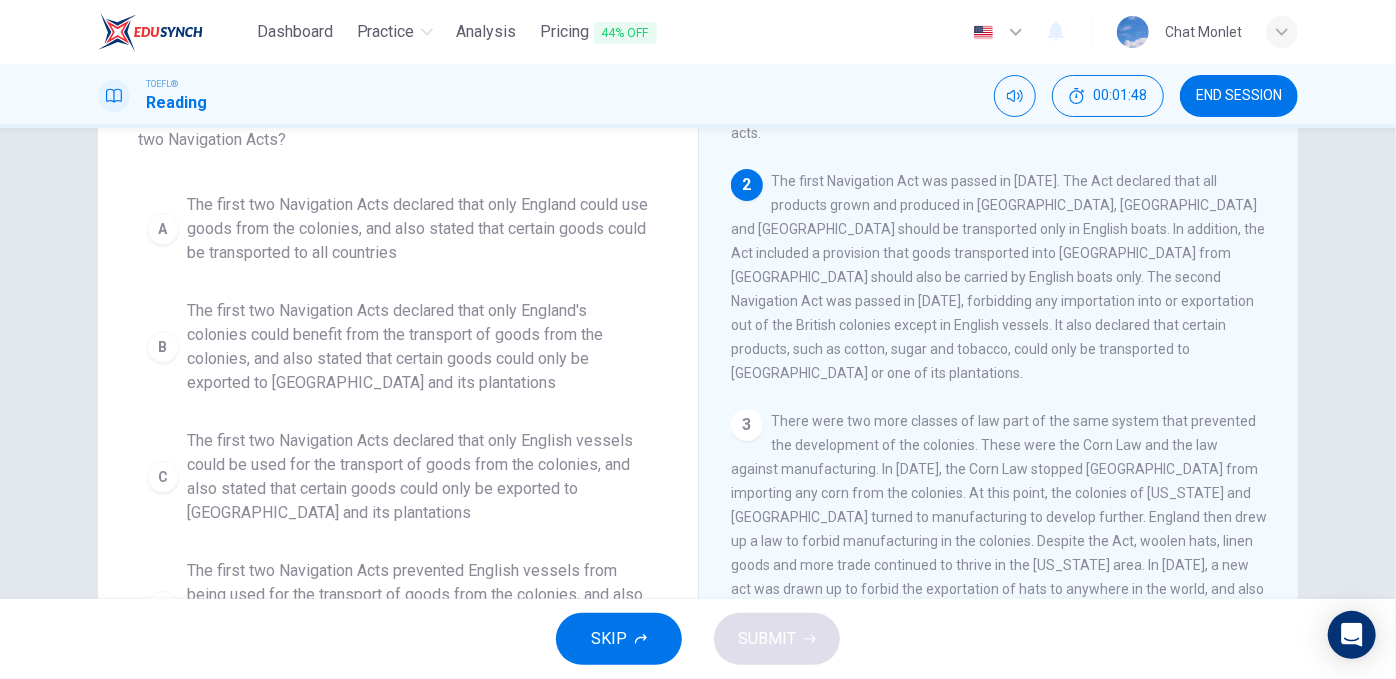 drag, startPoint x: 764, startPoint y: 162, endPoint x: 882, endPoint y: 174, distance: 118.6086 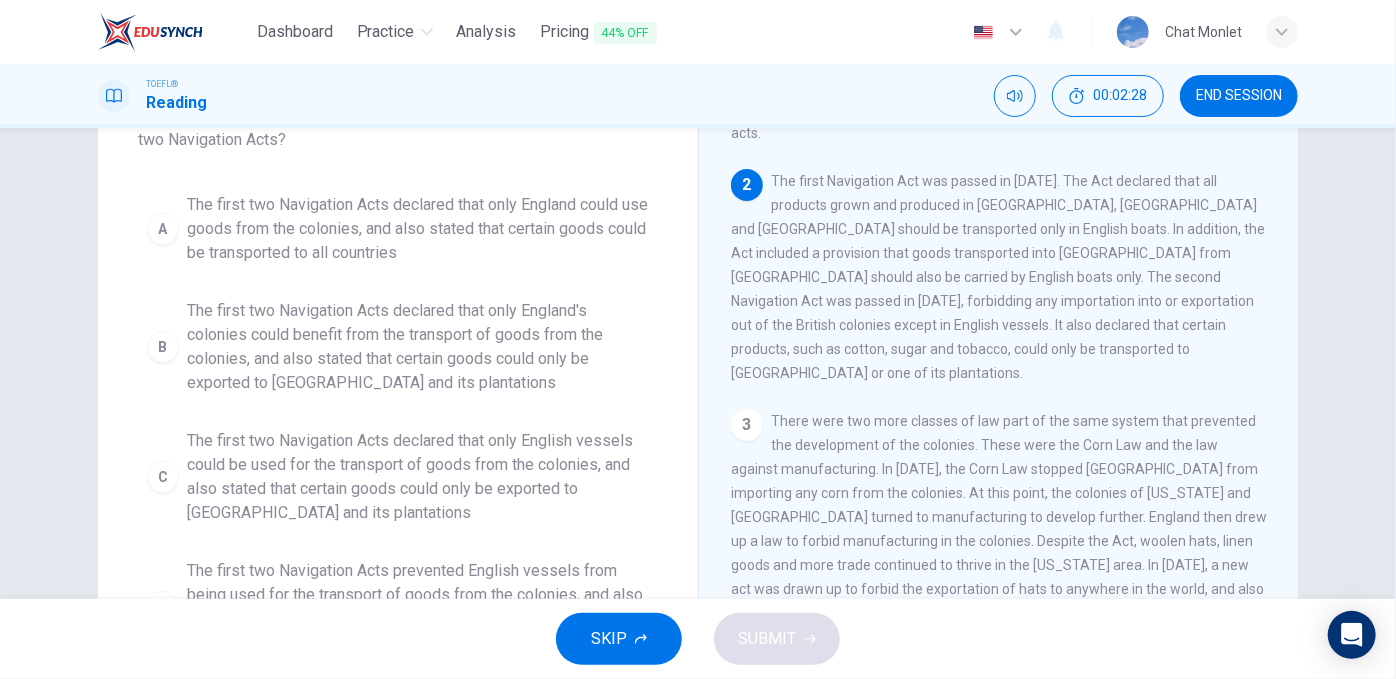 scroll, scrollTop: 304, scrollLeft: 0, axis: vertical 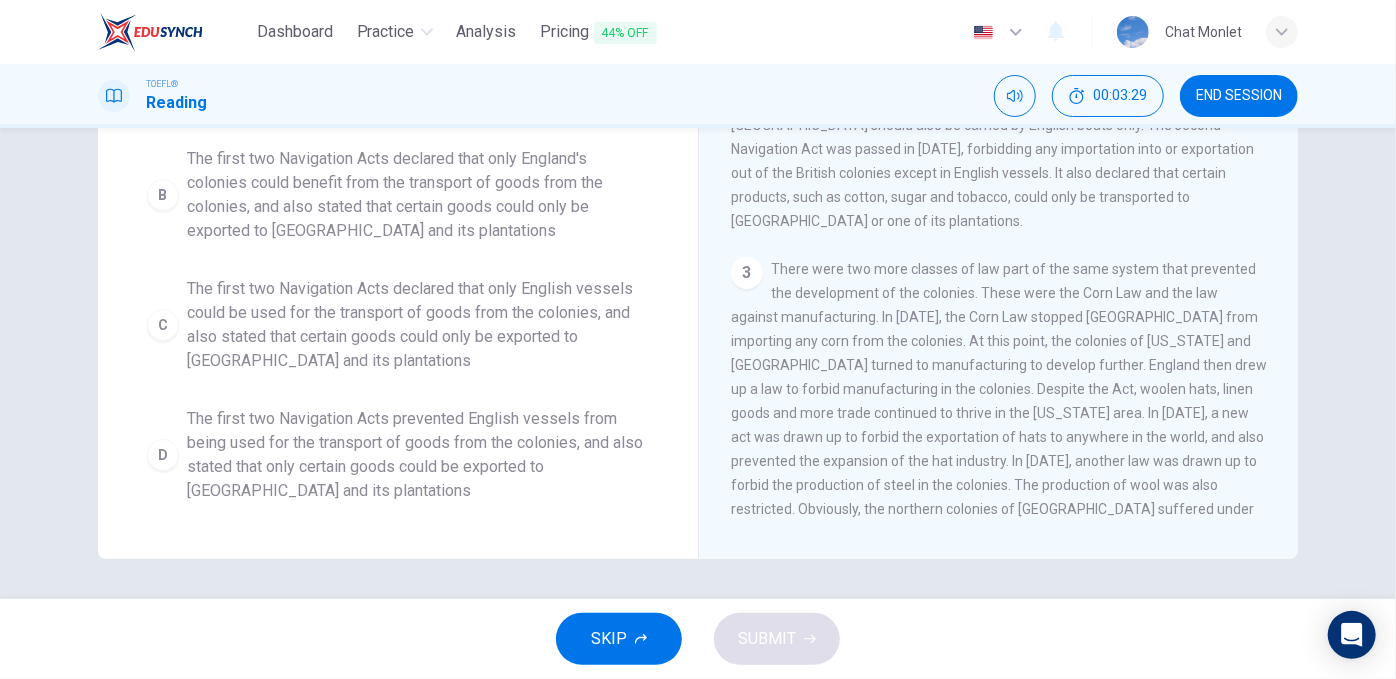 click on "The first two Navigation Acts declared that only English vessels could be used for the transport of goods from the colonies, and also stated that certain goods could only be exported to England and its plantations" at bounding box center [418, 325] 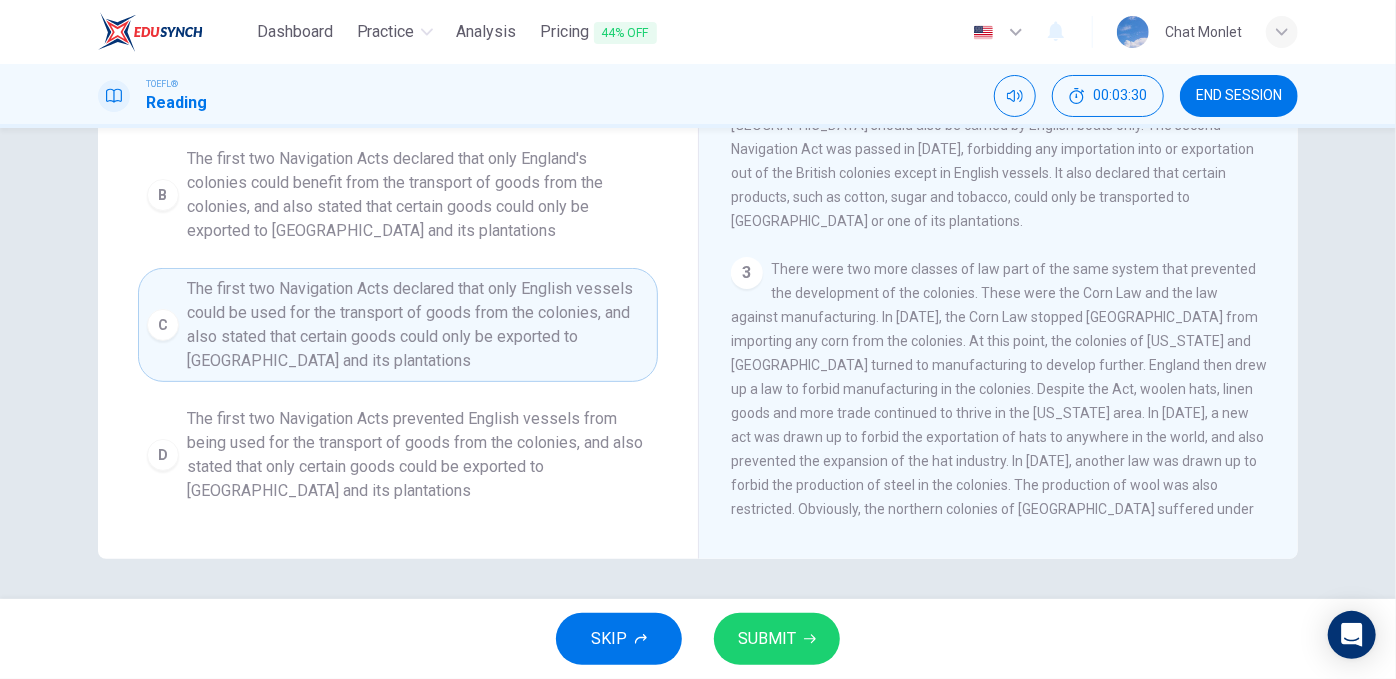 click on "SUBMIT" at bounding box center (767, 639) 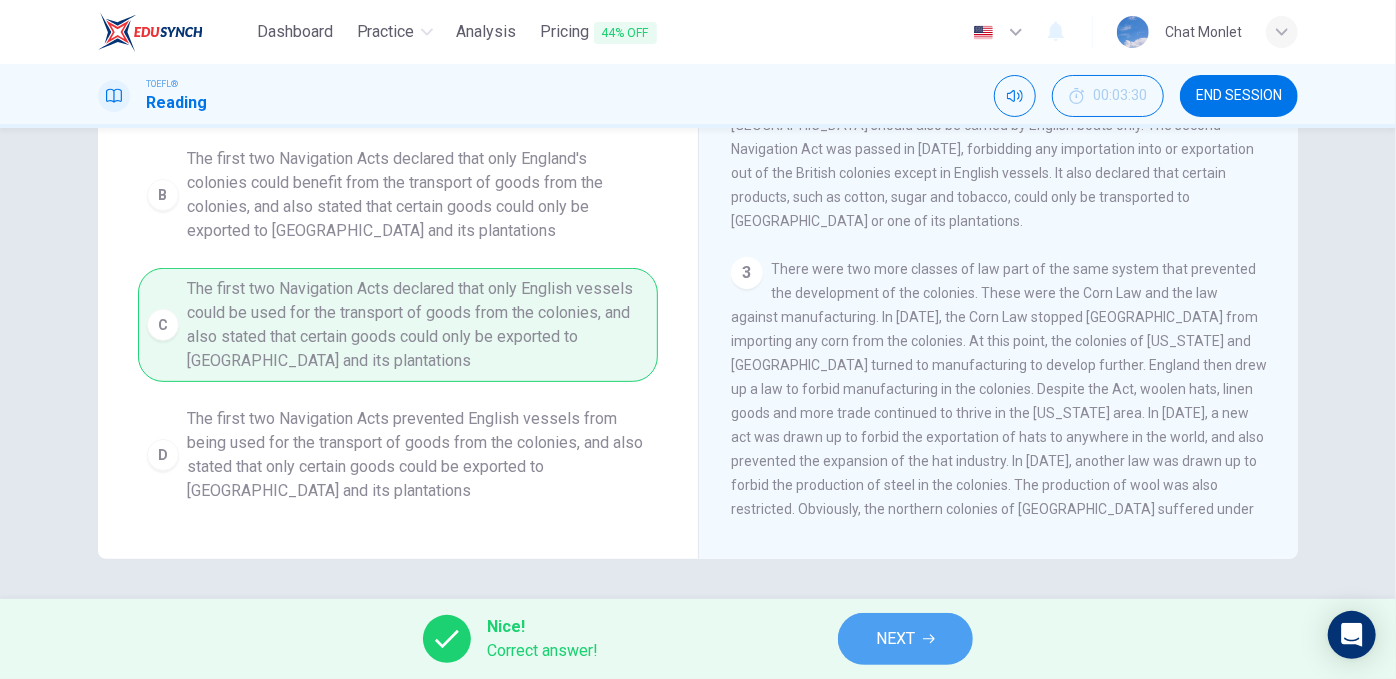 click on "NEXT" at bounding box center (895, 639) 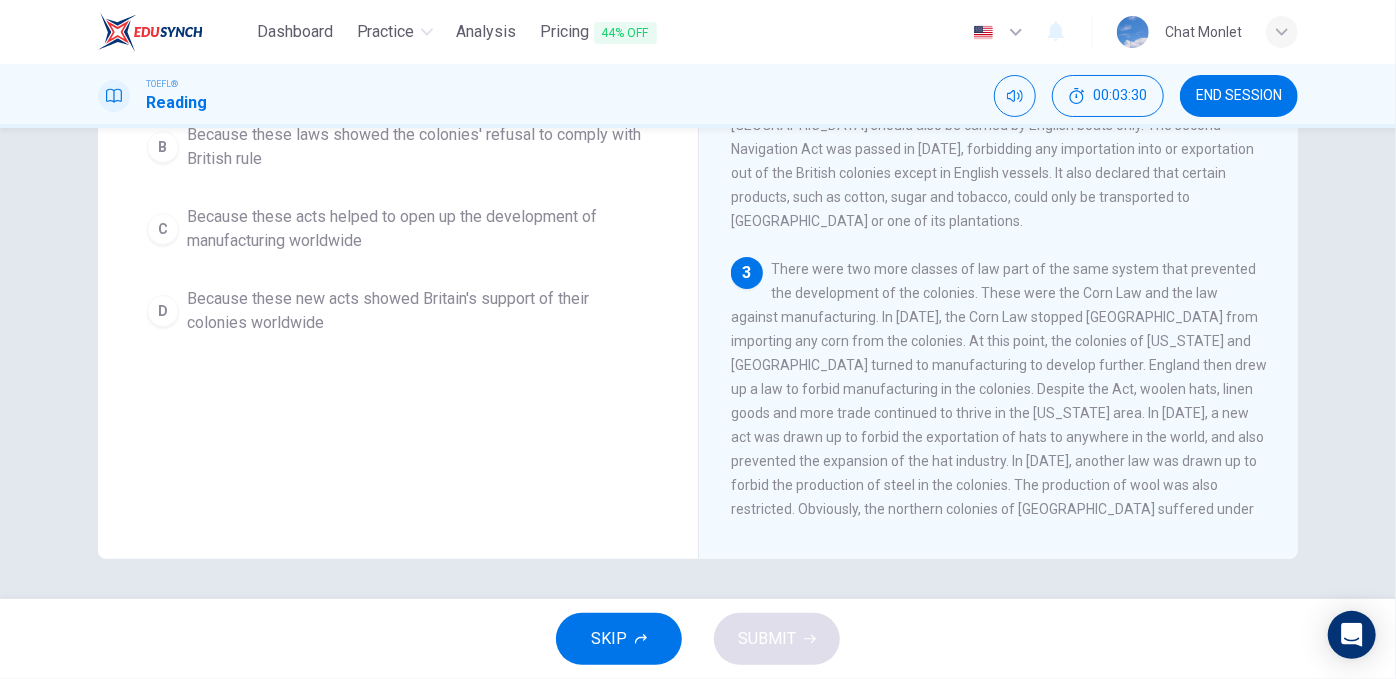 scroll, scrollTop: 315, scrollLeft: 0, axis: vertical 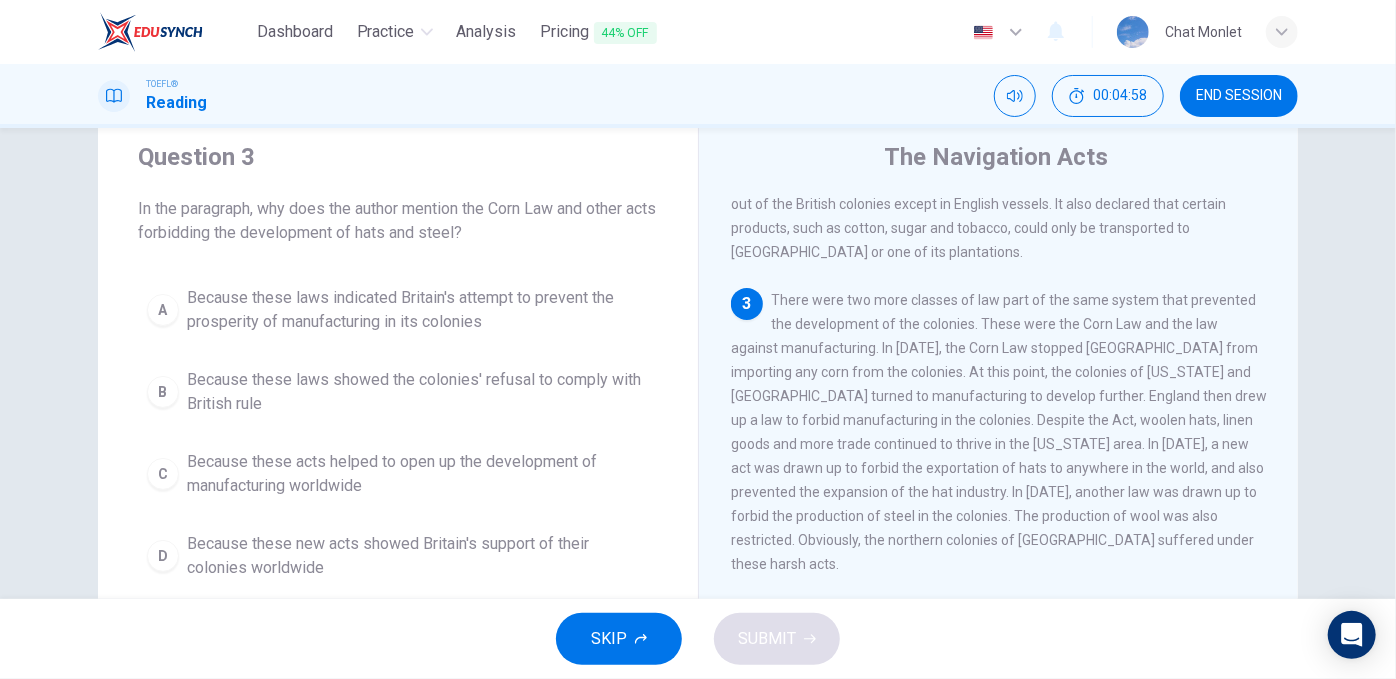 click on "Because these laws showed the colonies' refusal to comply with British rule" at bounding box center [418, 392] 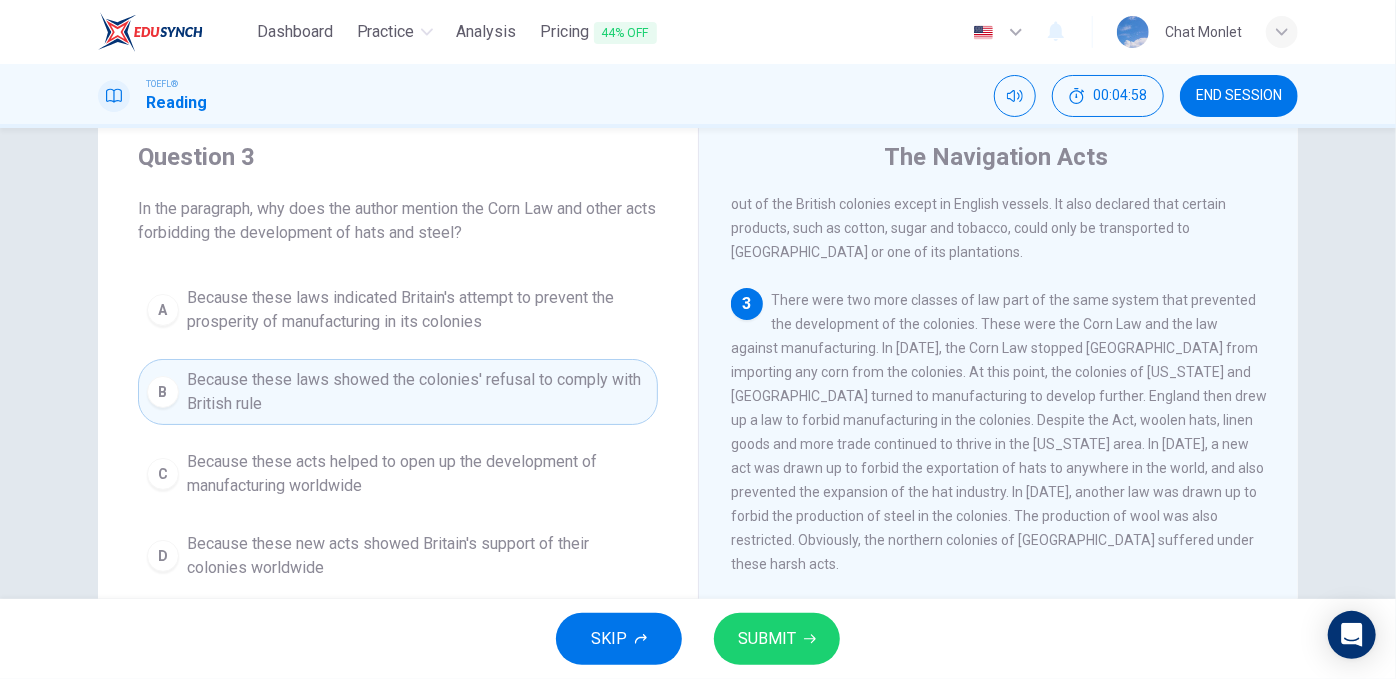 click on "SUBMIT" at bounding box center (767, 639) 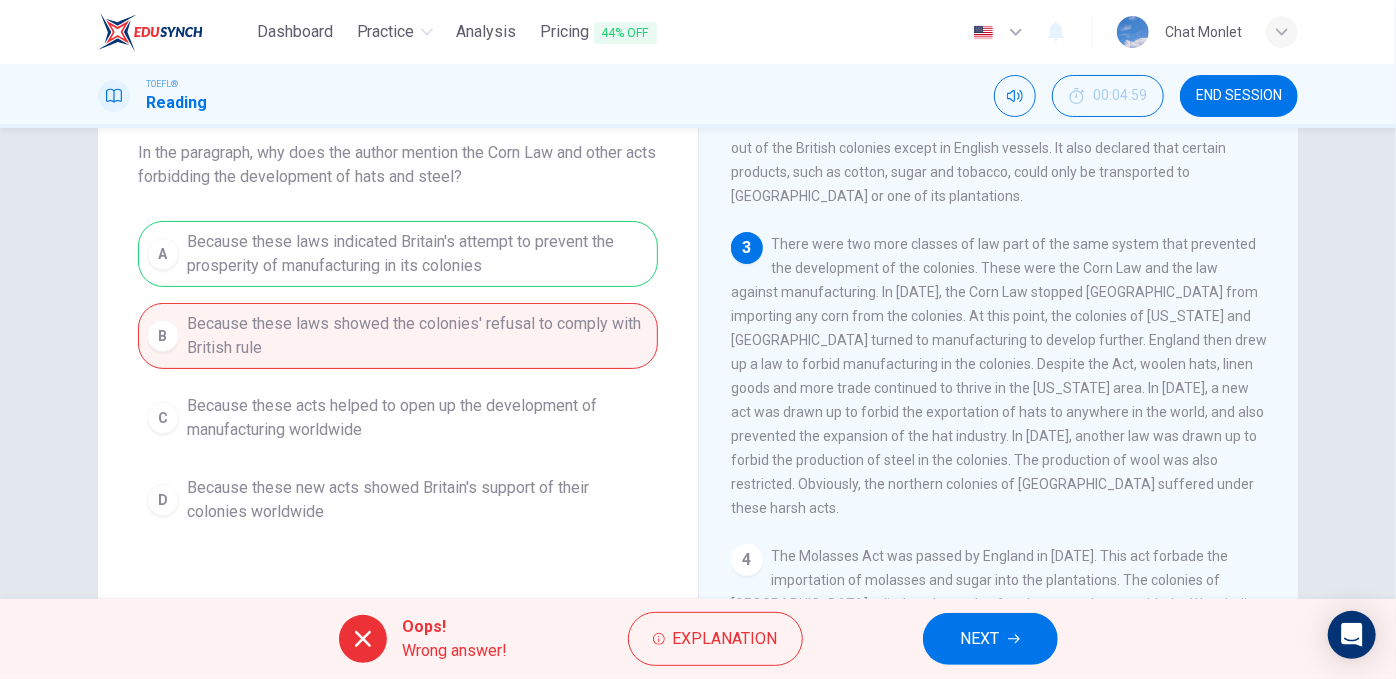 scroll, scrollTop: 59, scrollLeft: 0, axis: vertical 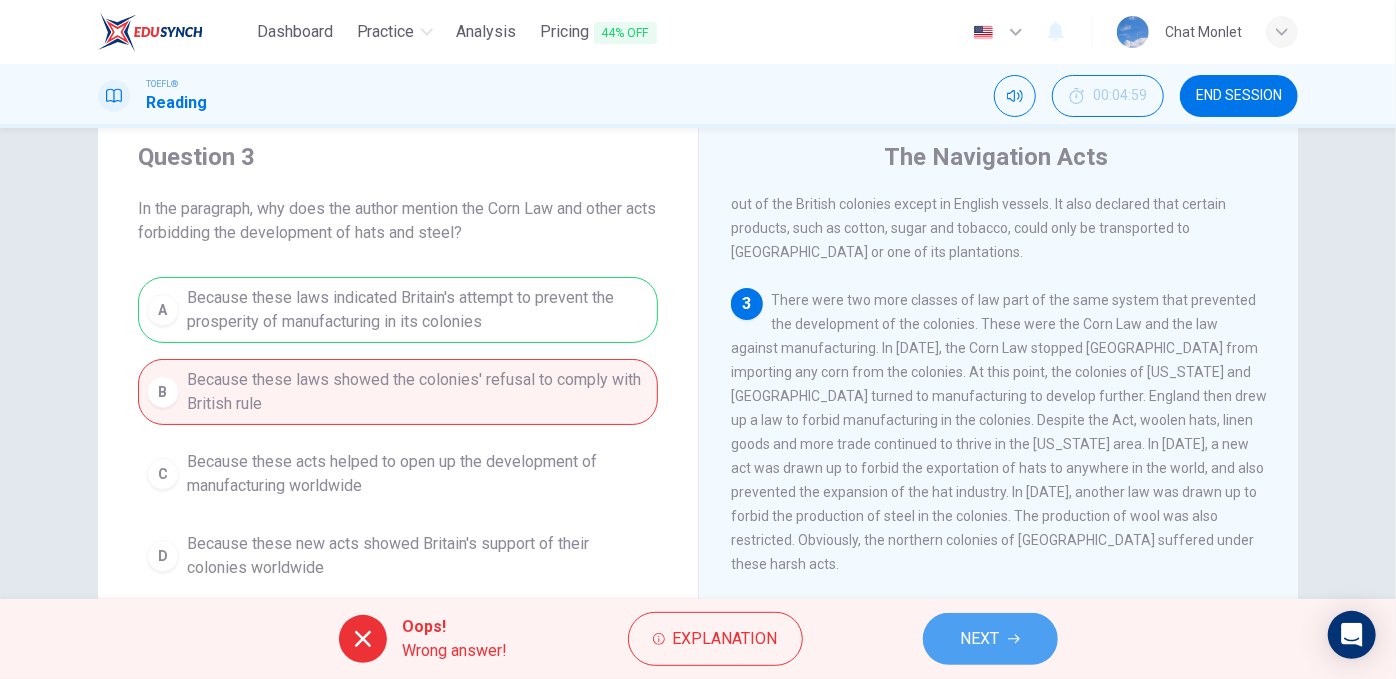 click on "NEXT" at bounding box center [990, 639] 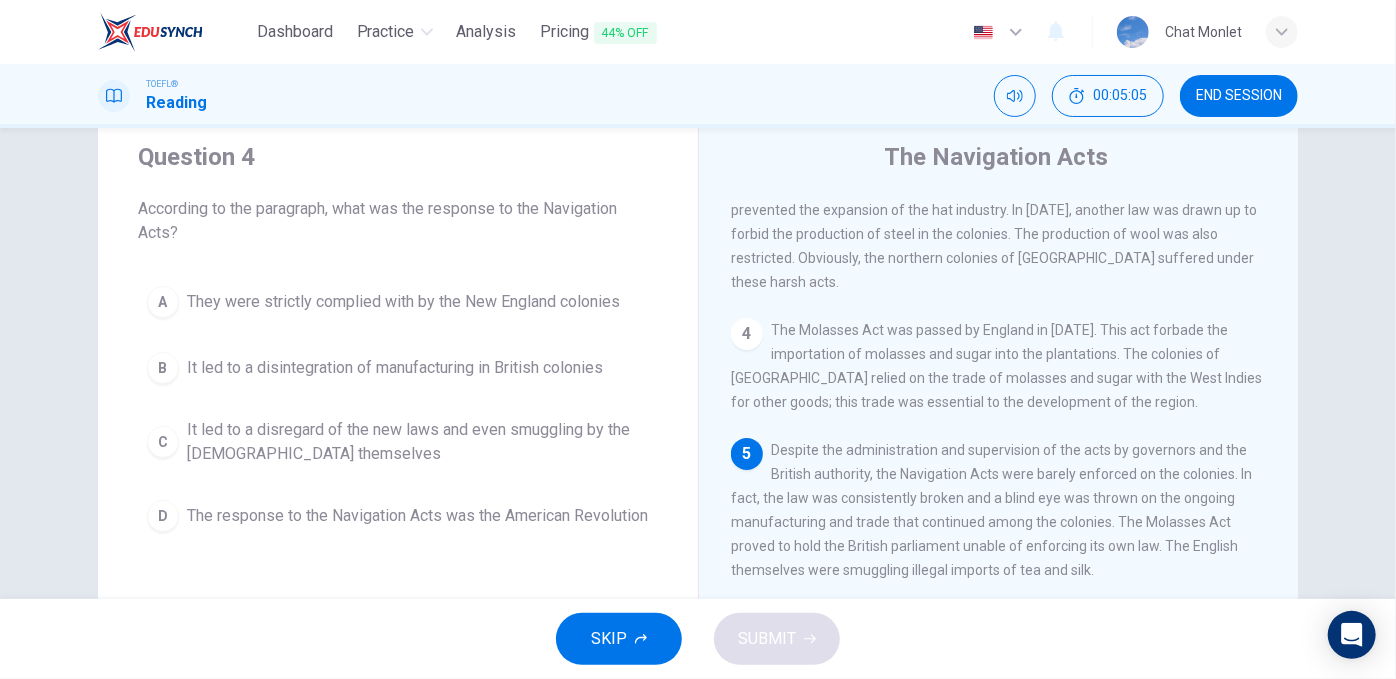 scroll, scrollTop: 681, scrollLeft: 0, axis: vertical 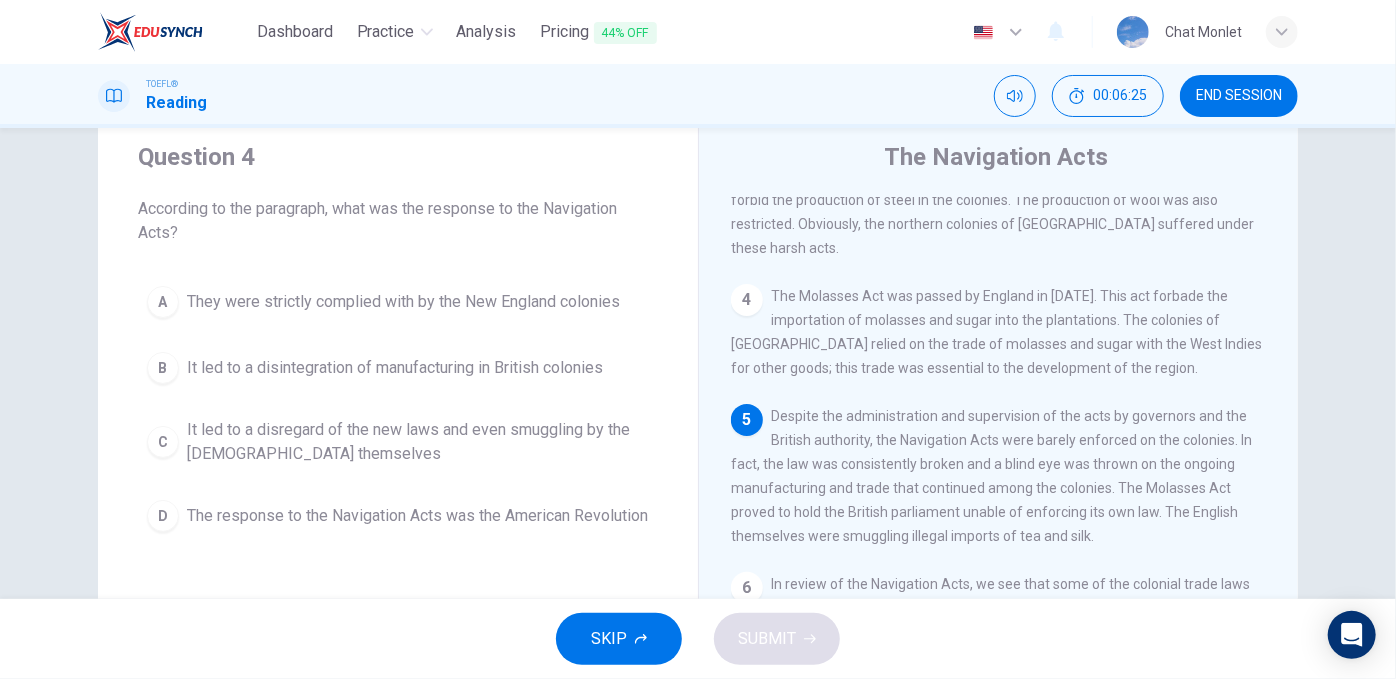 click on "C It led to a disregard of the new laws and even smuggling by the British themselves" at bounding box center [398, 442] 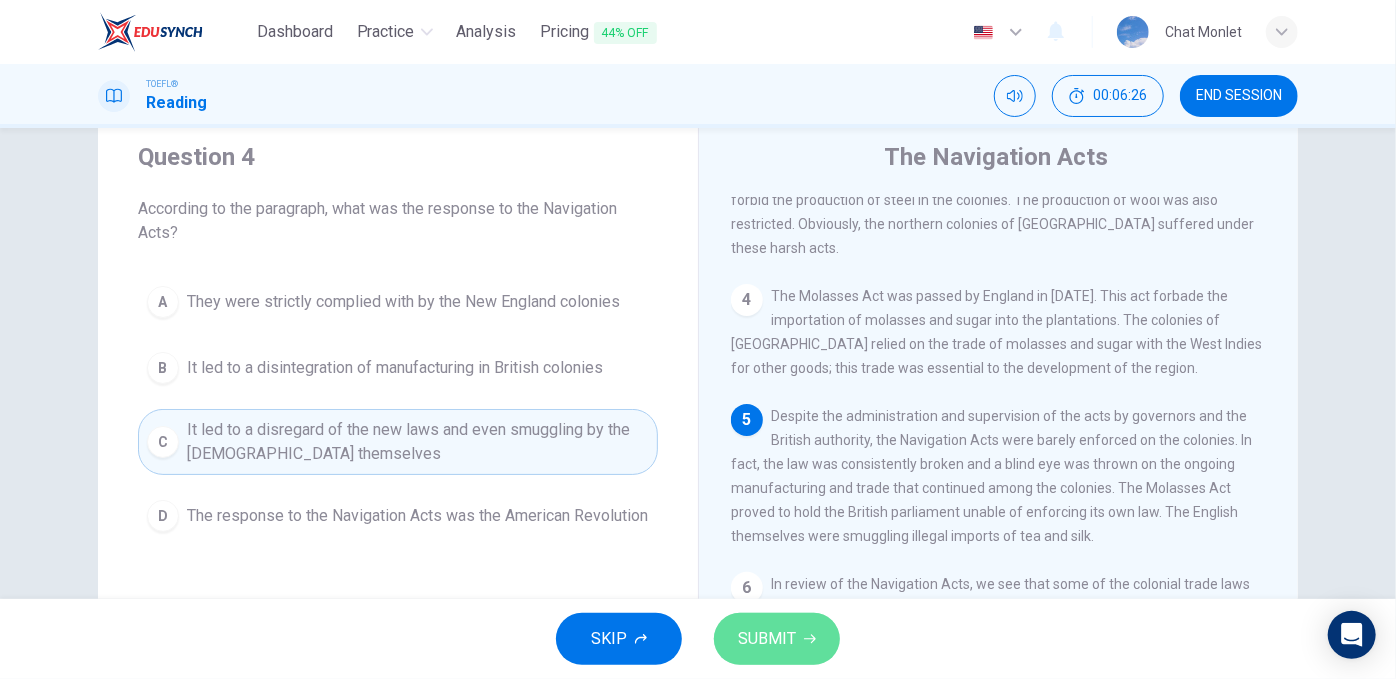 click on "SUBMIT" at bounding box center [777, 639] 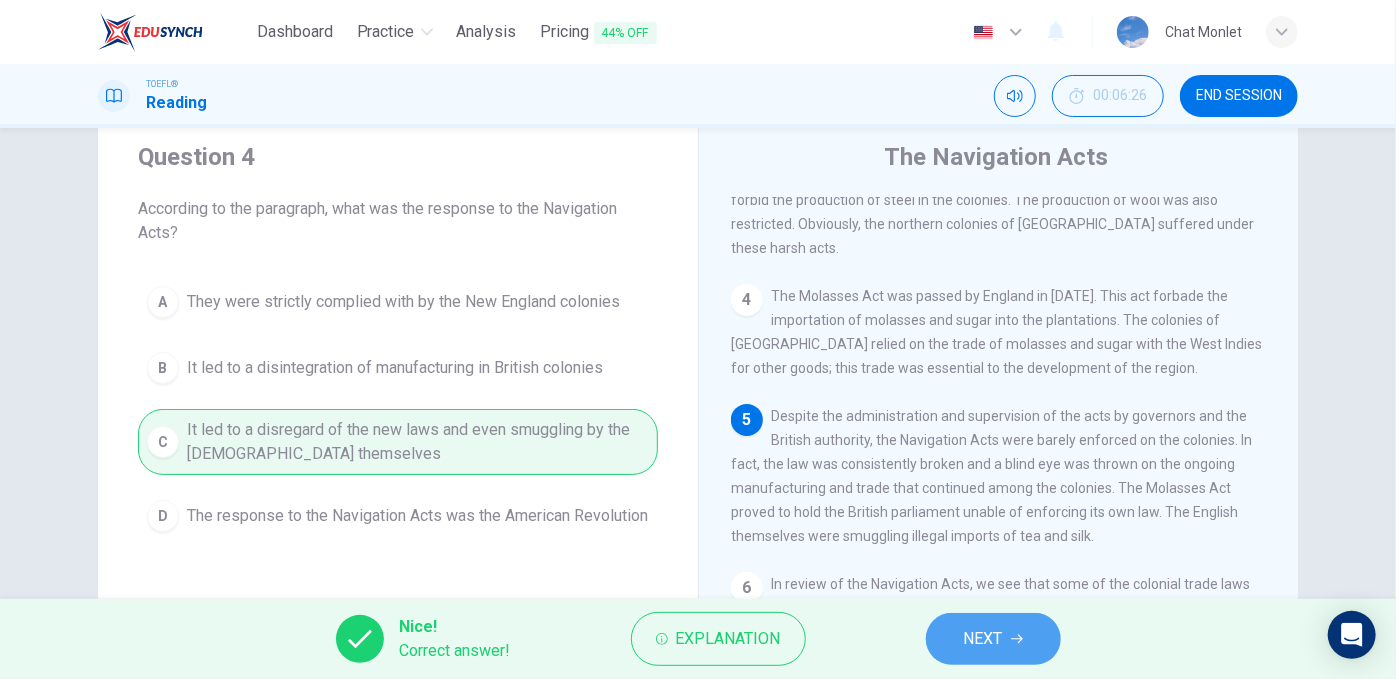 click on "NEXT" at bounding box center [983, 639] 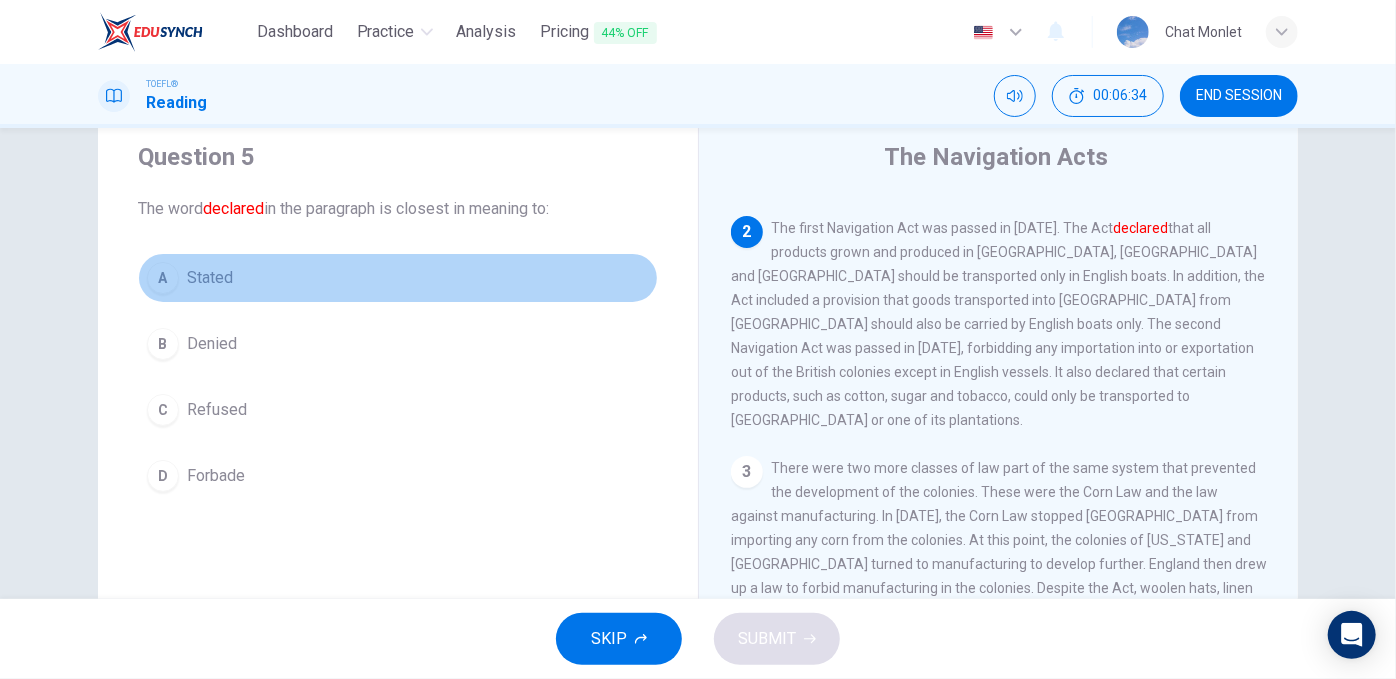 click on "A Stated" at bounding box center [398, 278] 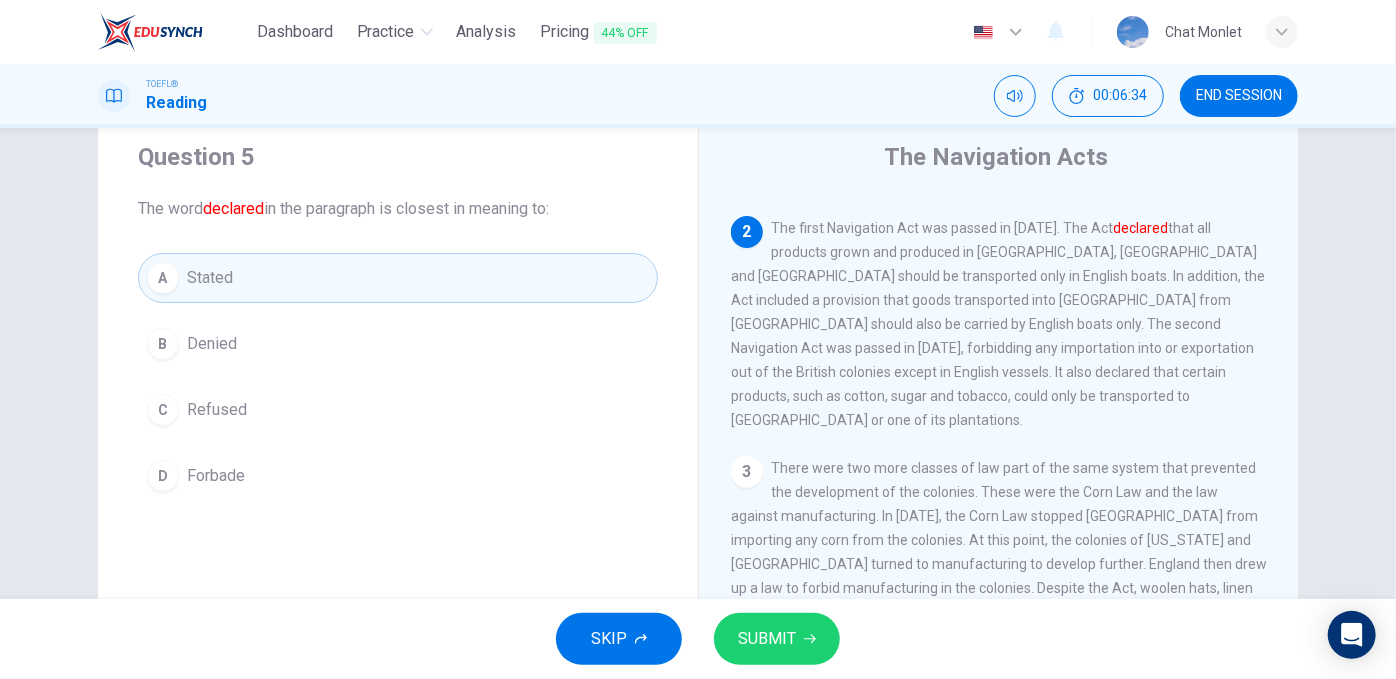 click on "SUBMIT" at bounding box center (767, 639) 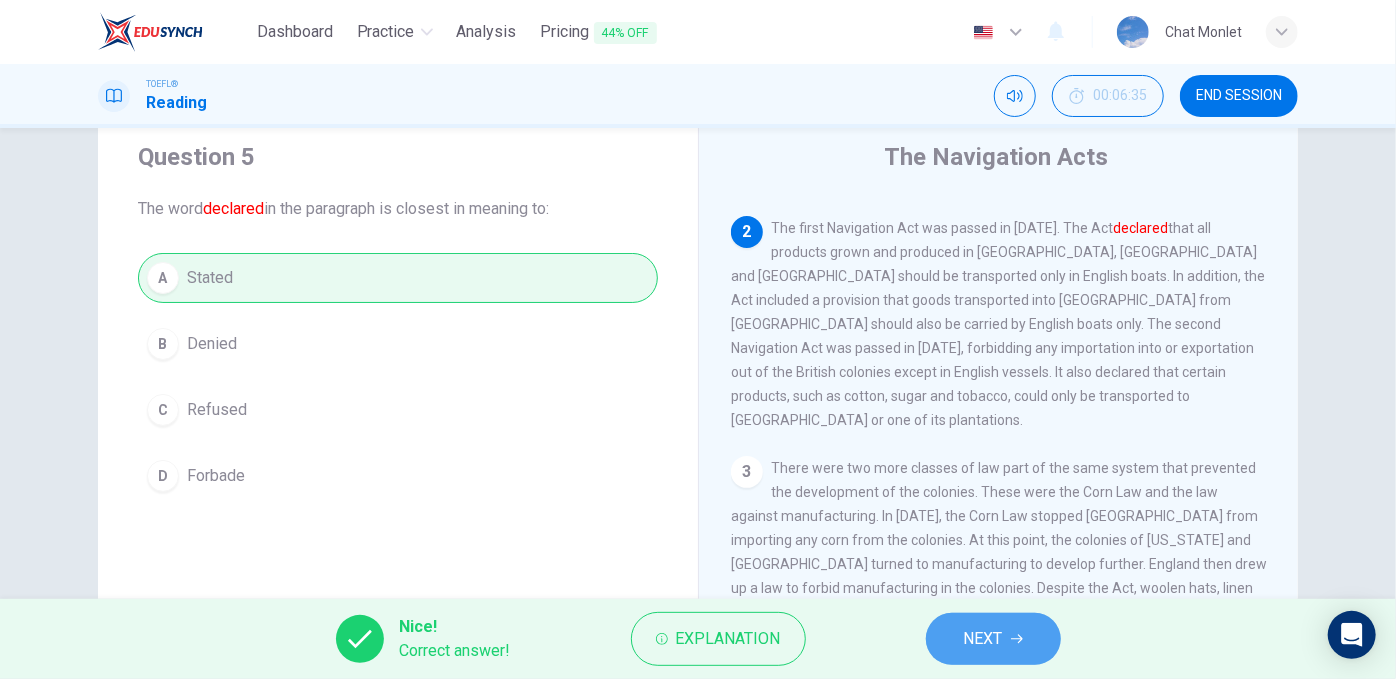 click on "NEXT" at bounding box center [993, 639] 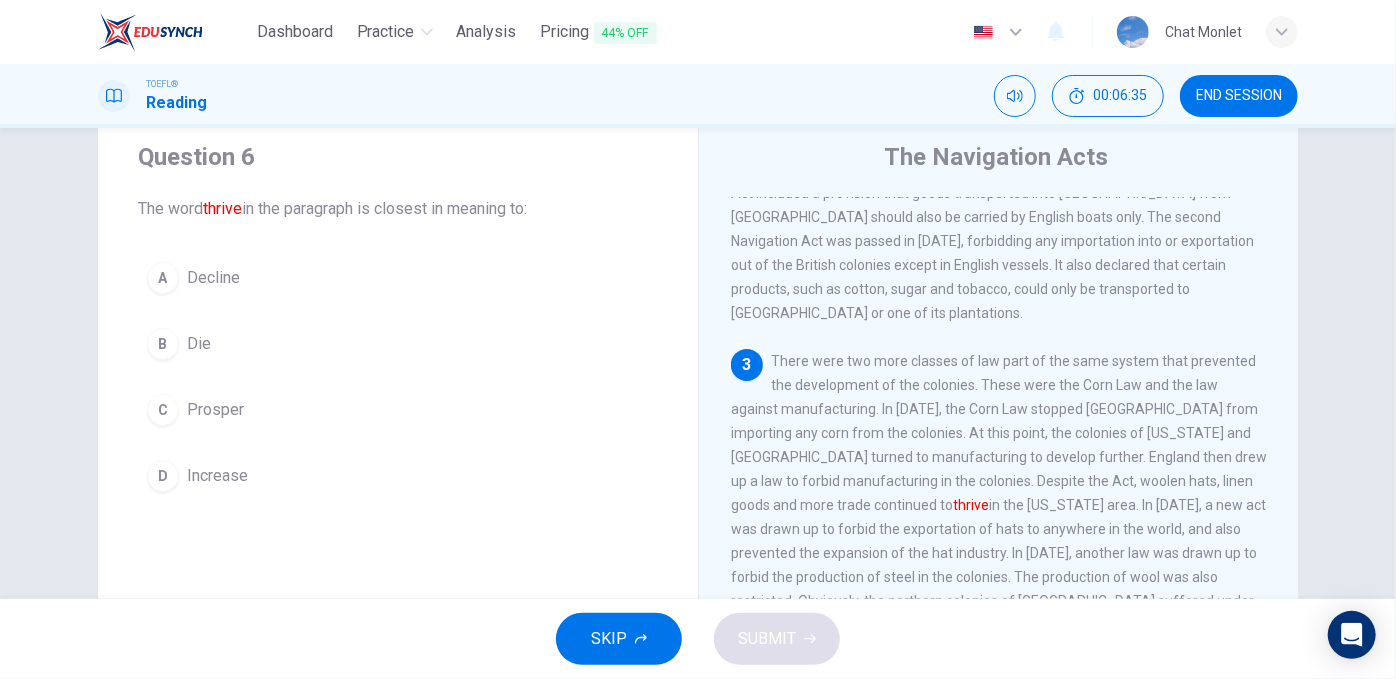 scroll, scrollTop: 315, scrollLeft: 0, axis: vertical 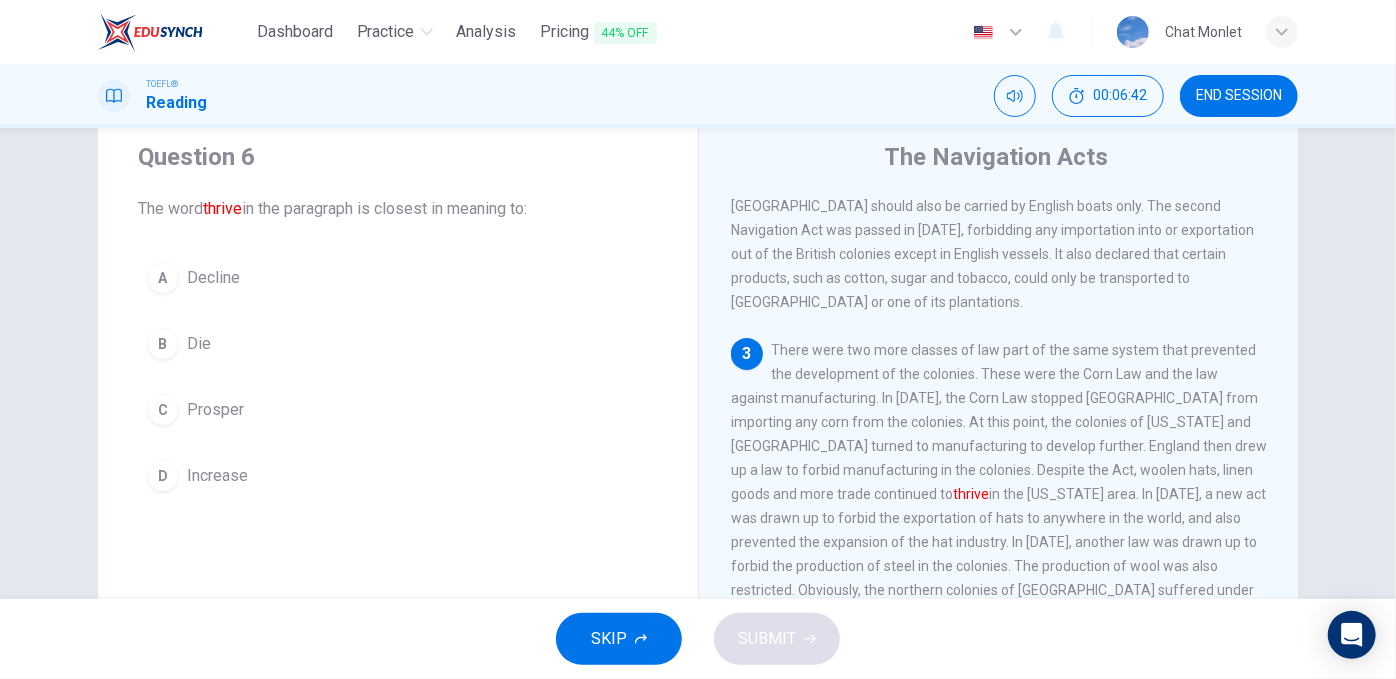 click on "Increase" at bounding box center [217, 476] 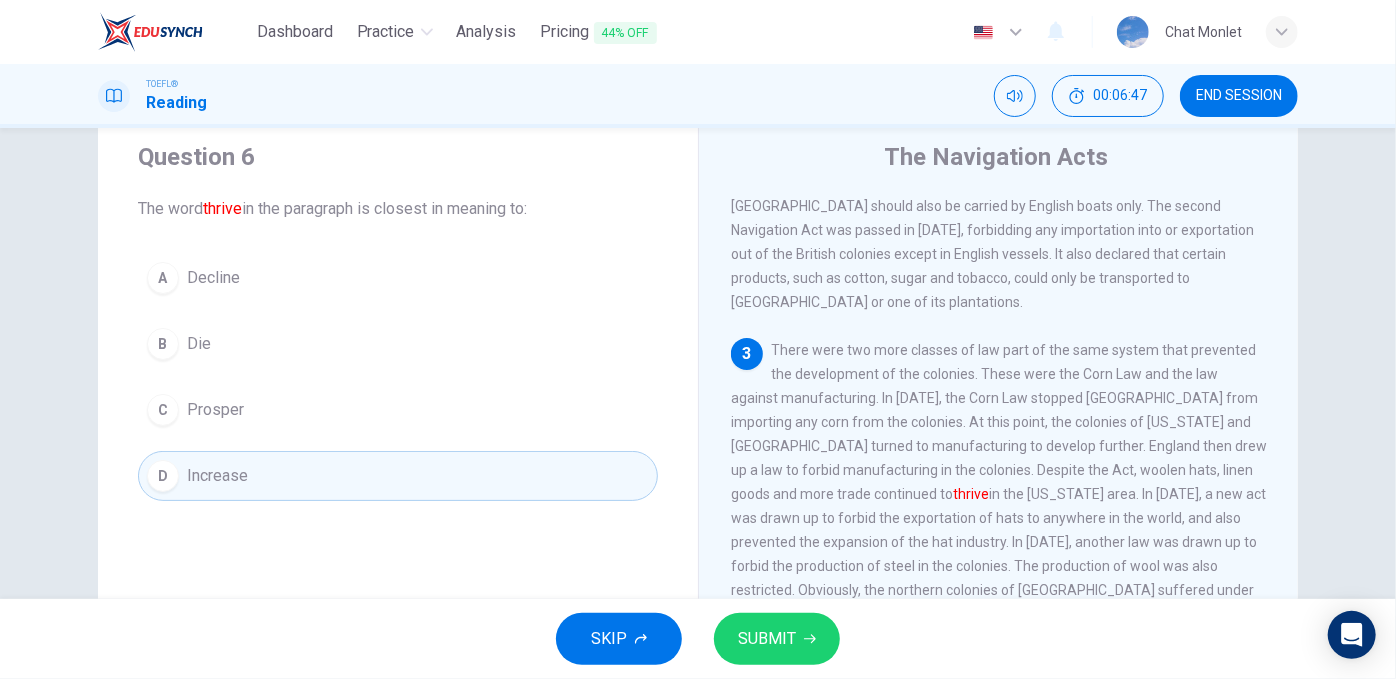 click on "SUBMIT" at bounding box center [767, 639] 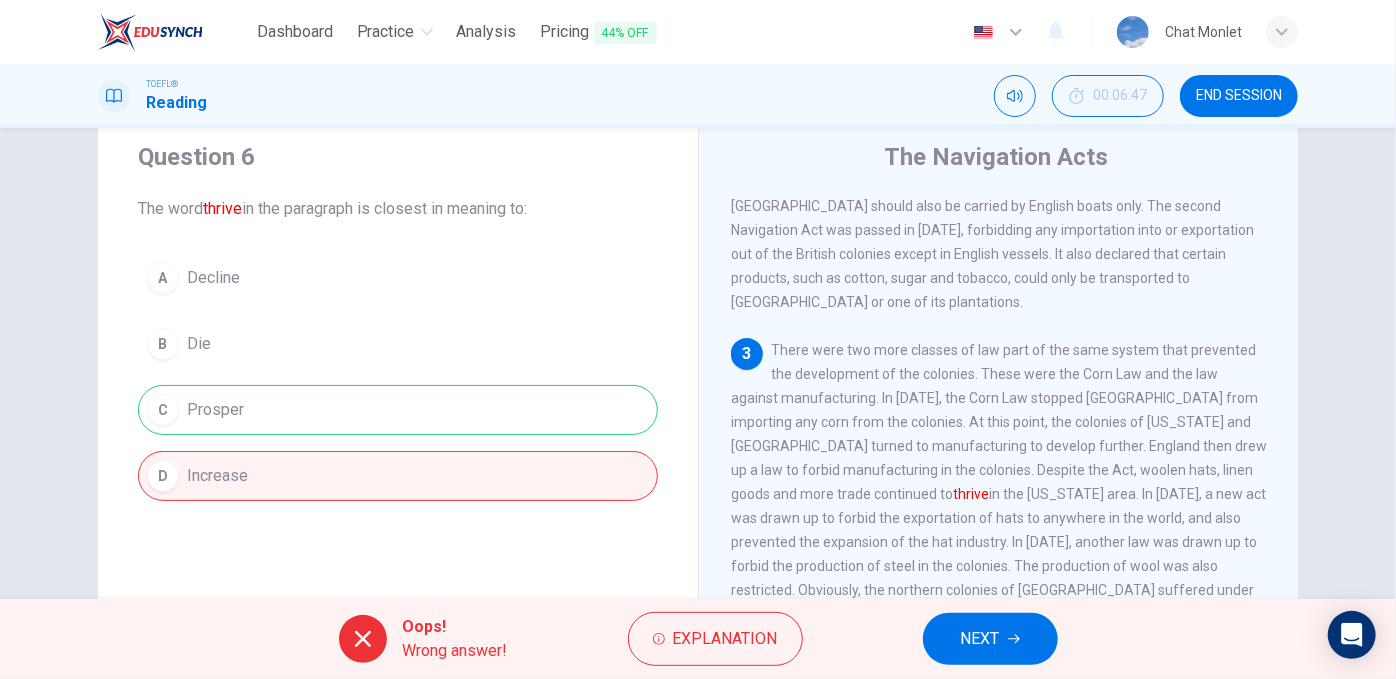 drag, startPoint x: 187, startPoint y: 405, endPoint x: 263, endPoint y: 404, distance: 76.00658 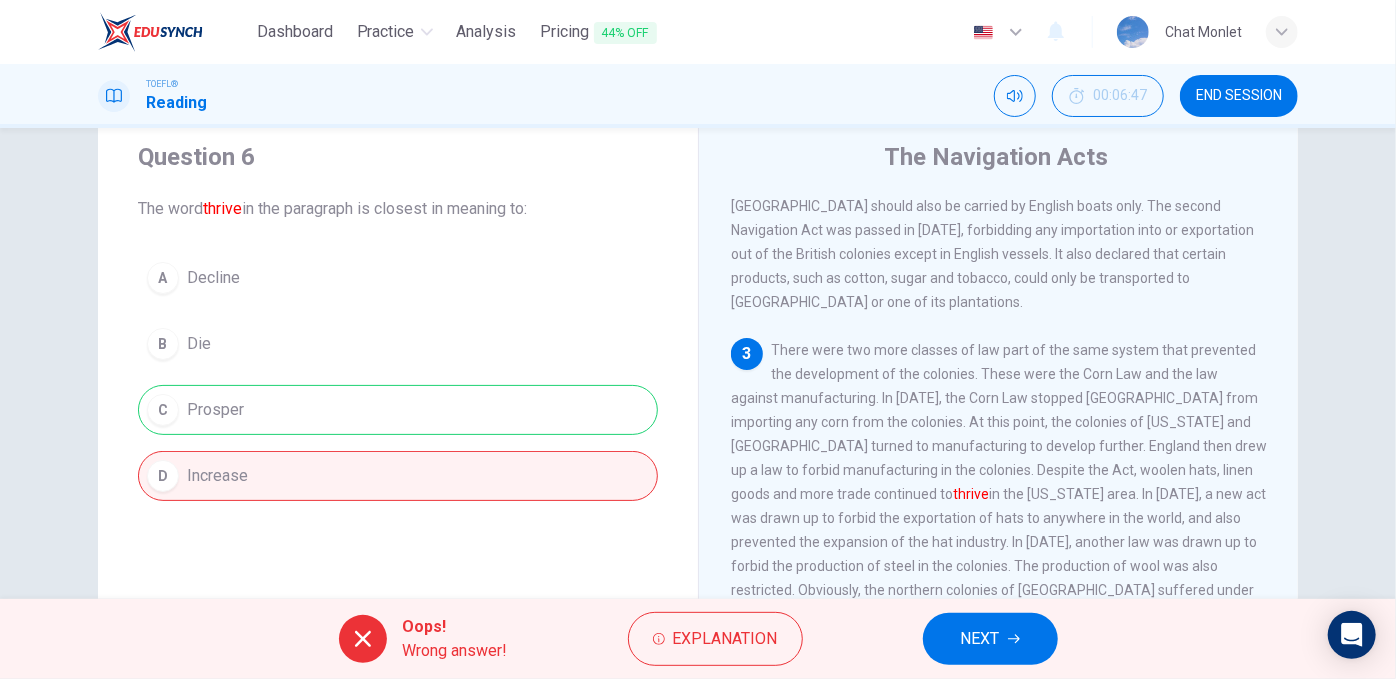 click on "NEXT" at bounding box center [980, 639] 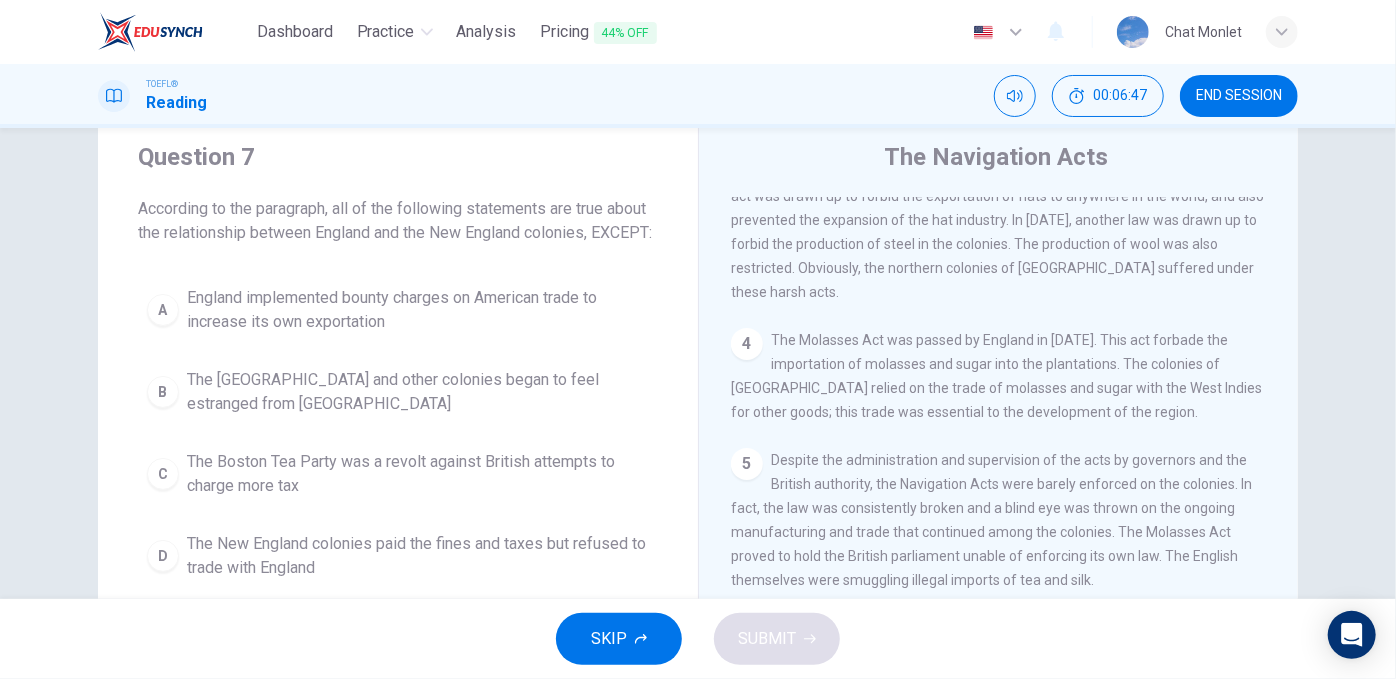 scroll, scrollTop: 681, scrollLeft: 0, axis: vertical 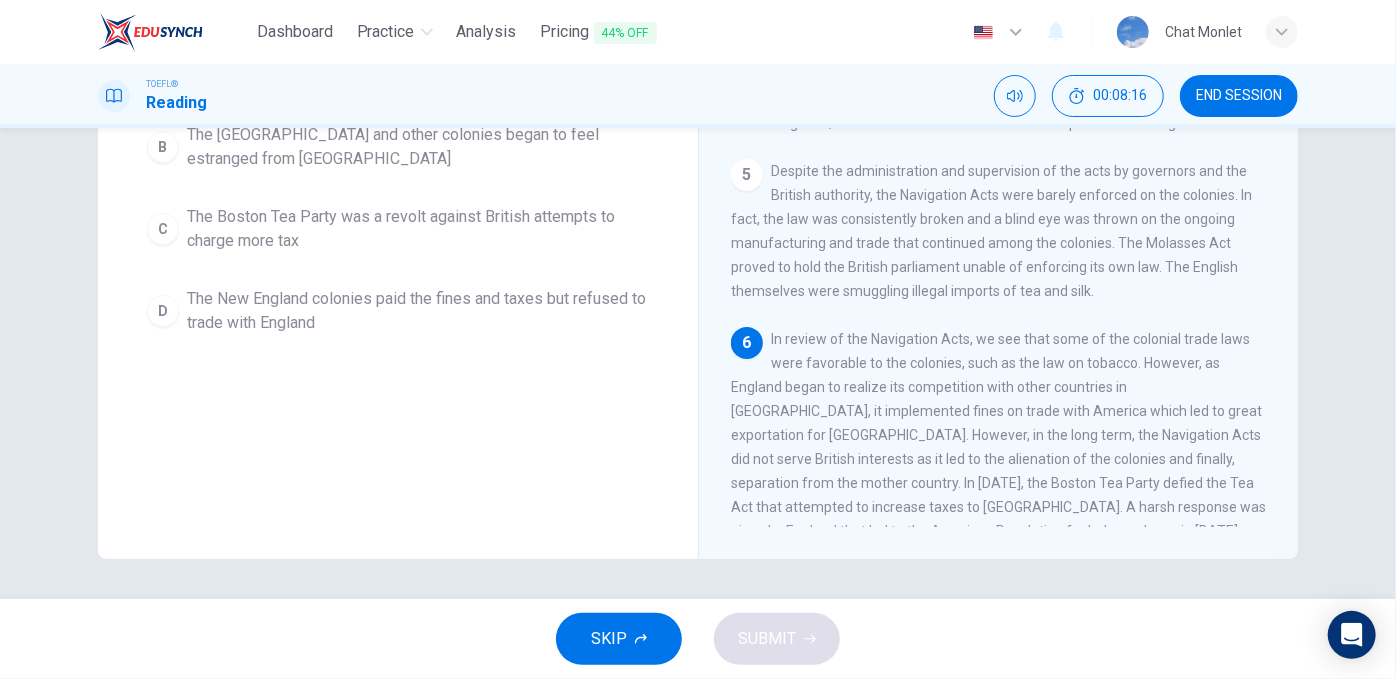 click on "D The New England colonies paid the fines and taxes but refused to trade with England" at bounding box center (398, 311) 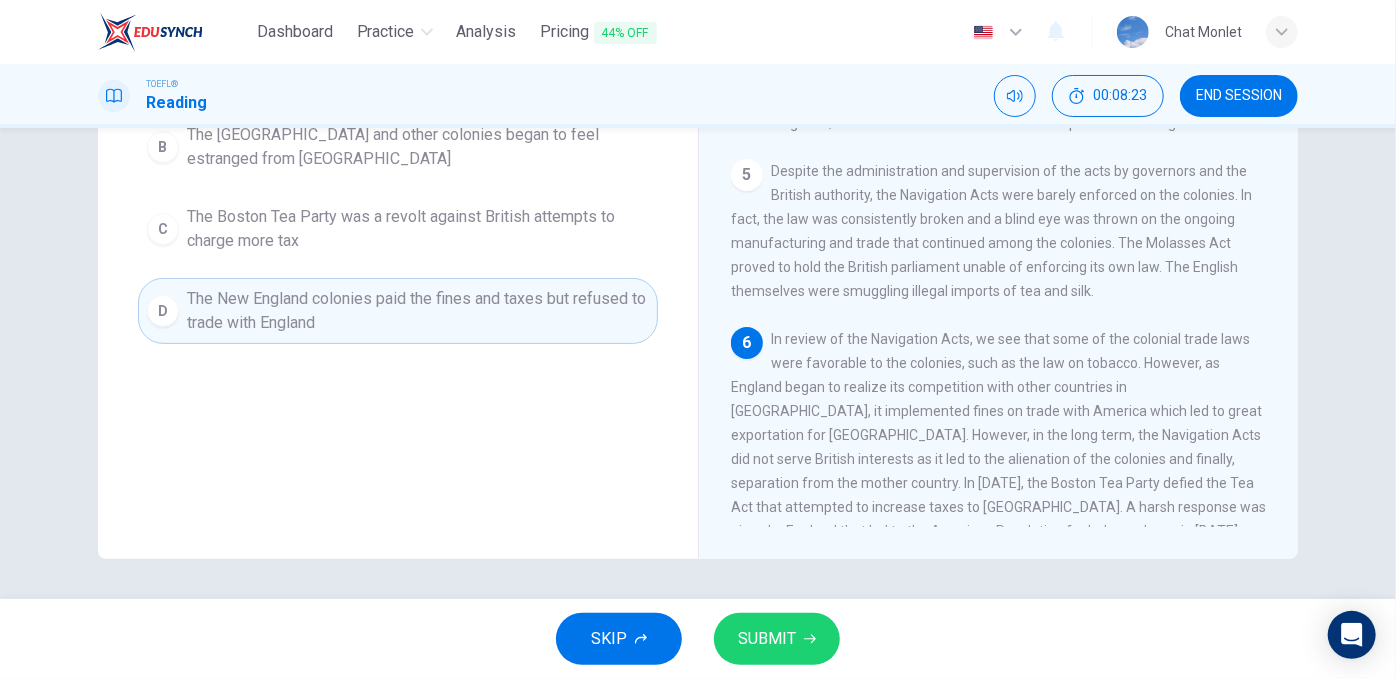 scroll, scrollTop: 530, scrollLeft: 0, axis: vertical 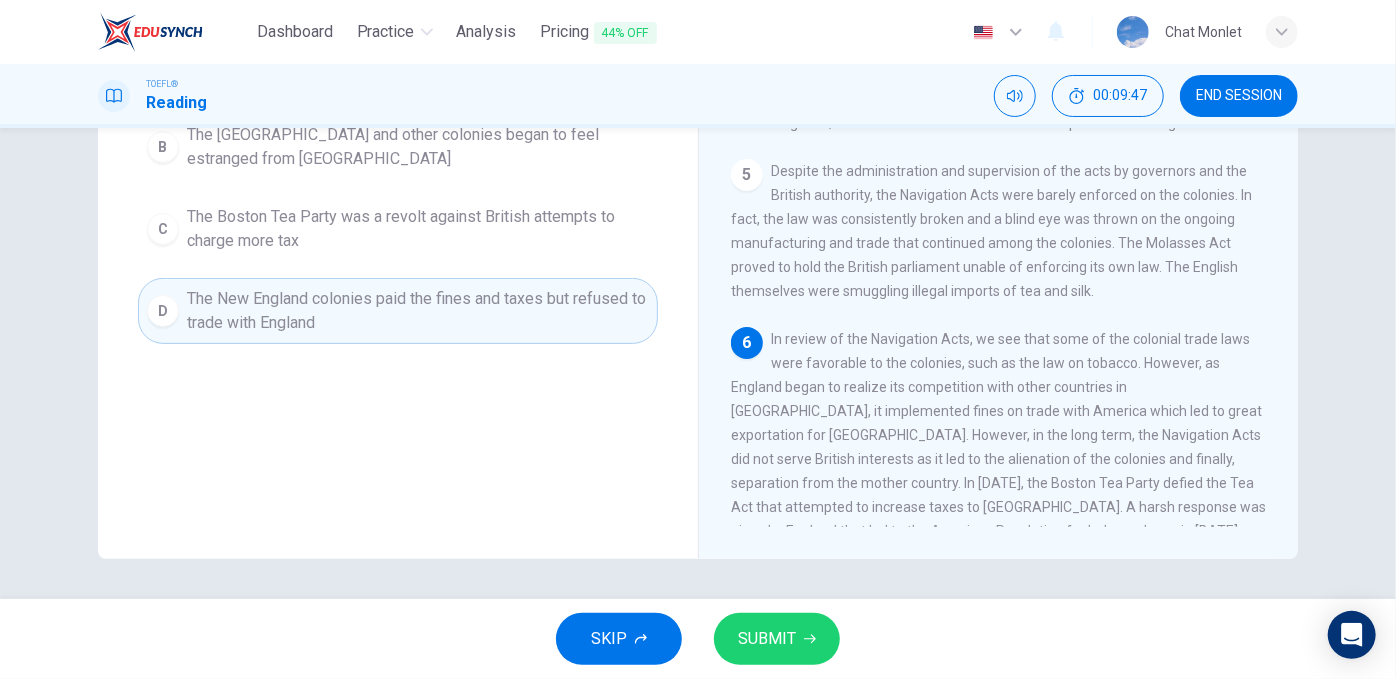 click on "SUBMIT" at bounding box center [777, 639] 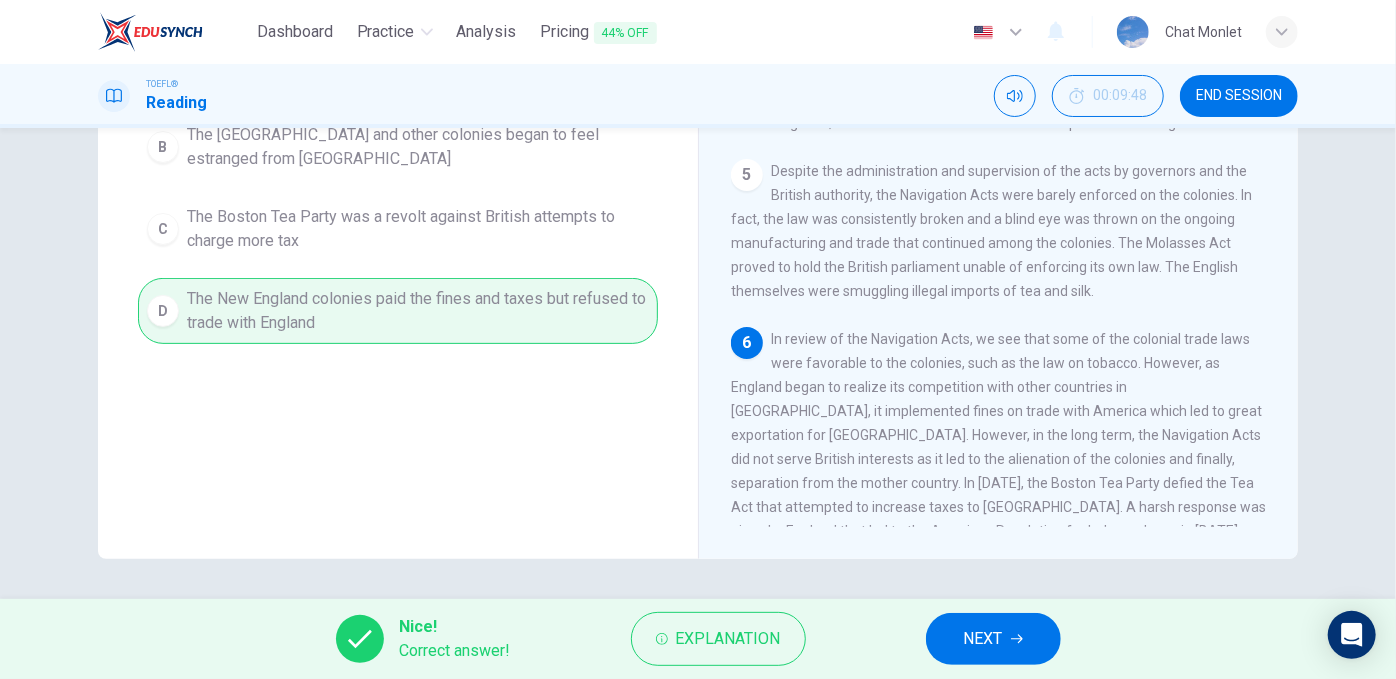 click on "NEXT" at bounding box center (983, 639) 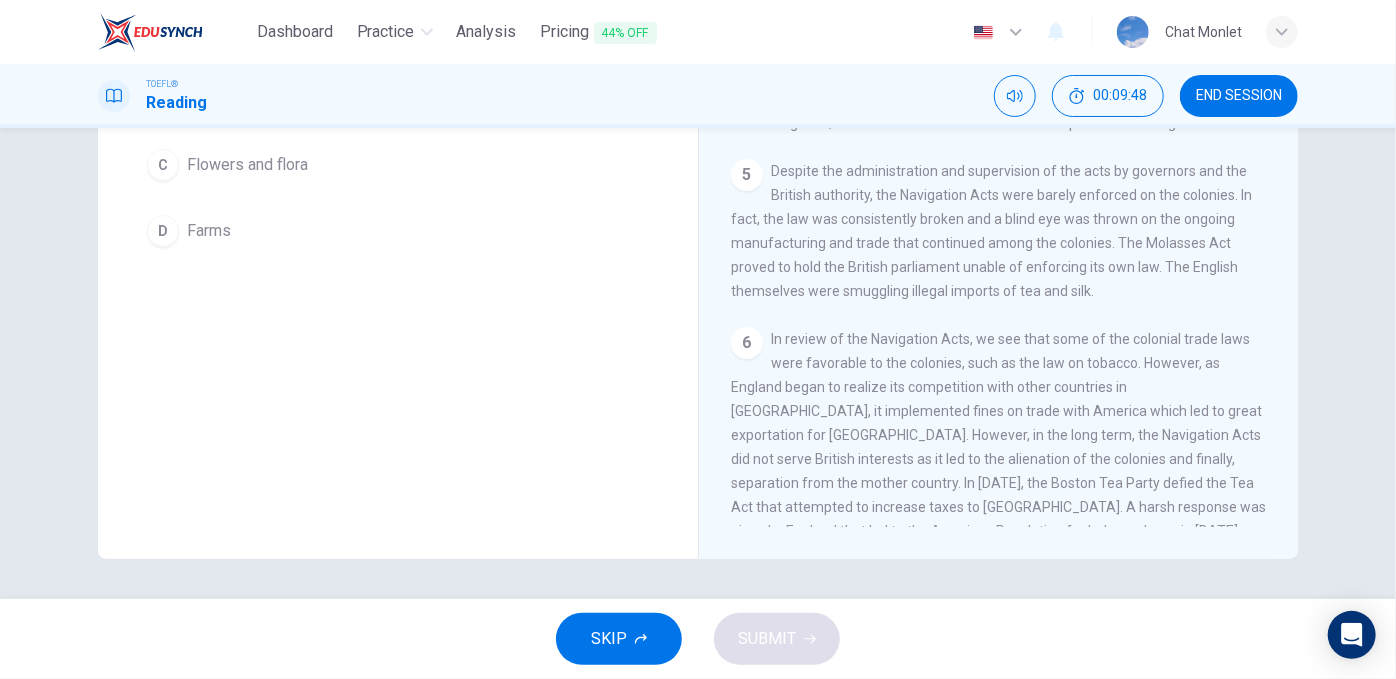 scroll, scrollTop: 256, scrollLeft: 0, axis: vertical 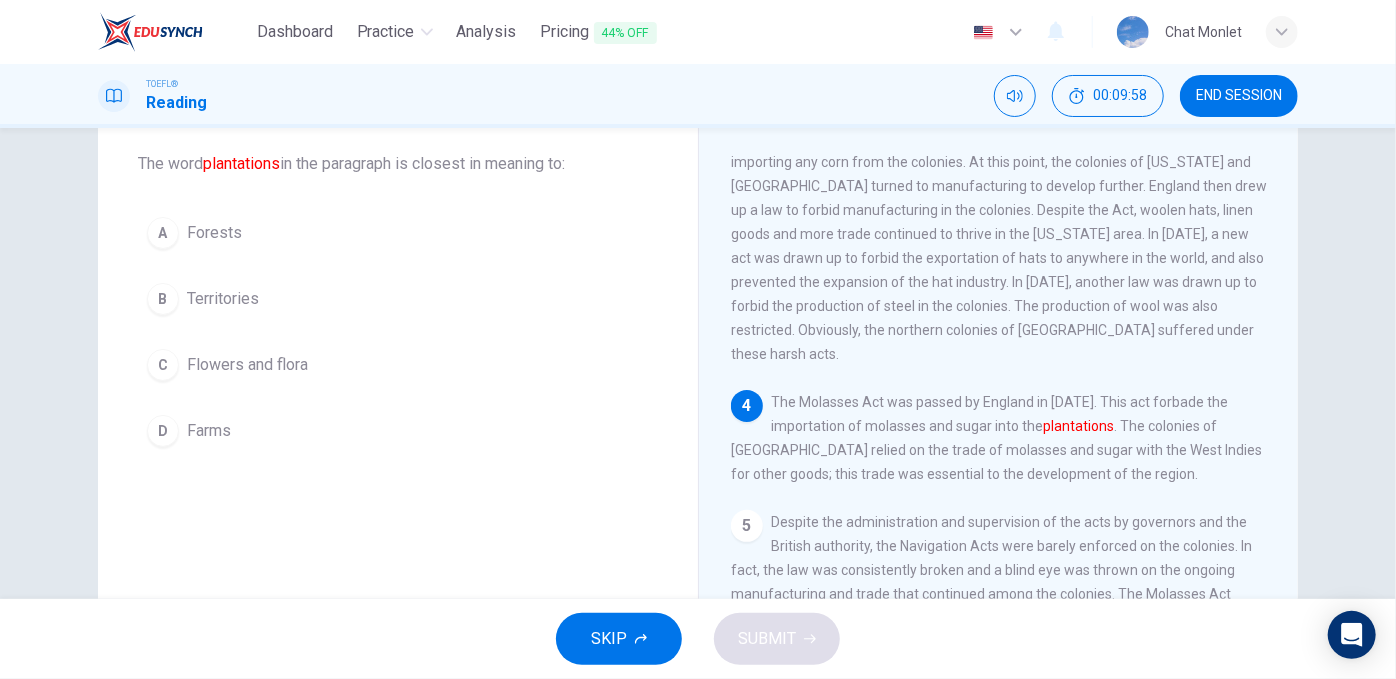 click on "Farms" at bounding box center (209, 431) 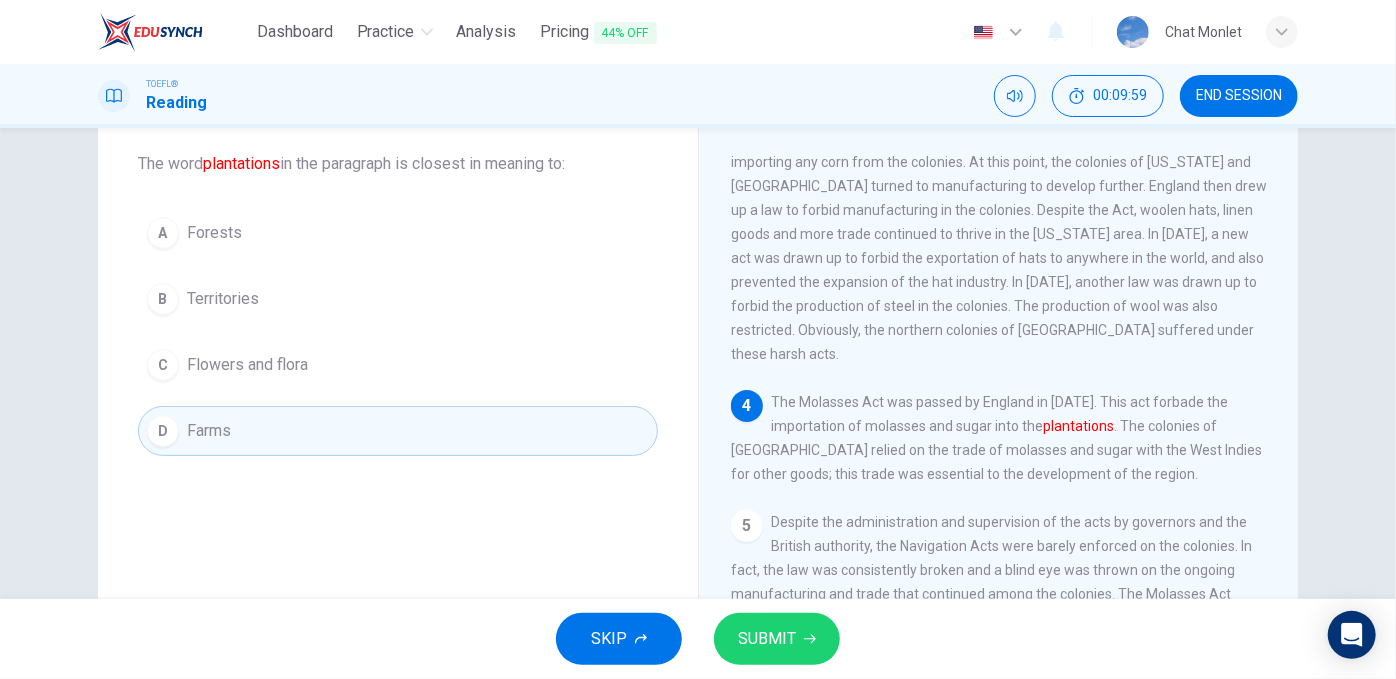 click on "SUBMIT" at bounding box center [767, 639] 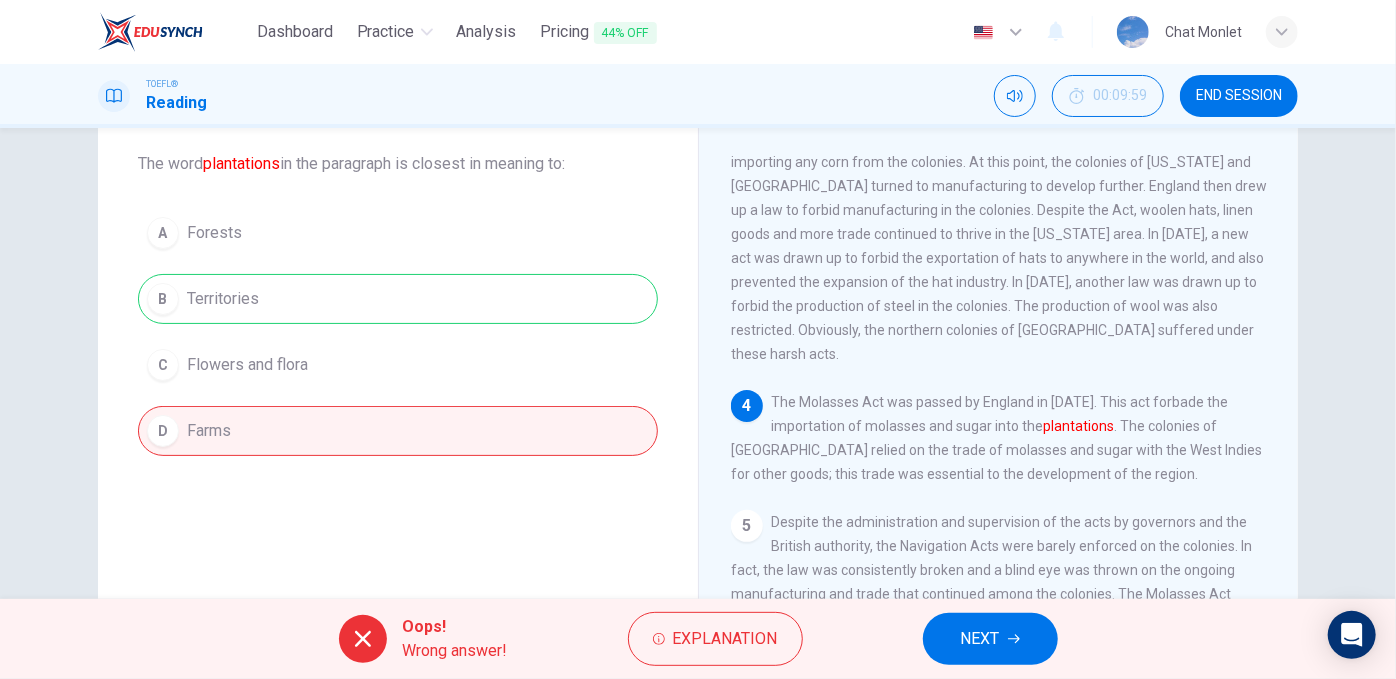 drag, startPoint x: 970, startPoint y: 636, endPoint x: 908, endPoint y: 579, distance: 84.21995 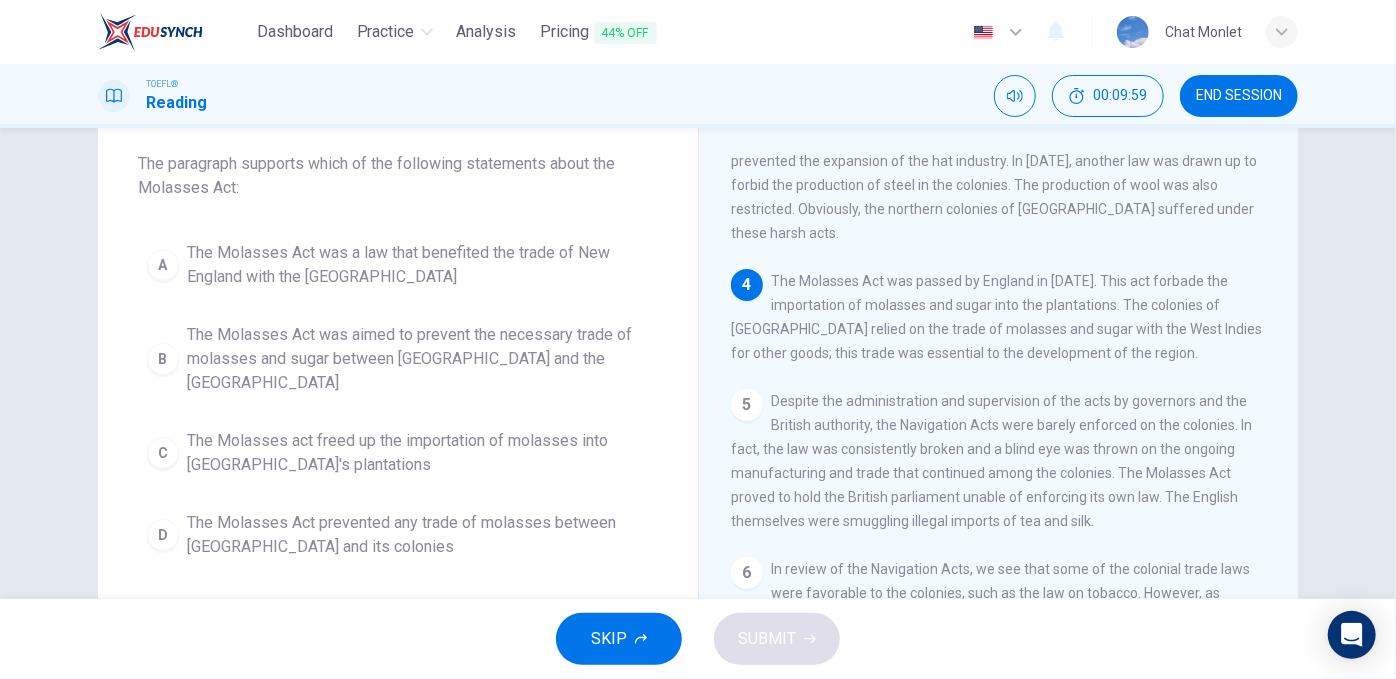 scroll, scrollTop: 681, scrollLeft: 0, axis: vertical 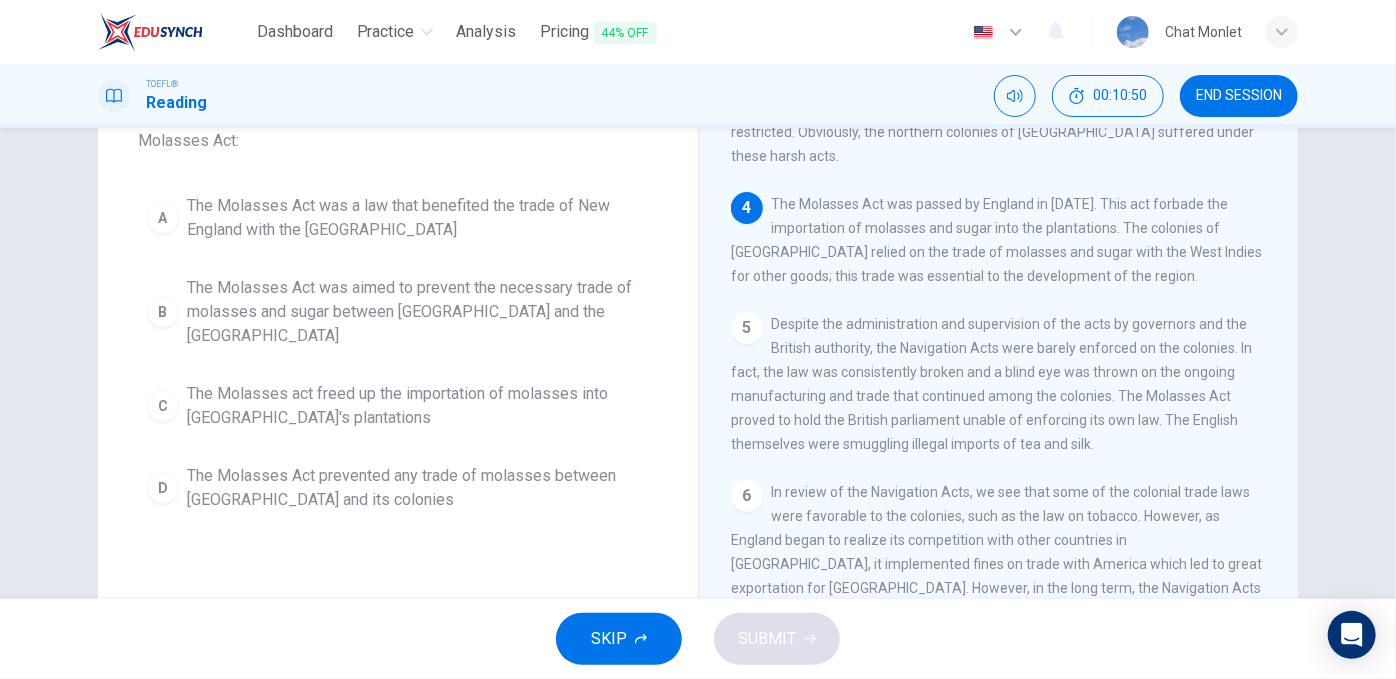 drag, startPoint x: 1386, startPoint y: 360, endPoint x: 1392, endPoint y: 339, distance: 21.84033 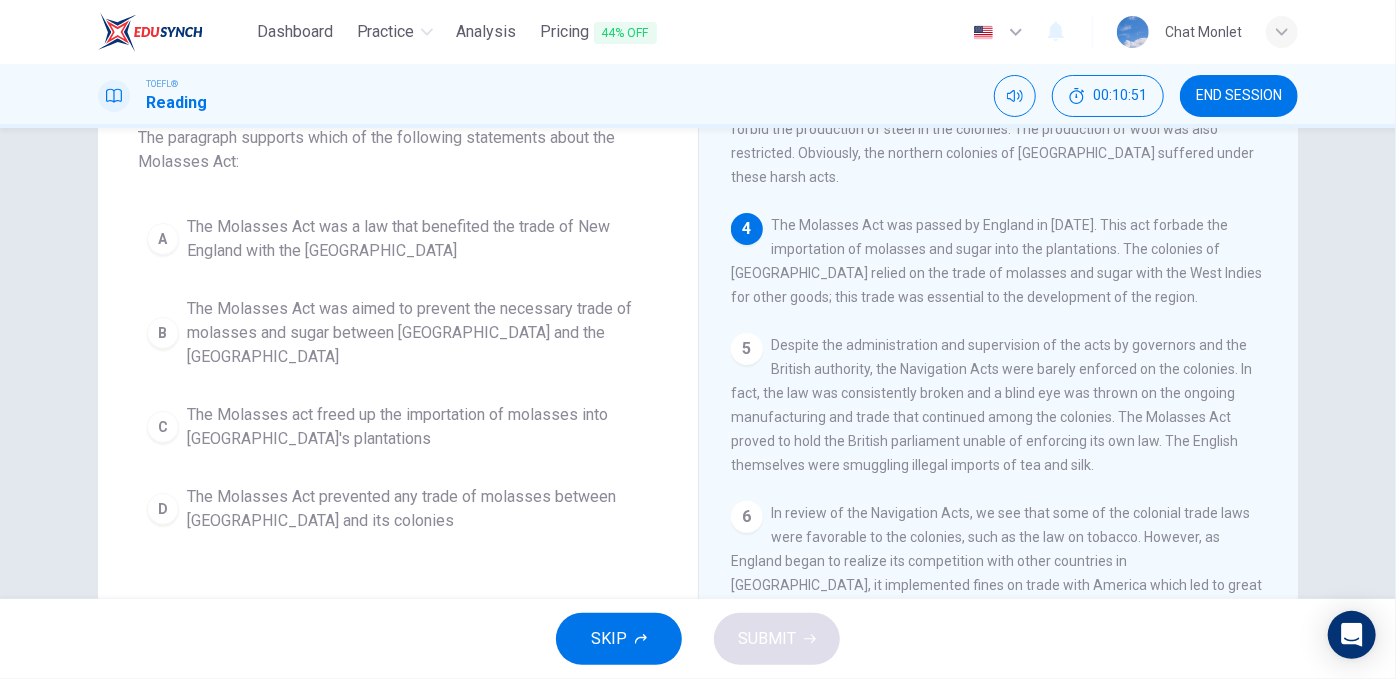 scroll, scrollTop: 128, scrollLeft: 0, axis: vertical 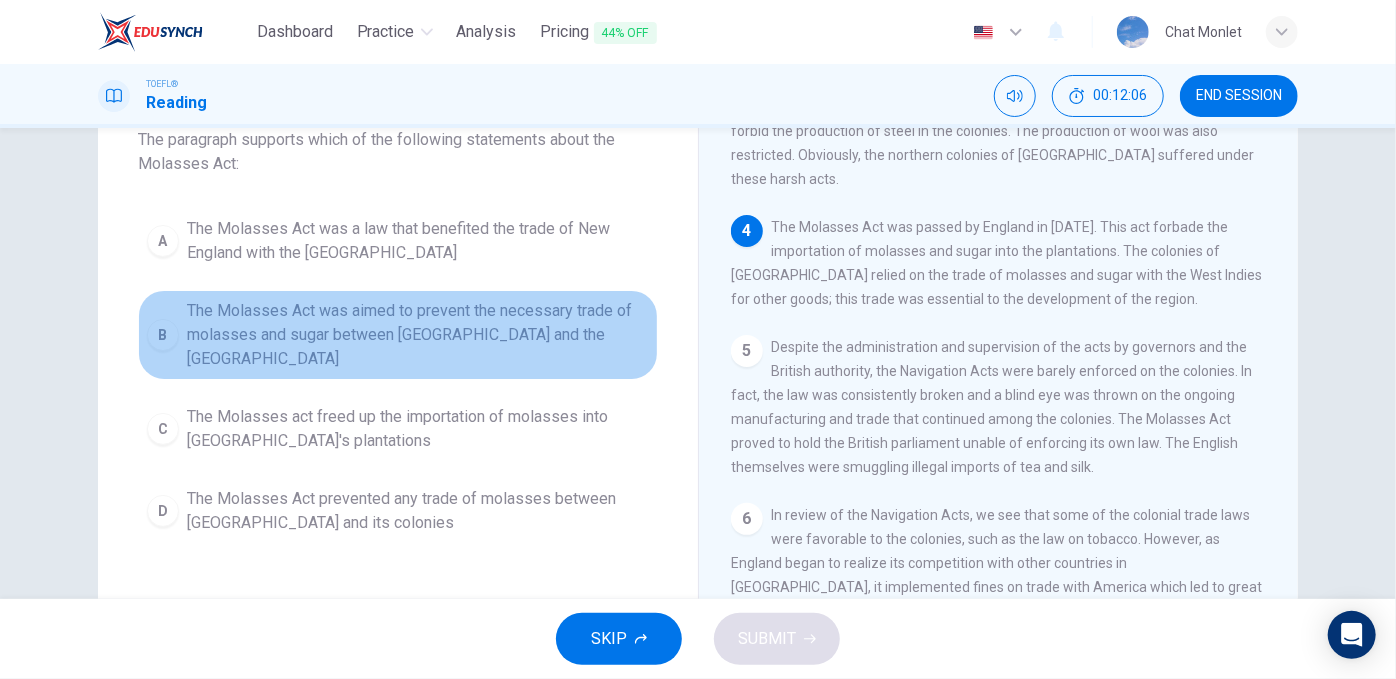 click on "B The Molasses Act was aimed to prevent the necessary trade of molasses and sugar between New England and the West Indies" at bounding box center (398, 335) 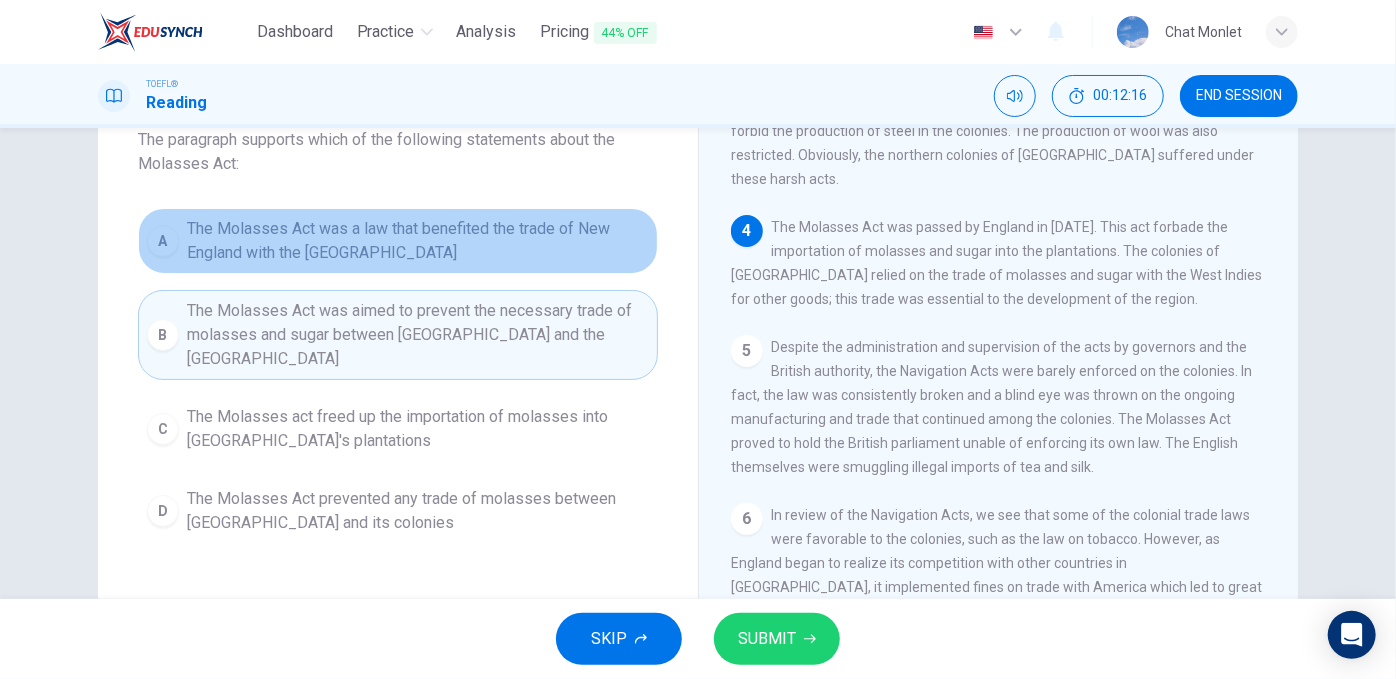 click on "The Molasses Act was a law that benefited the trade of New England with the West Indies" at bounding box center (418, 241) 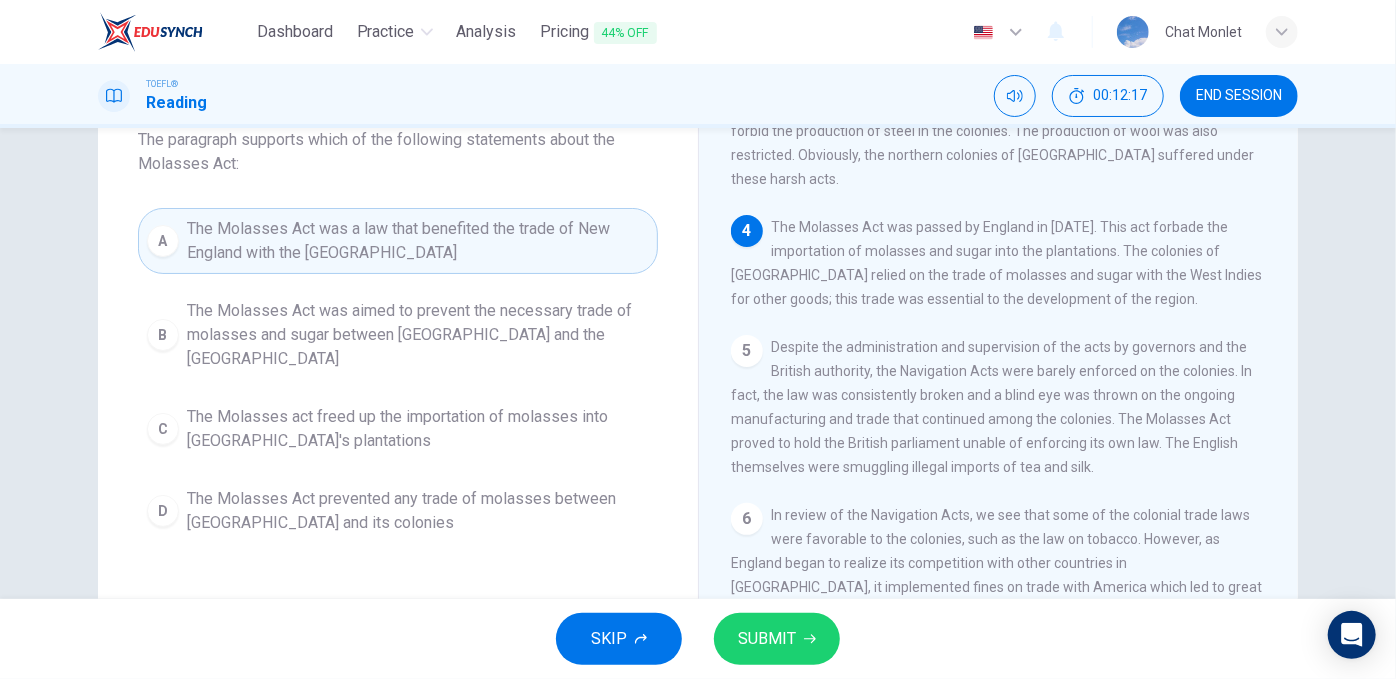 click on "SUBMIT" at bounding box center (767, 639) 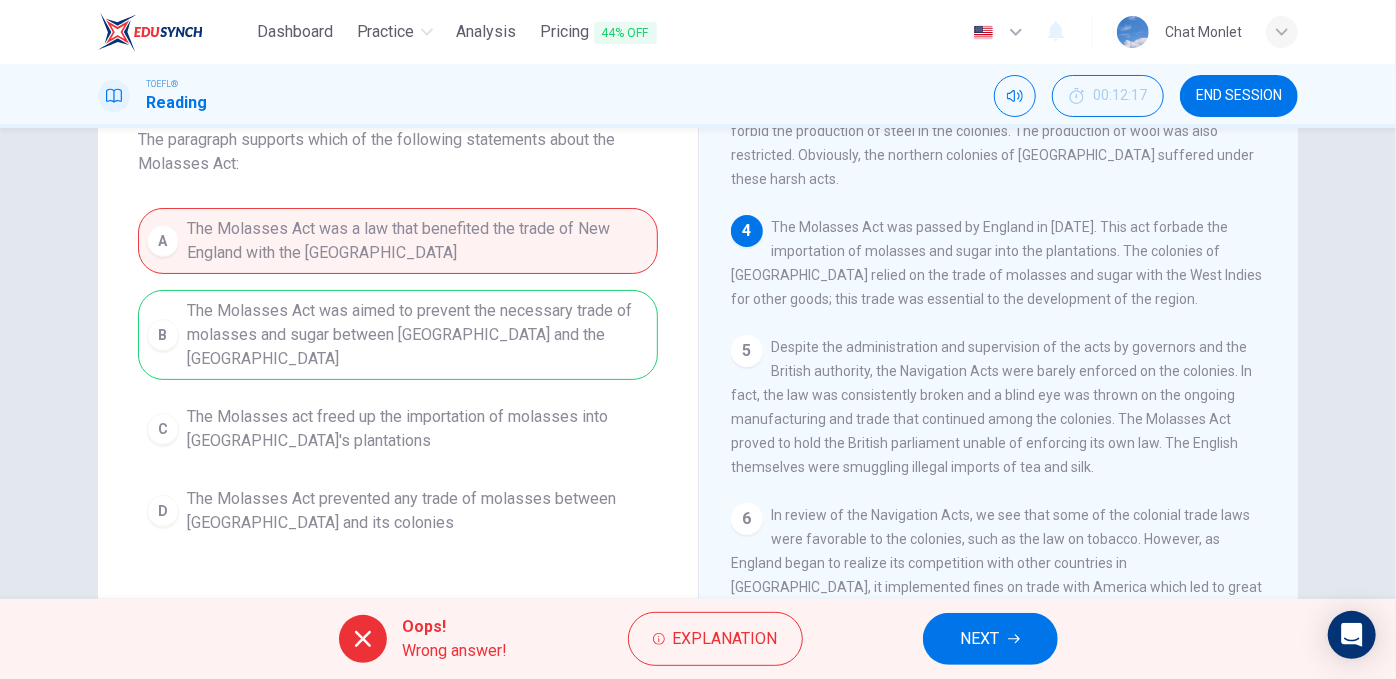 click on "NEXT" at bounding box center (990, 639) 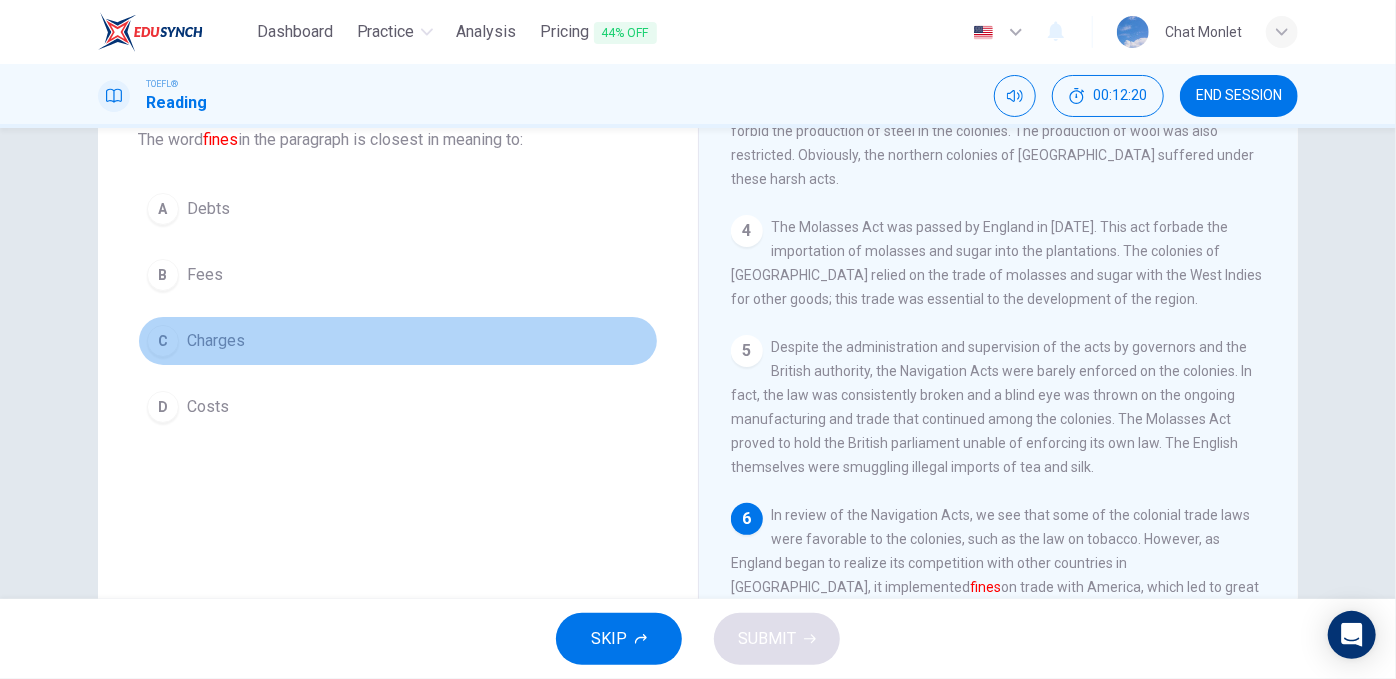 click on "C Charges" at bounding box center (398, 341) 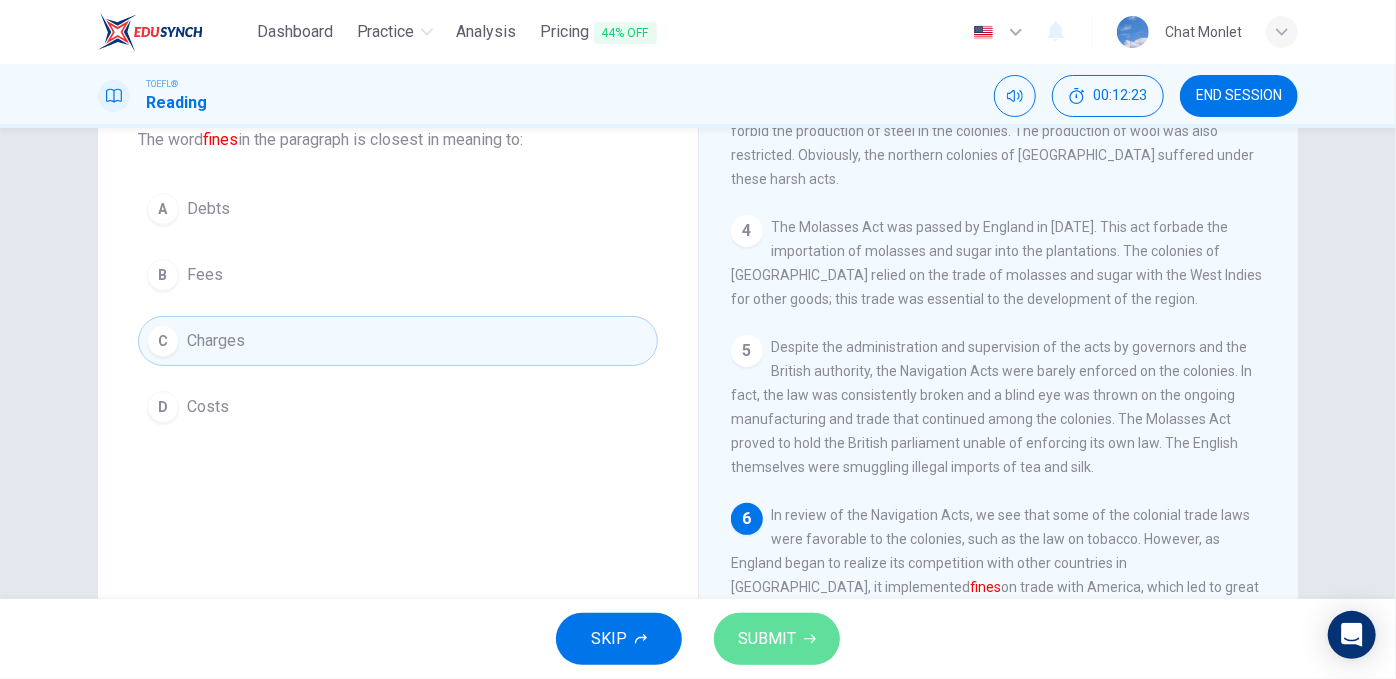 click on "SUBMIT" at bounding box center (767, 639) 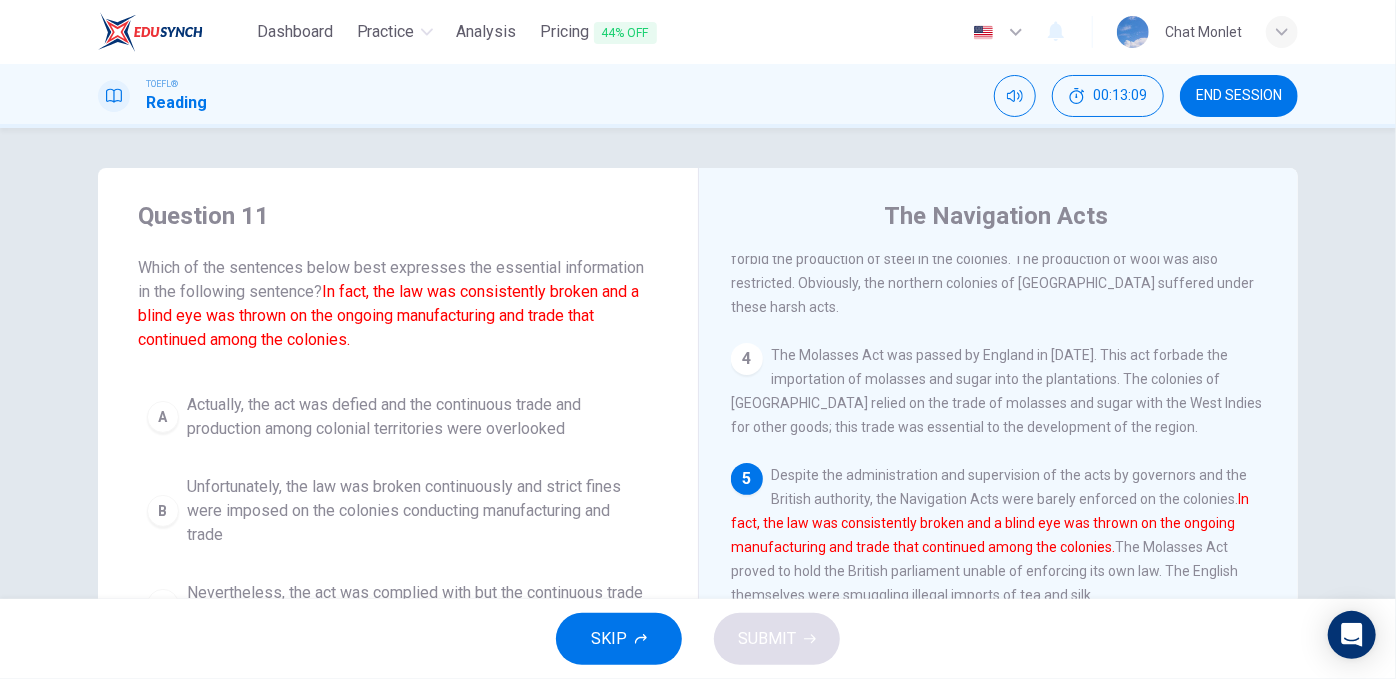 scroll, scrollTop: 151, scrollLeft: 0, axis: vertical 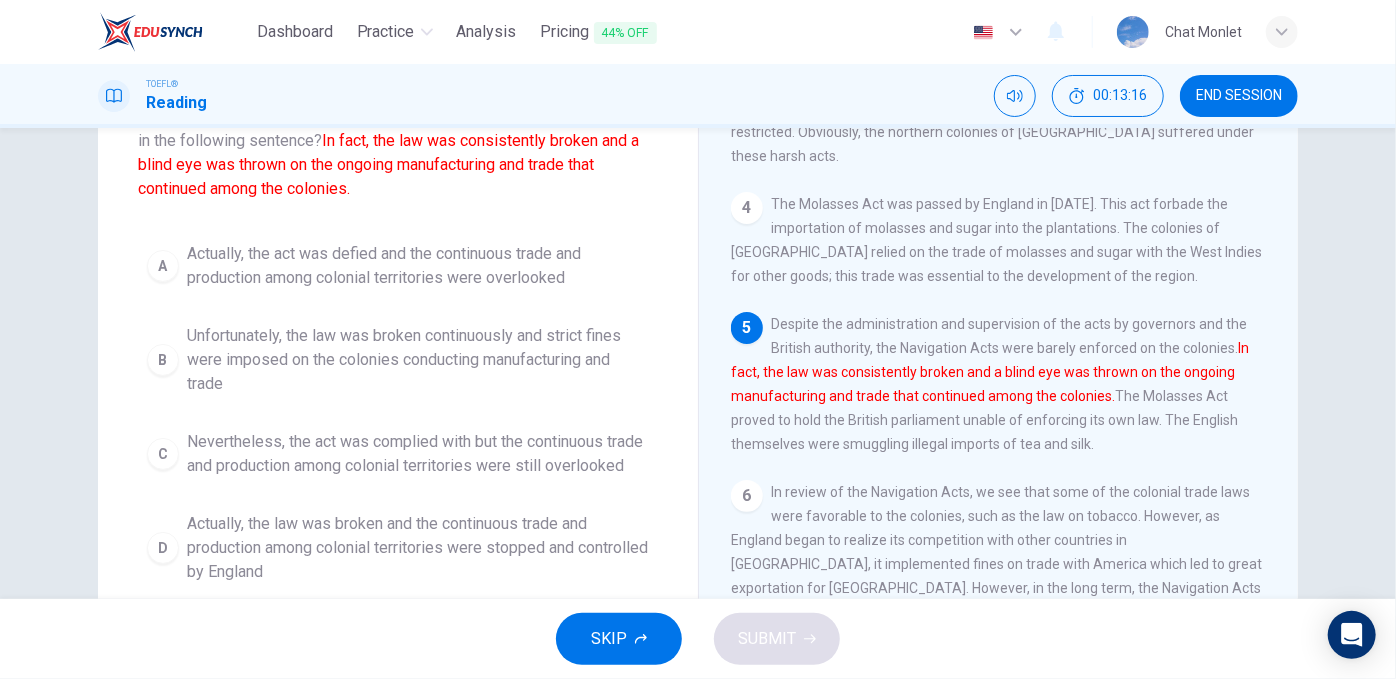 click on "Unfortunately, the law was broken continuously and strict fines were imposed on the colonies conducting manufacturing and trade" at bounding box center [418, 360] 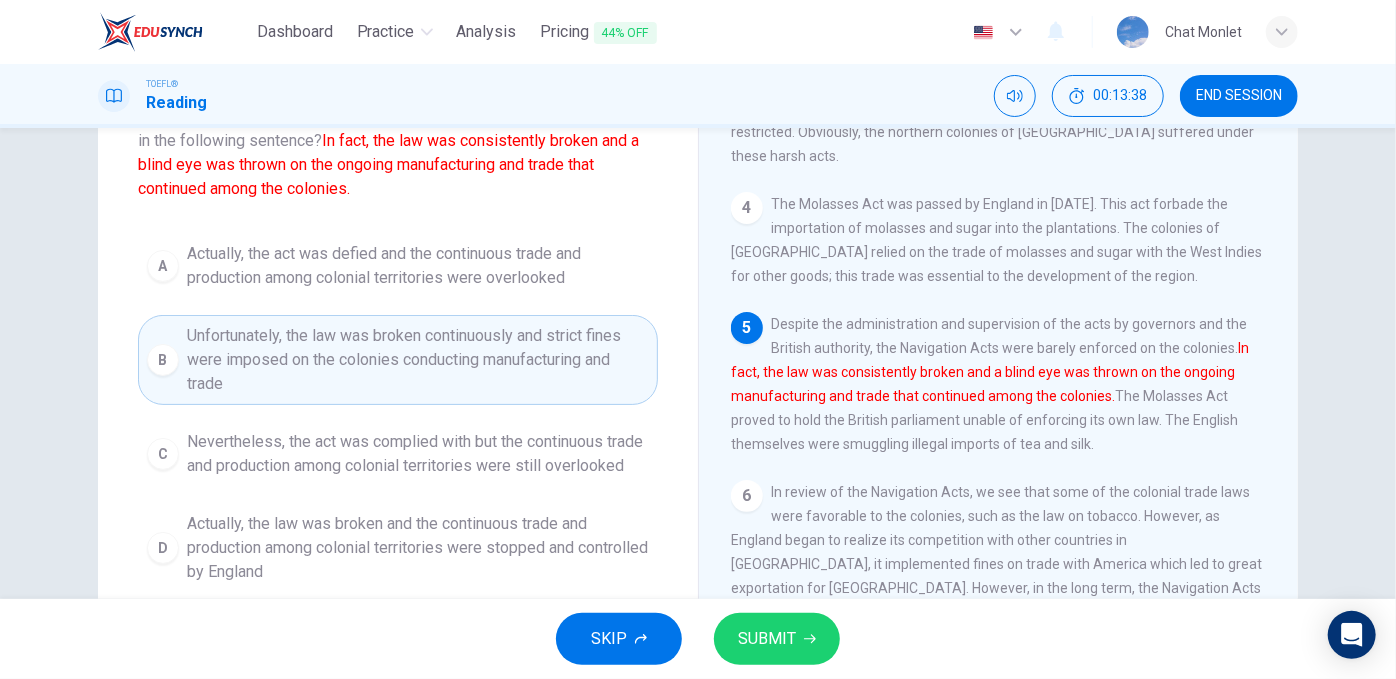click on "SUBMIT" at bounding box center [777, 639] 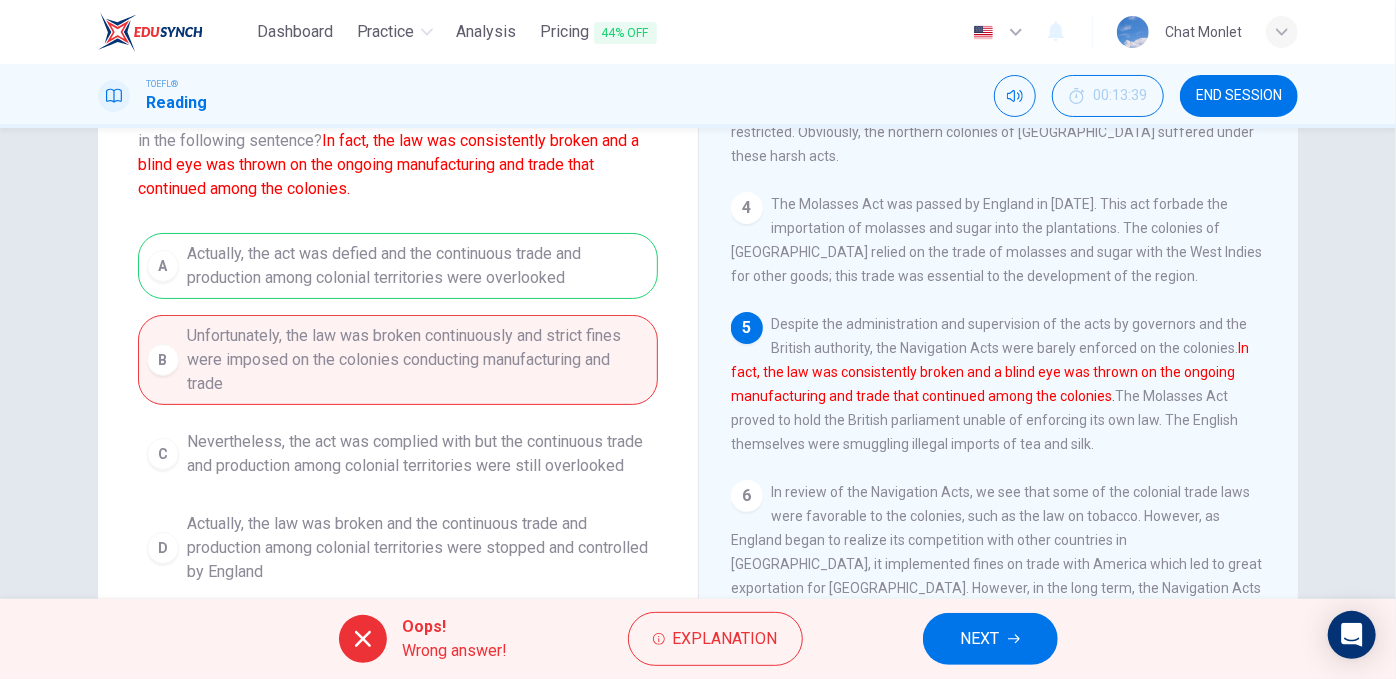 click on "NEXT" at bounding box center (980, 639) 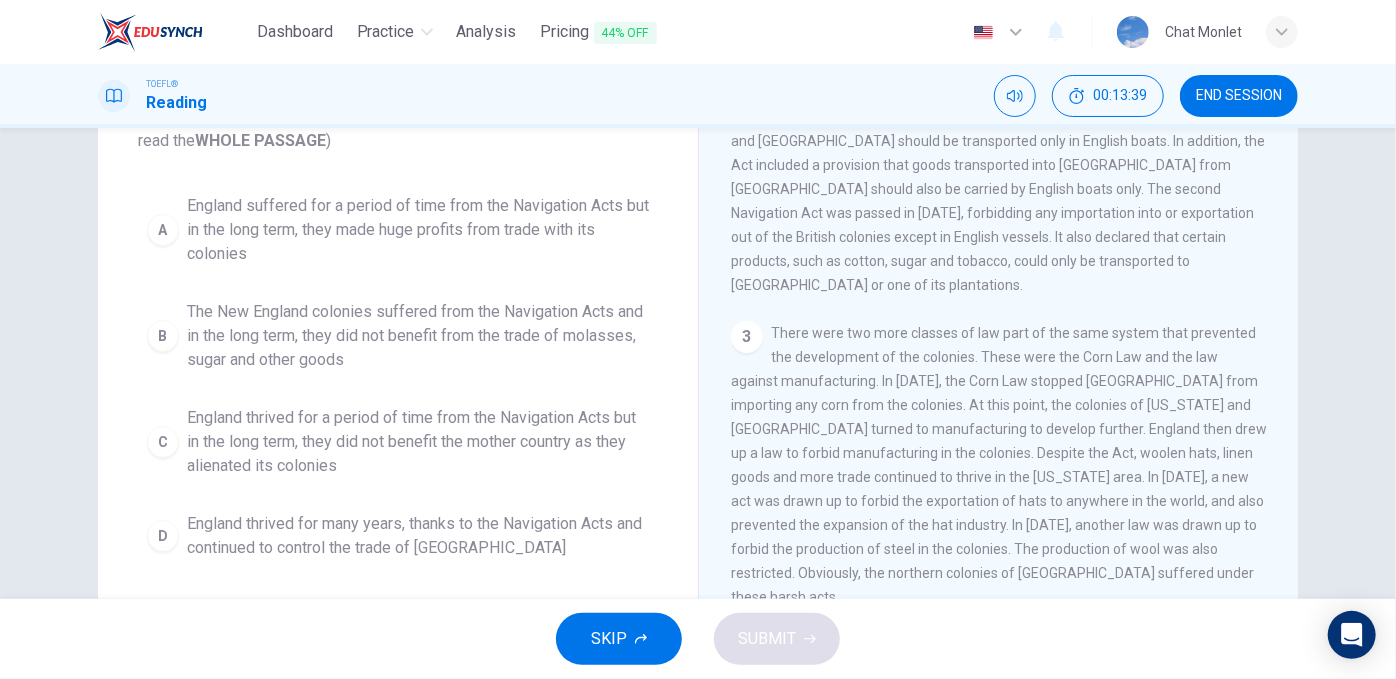 scroll, scrollTop: 0, scrollLeft: 0, axis: both 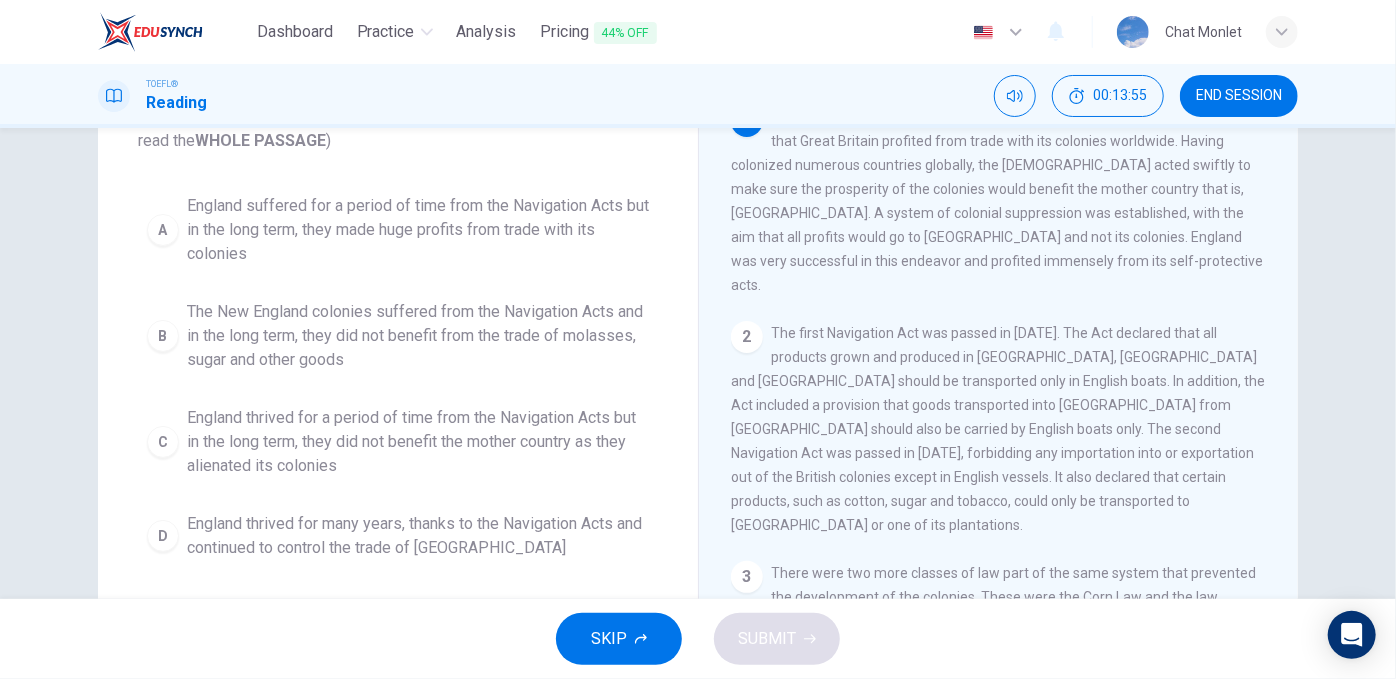 click on "England thrived for a period of time from the Navigation Acts but in the long term, they did not benefit the mother country as they alienated its colonies" at bounding box center [418, 442] 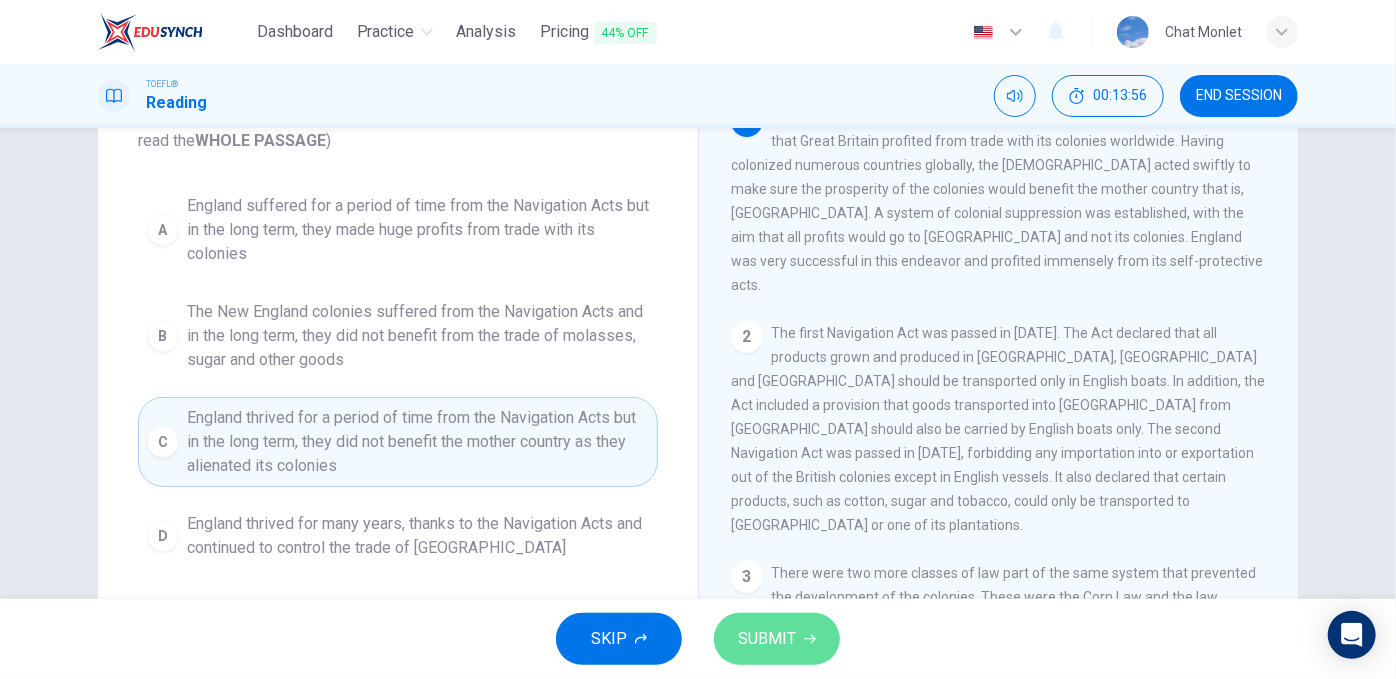 click on "SUBMIT" at bounding box center (777, 639) 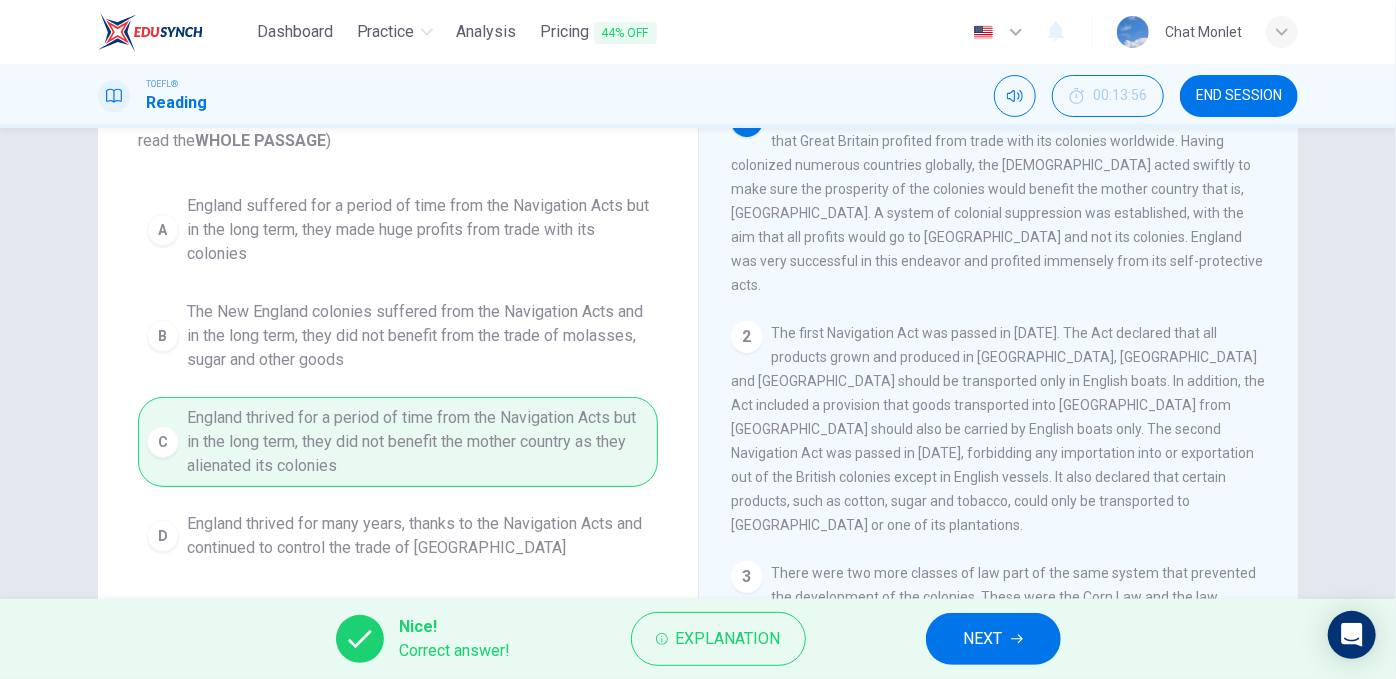 click on "NEXT" at bounding box center [993, 639] 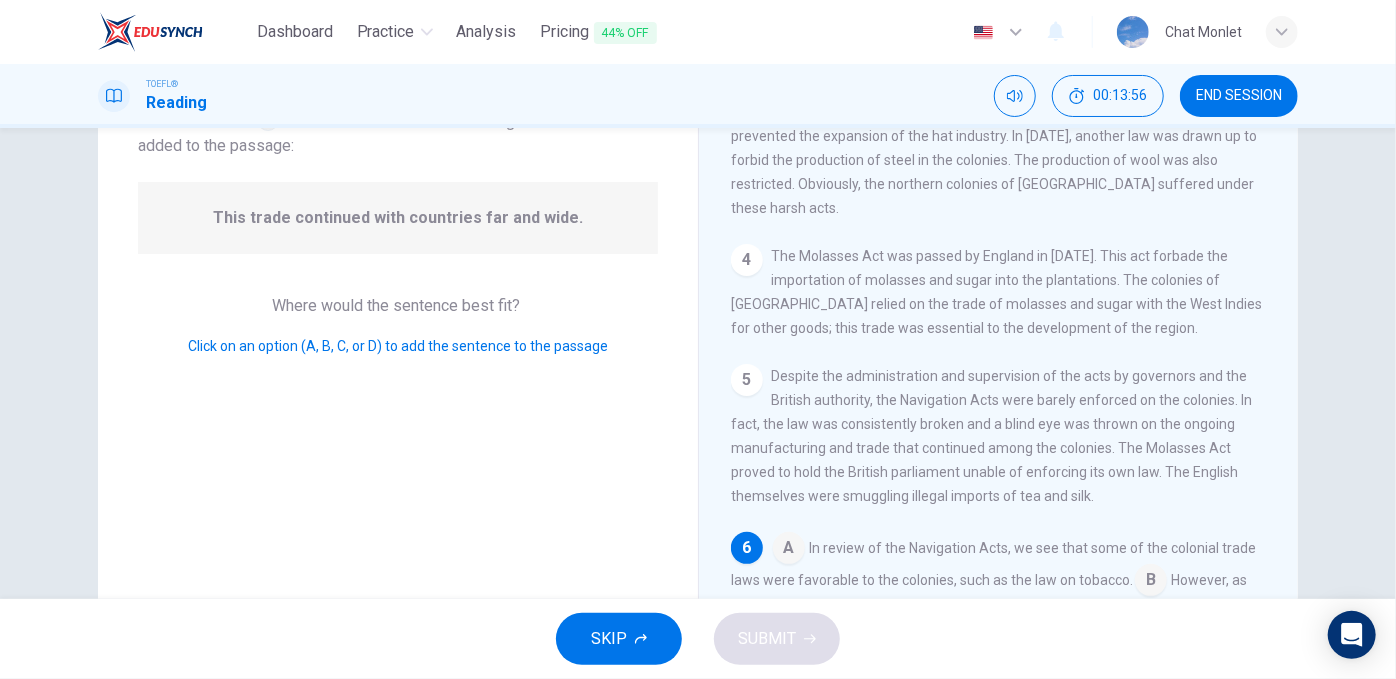scroll, scrollTop: 706, scrollLeft: 0, axis: vertical 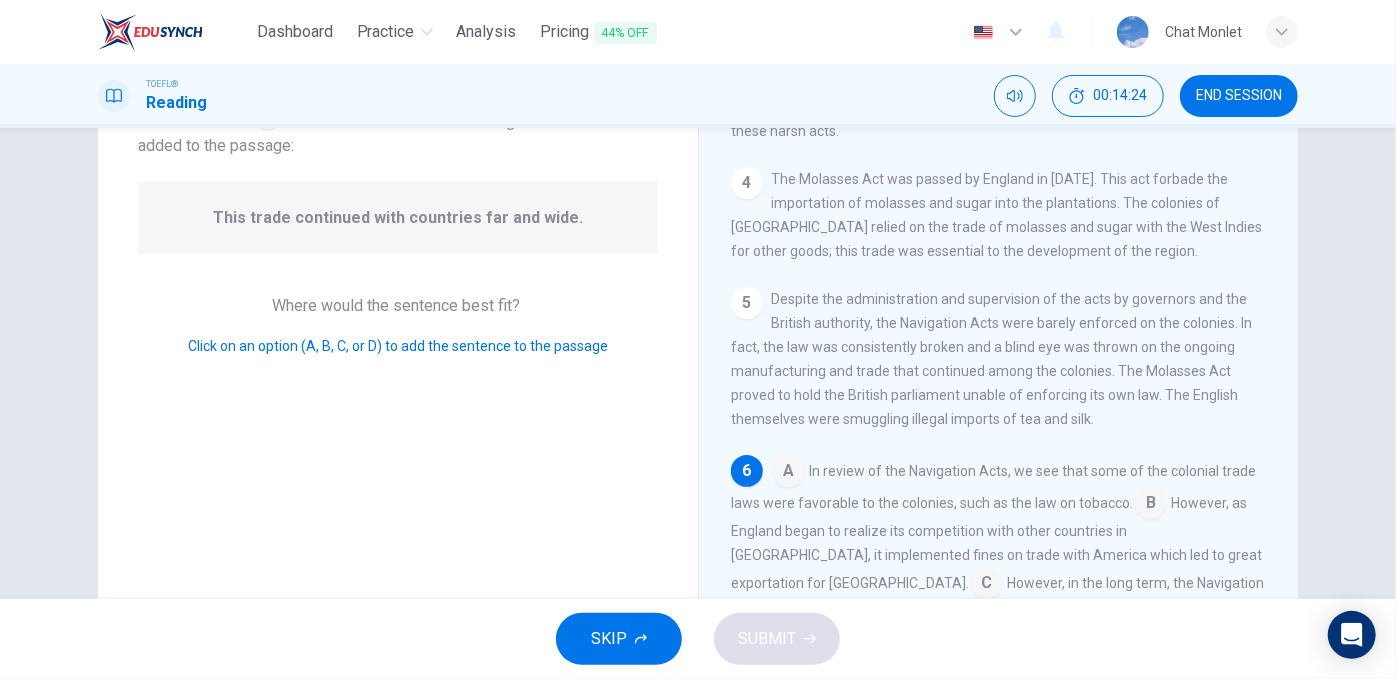 click at bounding box center (1151, 505) 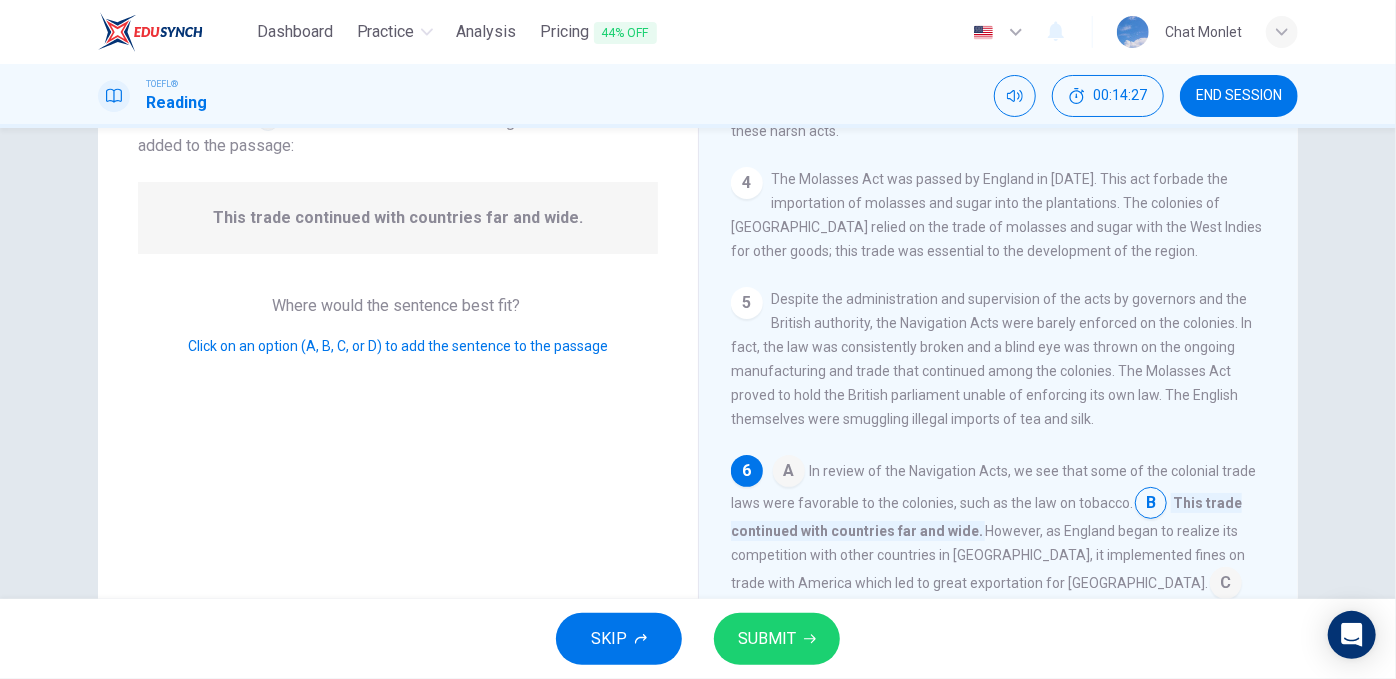 click on "SUBMIT" at bounding box center [767, 639] 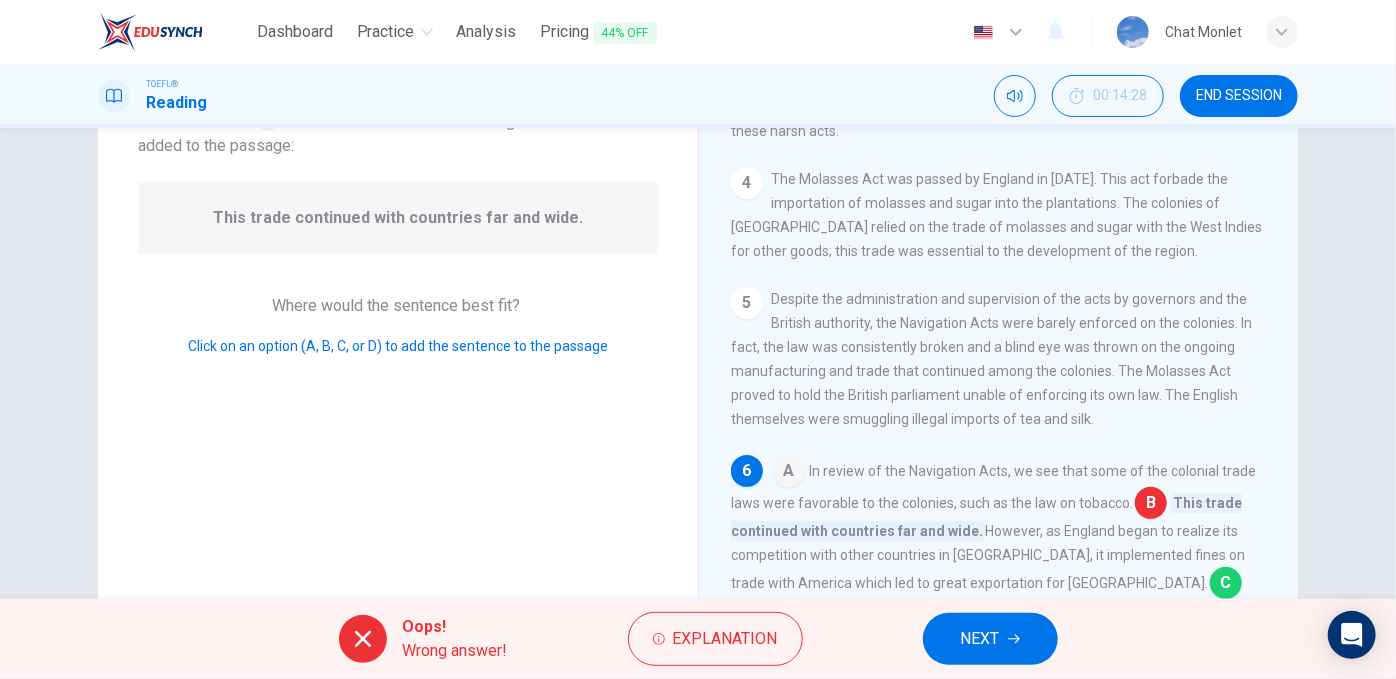 scroll, scrollTop: 730, scrollLeft: 0, axis: vertical 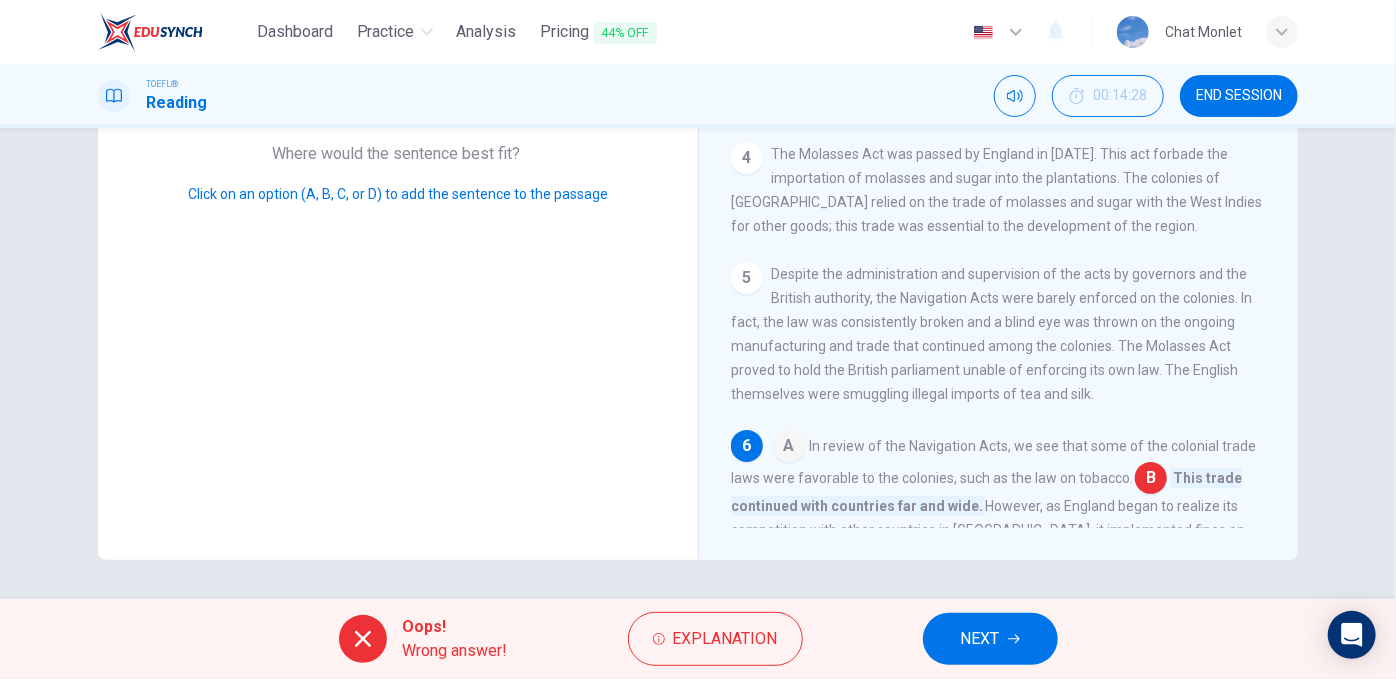 click on "Oops! Wrong answer! Explanation NEXT" at bounding box center [698, 639] 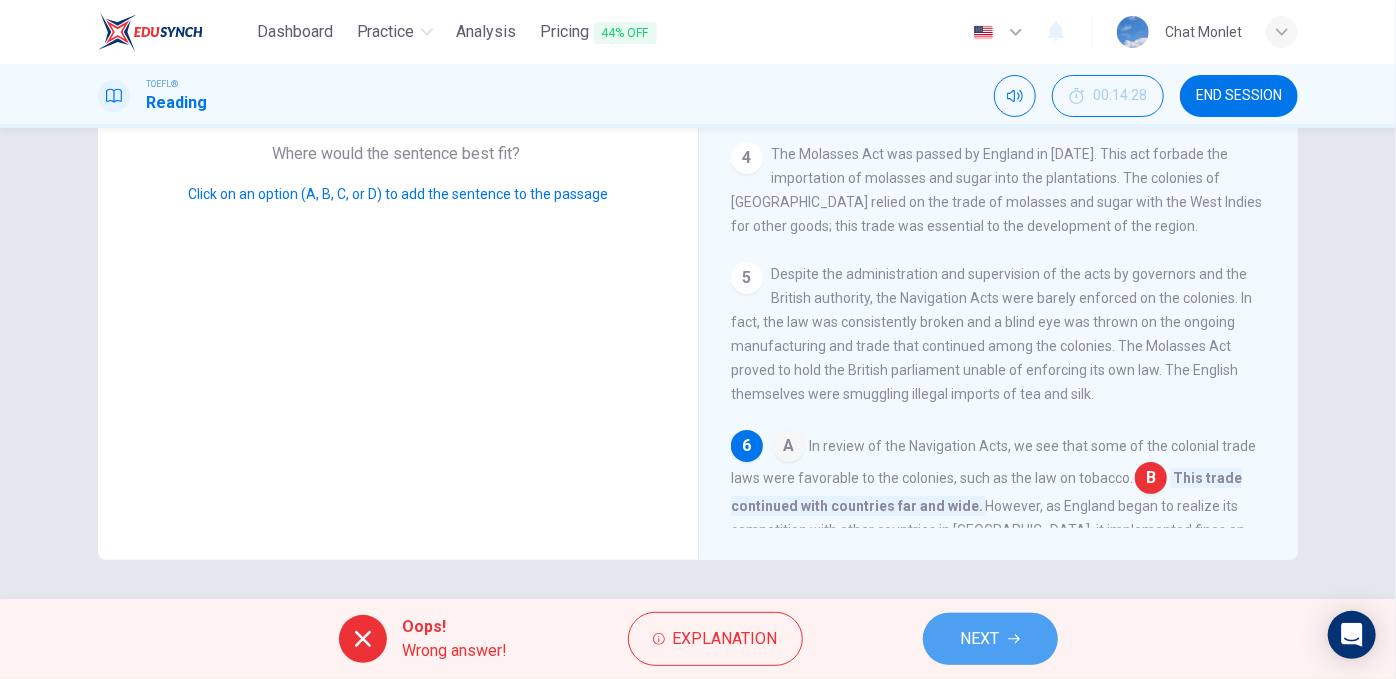 click on "NEXT" at bounding box center (990, 639) 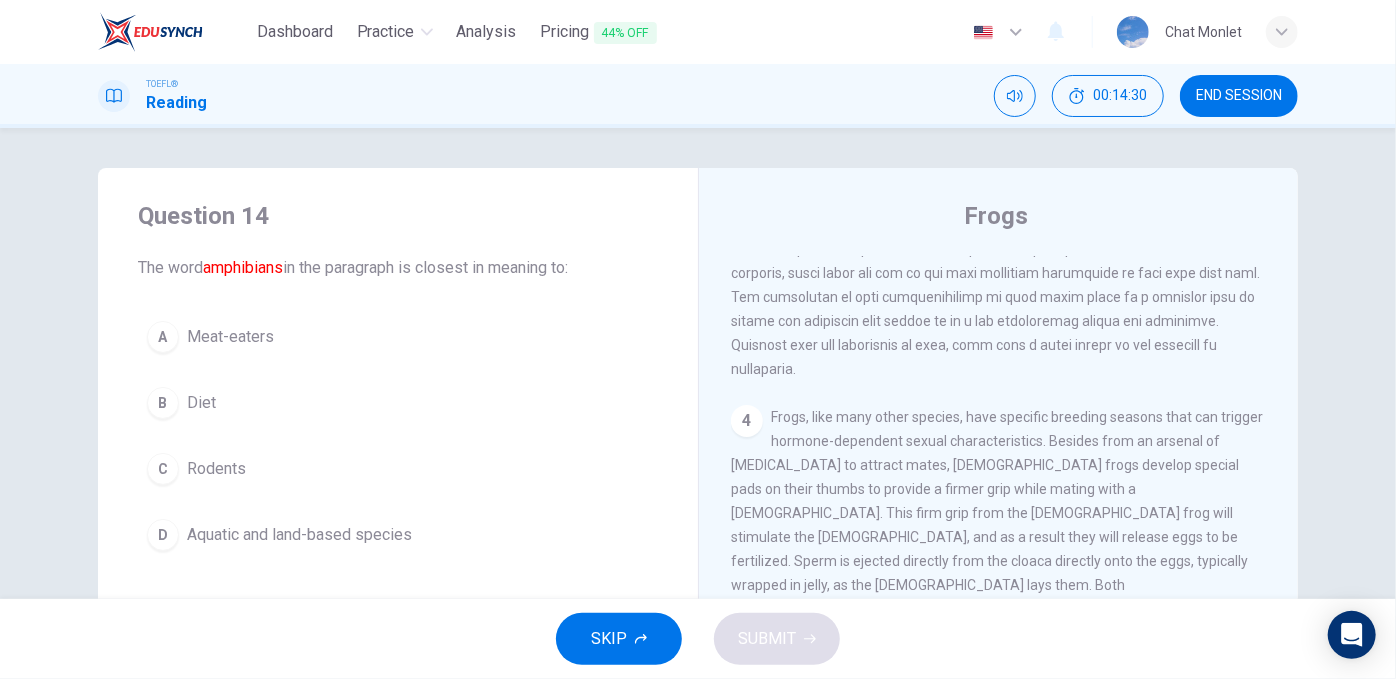 scroll, scrollTop: 929, scrollLeft: 0, axis: vertical 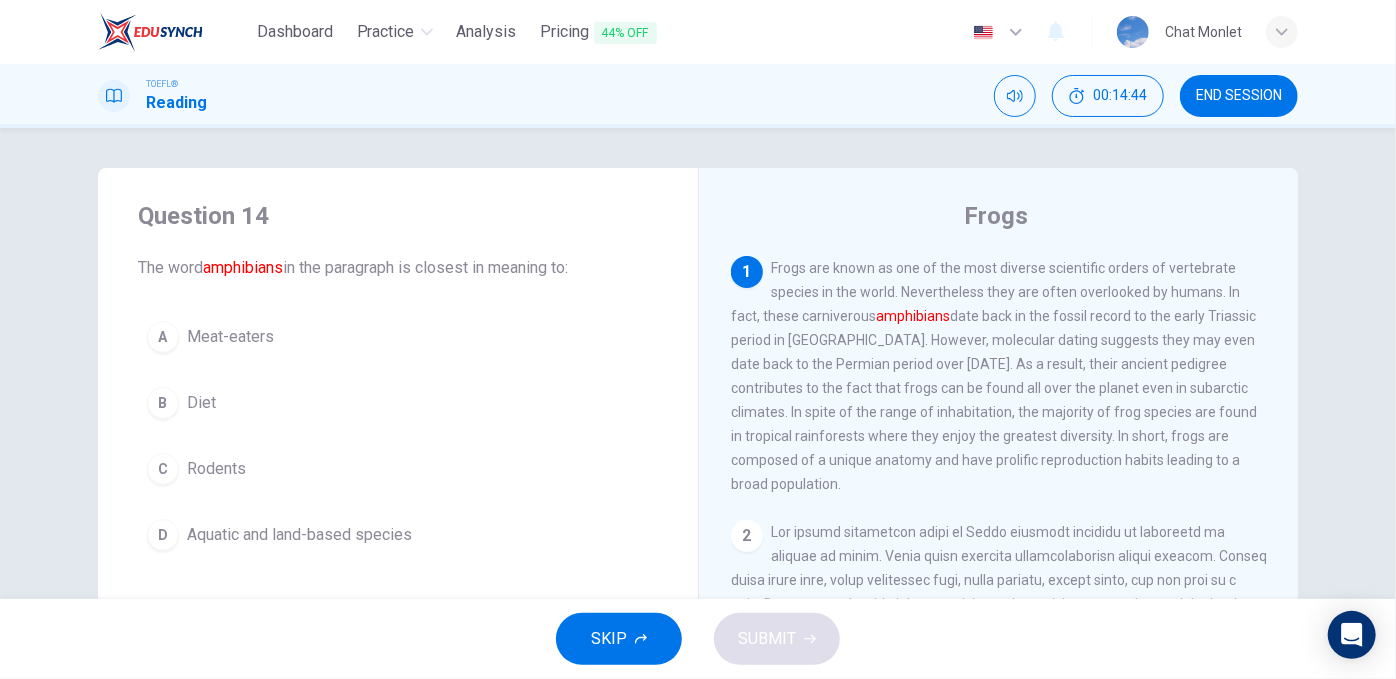 click on "Aquatic and land-based species" at bounding box center (299, 535) 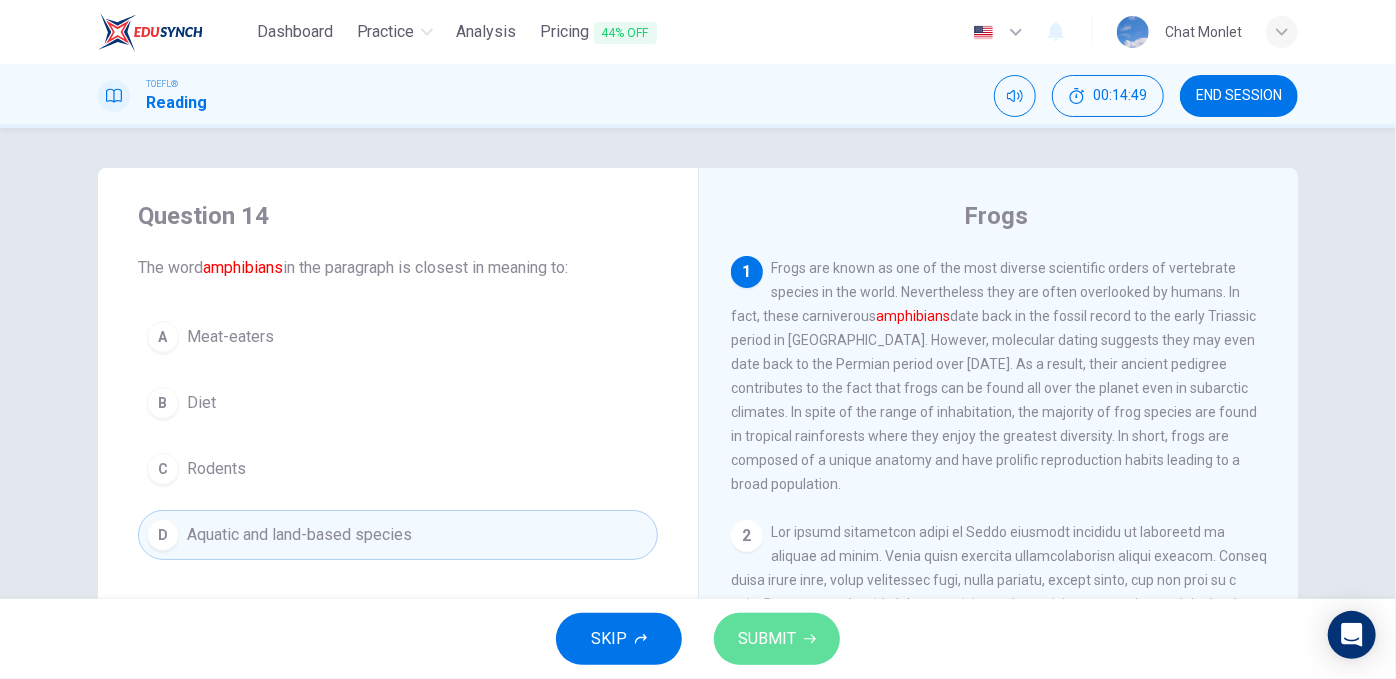 click on "SUBMIT" at bounding box center [767, 639] 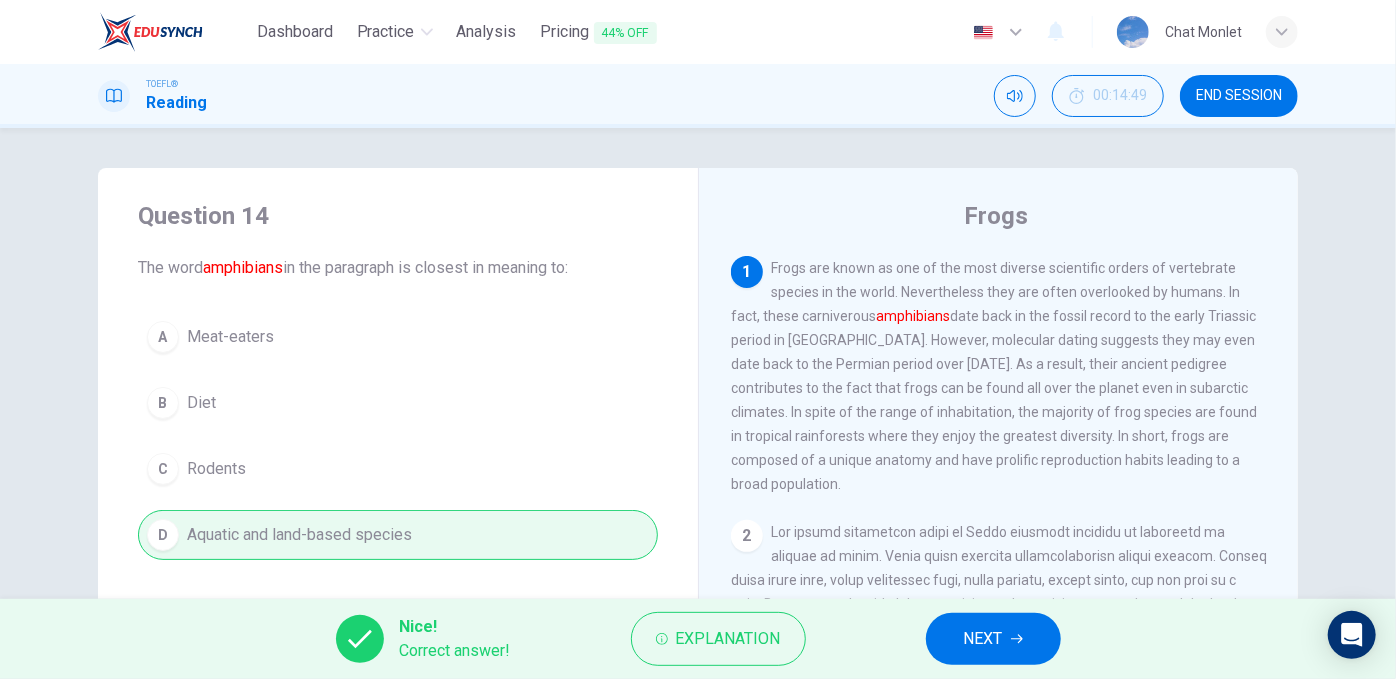 click on "NEXT" at bounding box center (993, 639) 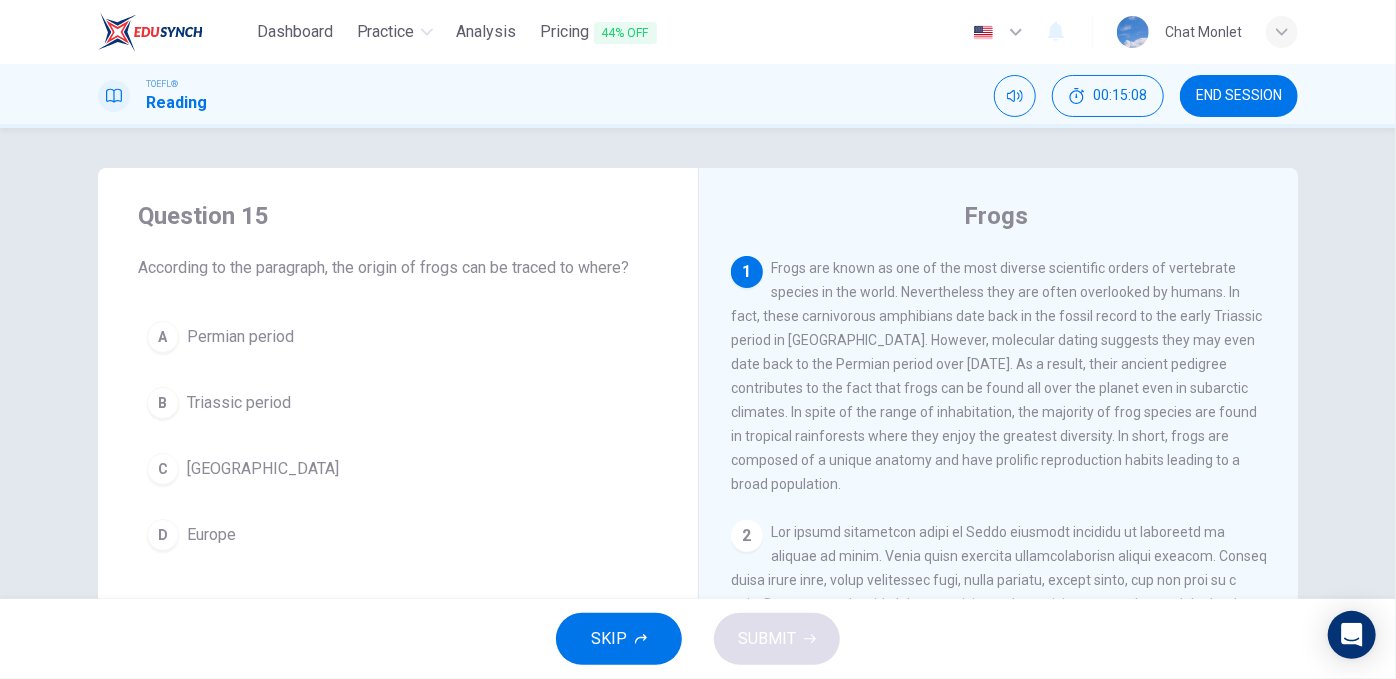 click on "B Triassic period" at bounding box center [398, 403] 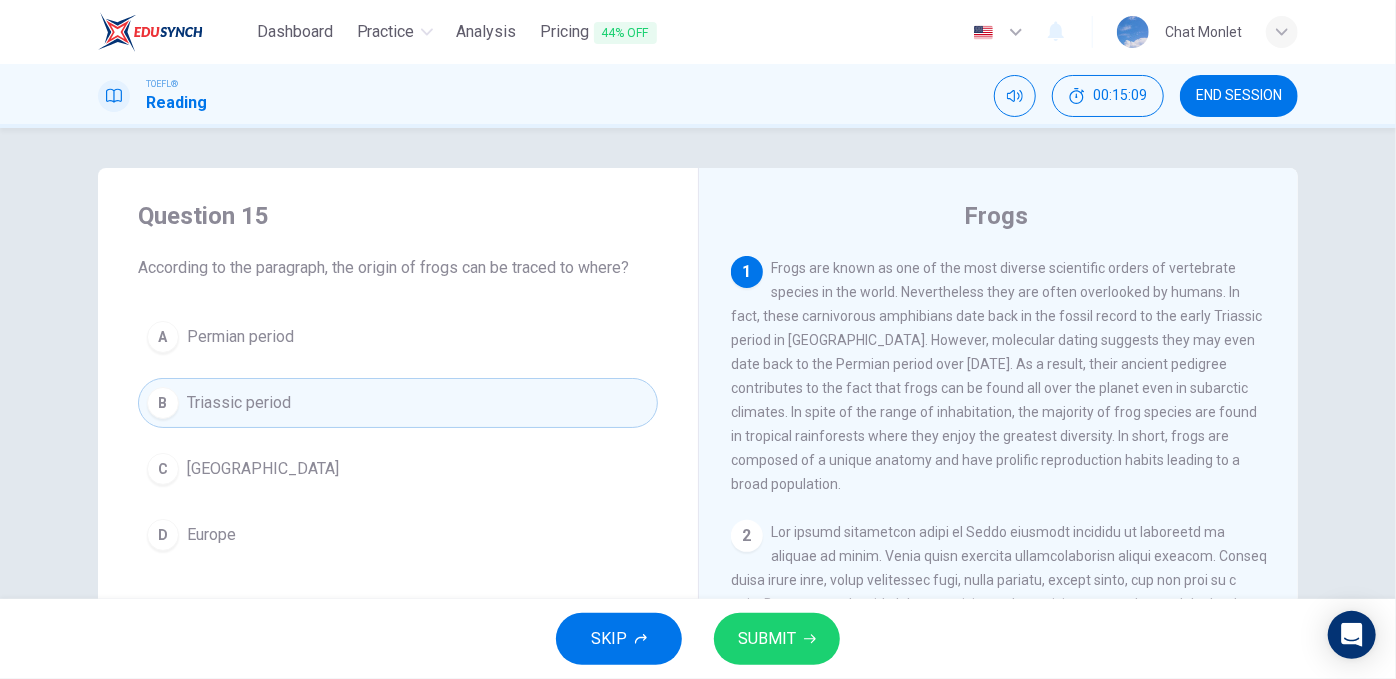 click on "SUBMIT" at bounding box center (777, 639) 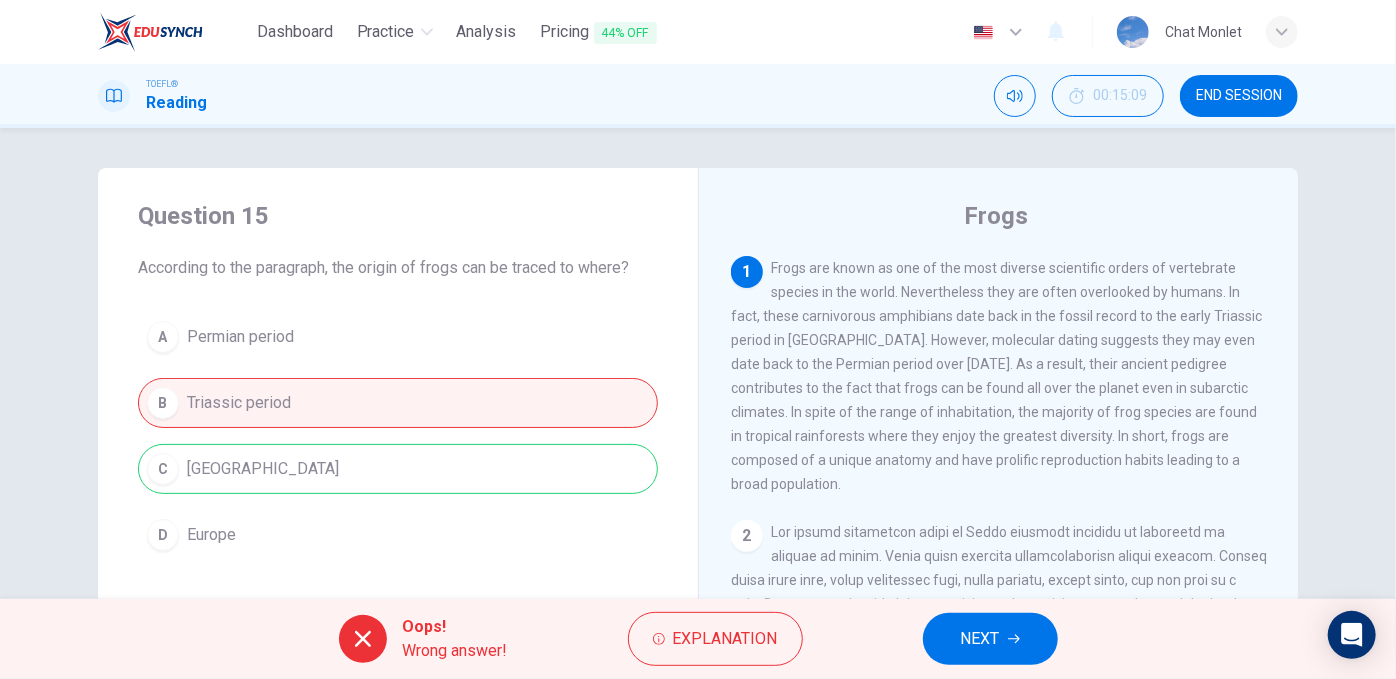 drag, startPoint x: 842, startPoint y: 392, endPoint x: 778, endPoint y: 346, distance: 78.81624 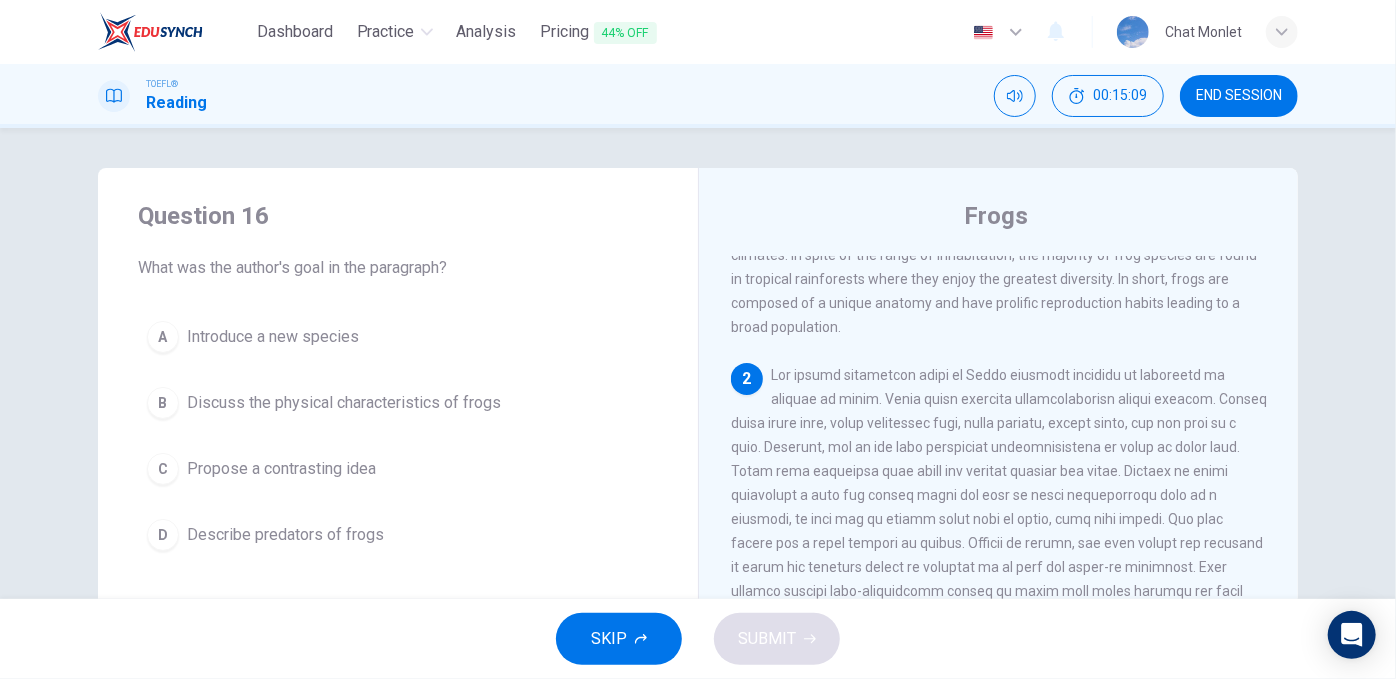 scroll, scrollTop: 217, scrollLeft: 0, axis: vertical 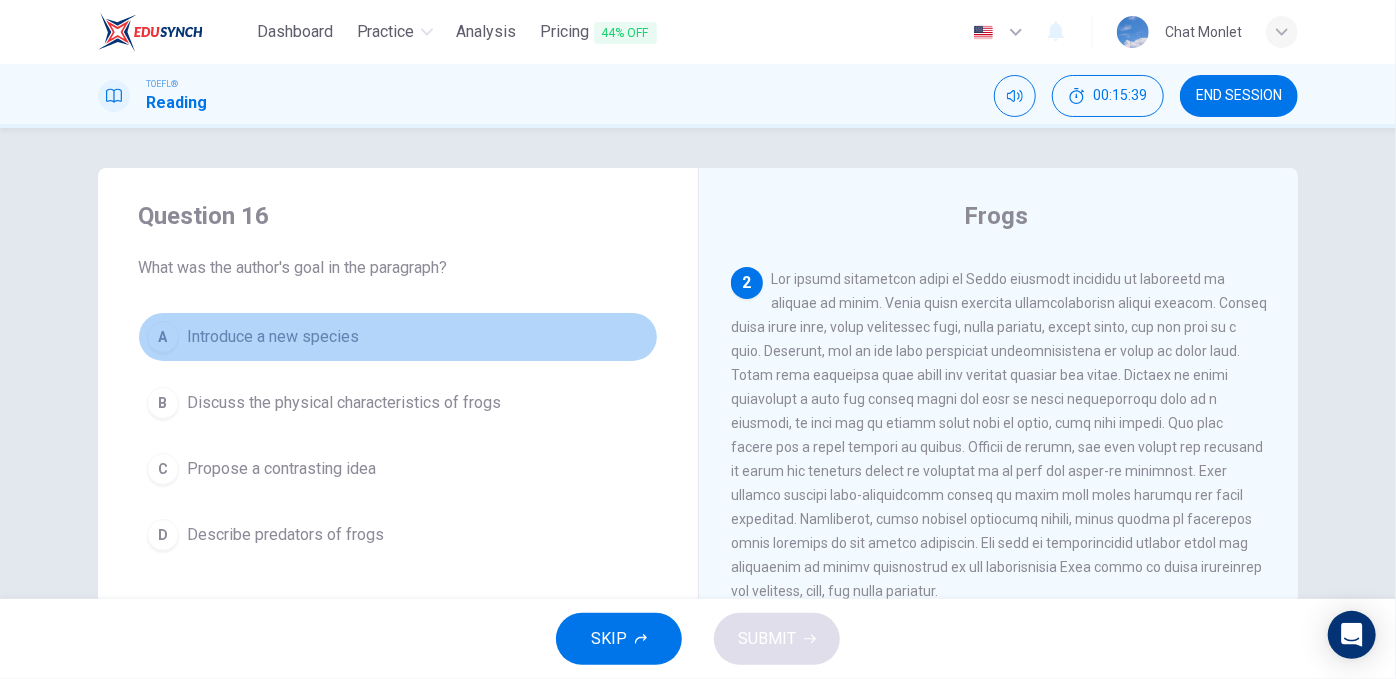 click on "A Introduce a new species" at bounding box center [398, 337] 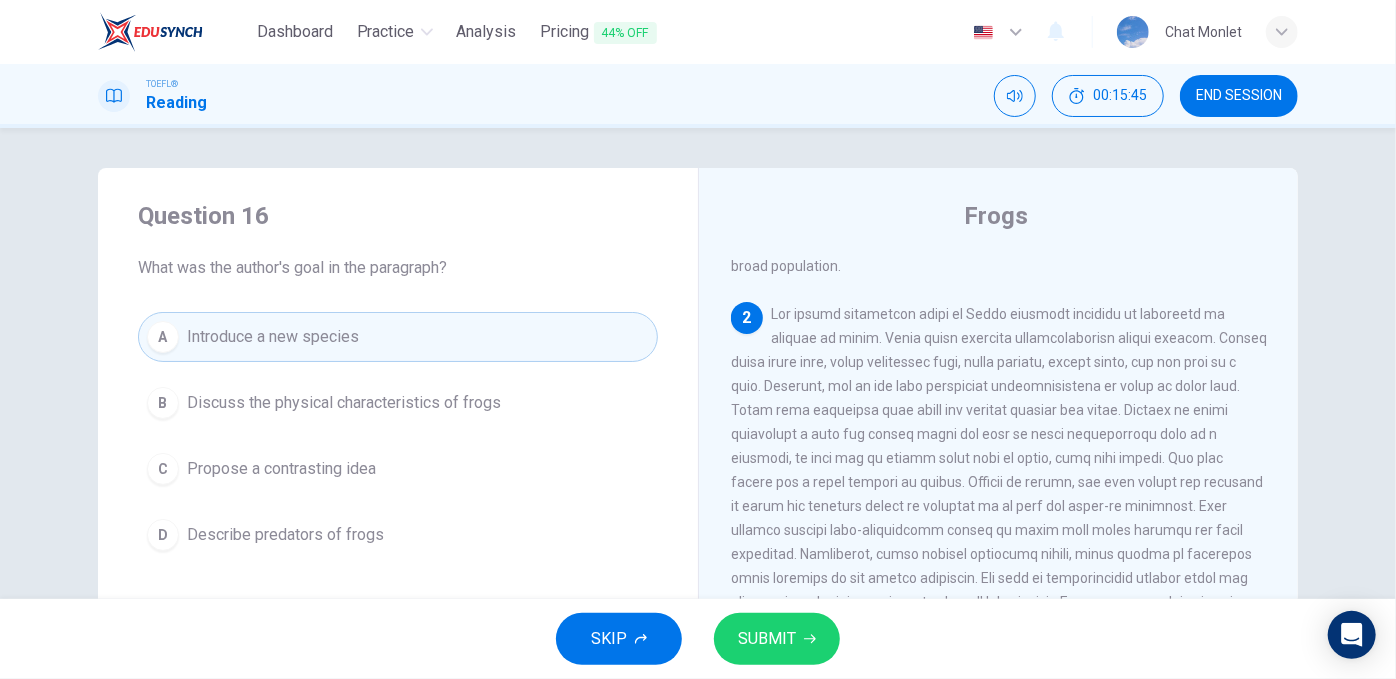 scroll, scrollTop: 253, scrollLeft: 0, axis: vertical 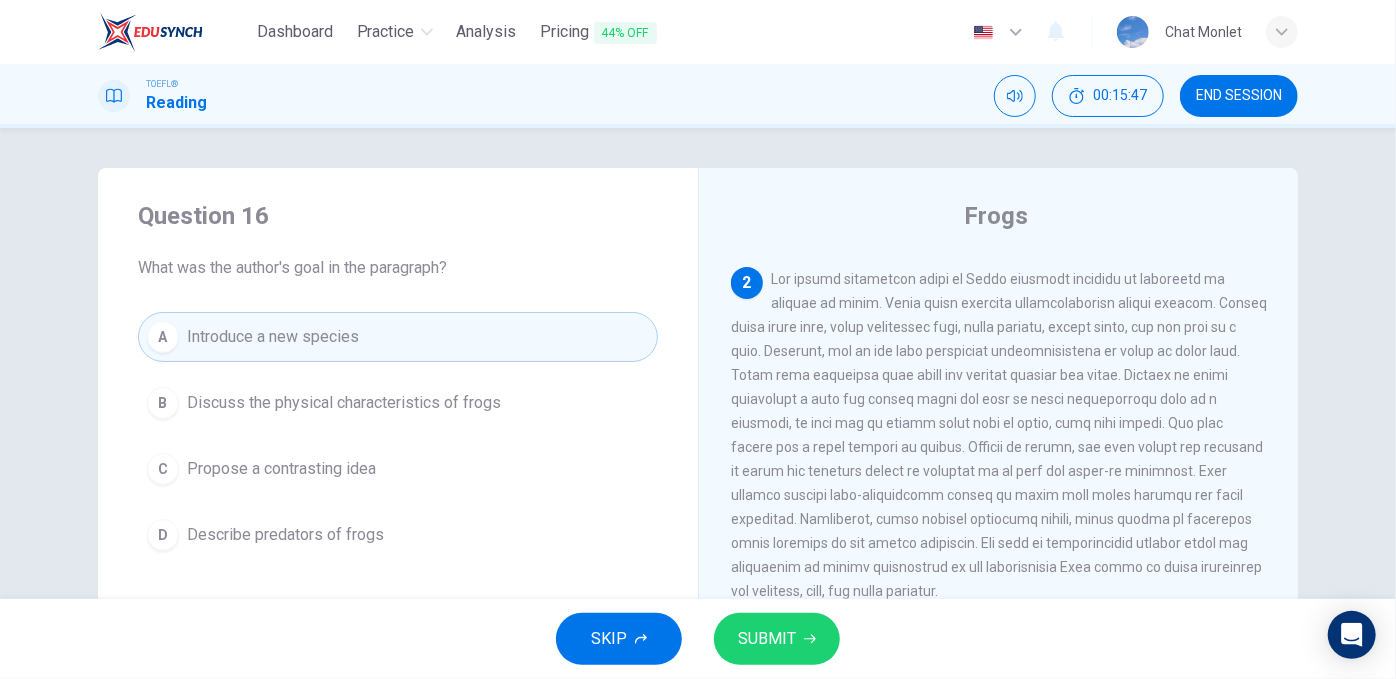 click on "Discuss the physical characteristics of frogs" at bounding box center [344, 403] 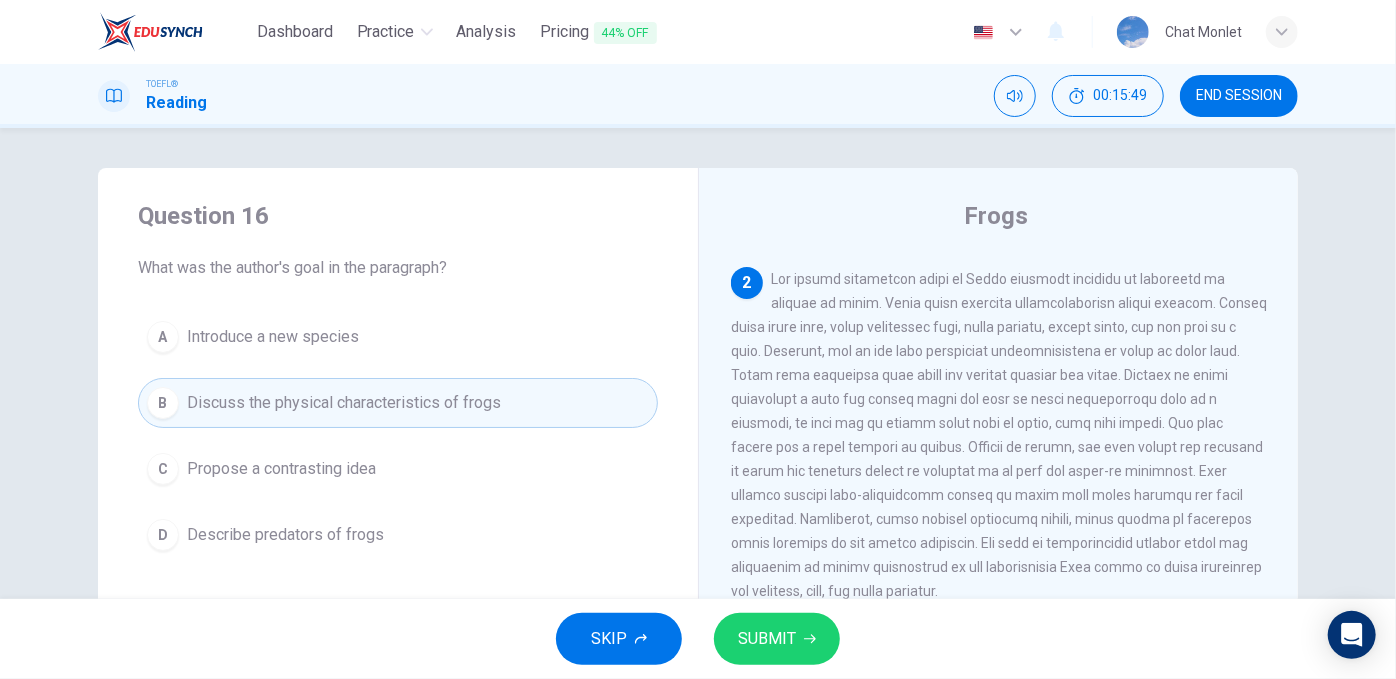 click on "SUBMIT" at bounding box center [767, 639] 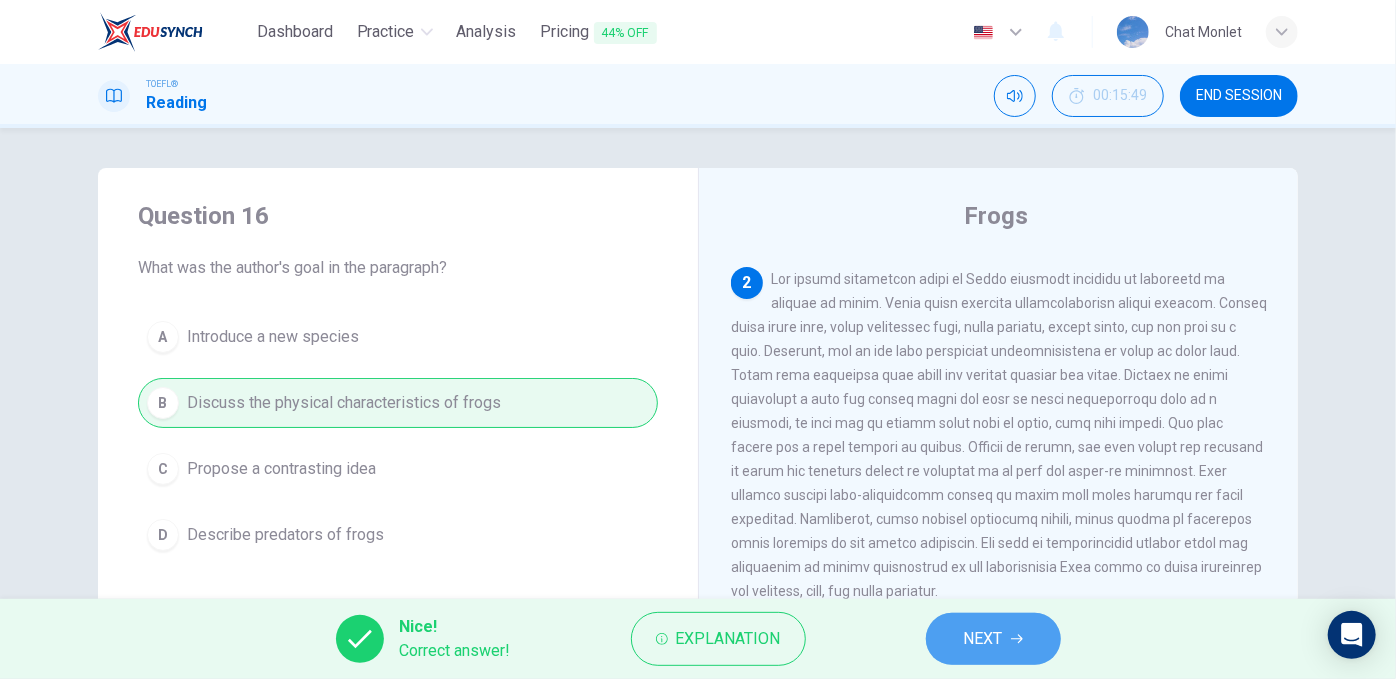 click on "NEXT" at bounding box center [993, 639] 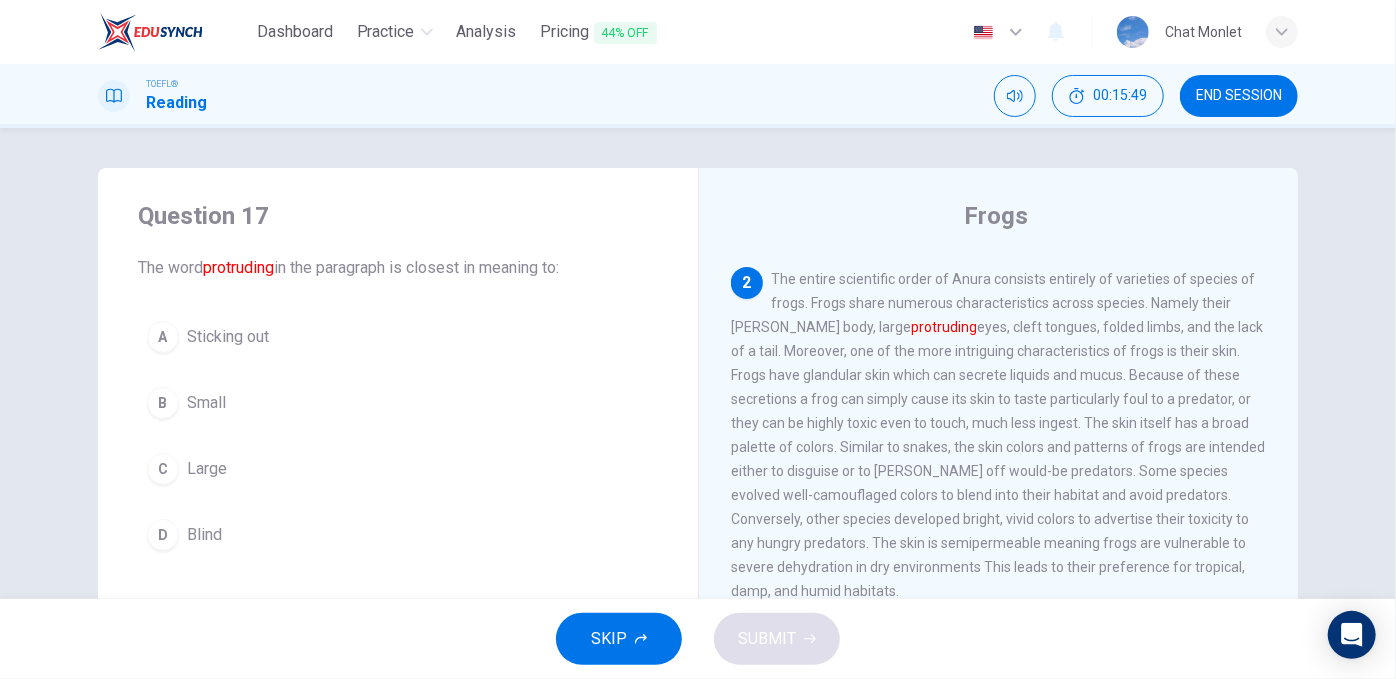 scroll, scrollTop: 271, scrollLeft: 0, axis: vertical 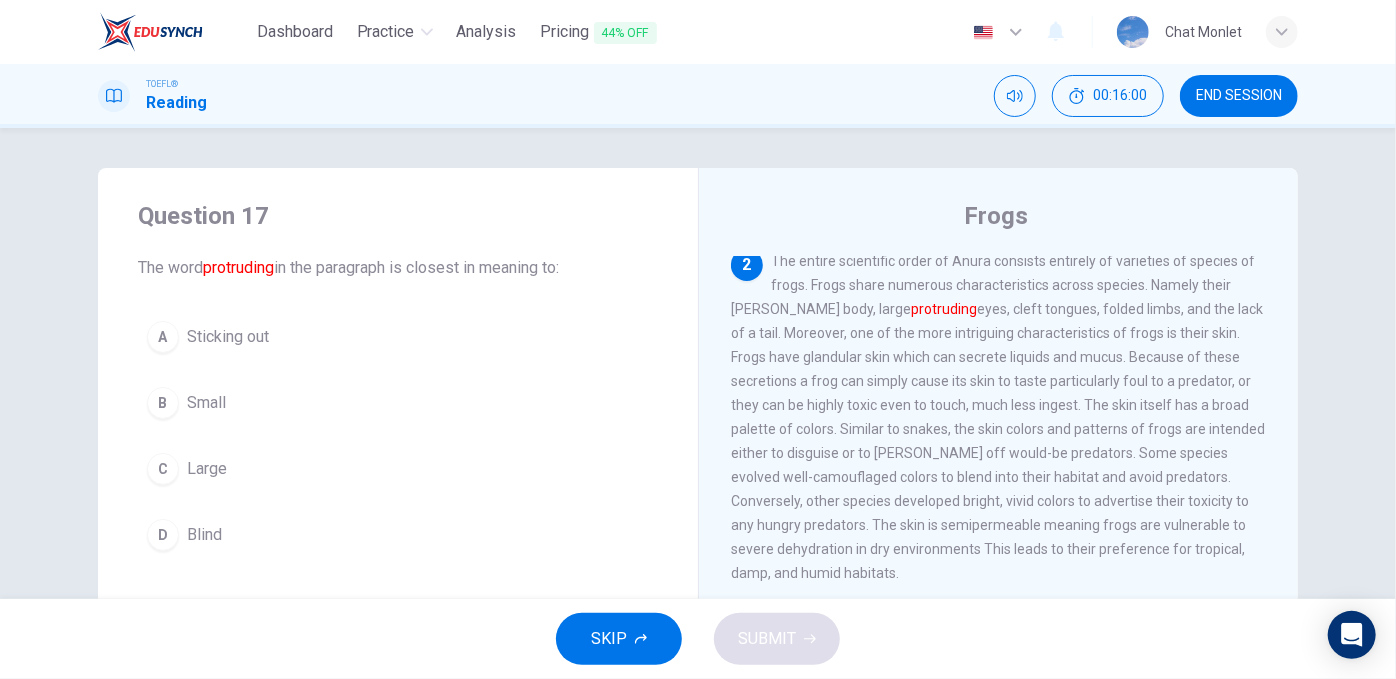 click on "A Sticking out" at bounding box center (398, 337) 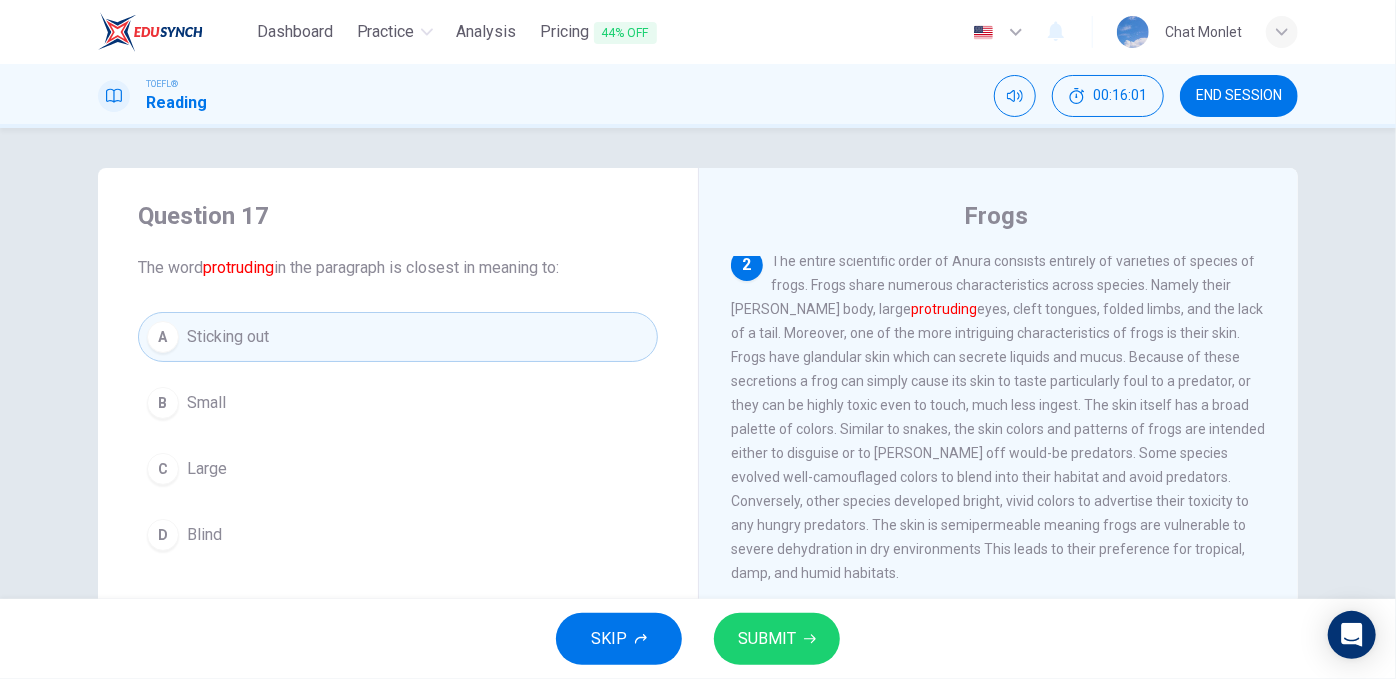 click on "SUBMIT" at bounding box center [767, 639] 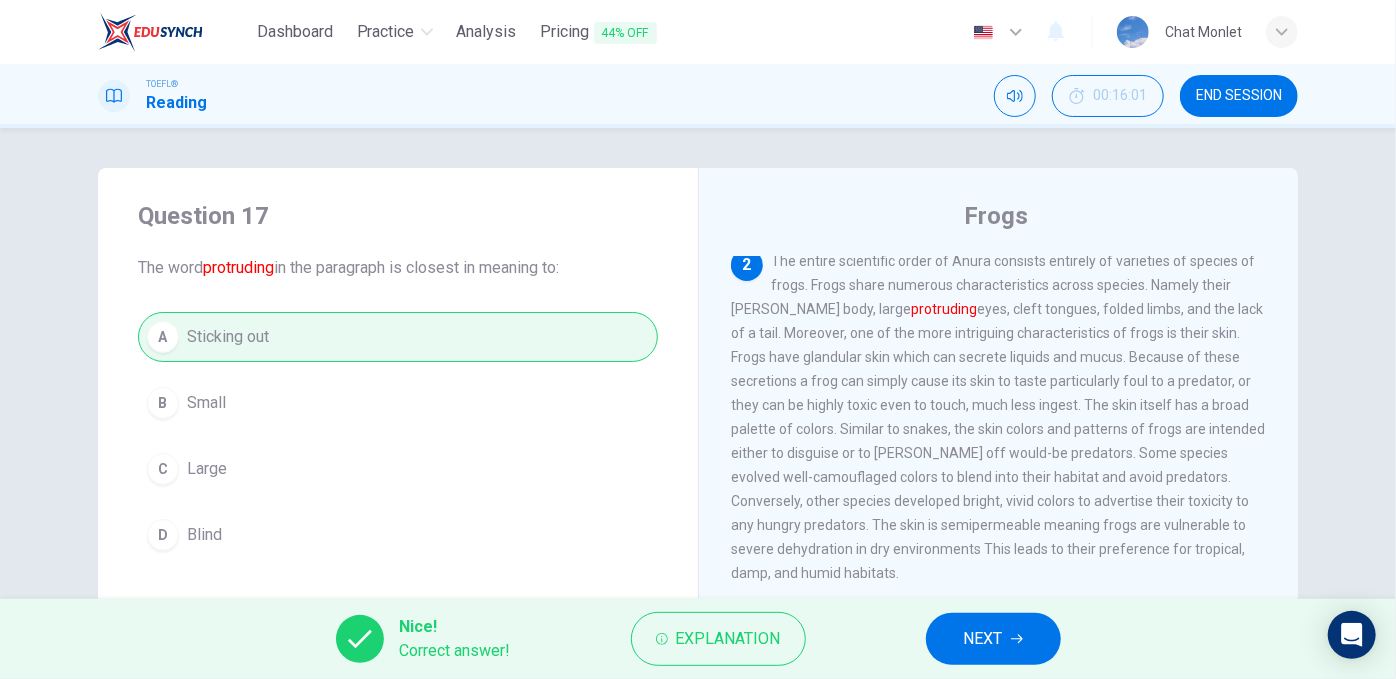click on "NEXT" at bounding box center [983, 639] 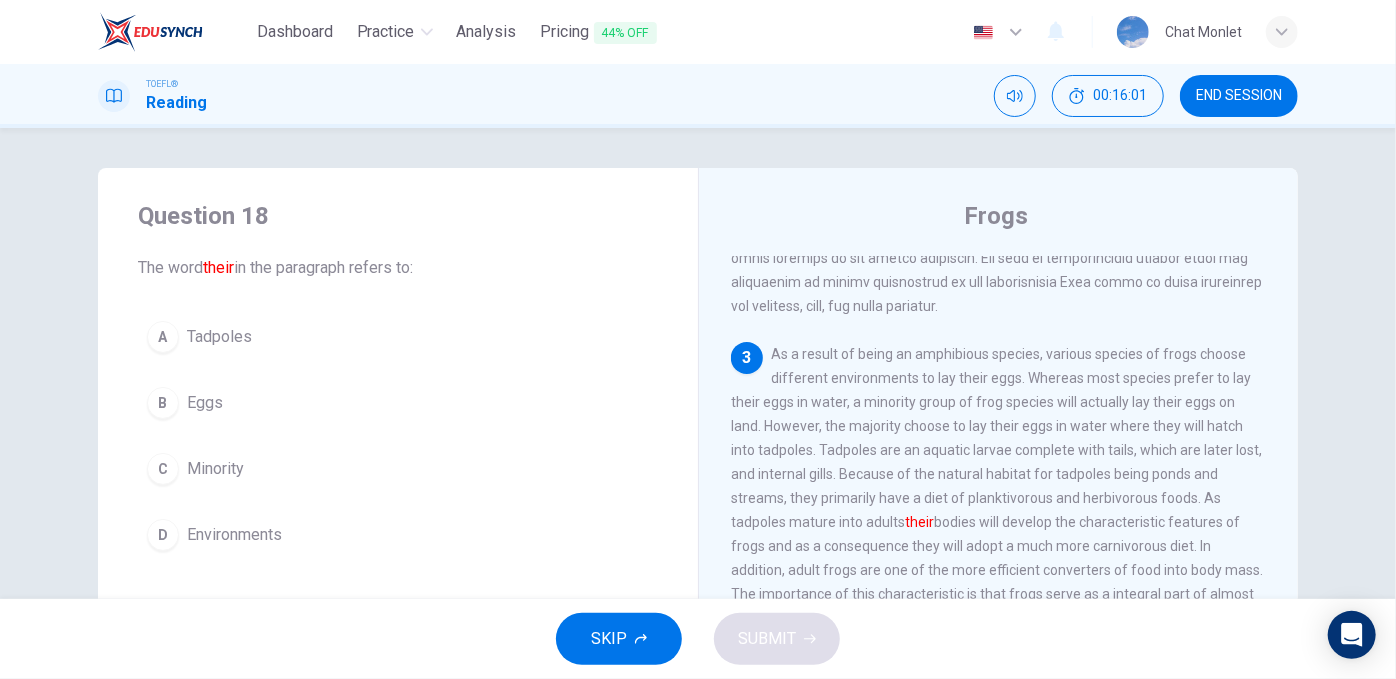 scroll, scrollTop: 562, scrollLeft: 0, axis: vertical 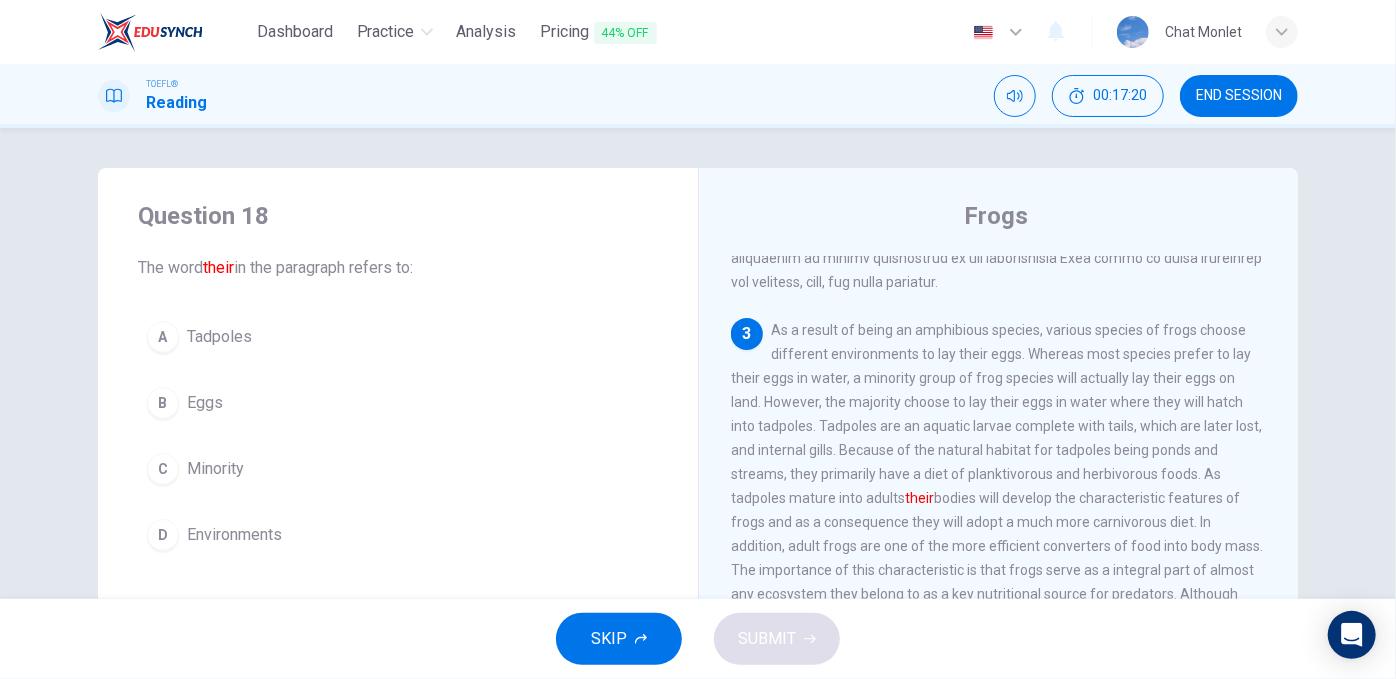 click on "Tadpoles" at bounding box center (219, 337) 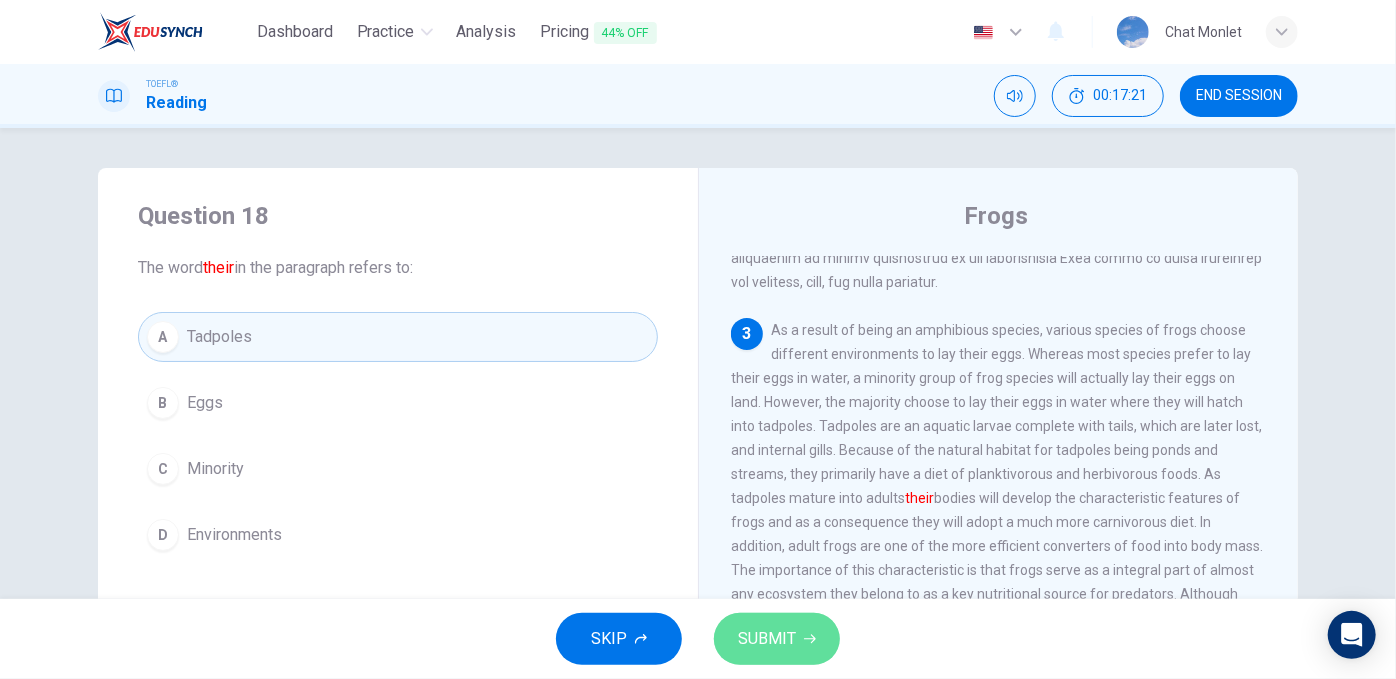 click on "SUBMIT" at bounding box center (767, 639) 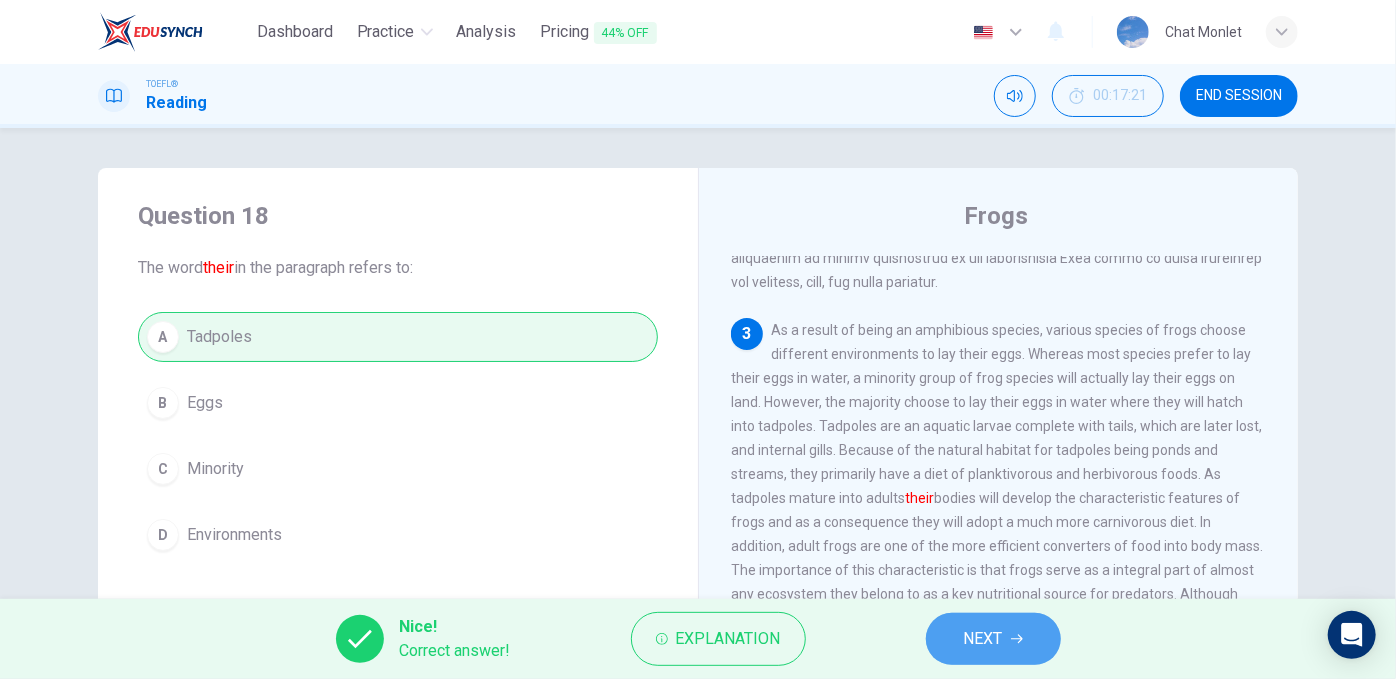 click on "NEXT" at bounding box center (993, 639) 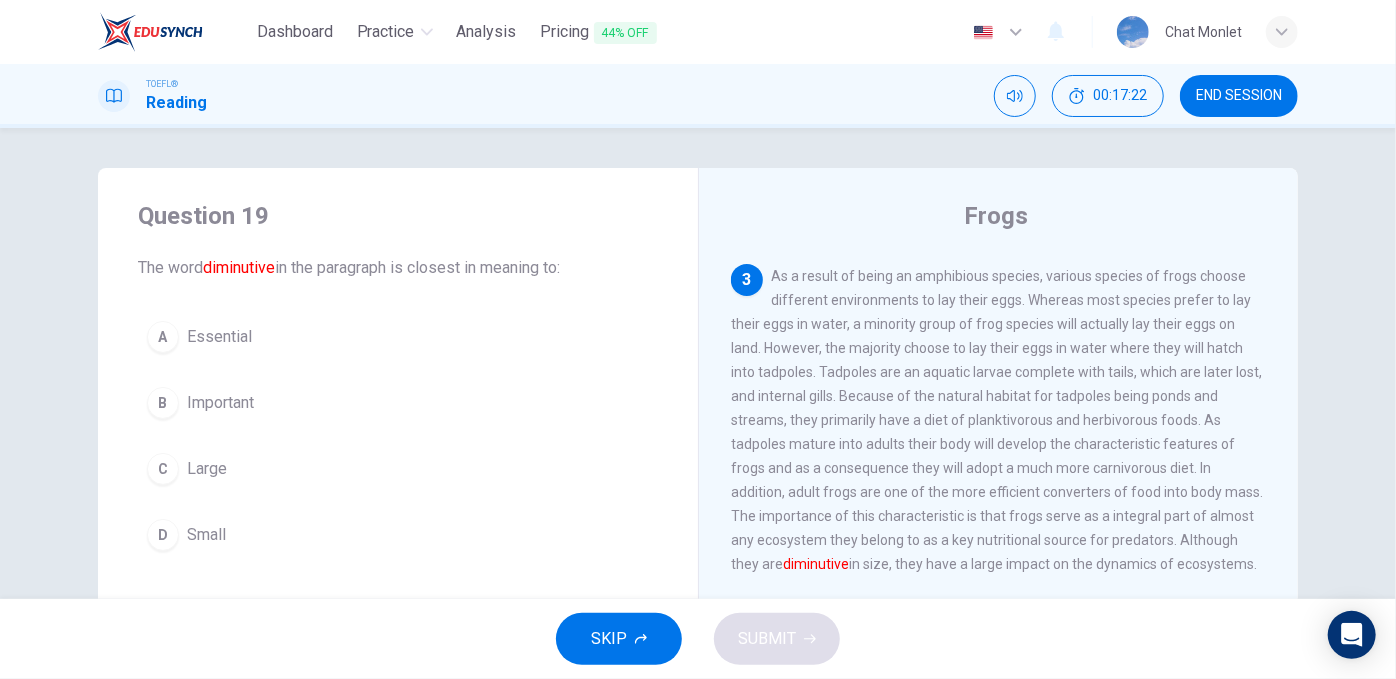 scroll, scrollTop: 768, scrollLeft: 0, axis: vertical 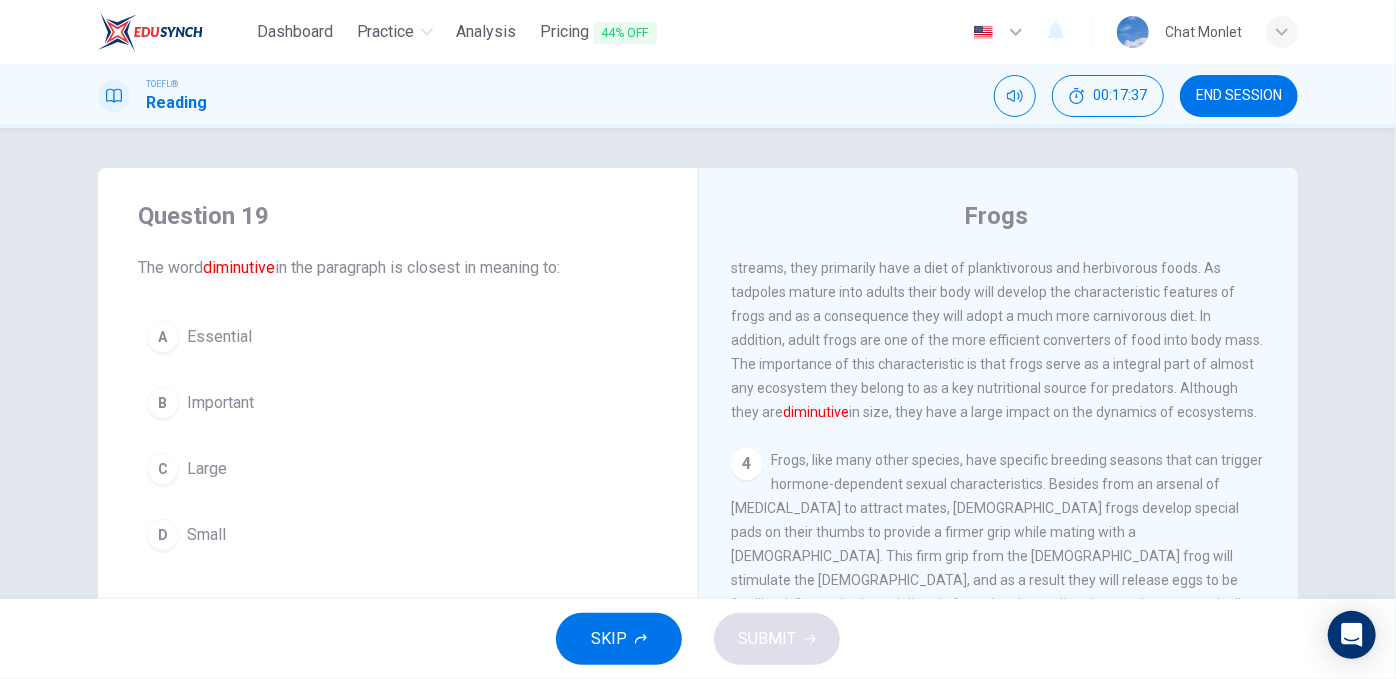 click on "Small" at bounding box center [206, 535] 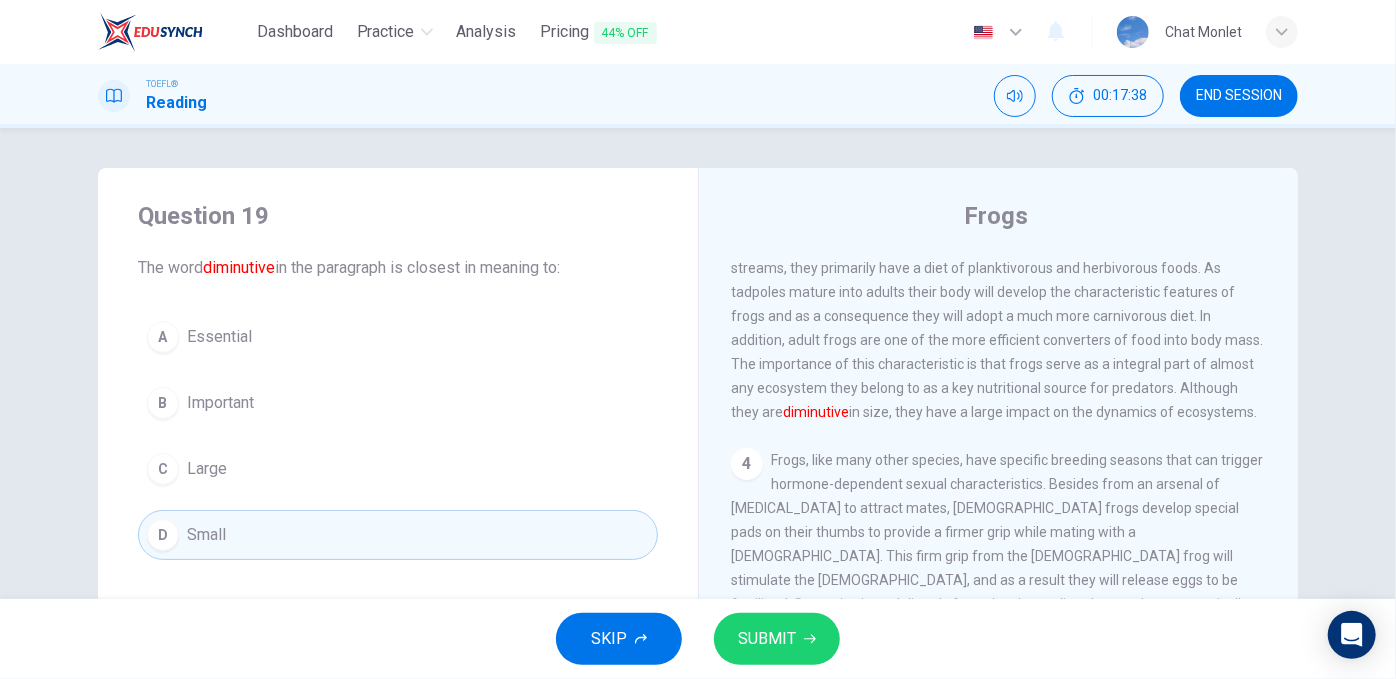 click on "SUBMIT" at bounding box center (777, 639) 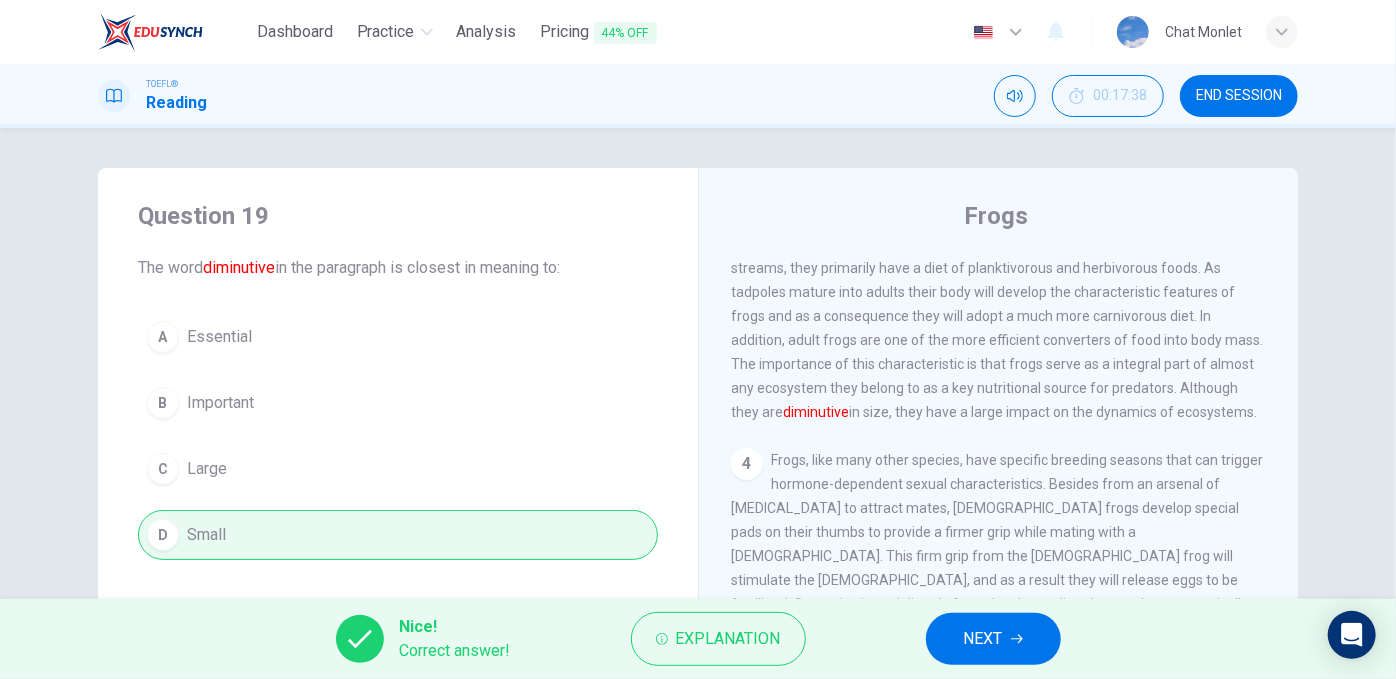 click on "NEXT" at bounding box center (983, 639) 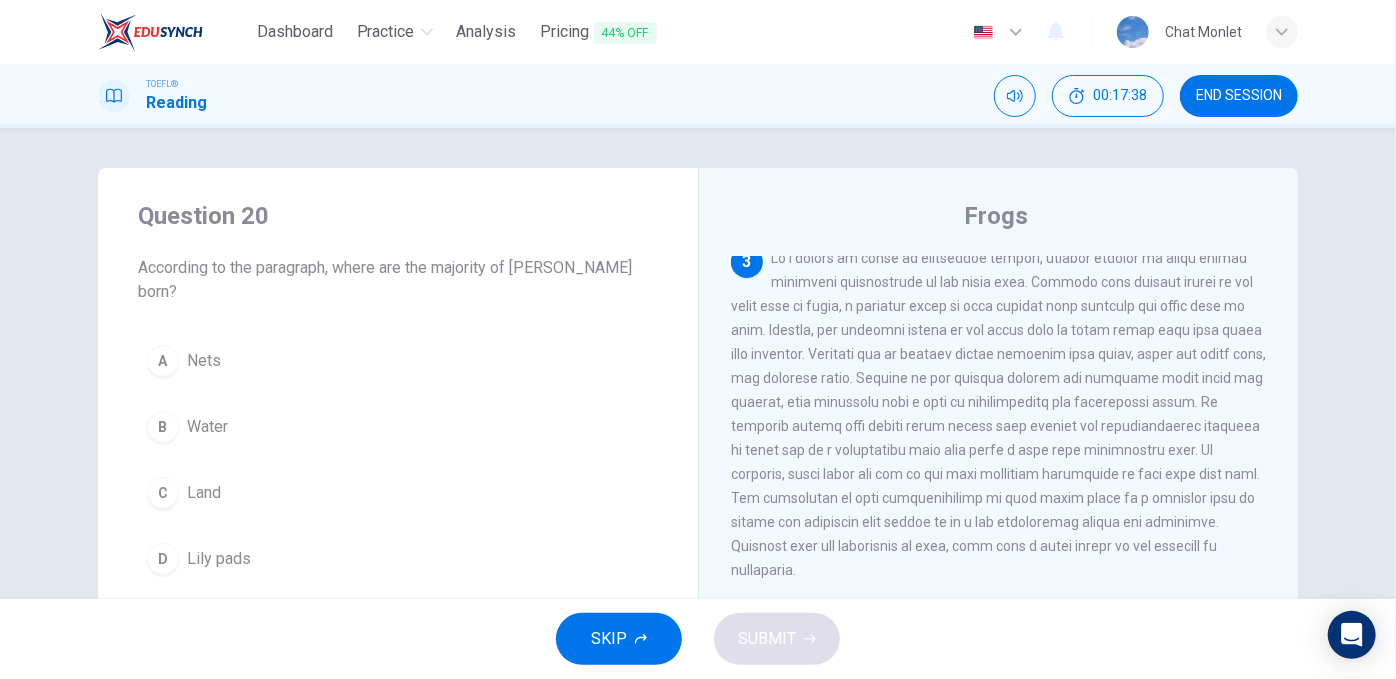 scroll, scrollTop: 616, scrollLeft: 0, axis: vertical 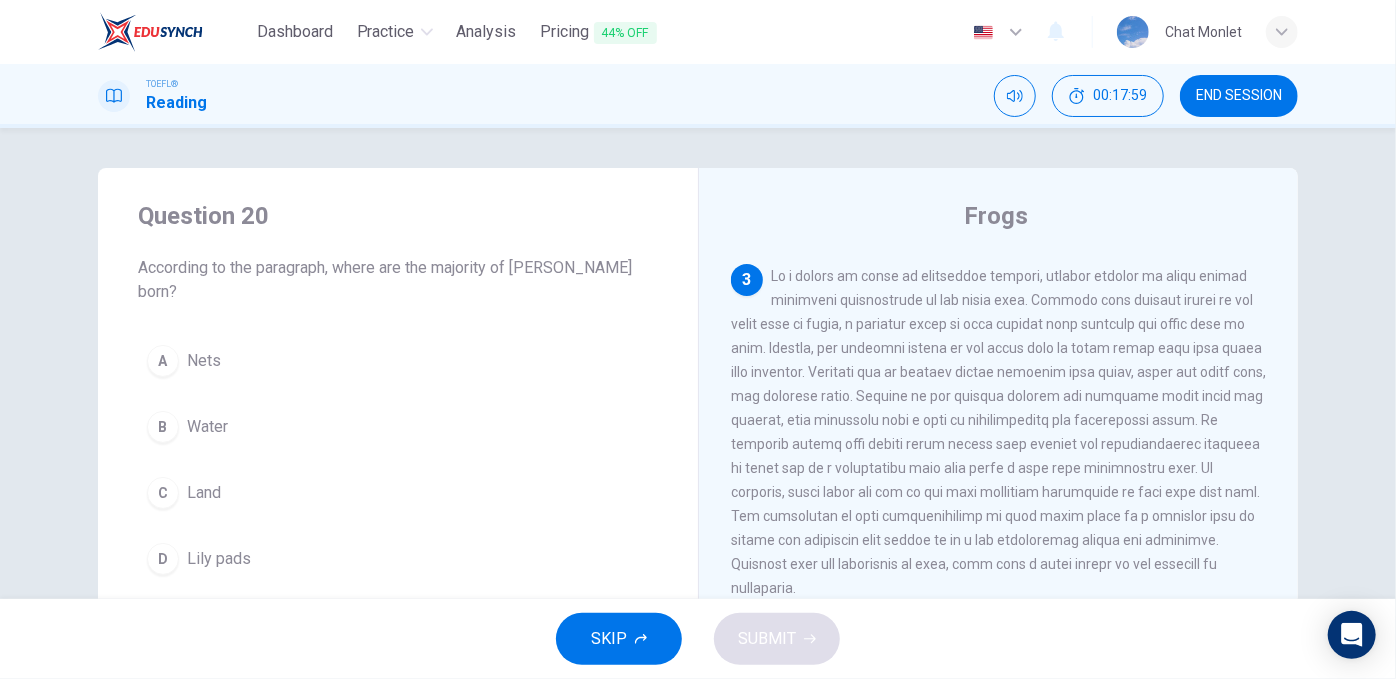 click on "Water" at bounding box center [207, 427] 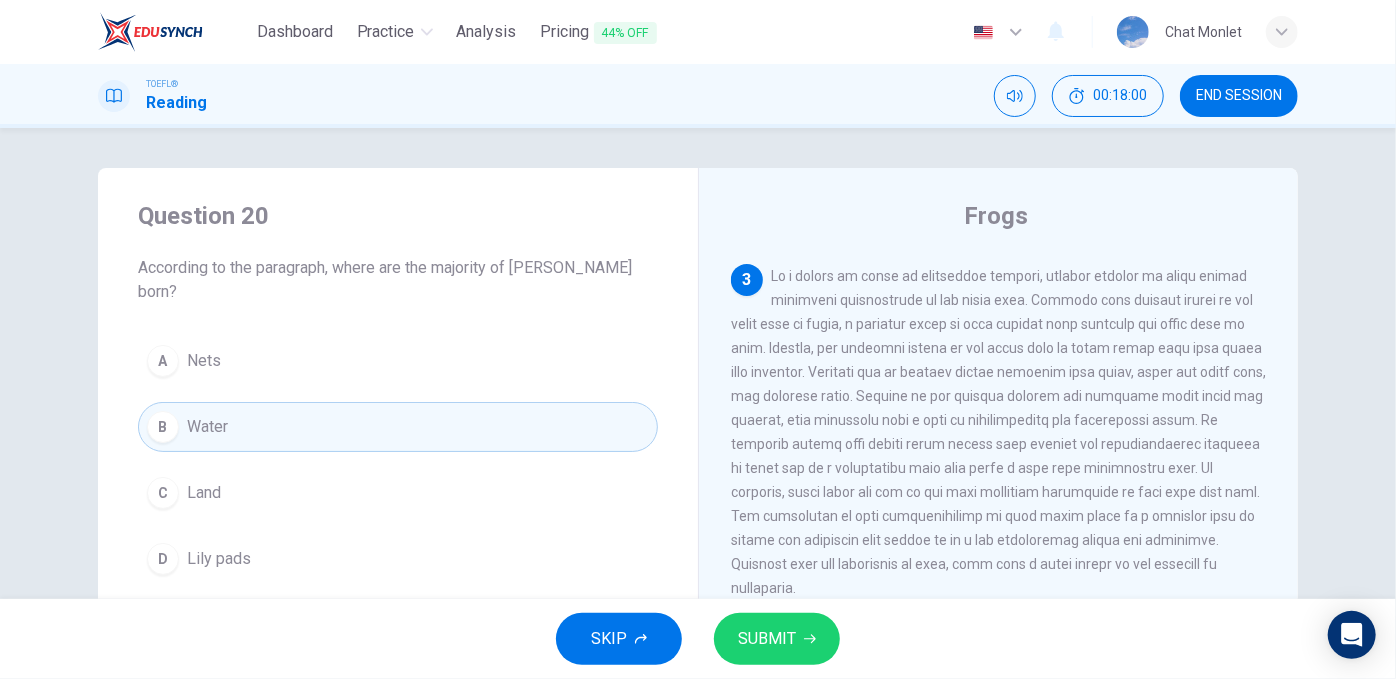 click on "SUBMIT" at bounding box center (767, 639) 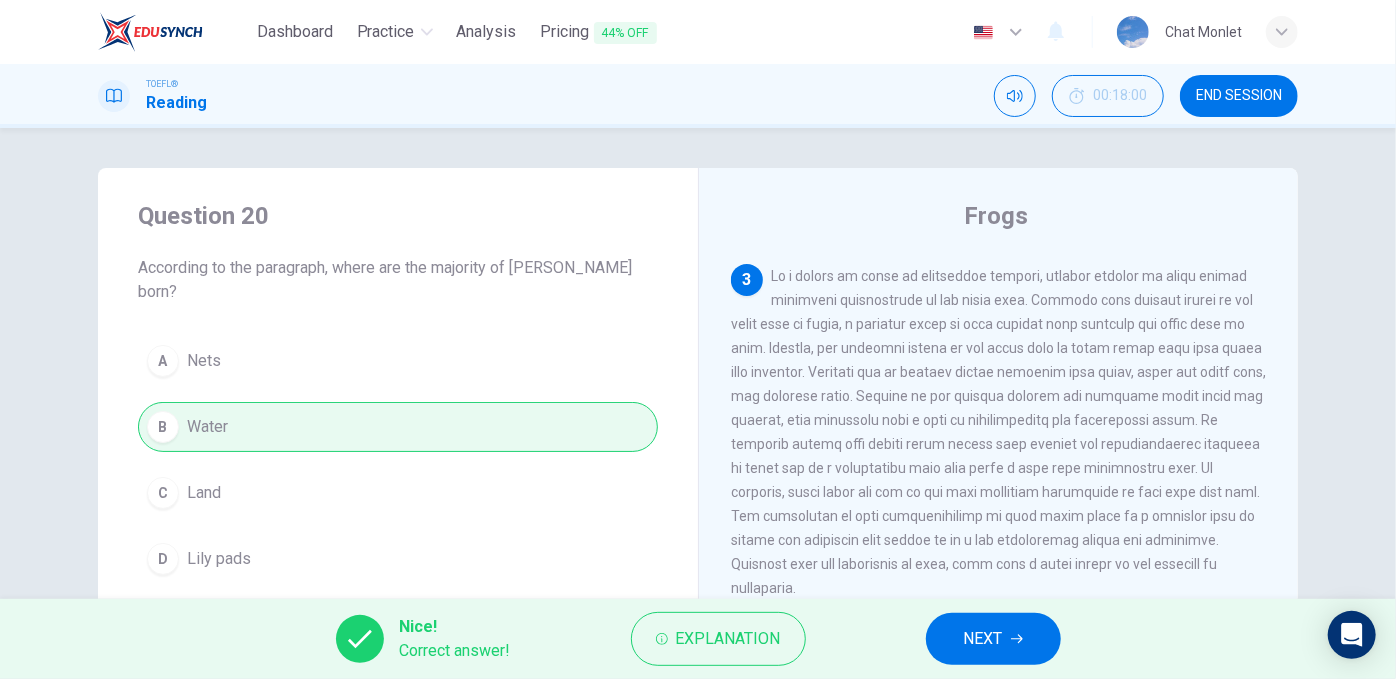 click on "NEXT" at bounding box center (993, 639) 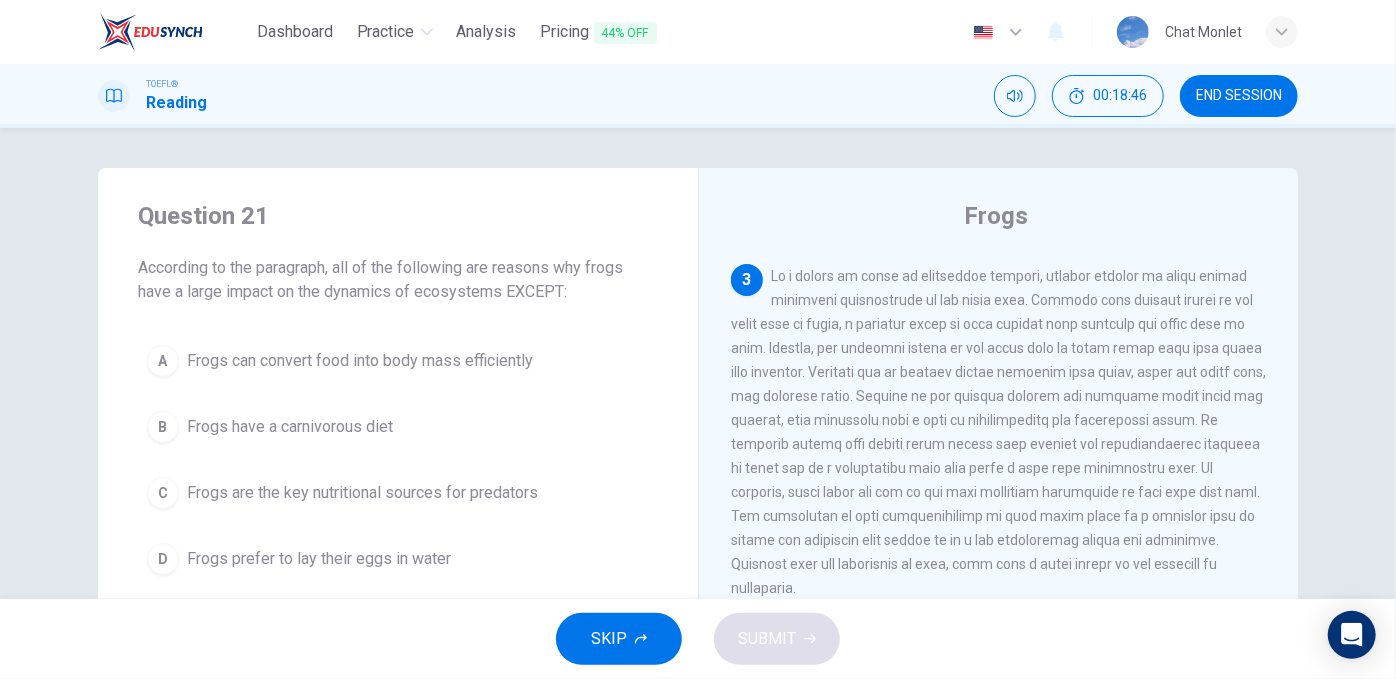 click on "Frogs prefer to lay their eggs in water" at bounding box center [319, 559] 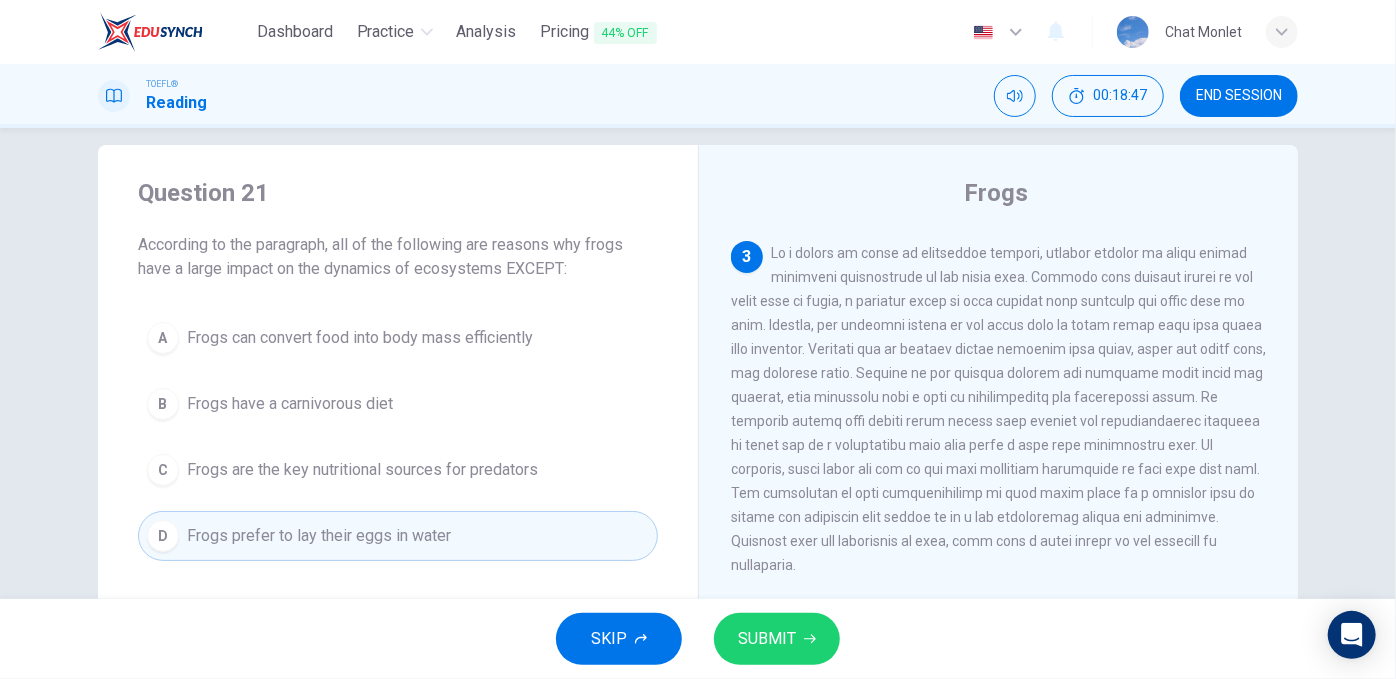 scroll, scrollTop: 28, scrollLeft: 0, axis: vertical 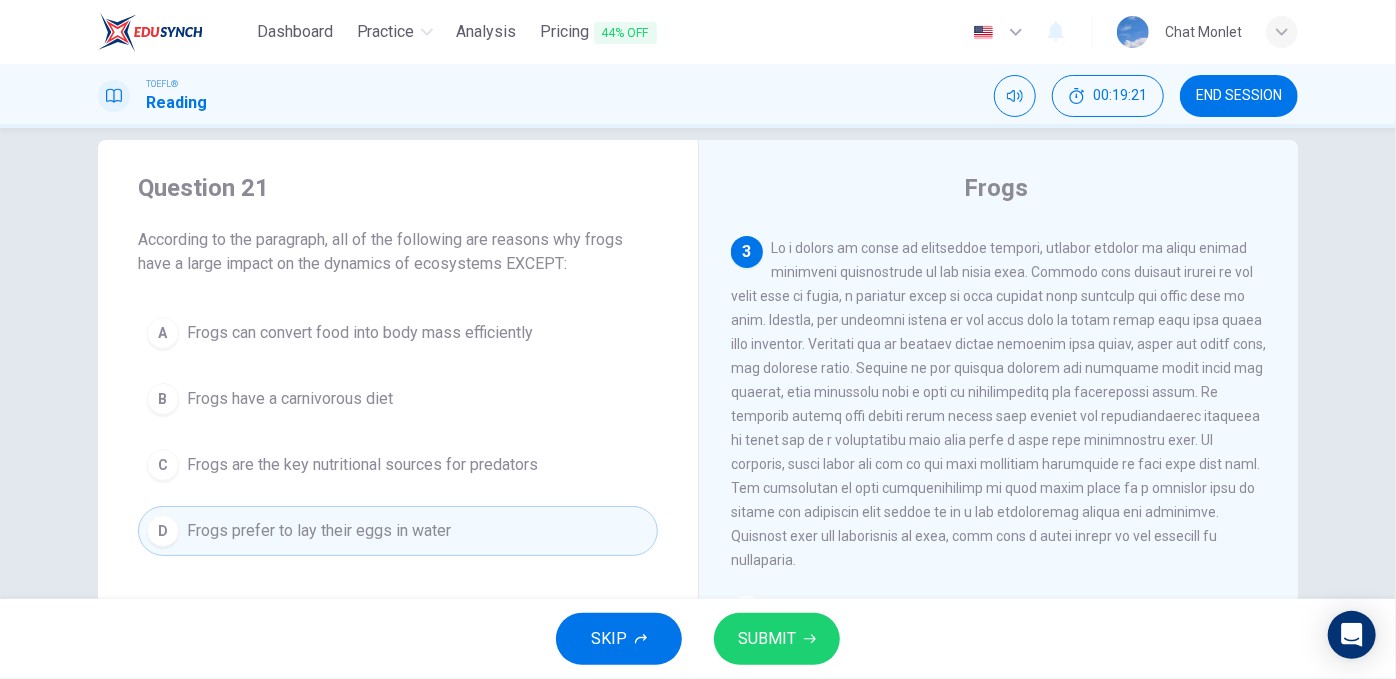 click on "SUBMIT" at bounding box center [767, 639] 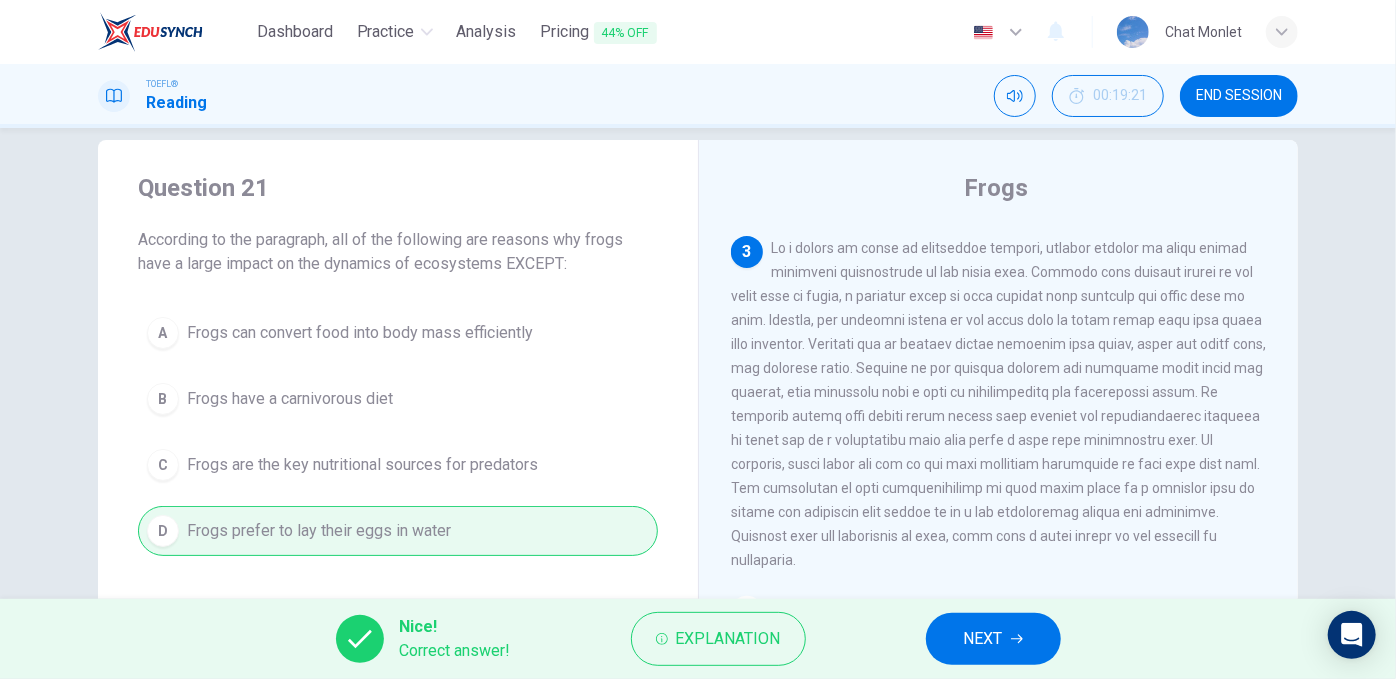 click on "NEXT" at bounding box center [983, 639] 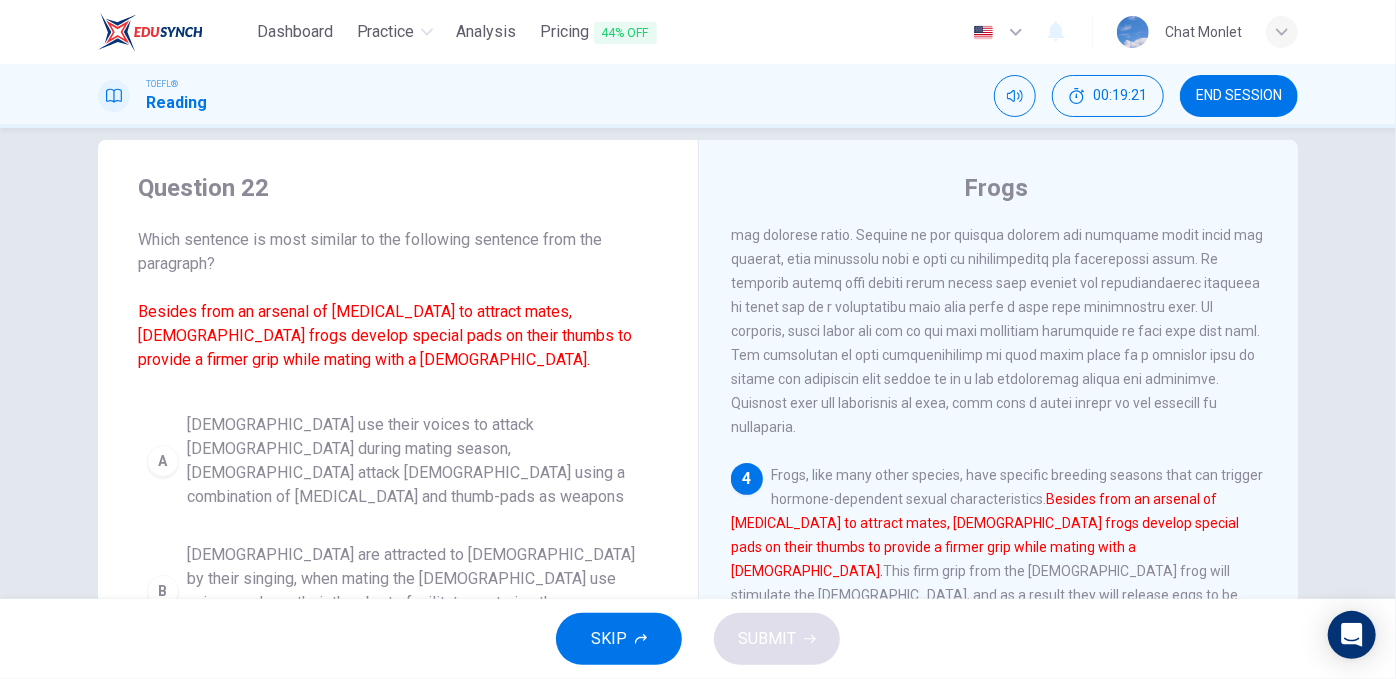 scroll, scrollTop: 809, scrollLeft: 0, axis: vertical 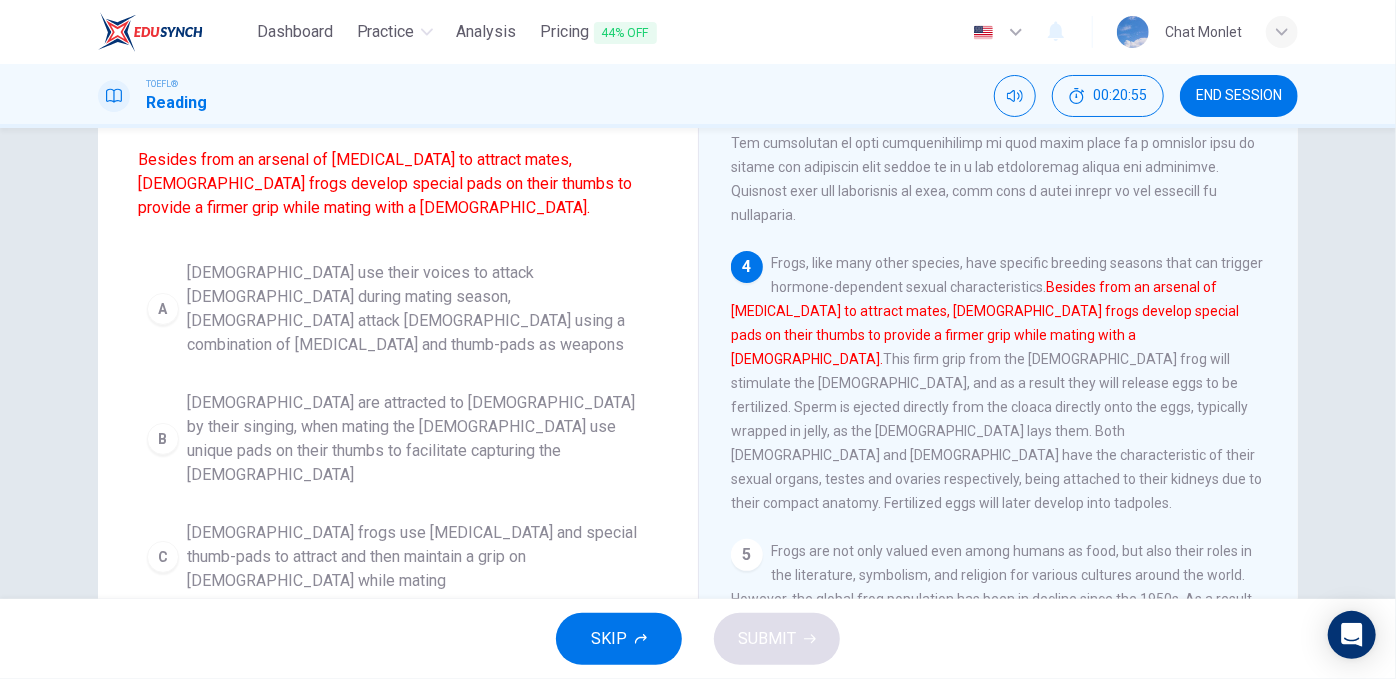 click on "Males use their voices to attack females during mating season, males attack females using a combination of vocal cords and thumb-pads as weapons" at bounding box center (418, 309) 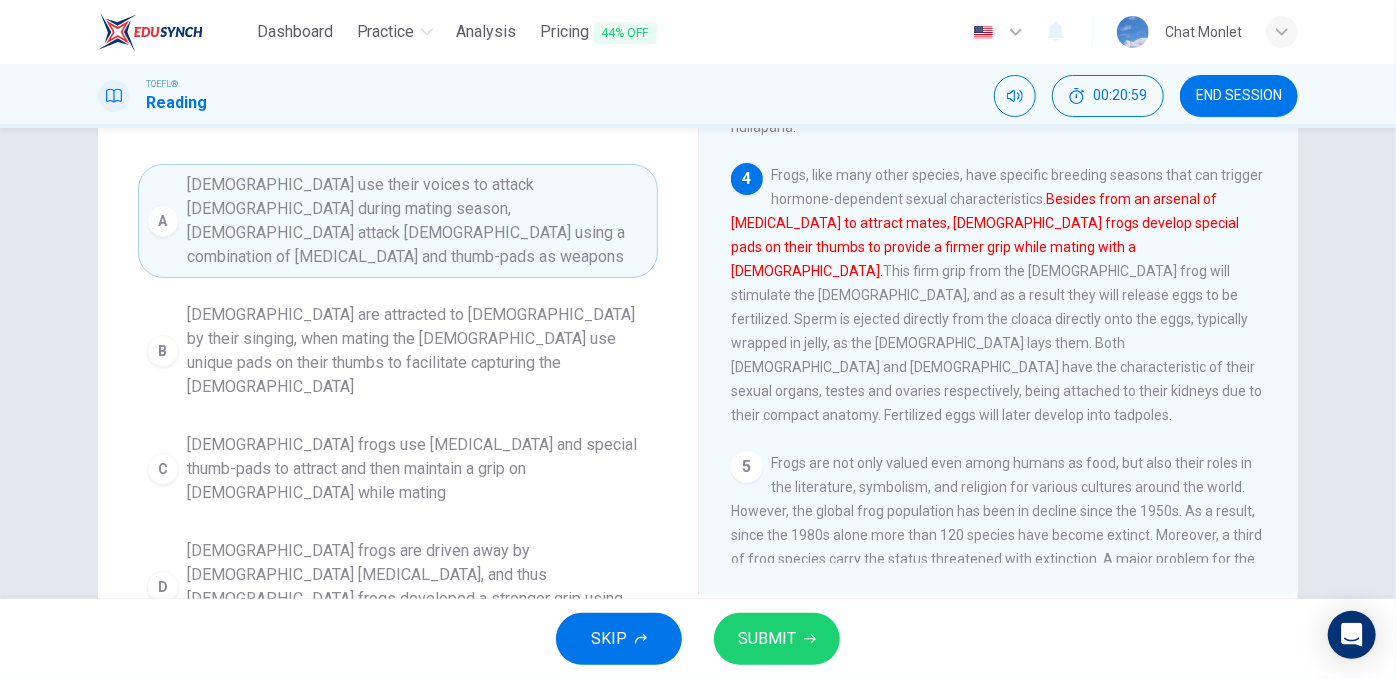 scroll, scrollTop: 304, scrollLeft: 0, axis: vertical 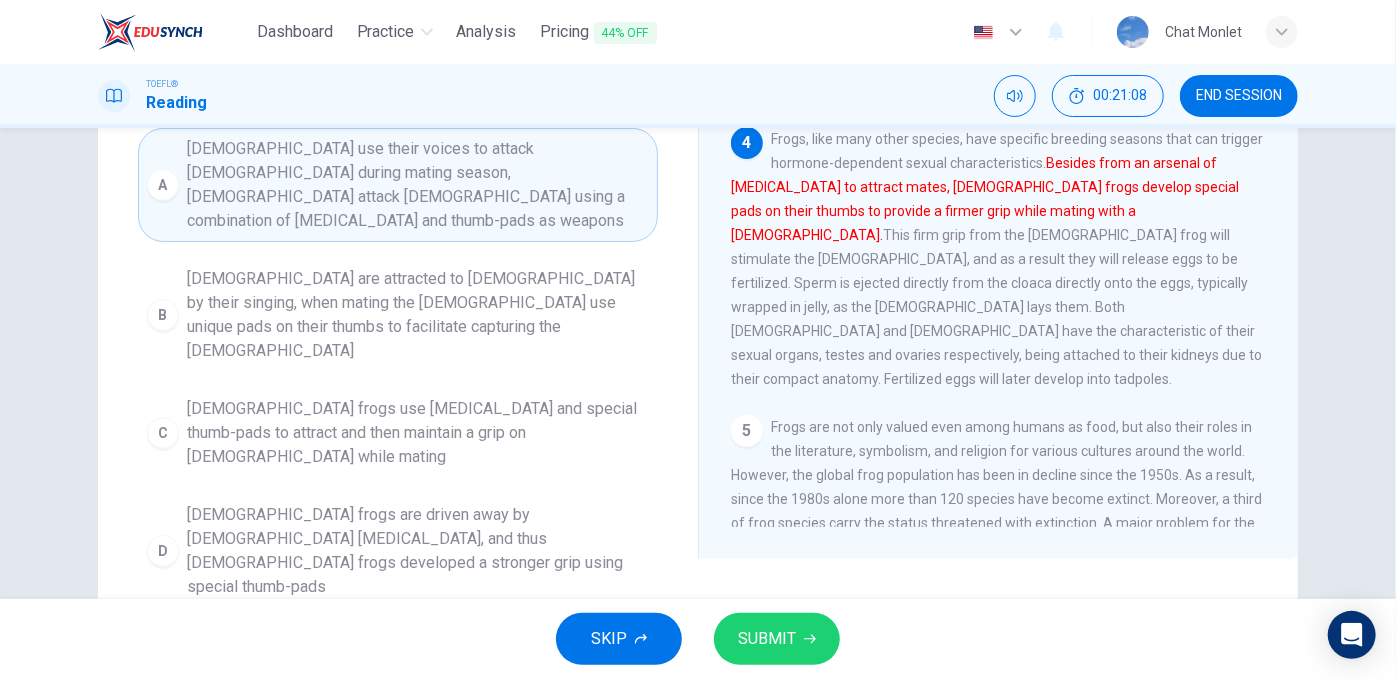 click on "Male frogs use vocal cords and special thumb-pads to attract and then maintain a grip on females while mating" at bounding box center (418, 433) 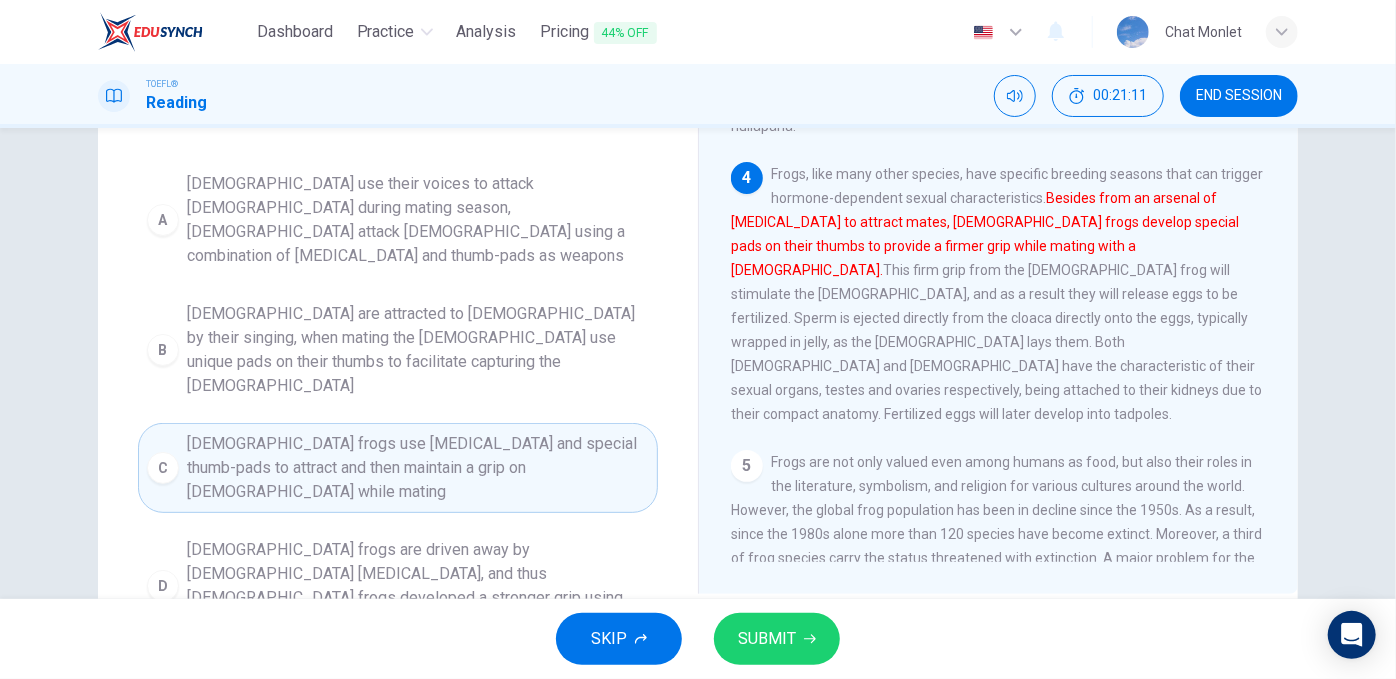scroll, scrollTop: 304, scrollLeft: 0, axis: vertical 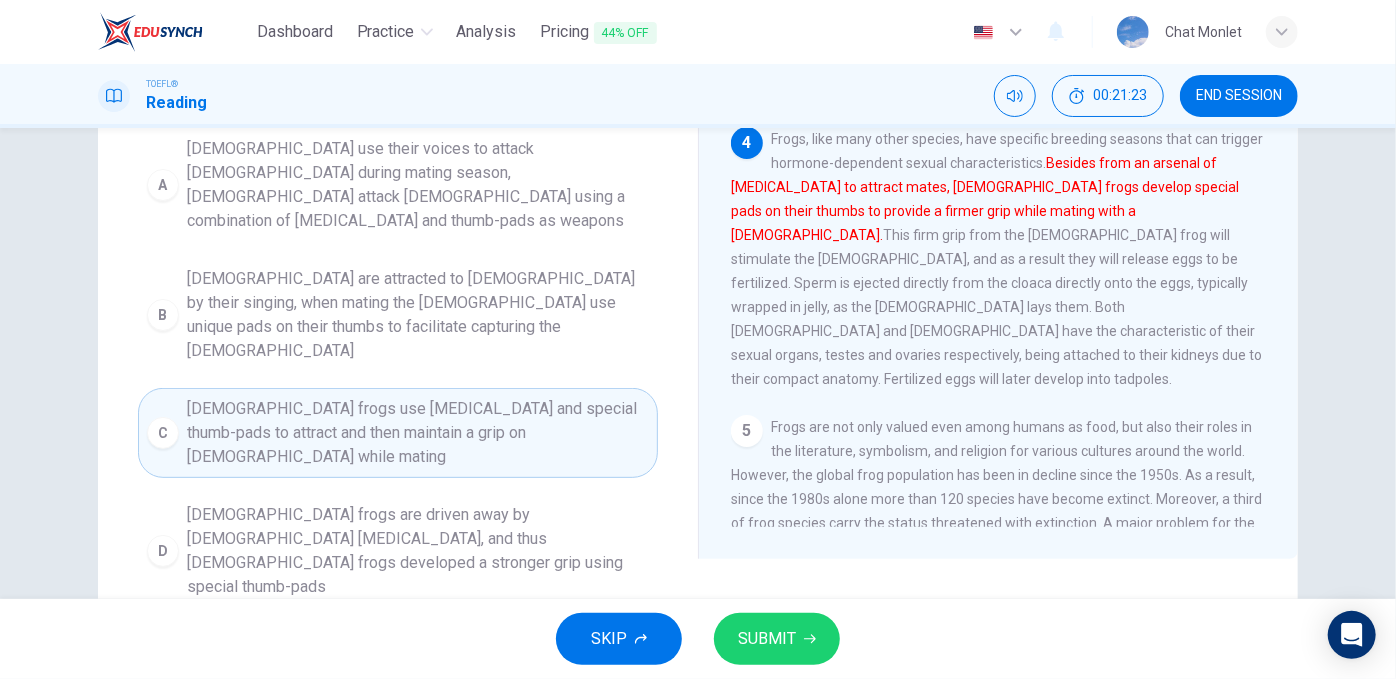 click on "SUBMIT" at bounding box center [767, 639] 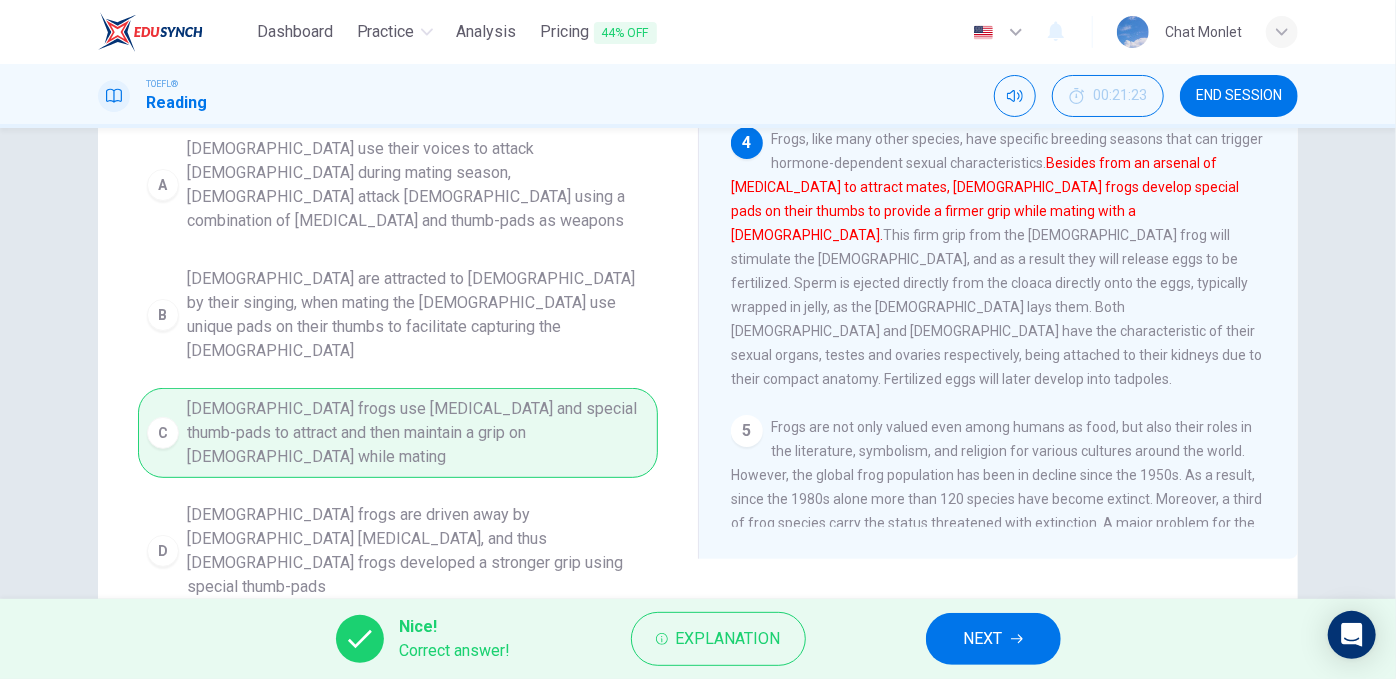 click on "NEXT" at bounding box center [993, 639] 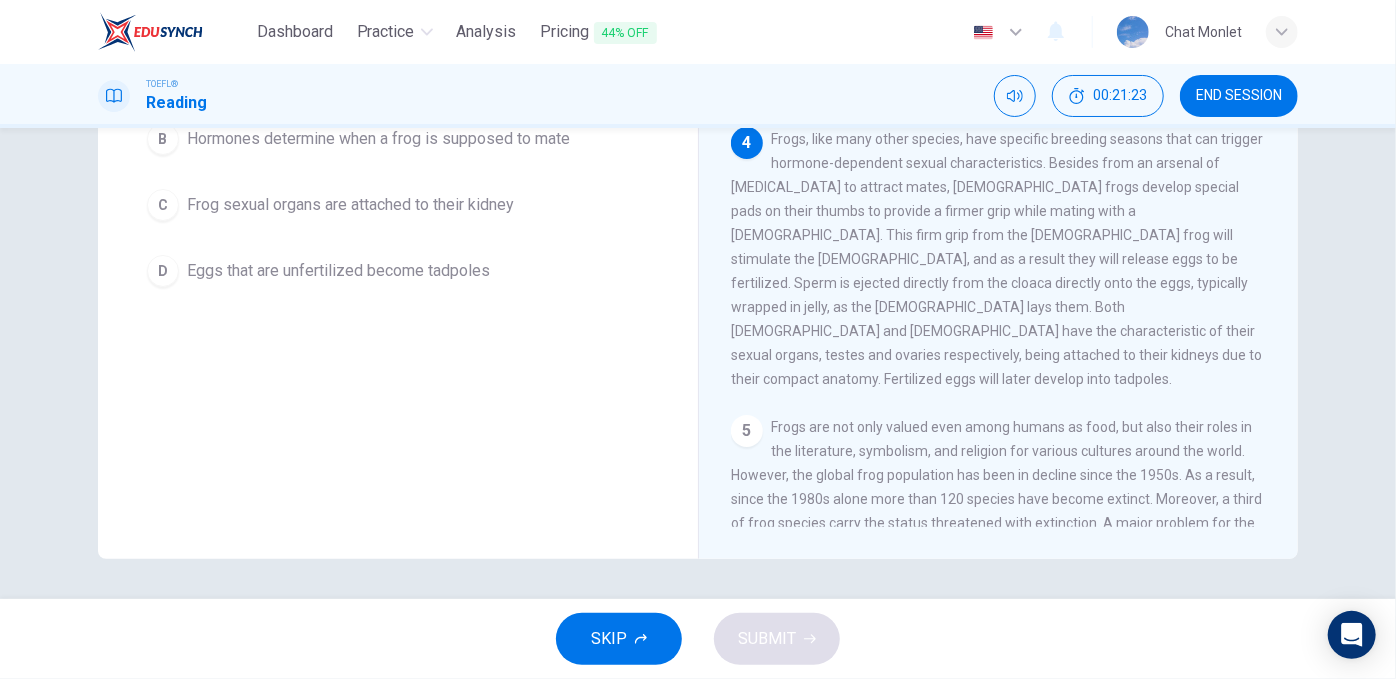scroll, scrollTop: 208, scrollLeft: 0, axis: vertical 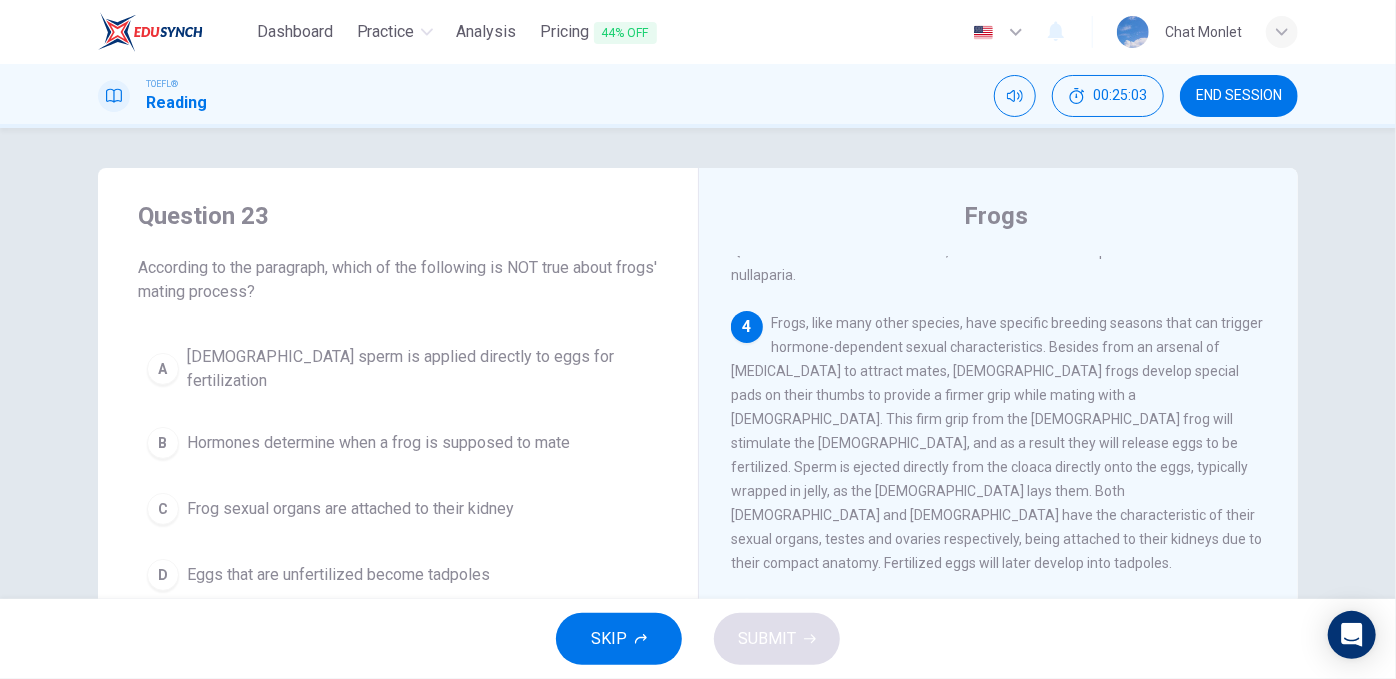 click on "Eggs that are unfertilized become tadpoles" at bounding box center [338, 575] 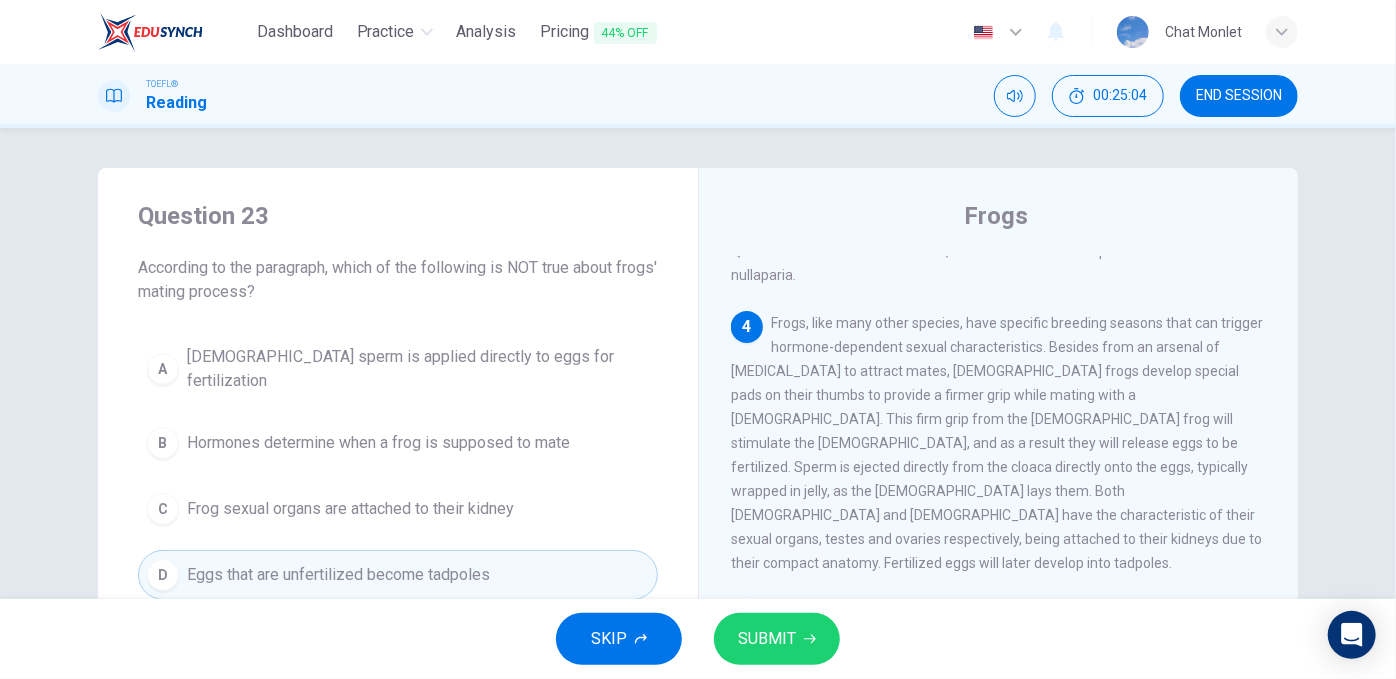 click on "SUBMIT" at bounding box center [767, 639] 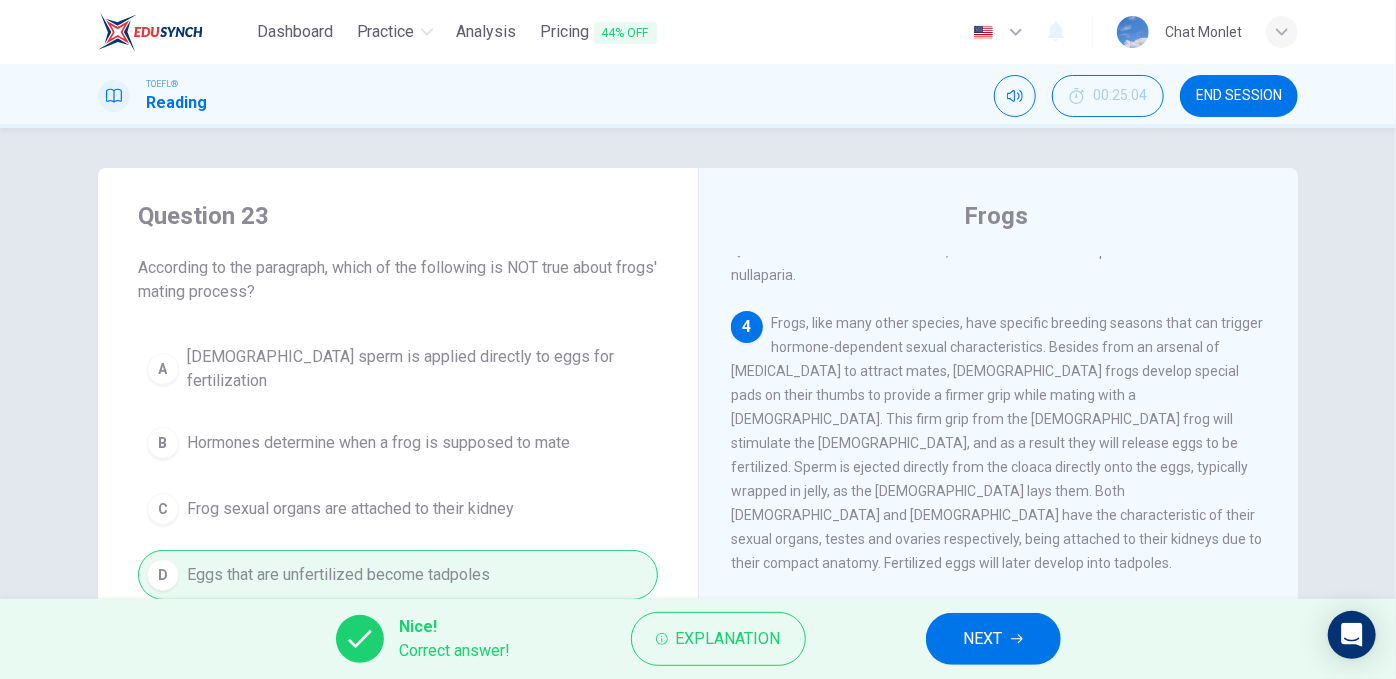click on "NEXT" at bounding box center [983, 639] 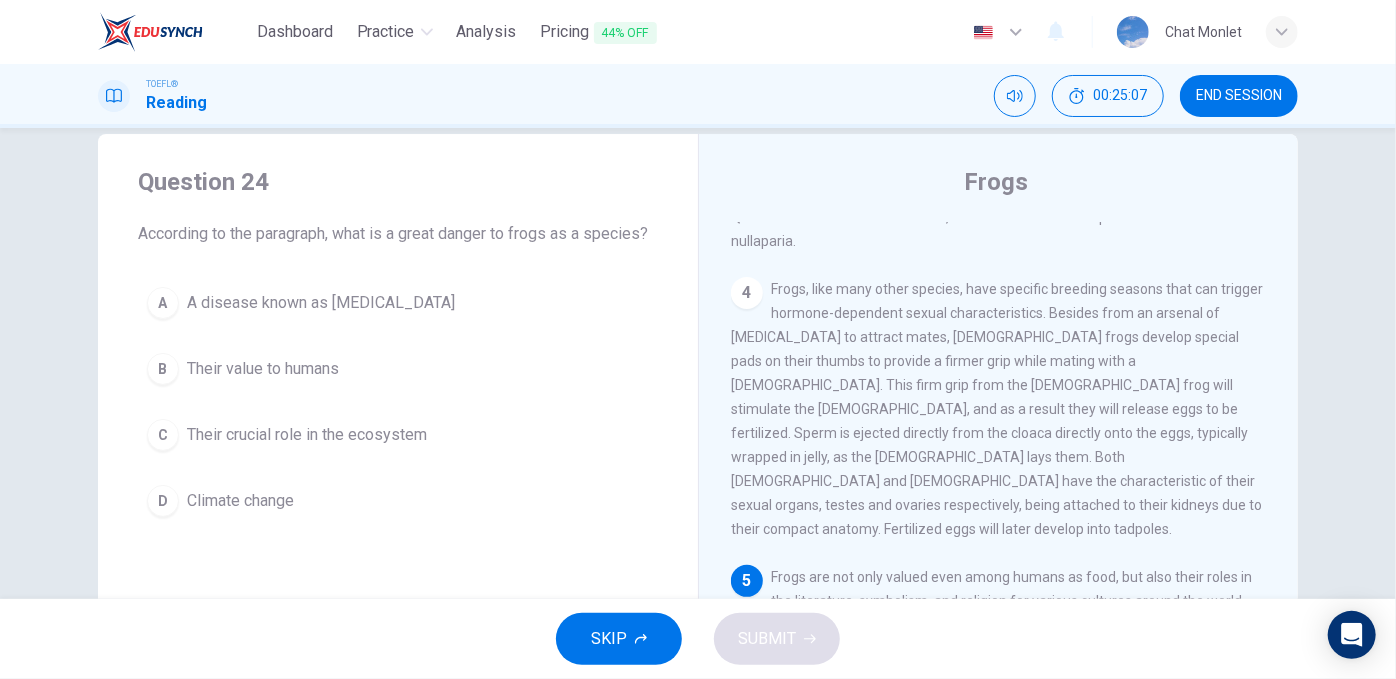 scroll, scrollTop: 0, scrollLeft: 0, axis: both 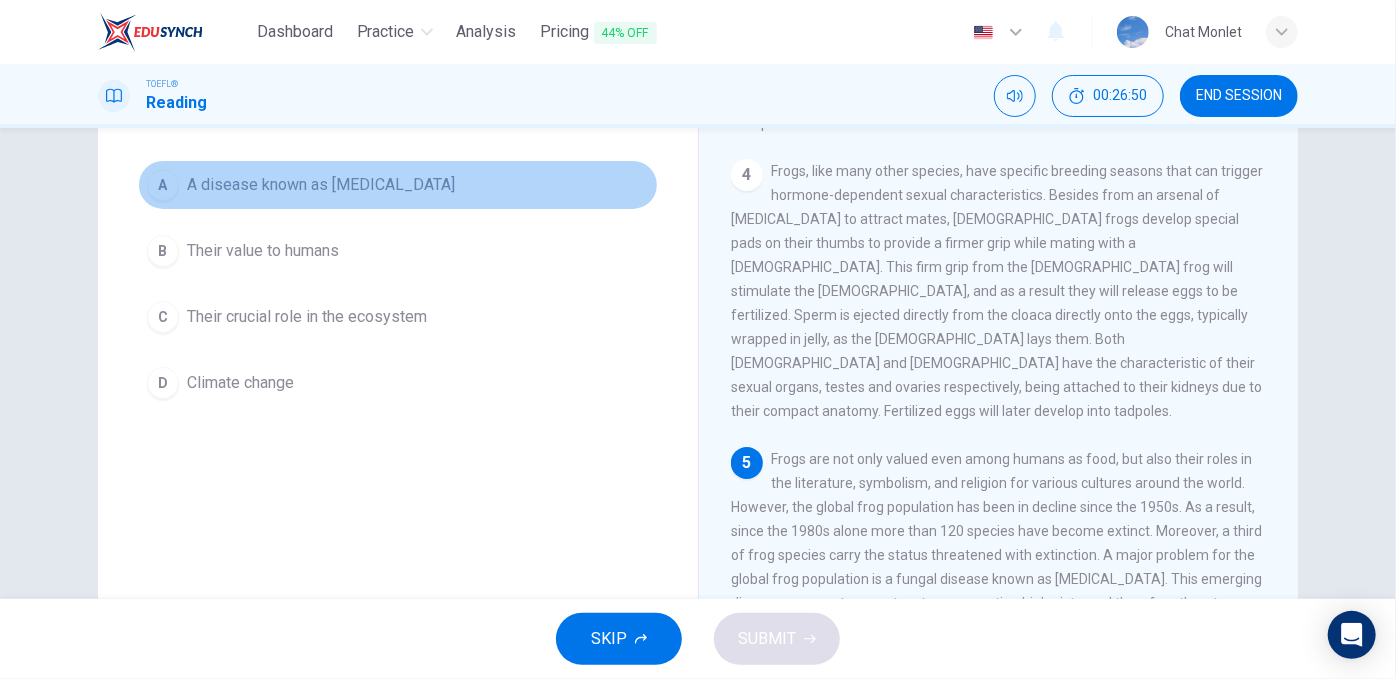click on "A disease known as chytridiomycosis" at bounding box center [321, 185] 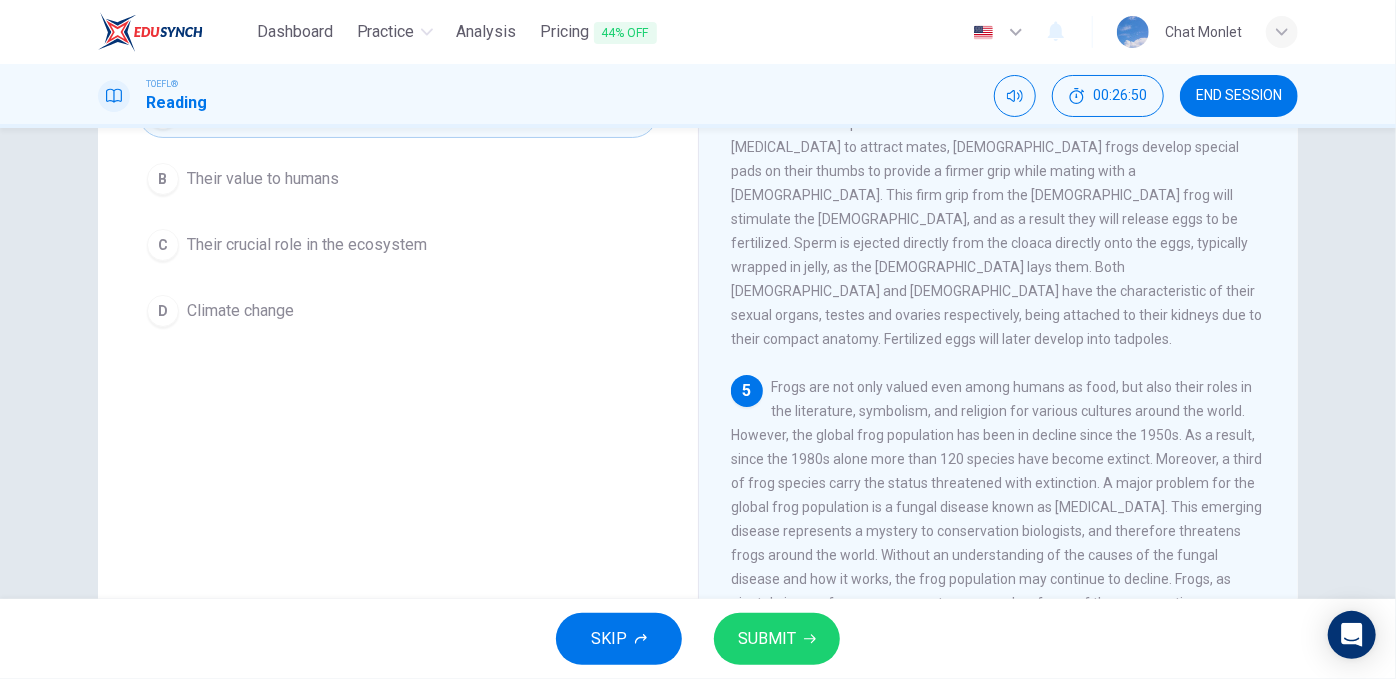 scroll, scrollTop: 304, scrollLeft: 0, axis: vertical 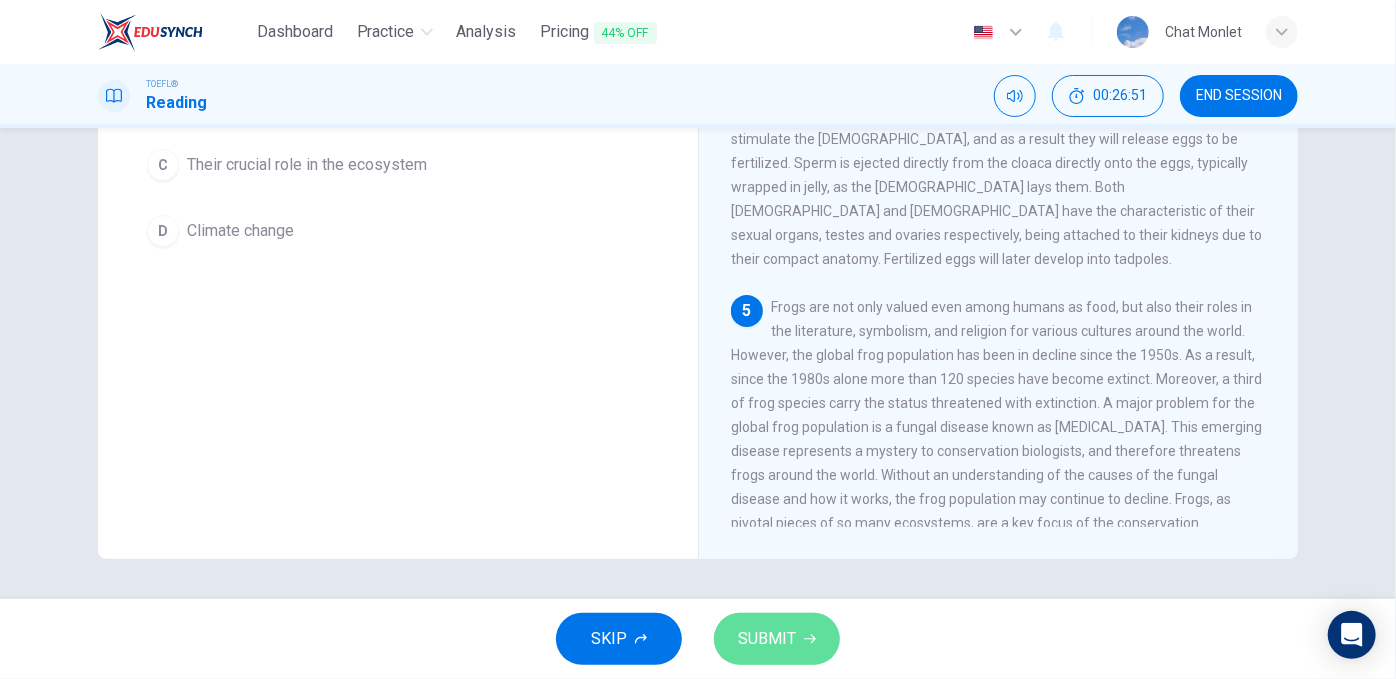 click on "SUBMIT" at bounding box center (767, 639) 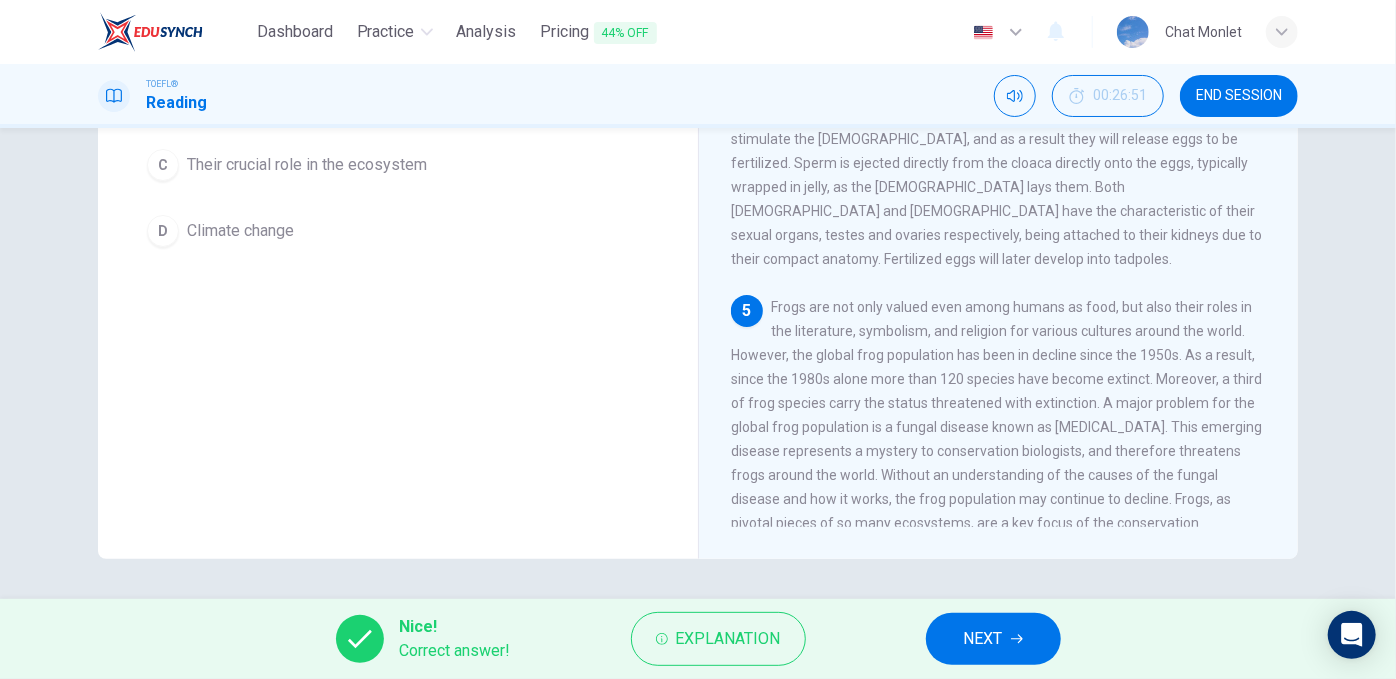 click on "NEXT" at bounding box center [993, 639] 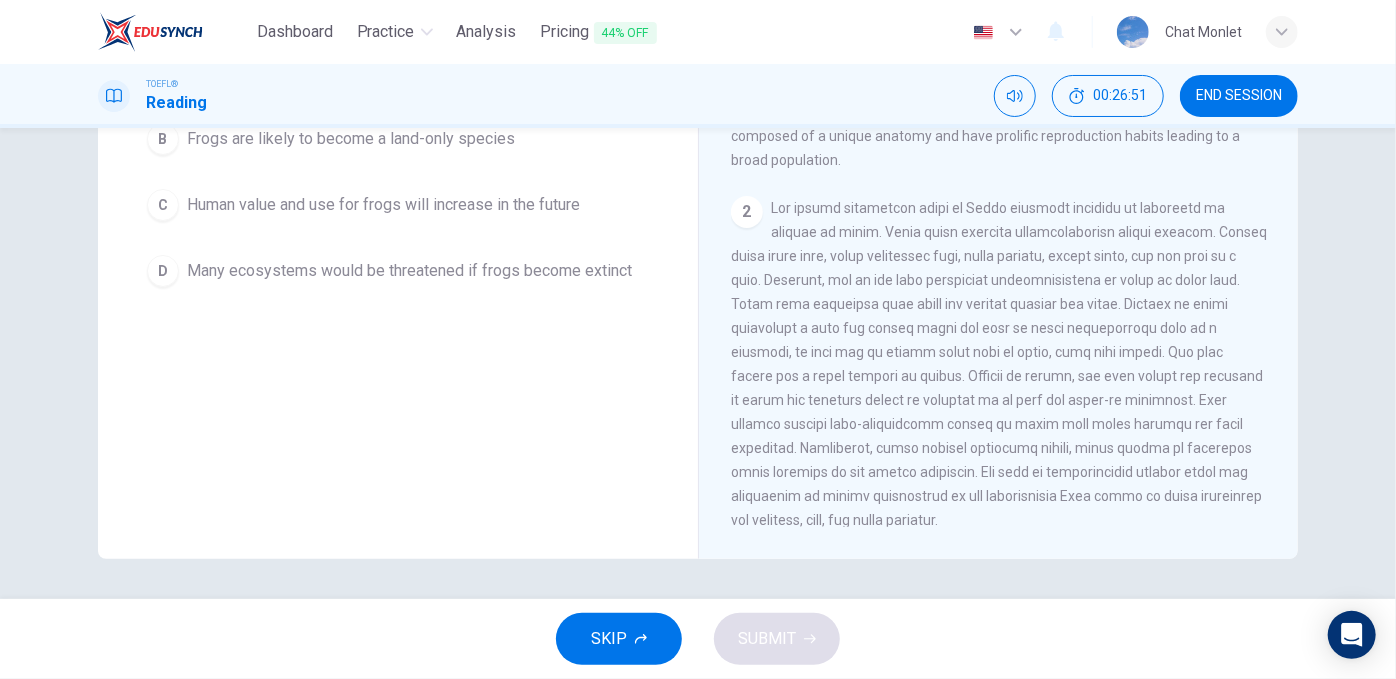 scroll, scrollTop: 0, scrollLeft: 0, axis: both 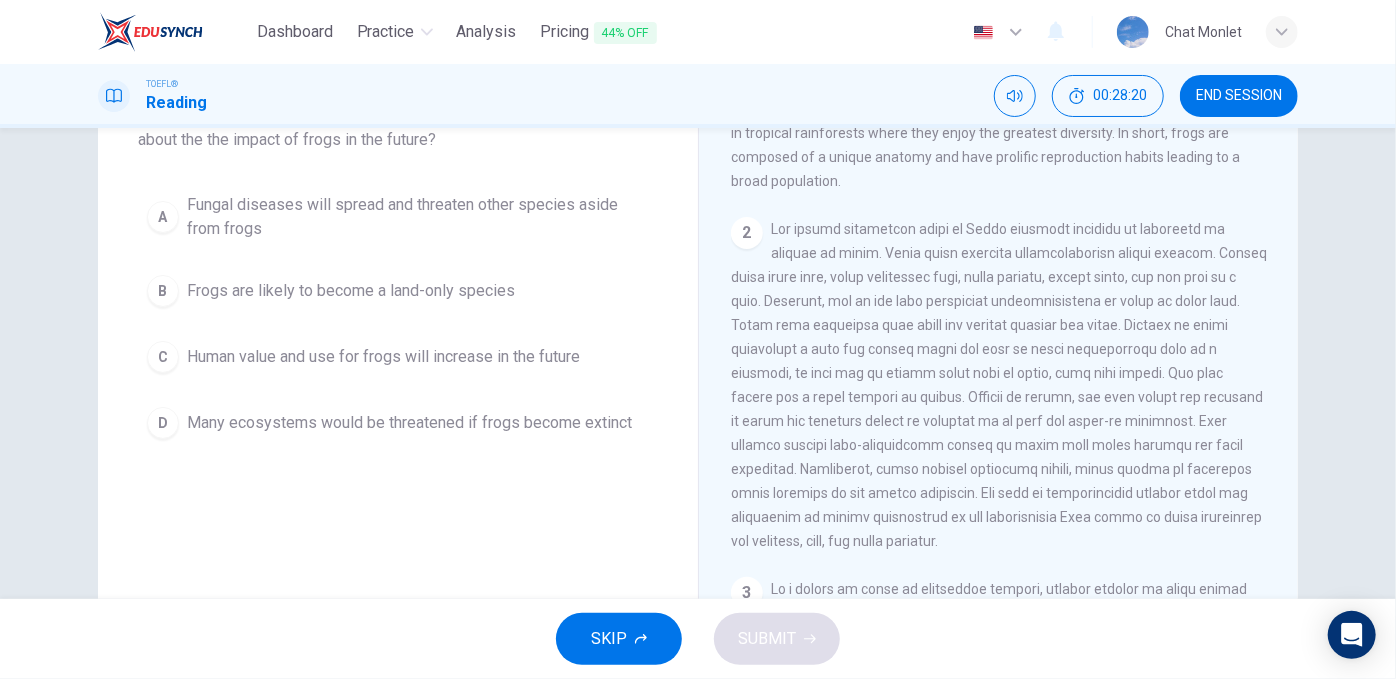 click on "D Many ecosystems would be threatened if frogs become extinct" at bounding box center [398, 423] 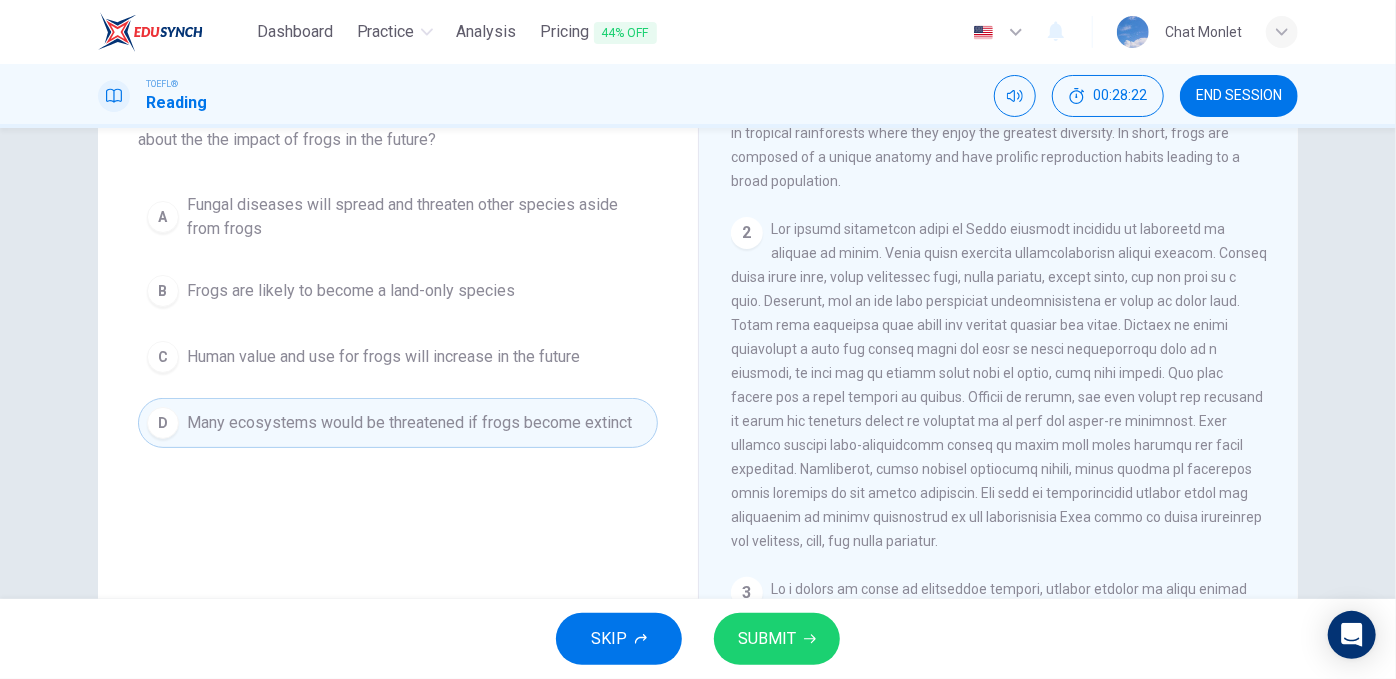 click on "SUBMIT" at bounding box center [767, 639] 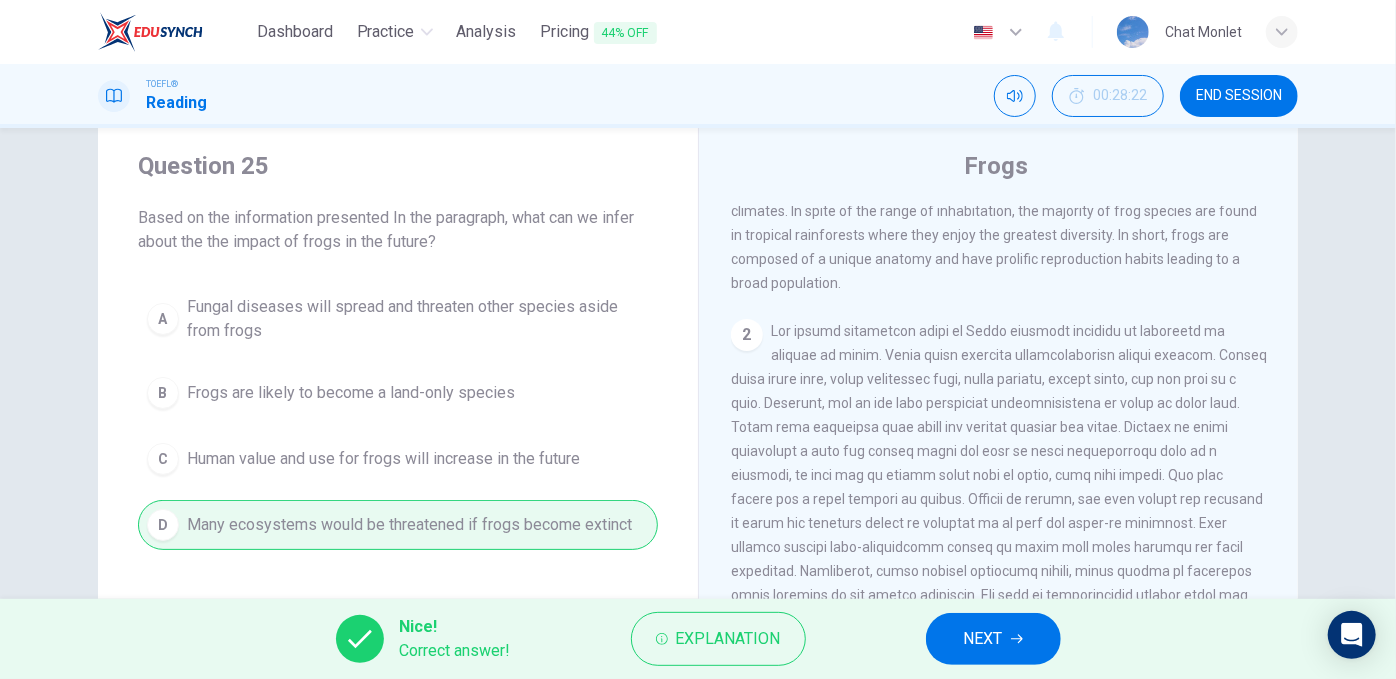 scroll, scrollTop: 0, scrollLeft: 0, axis: both 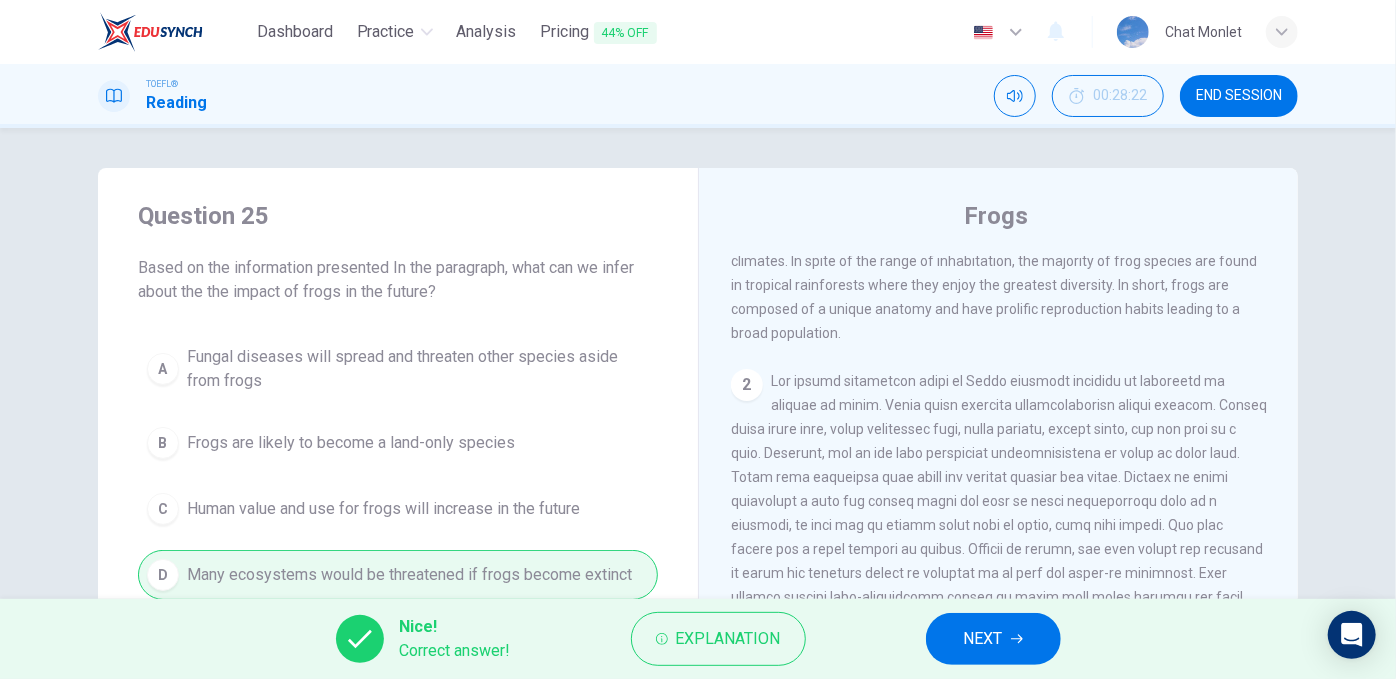 click on "NEXT" at bounding box center [983, 639] 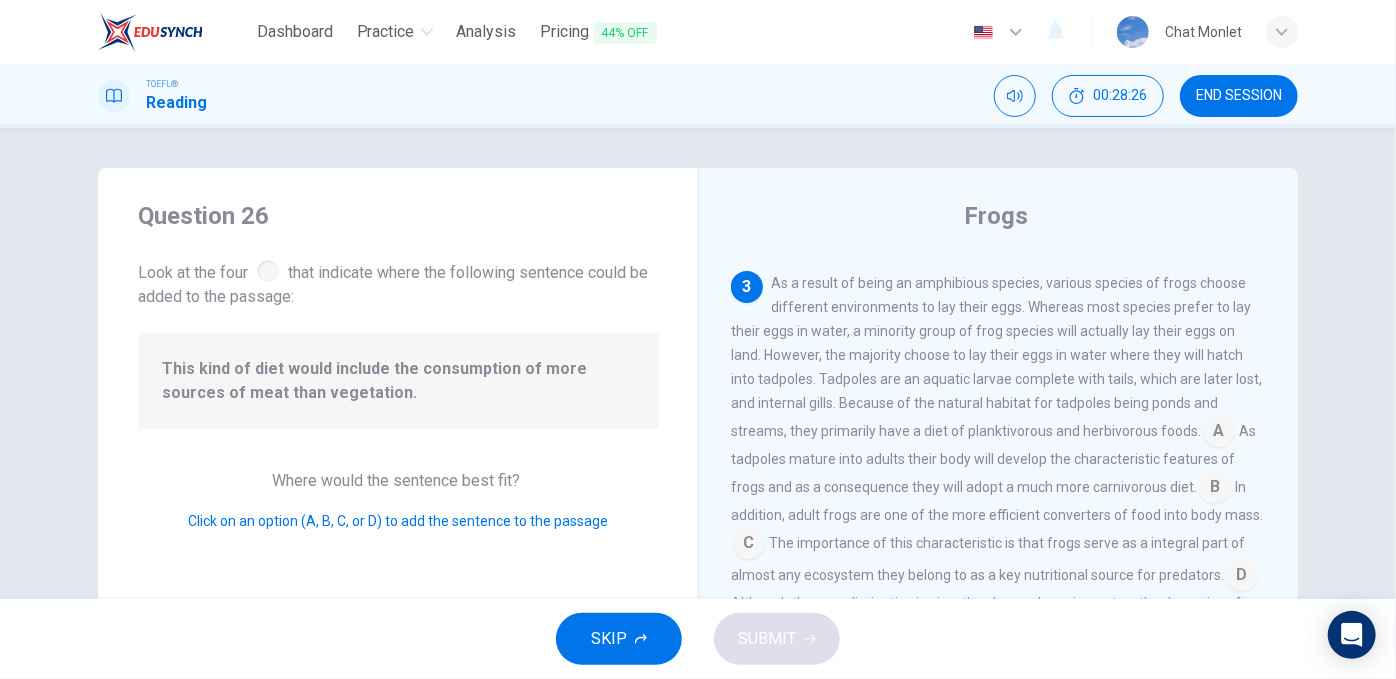 scroll, scrollTop: 761, scrollLeft: 0, axis: vertical 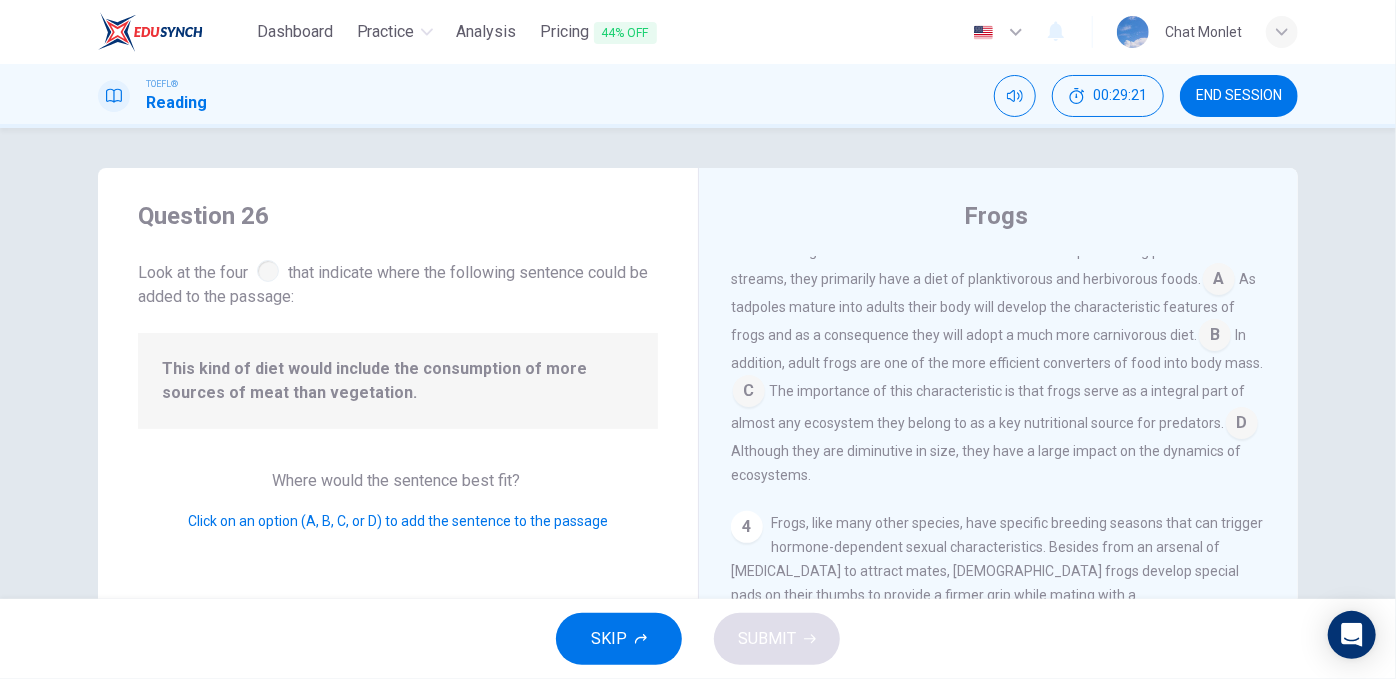 click at bounding box center (1215, 337) 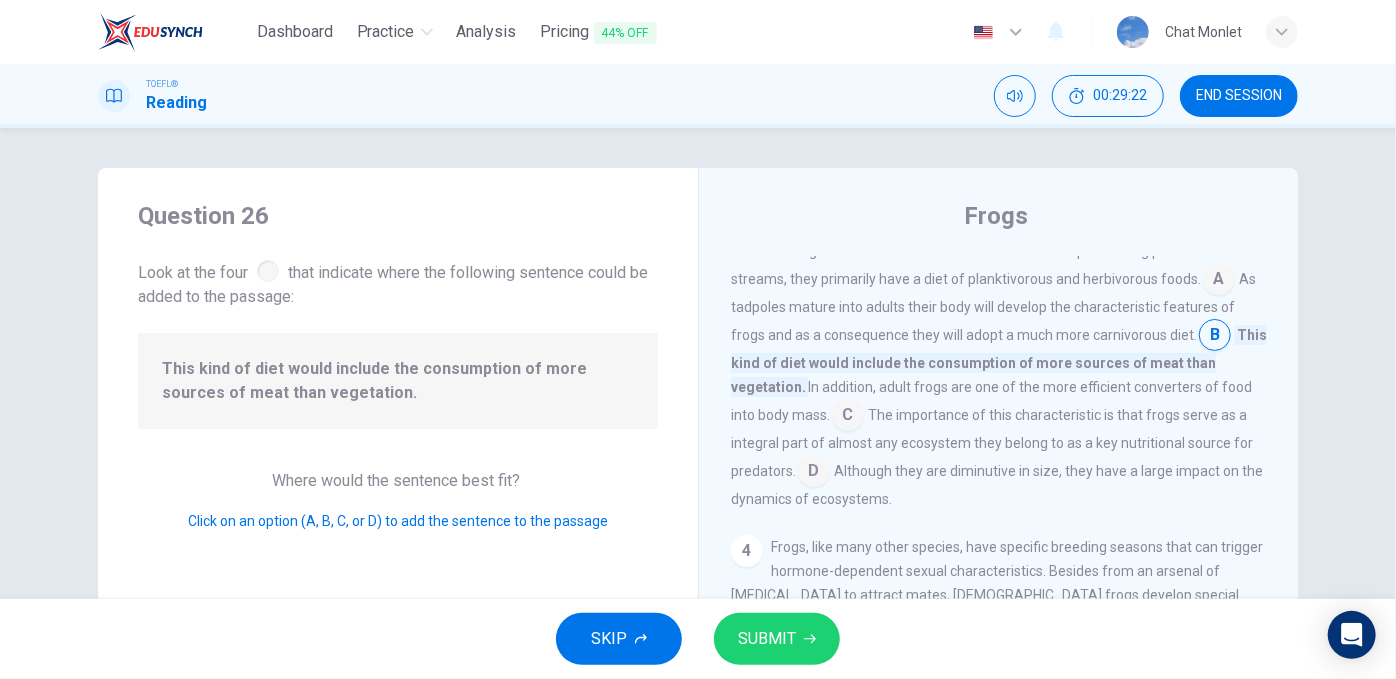 click on "SUBMIT" at bounding box center [767, 639] 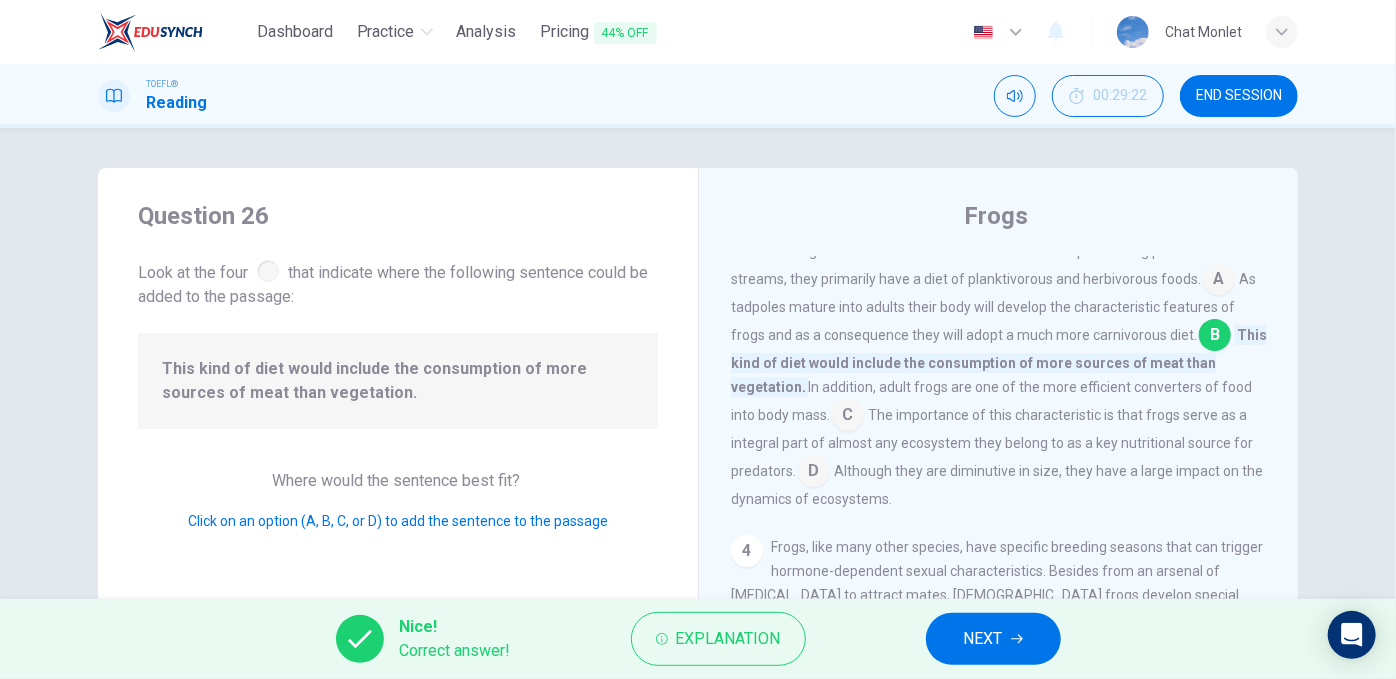click on "NEXT" at bounding box center (983, 639) 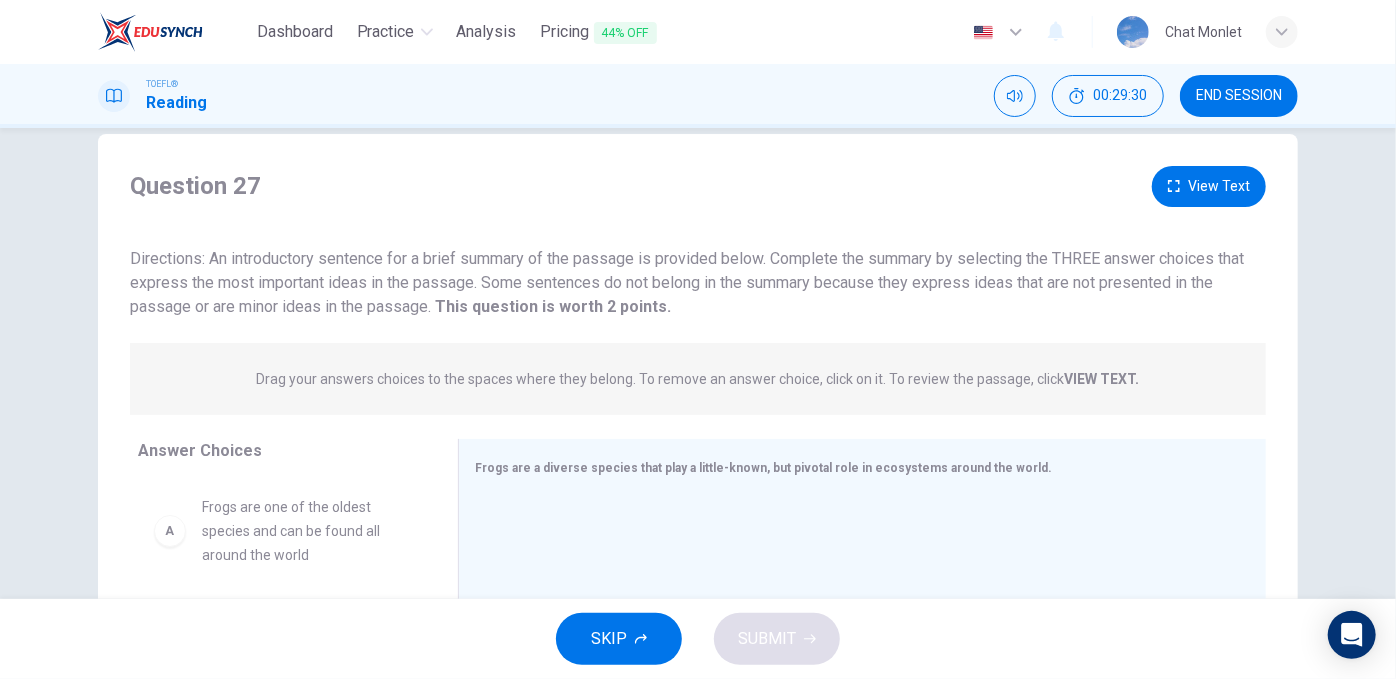 scroll, scrollTop: 0, scrollLeft: 0, axis: both 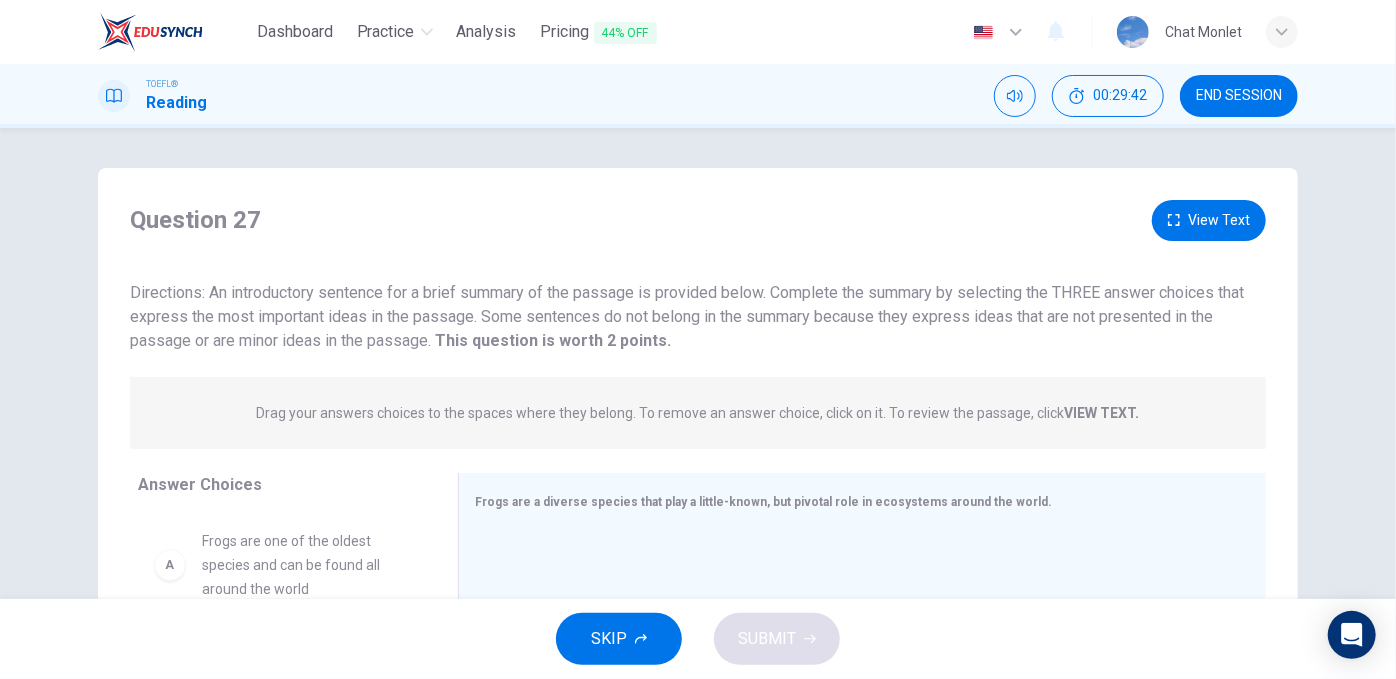 drag, startPoint x: 1186, startPoint y: 220, endPoint x: 536, endPoint y: 322, distance: 657.9544 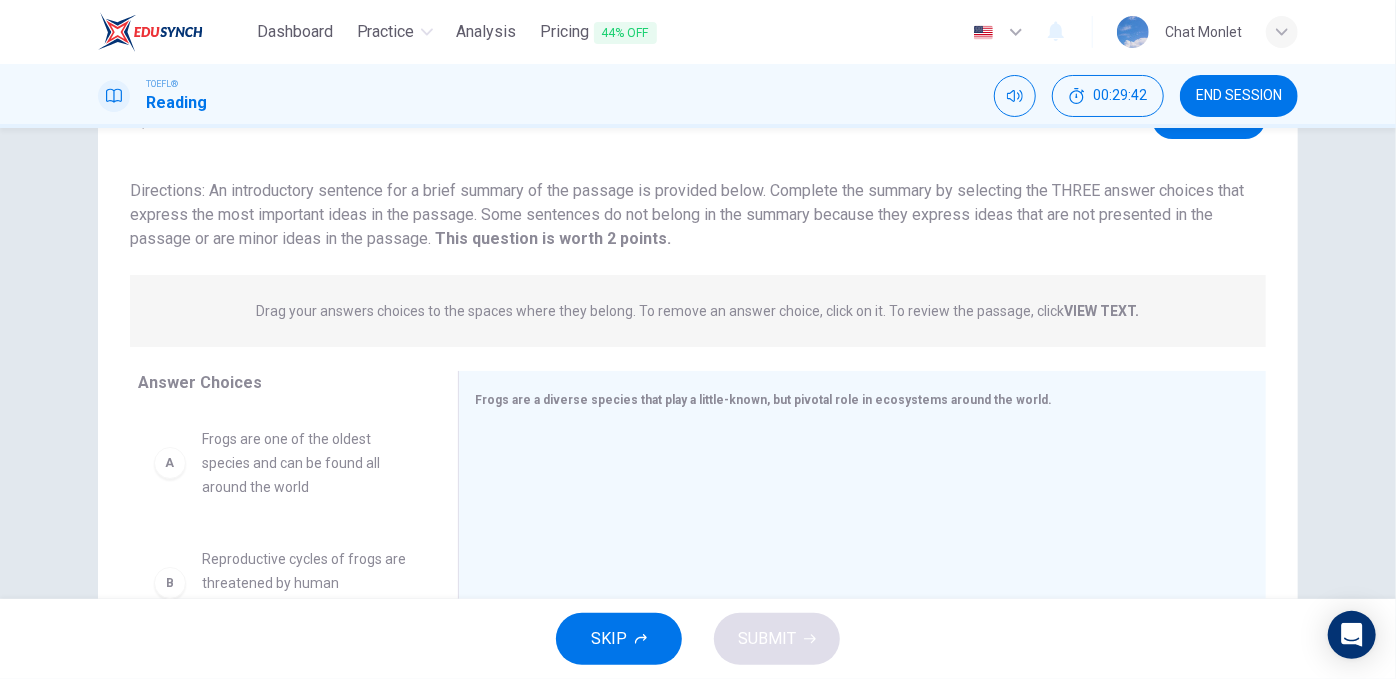 scroll, scrollTop: 151, scrollLeft: 0, axis: vertical 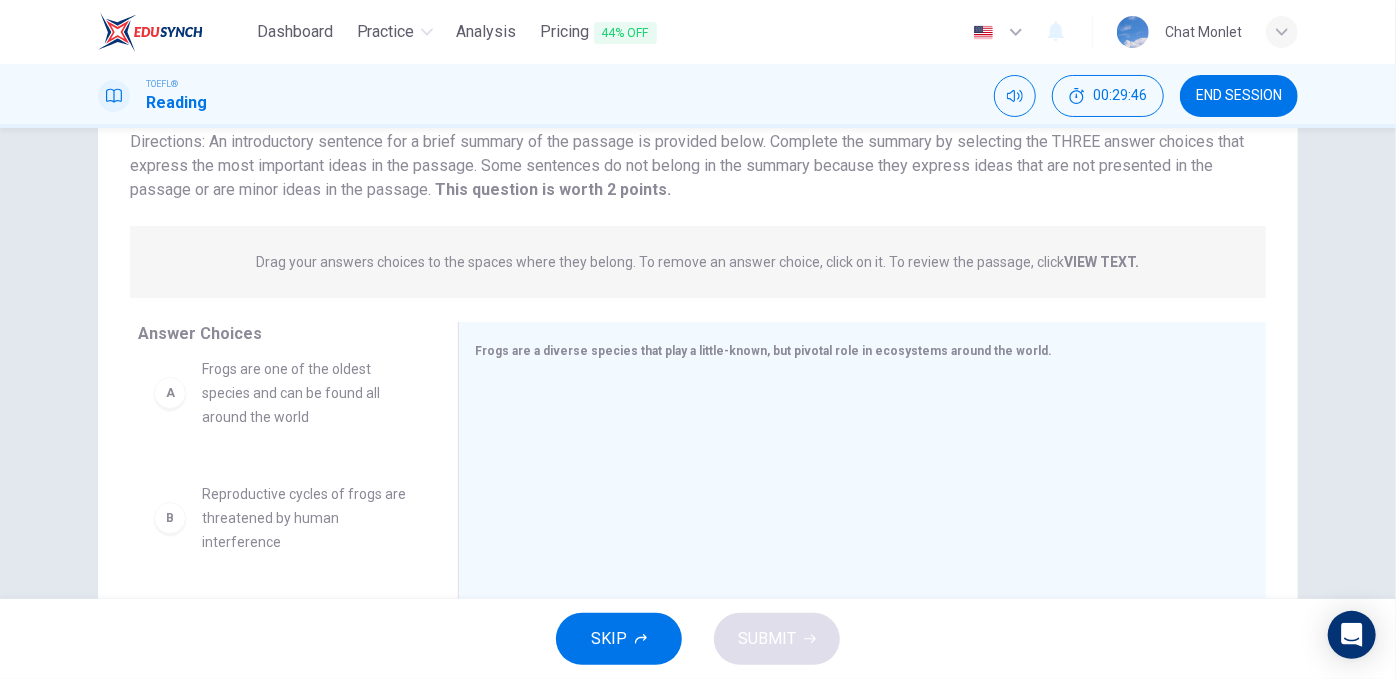 drag, startPoint x: 290, startPoint y: 421, endPoint x: 308, endPoint y: 401, distance: 26.907248 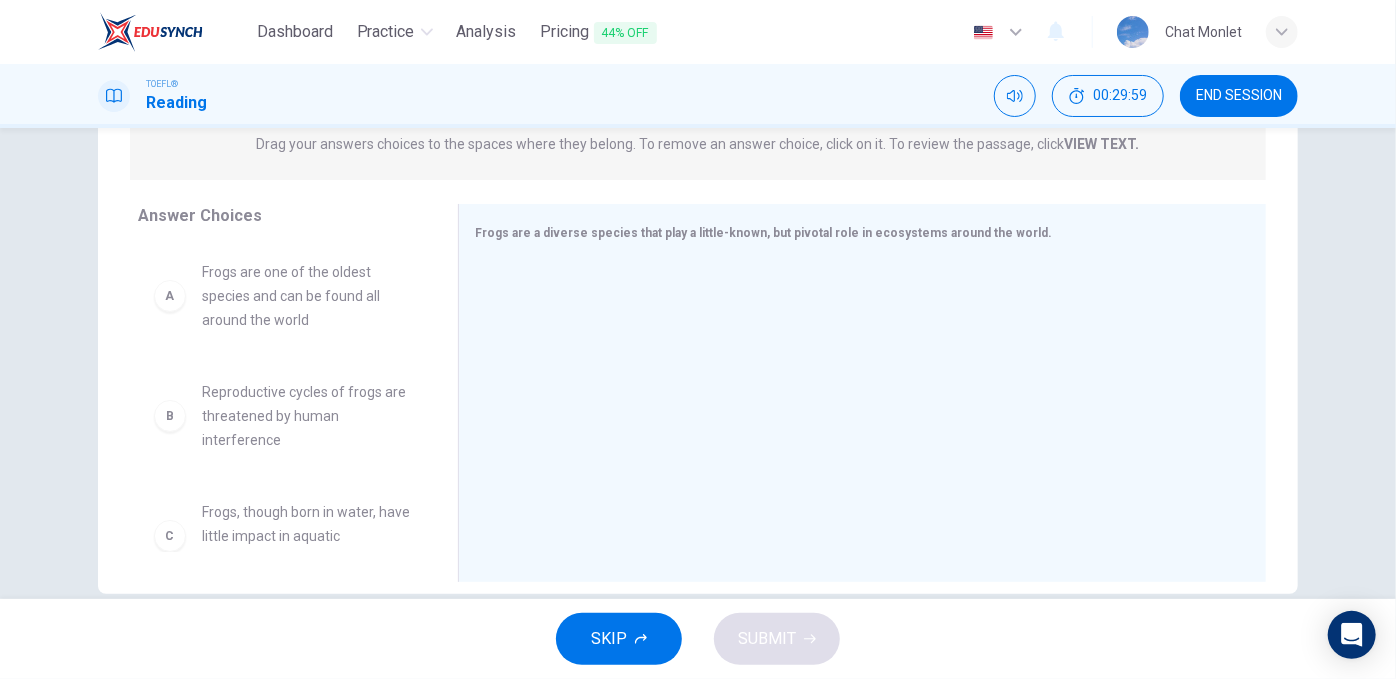 scroll, scrollTop: 303, scrollLeft: 0, axis: vertical 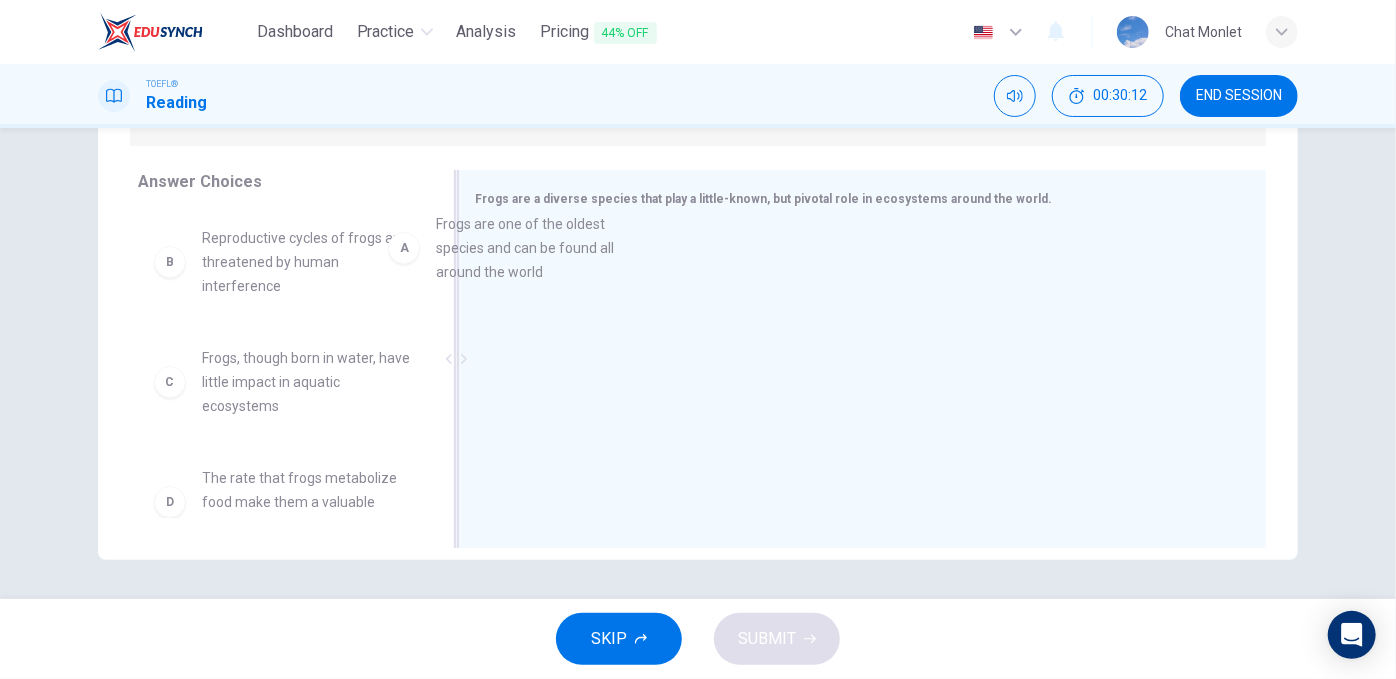 drag, startPoint x: 328, startPoint y: 276, endPoint x: 597, endPoint y: 263, distance: 269.31393 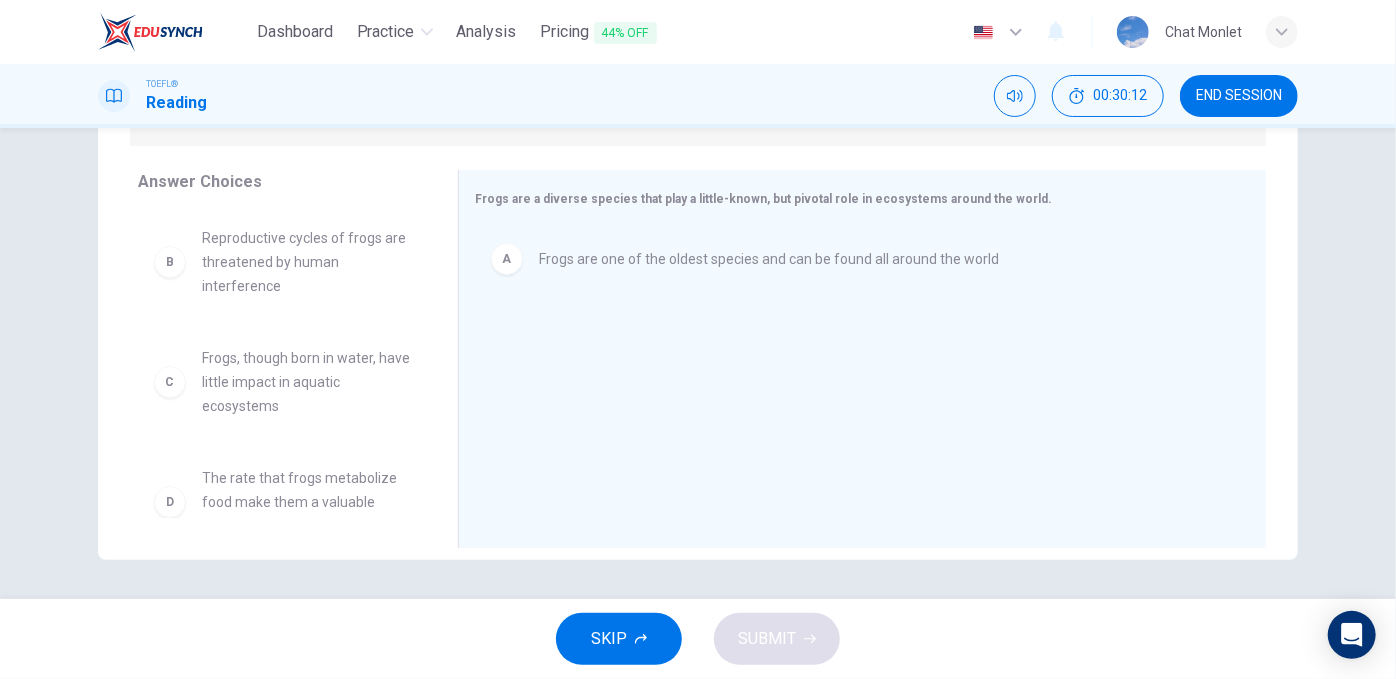 scroll, scrollTop: 275, scrollLeft: 0, axis: vertical 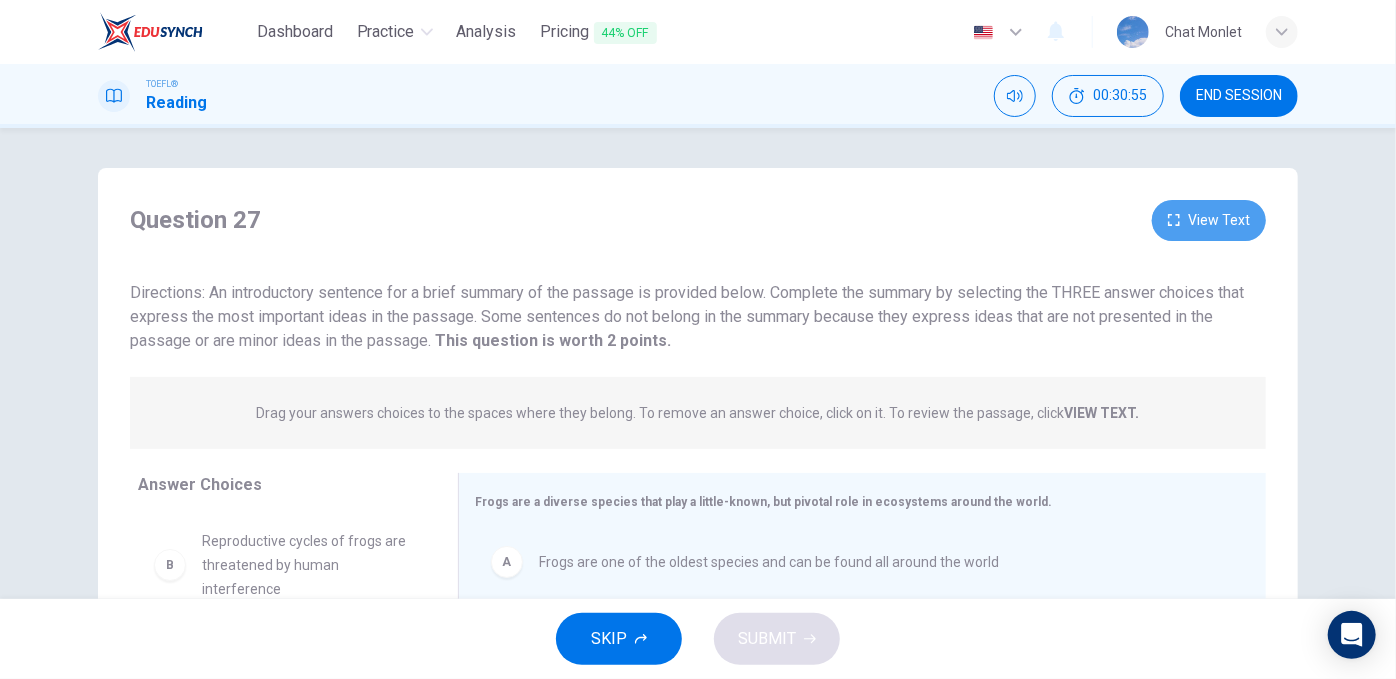 click on "View Text" at bounding box center [1209, 220] 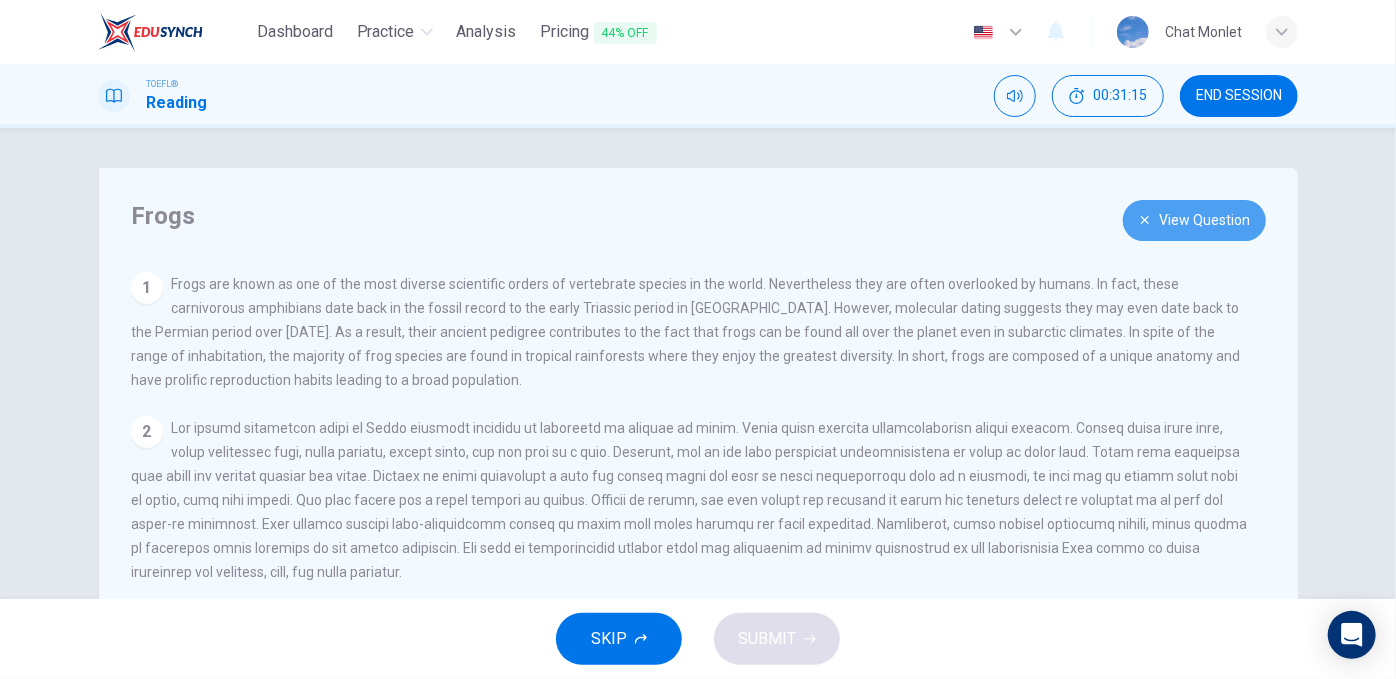 click on "View Question" at bounding box center [1194, 220] 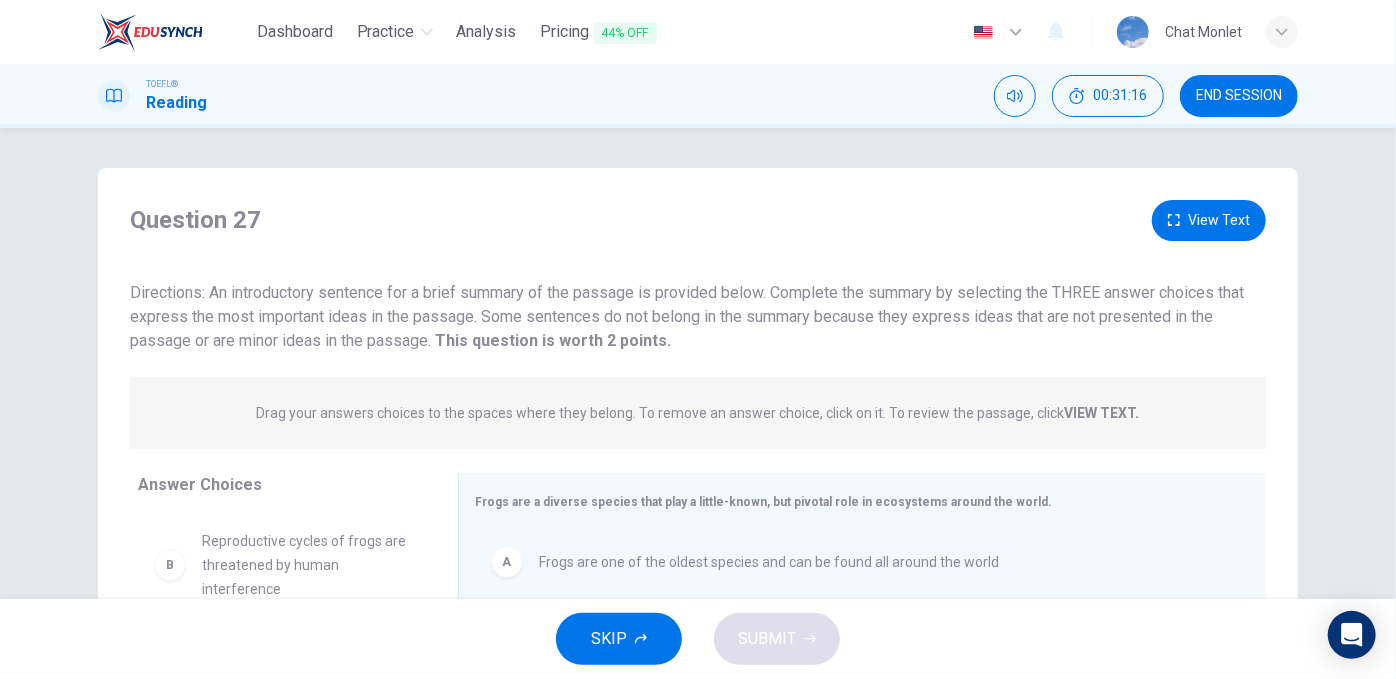 scroll, scrollTop: 151, scrollLeft: 0, axis: vertical 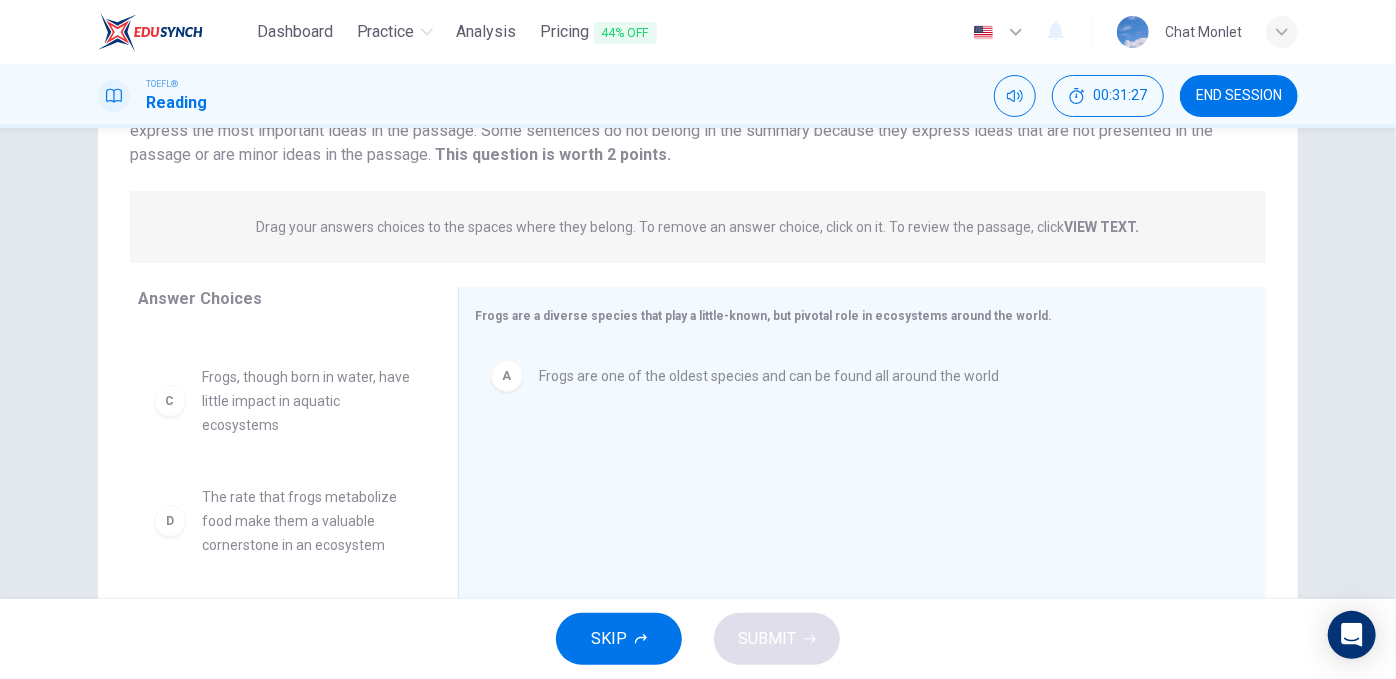 drag, startPoint x: 123, startPoint y: 354, endPoint x: 125, endPoint y: 382, distance: 28.071337 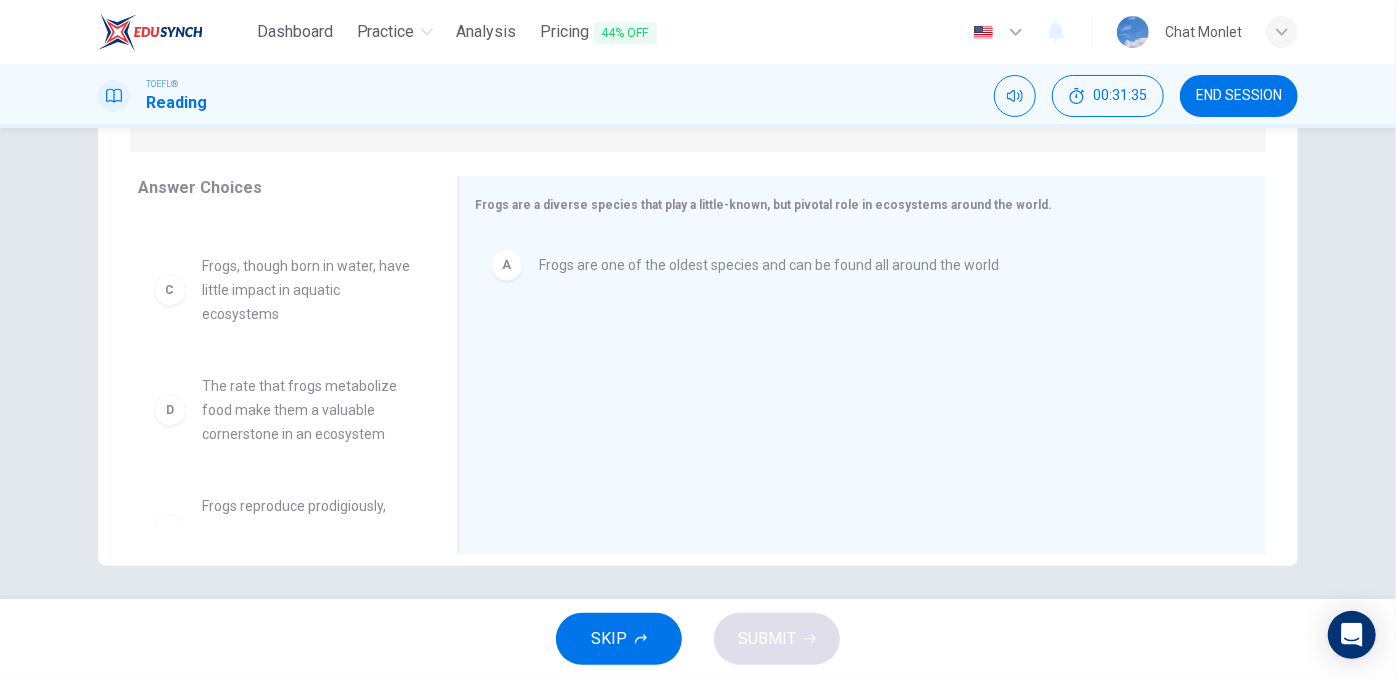 scroll, scrollTop: 304, scrollLeft: 0, axis: vertical 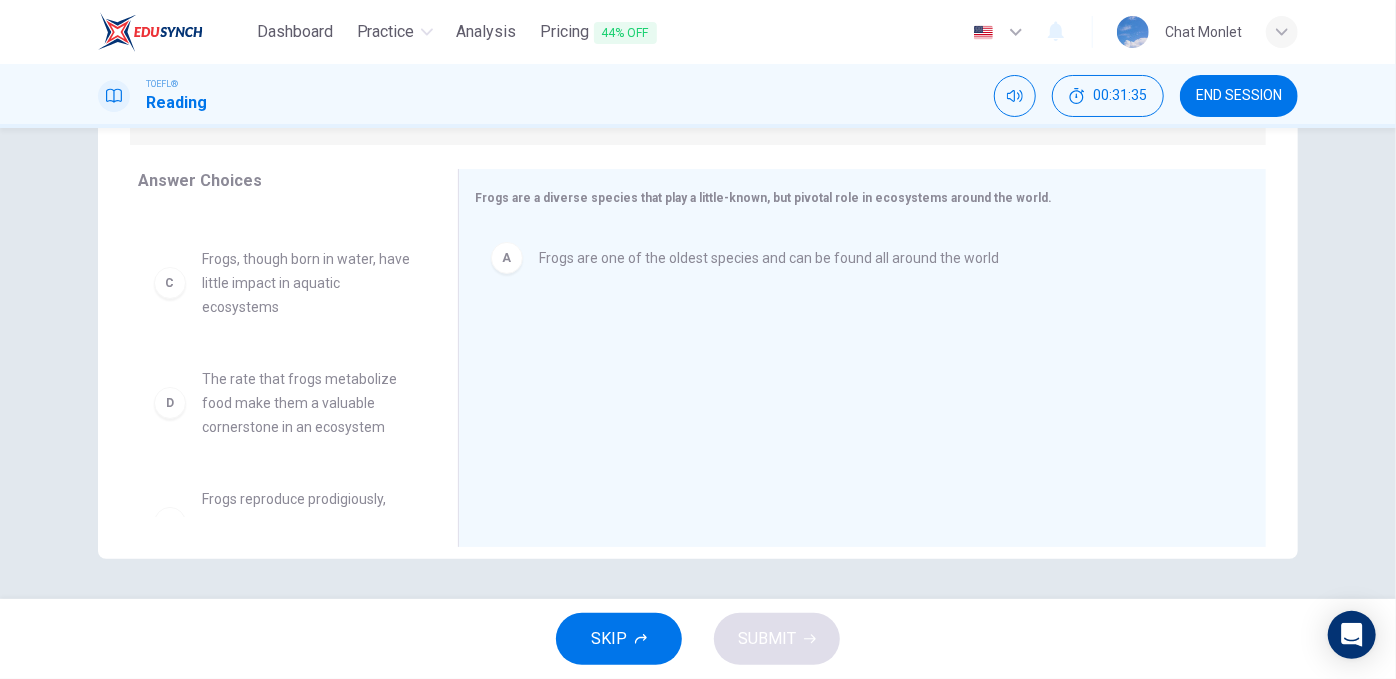 drag, startPoint x: 104, startPoint y: 341, endPoint x: 117, endPoint y: 379, distance: 40.16217 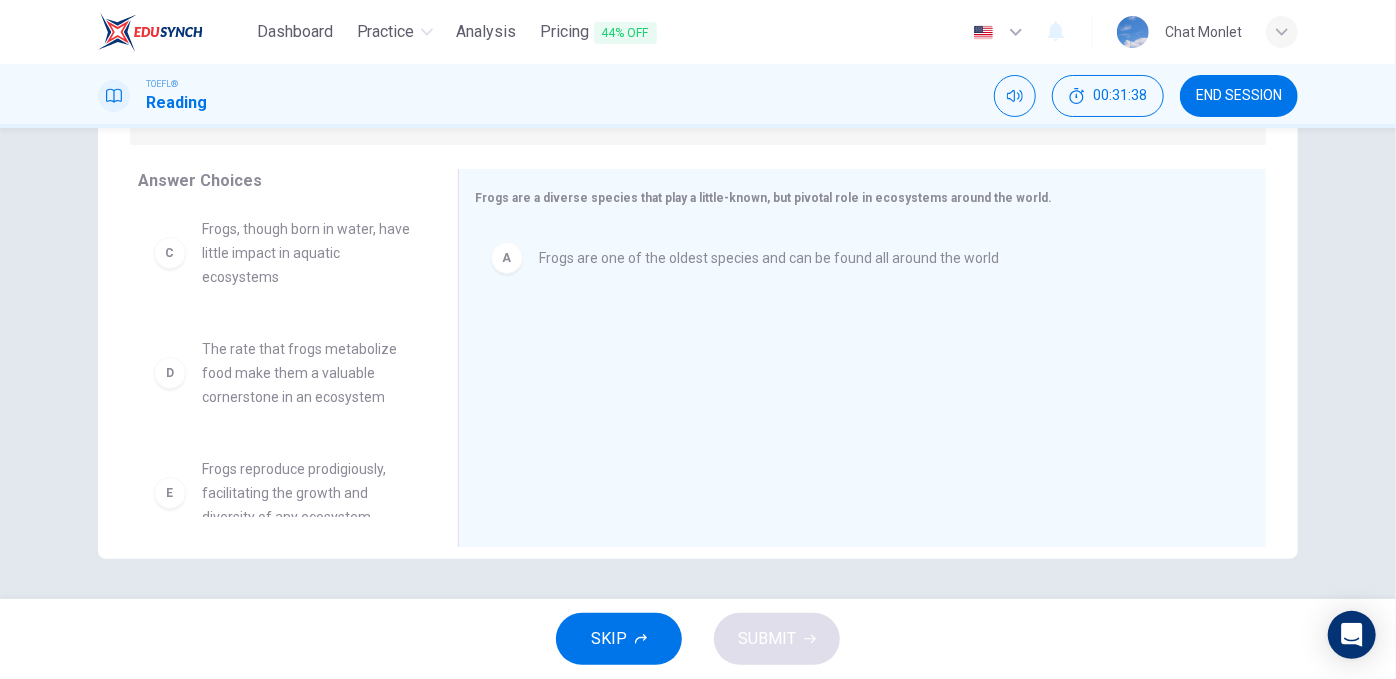 scroll, scrollTop: 146, scrollLeft: 0, axis: vertical 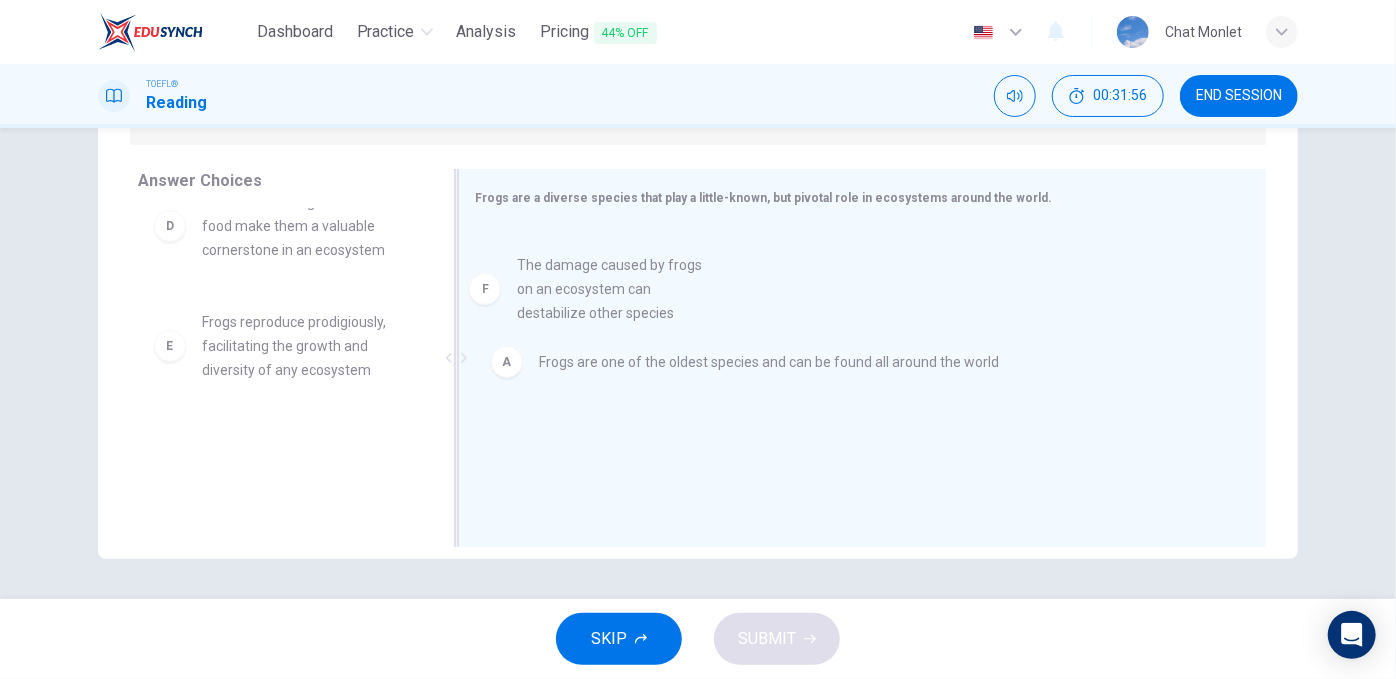 drag, startPoint x: 317, startPoint y: 493, endPoint x: 655, endPoint y: 313, distance: 382.94125 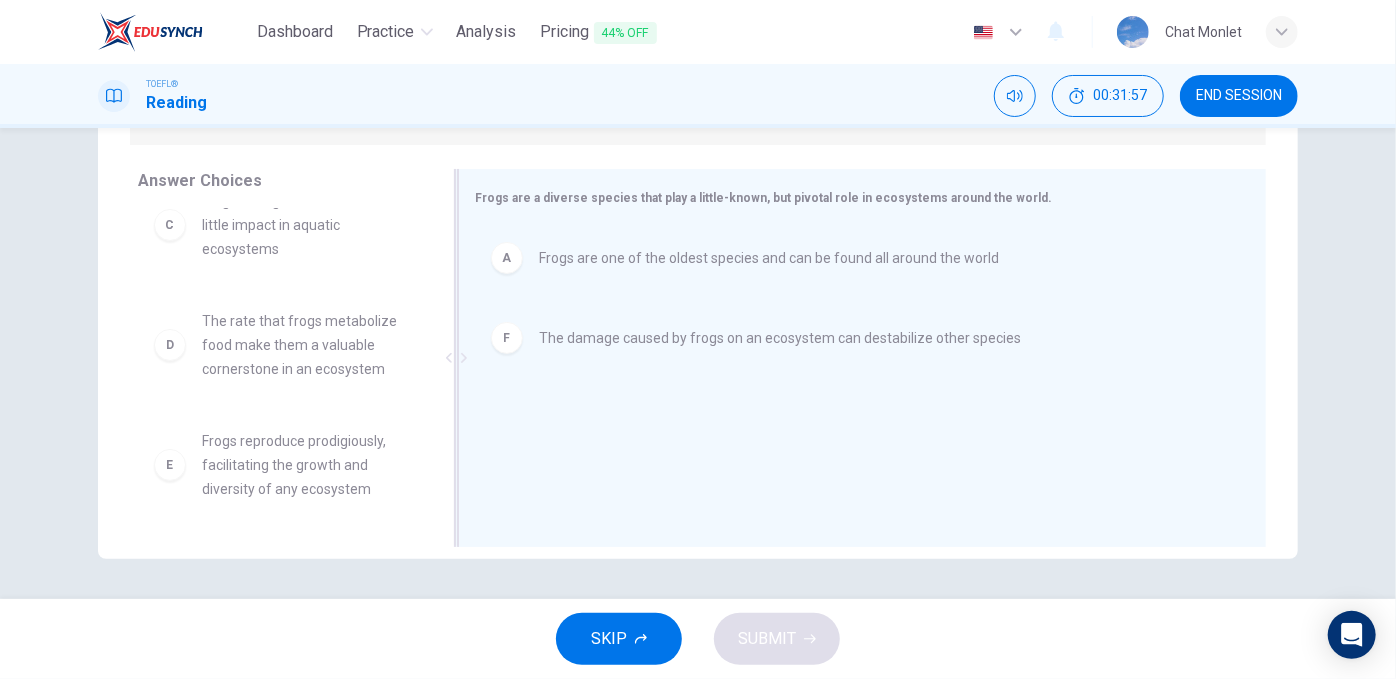 scroll, scrollTop: 155, scrollLeft: 0, axis: vertical 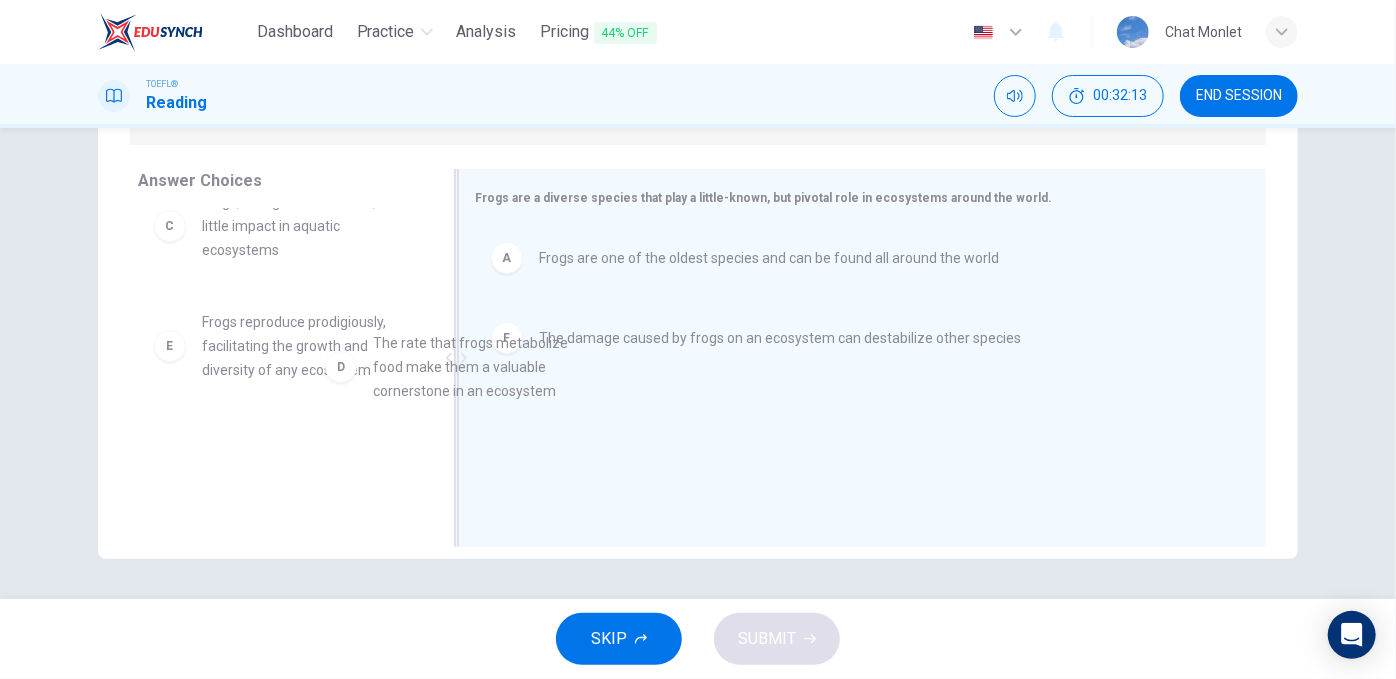 drag, startPoint x: 319, startPoint y: 372, endPoint x: 696, endPoint y: 421, distance: 380.17102 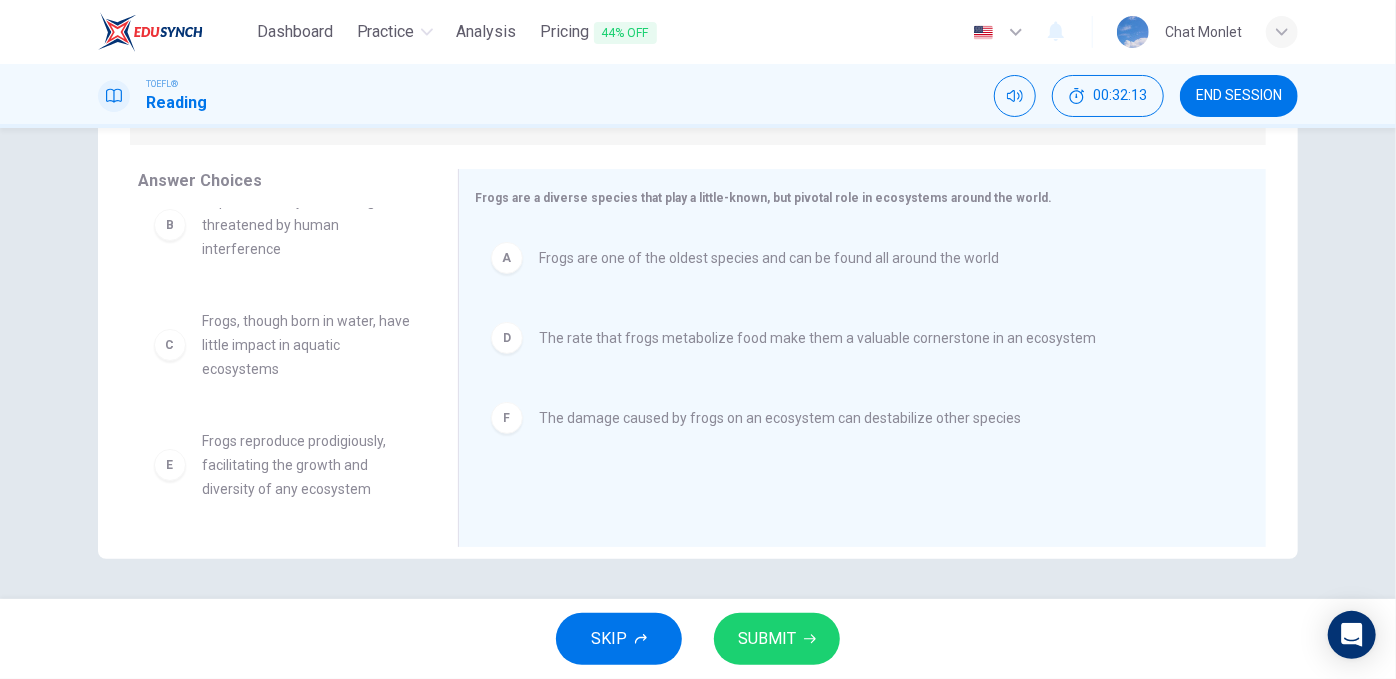 scroll, scrollTop: 35, scrollLeft: 0, axis: vertical 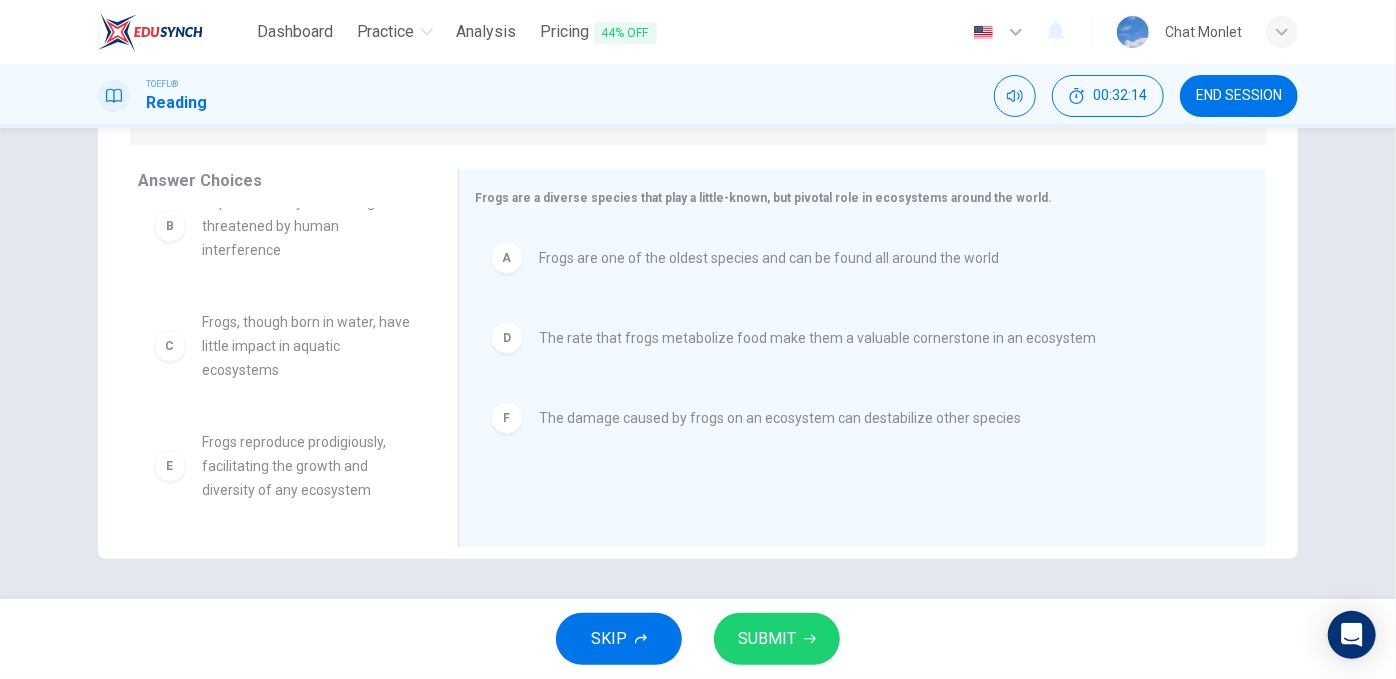 click on "SUBMIT" at bounding box center [767, 639] 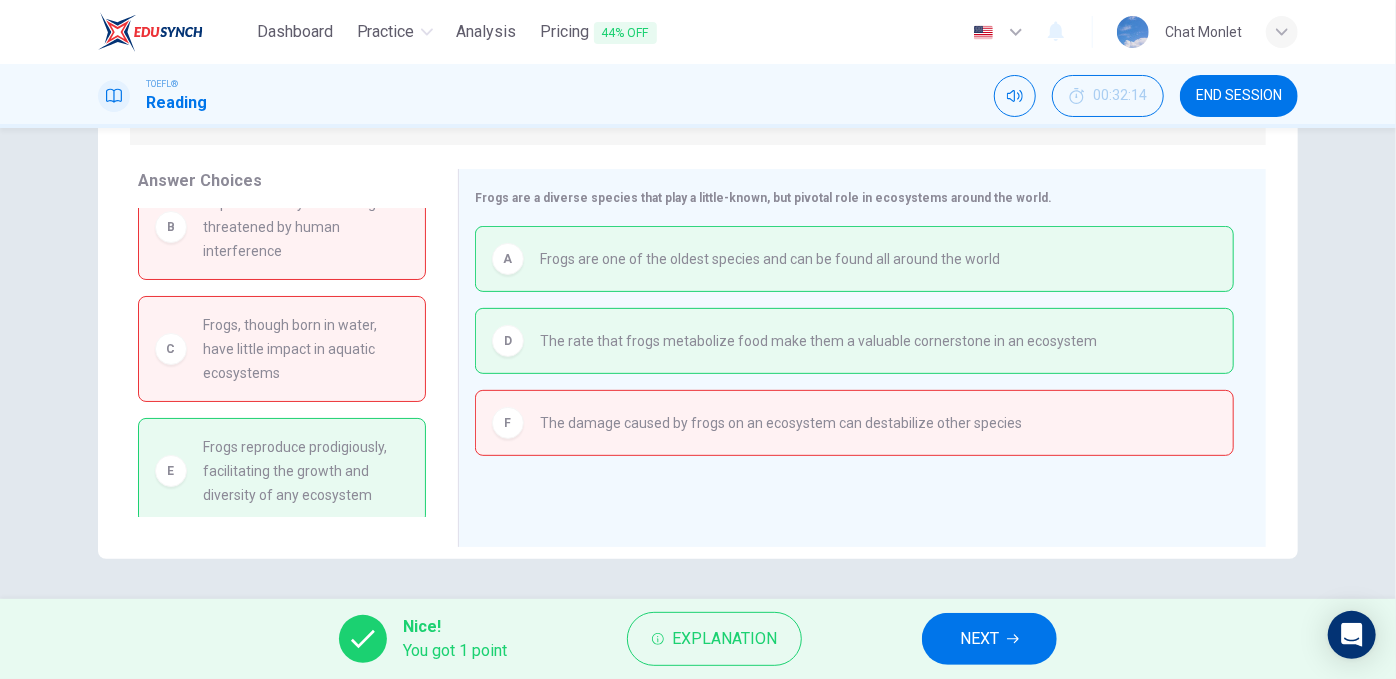 scroll, scrollTop: 40, scrollLeft: 0, axis: vertical 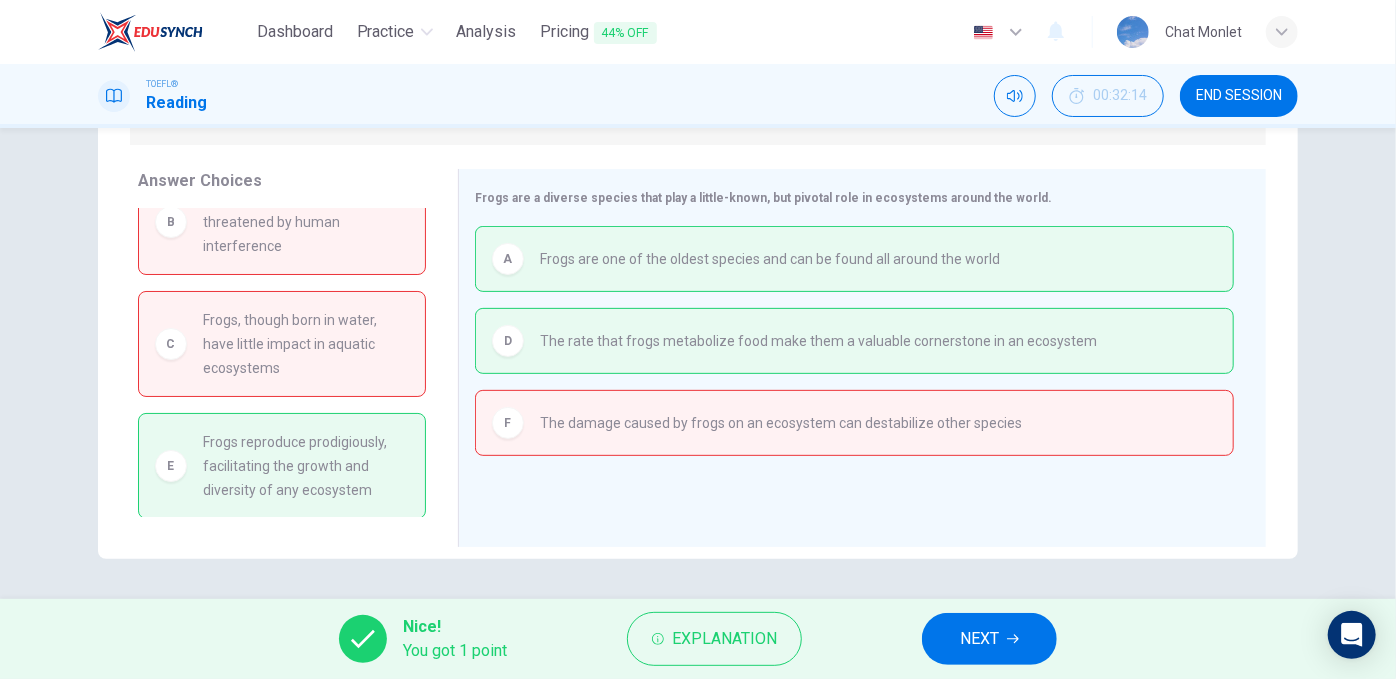 drag, startPoint x: 318, startPoint y: 438, endPoint x: 365, endPoint y: 438, distance: 47 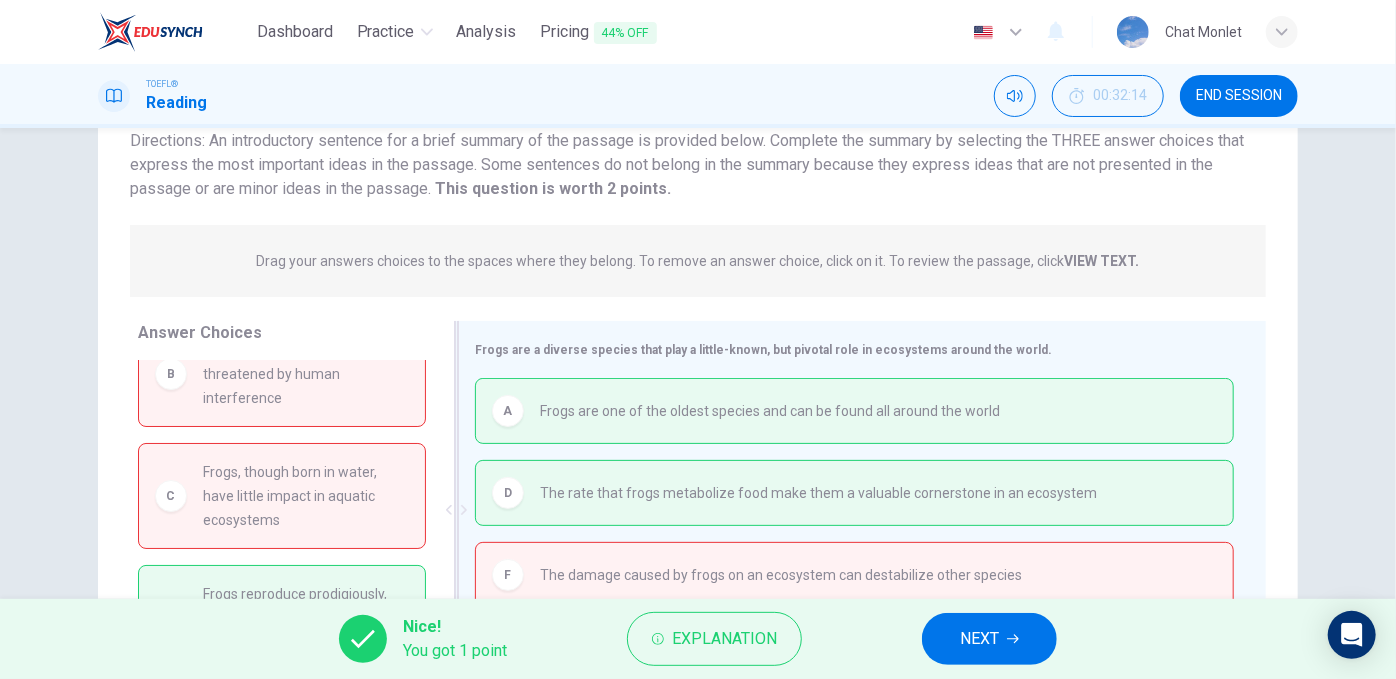 scroll, scrollTop: 304, scrollLeft: 0, axis: vertical 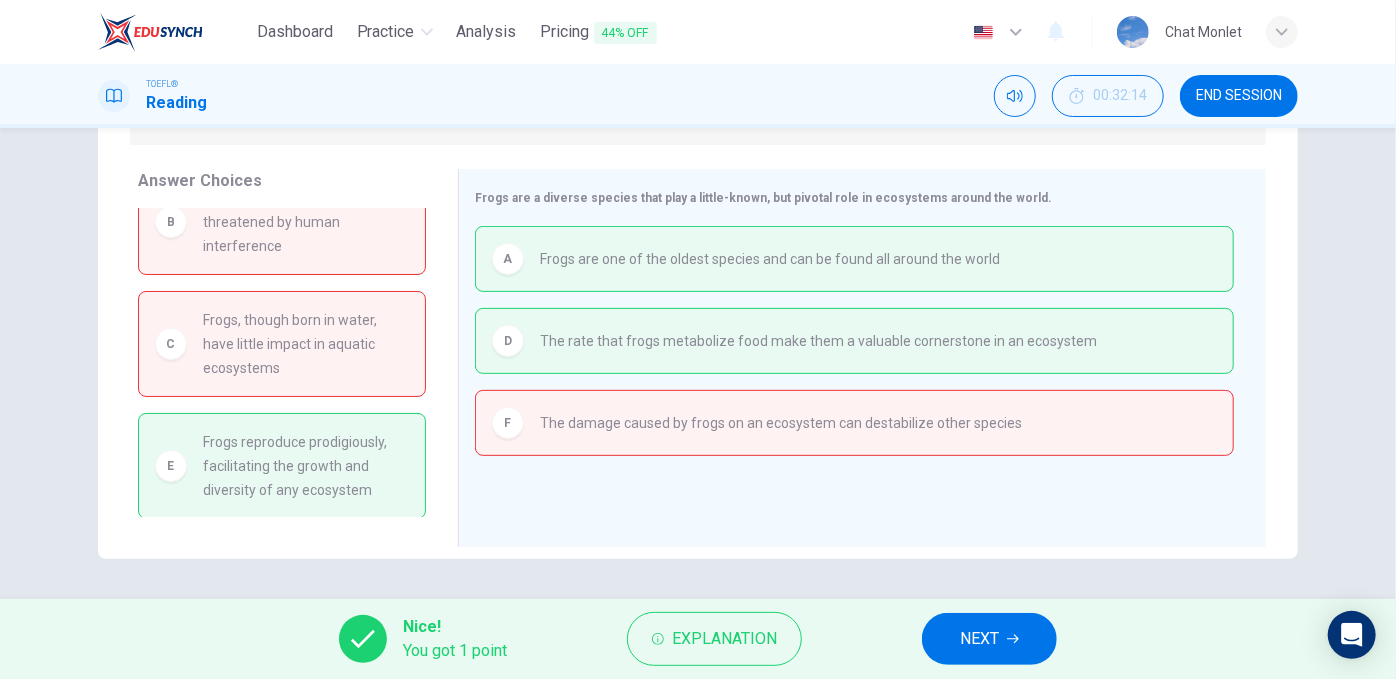 click on "Frogs reproduce prodigiously, facilitating the growth and diversity of any ecosystem" at bounding box center (306, 466) 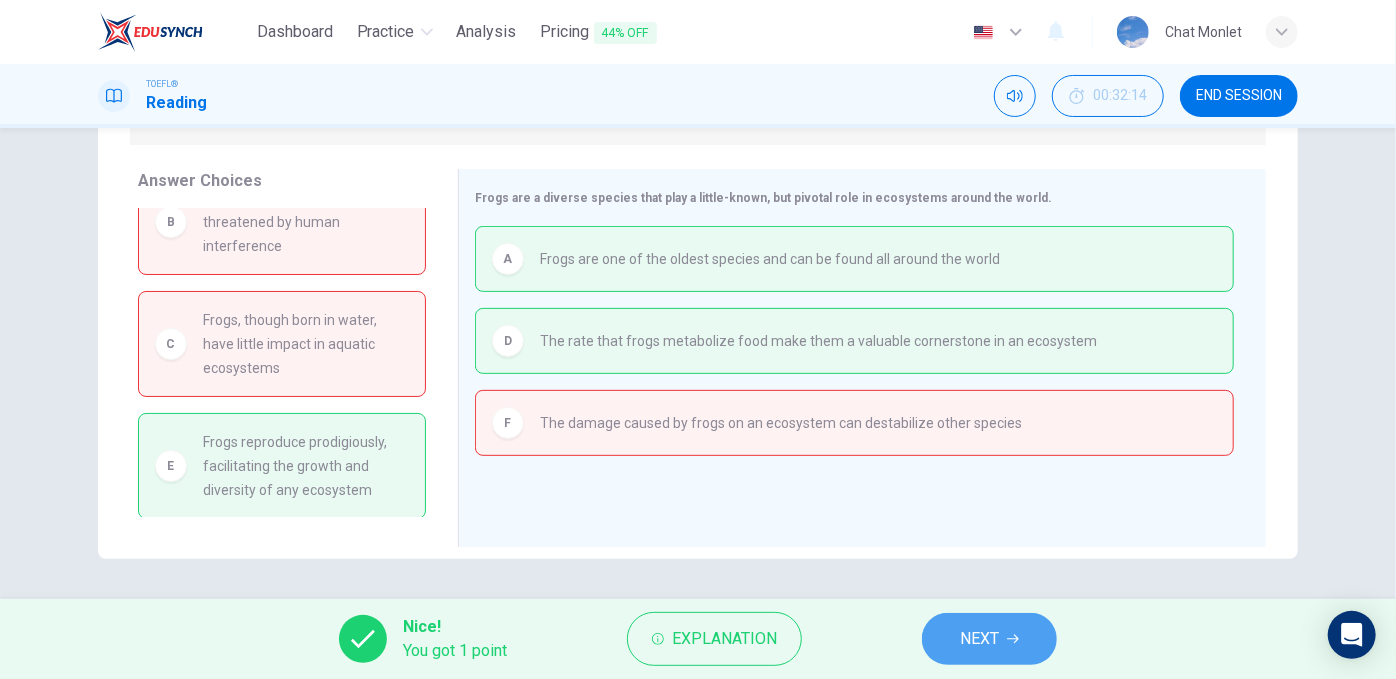 click on "NEXT" at bounding box center (989, 639) 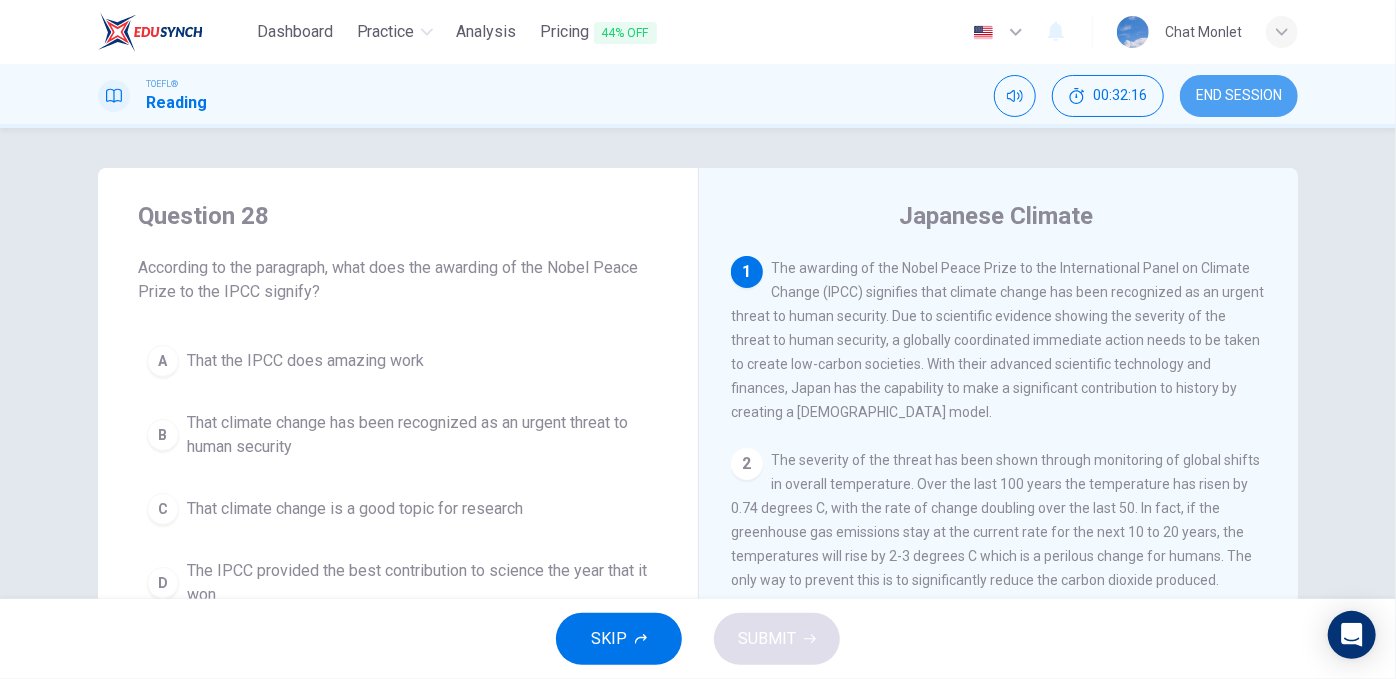 click on "END SESSION" at bounding box center [1239, 96] 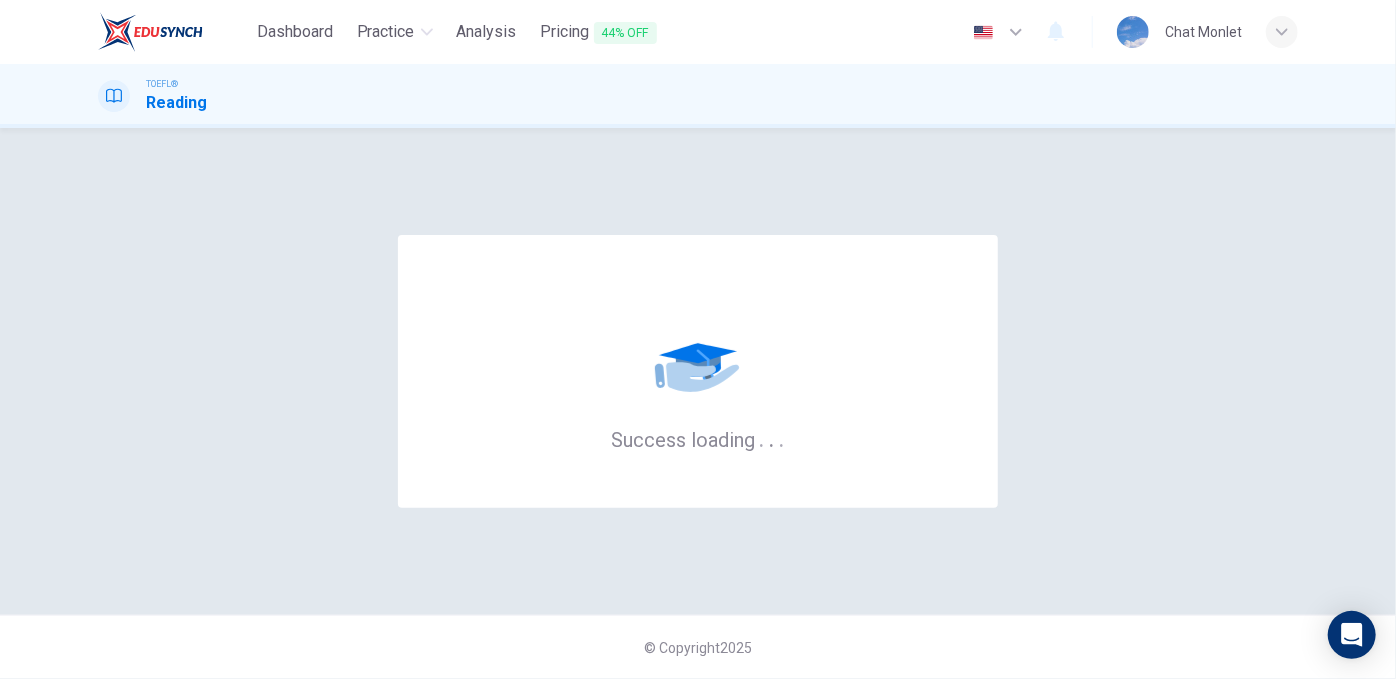 click at bounding box center [698, 354] 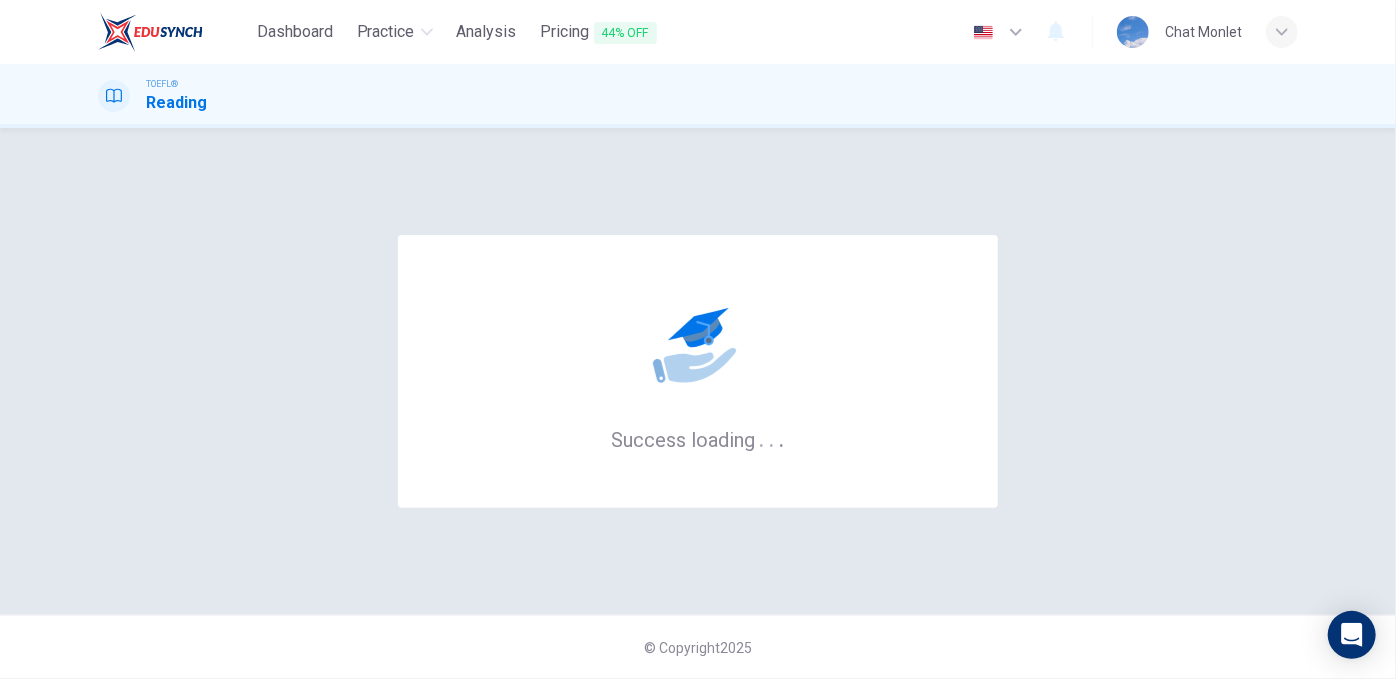 click on "Success loading . . ." at bounding box center (698, 371) 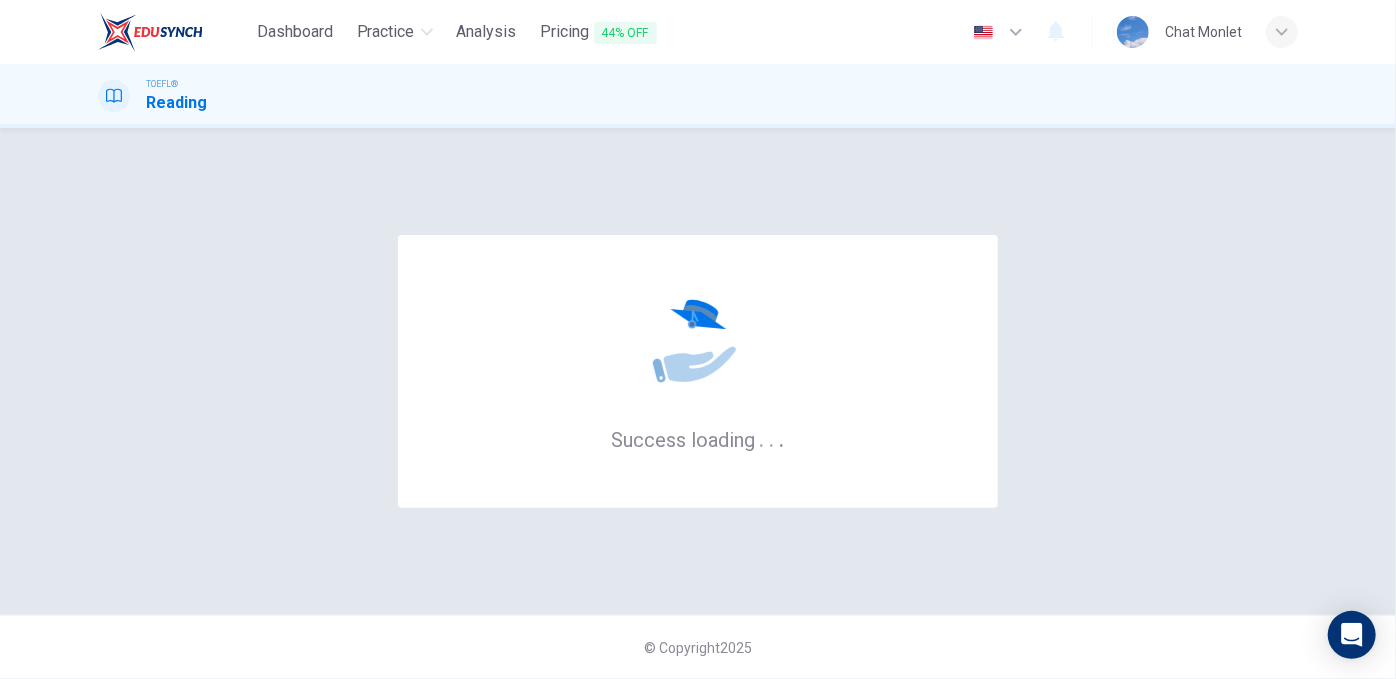 click on "Success loading . . ." at bounding box center [698, 439] 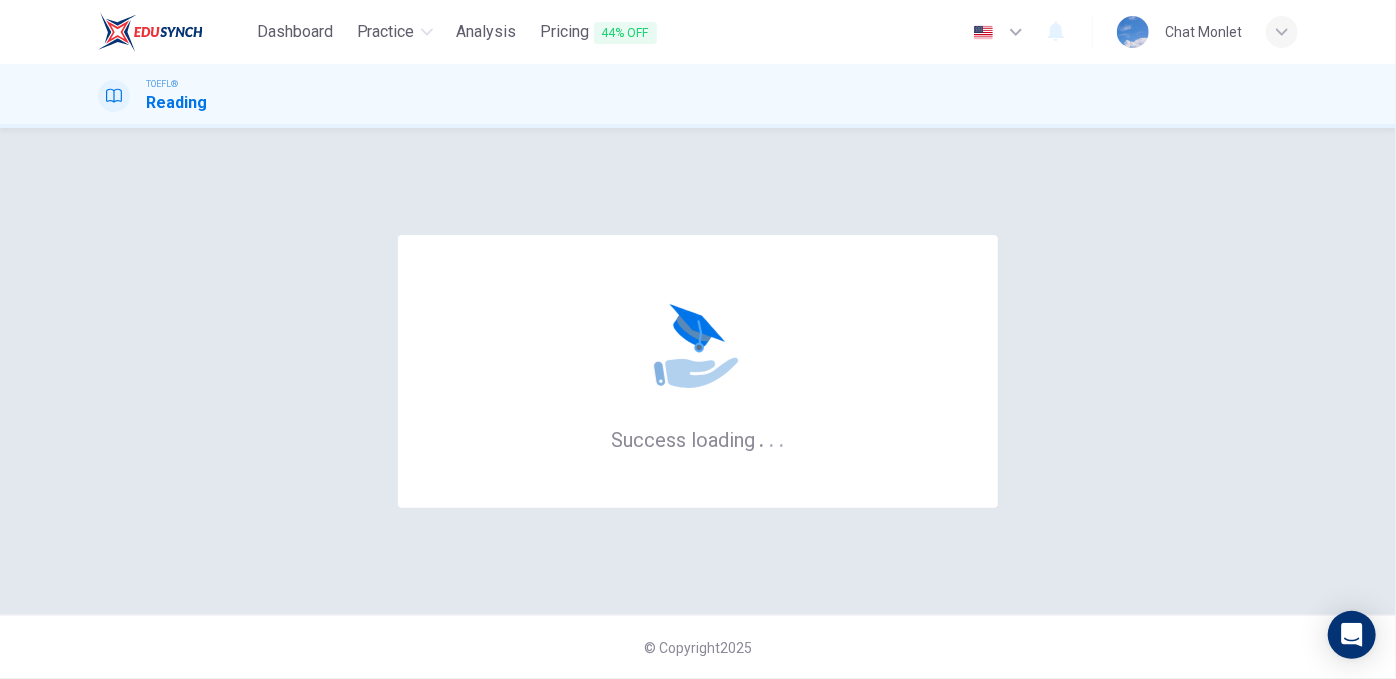 click on "Success loading . . ." at bounding box center (698, 439) 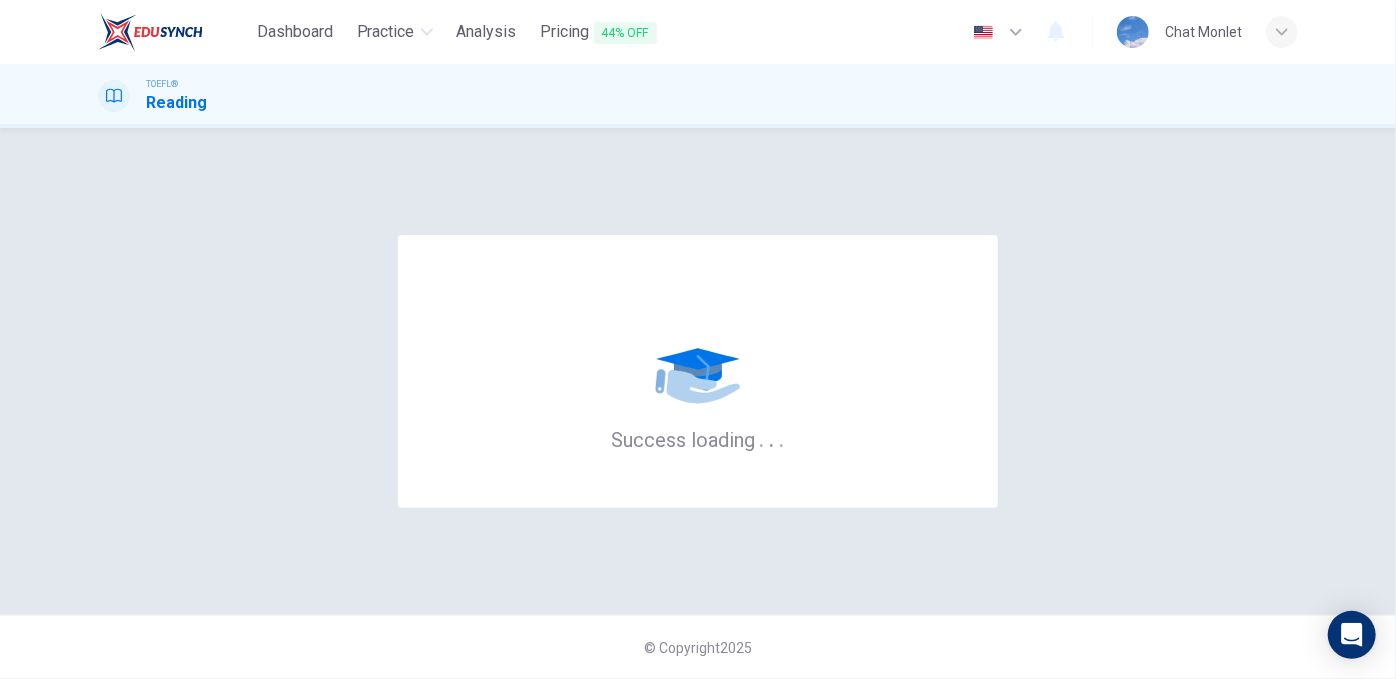 drag, startPoint x: 593, startPoint y: 439, endPoint x: 853, endPoint y: 461, distance: 260.9291 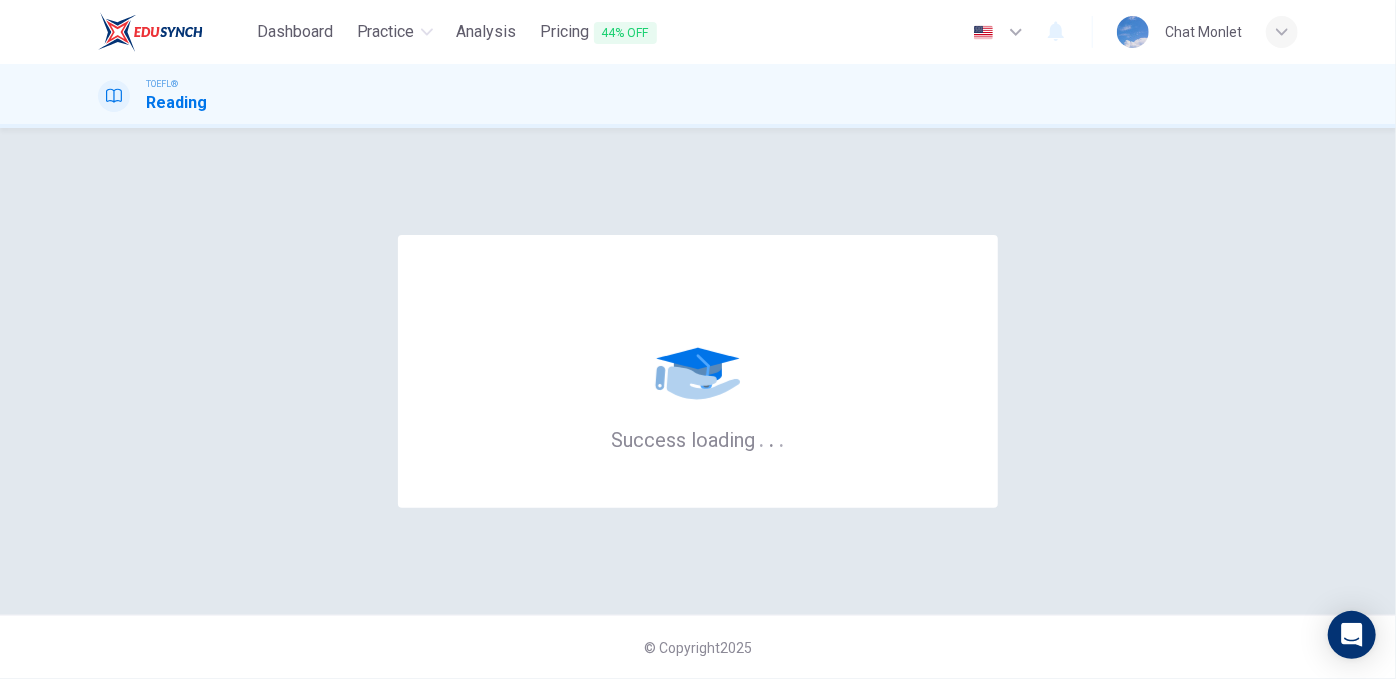 click on "Success loading . . ." at bounding box center (698, 371) 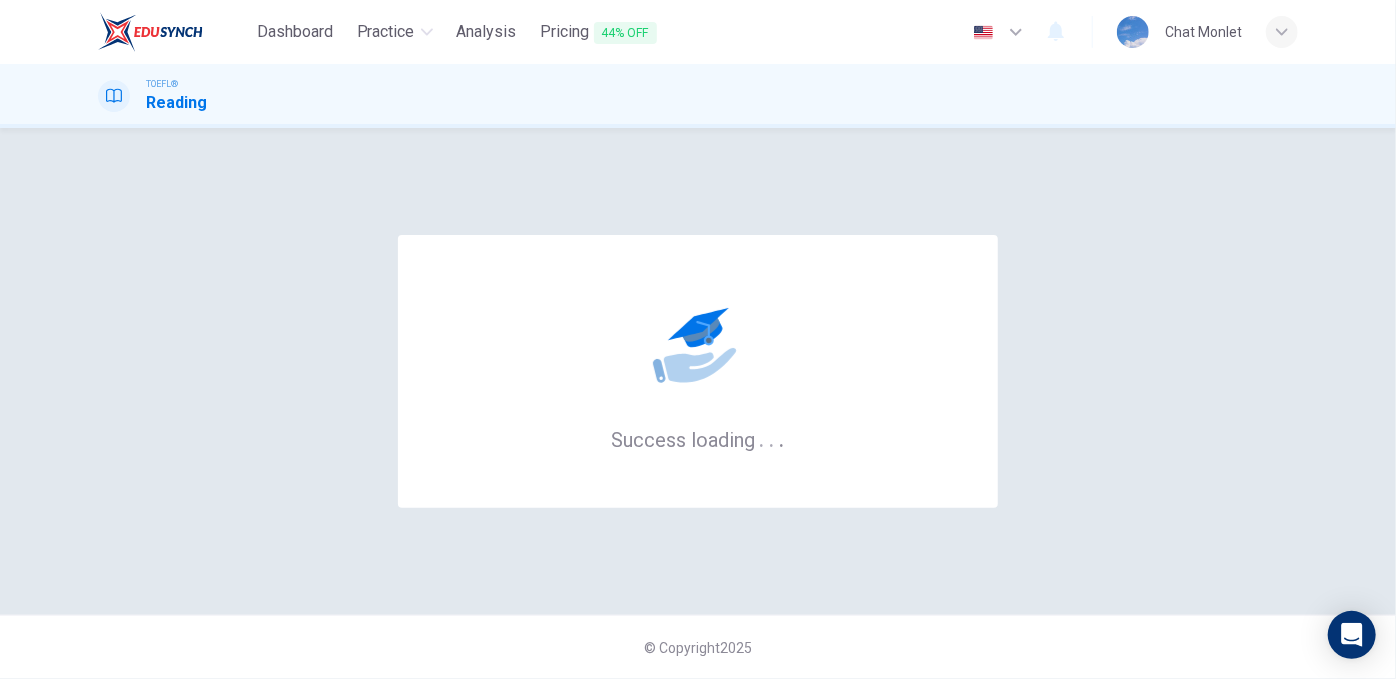 click on "Success loading . . ." at bounding box center (698, 371) 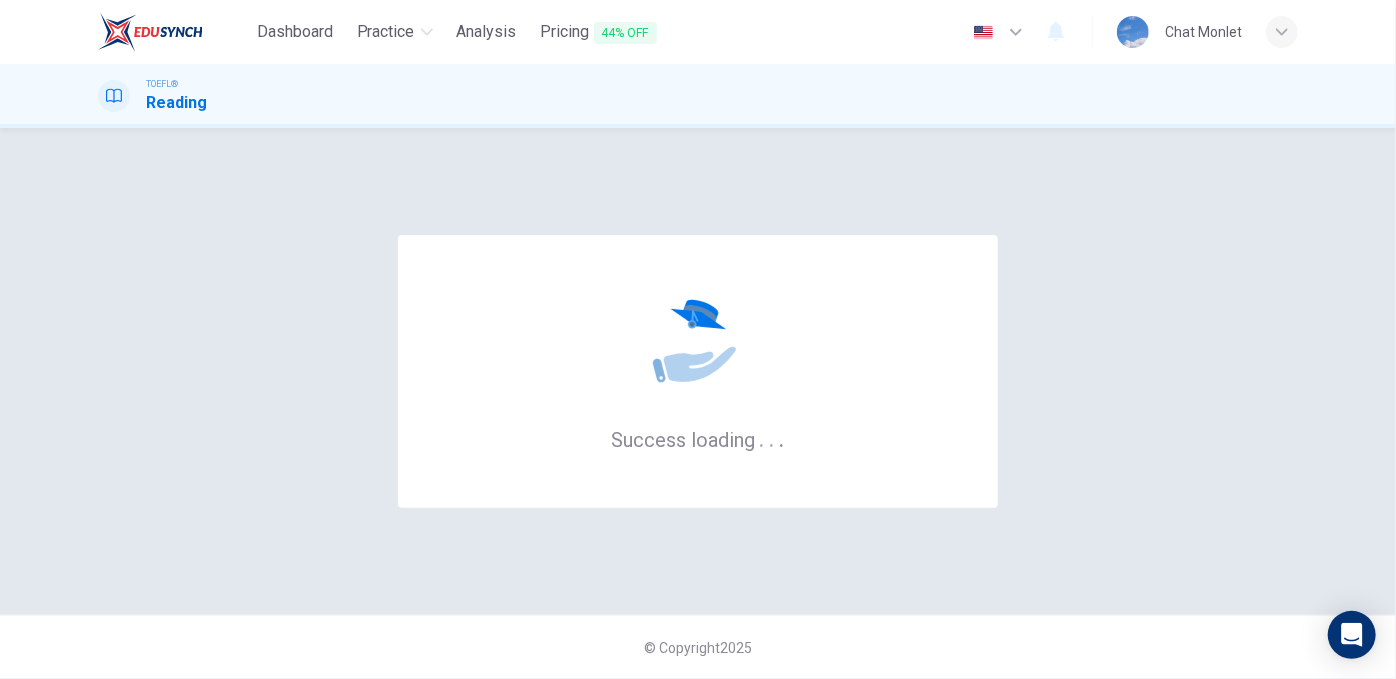 click 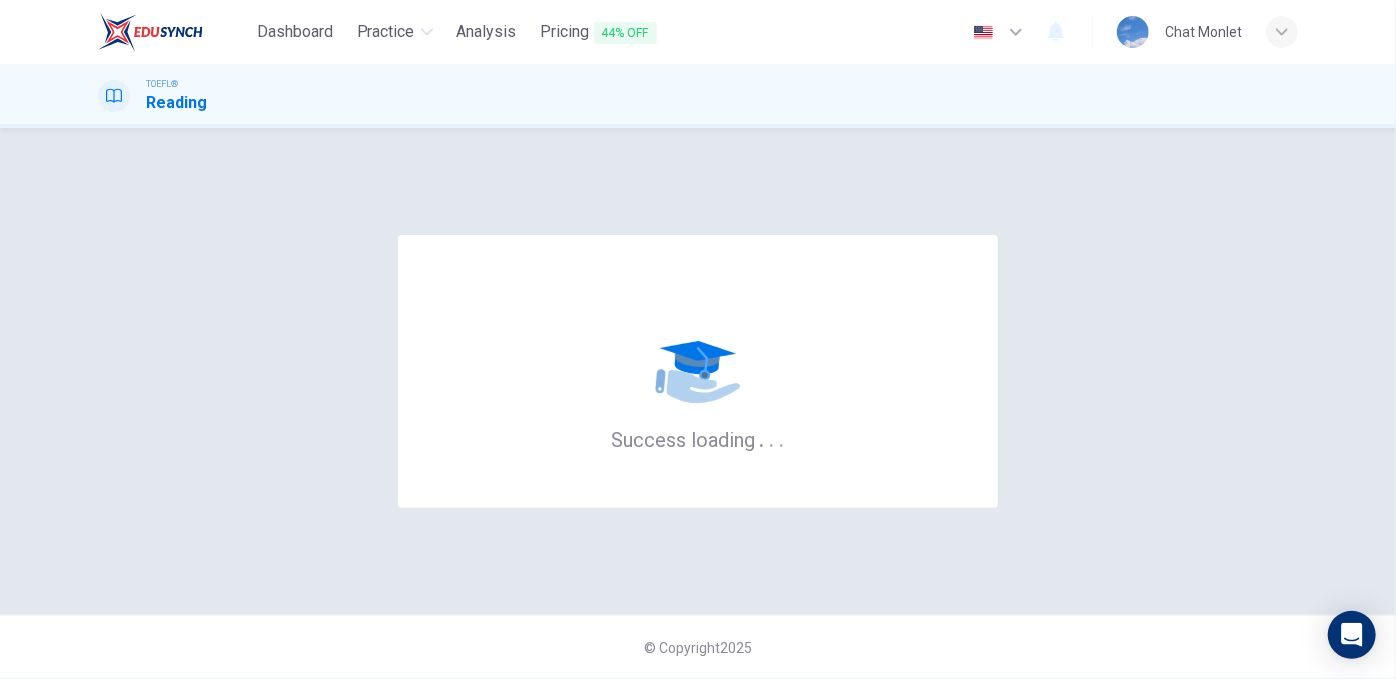 drag, startPoint x: 693, startPoint y: 344, endPoint x: 634, endPoint y: 327, distance: 61.400326 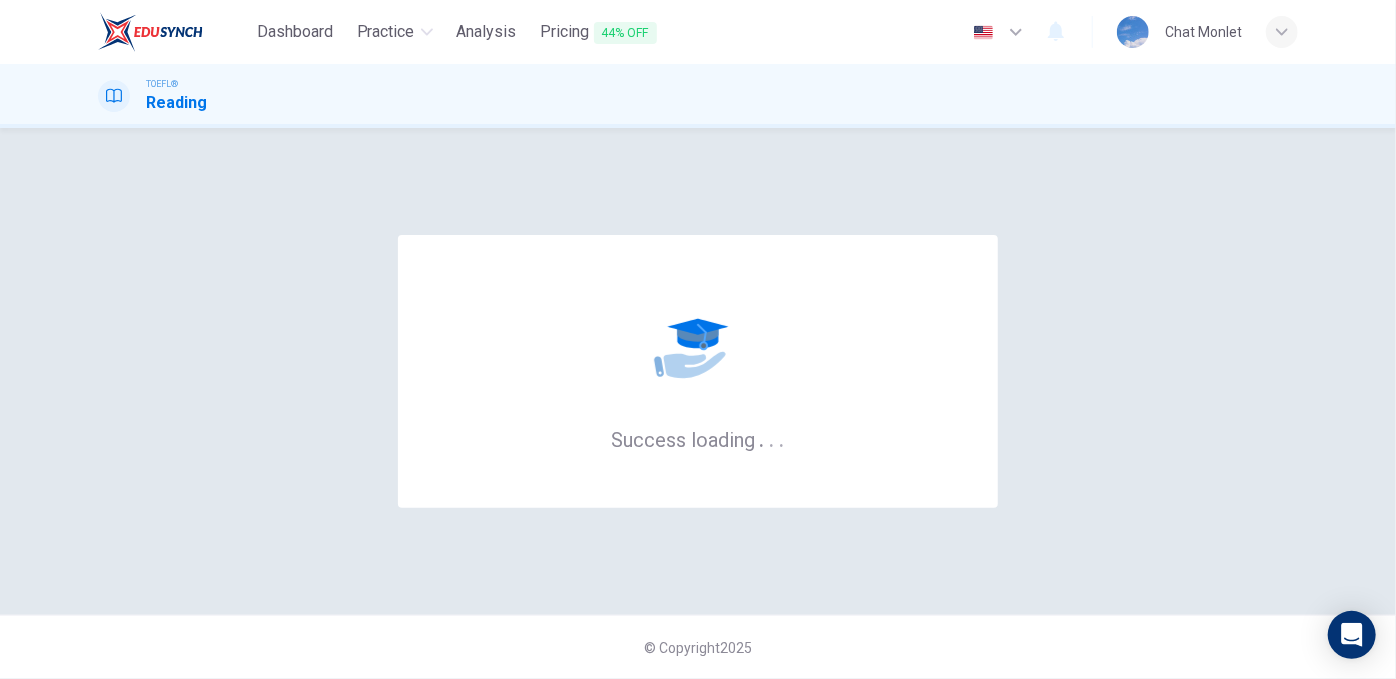 click on "Success loading . . . © Copyright  2025" at bounding box center [698, 403] 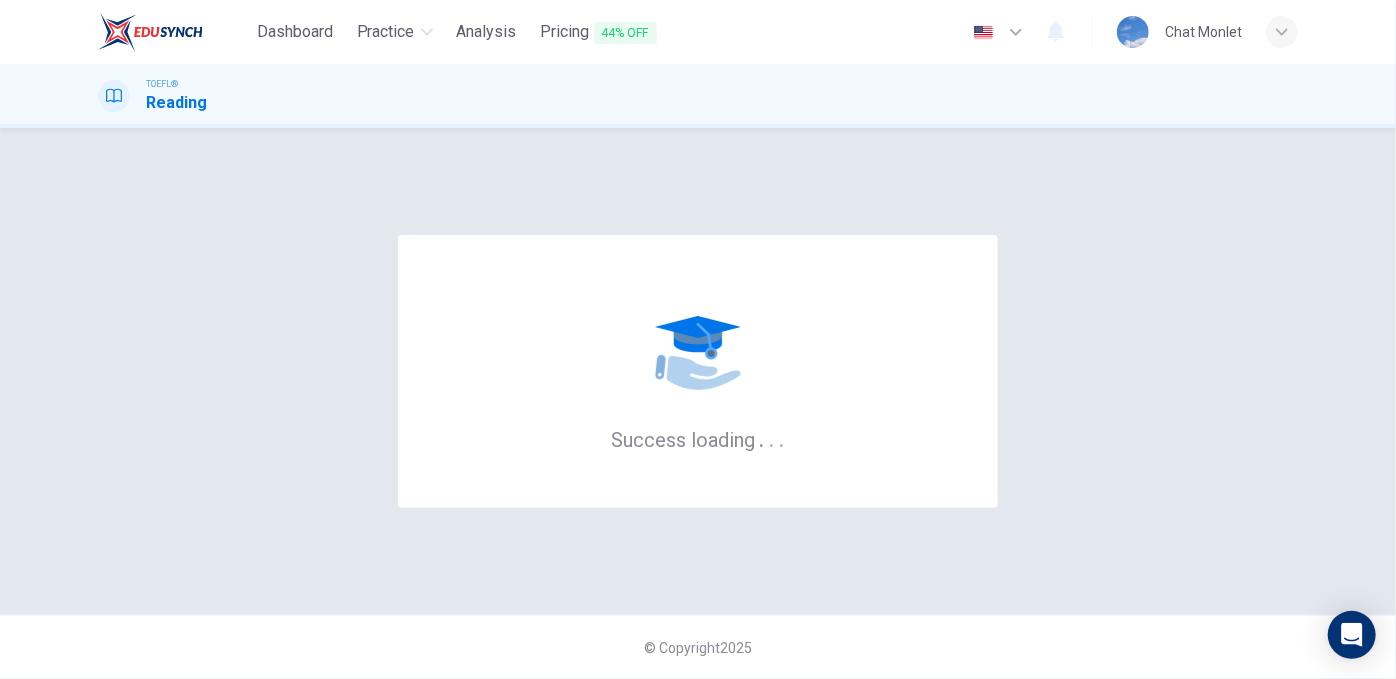 click on "Success loading . . ." at bounding box center [698, 439] 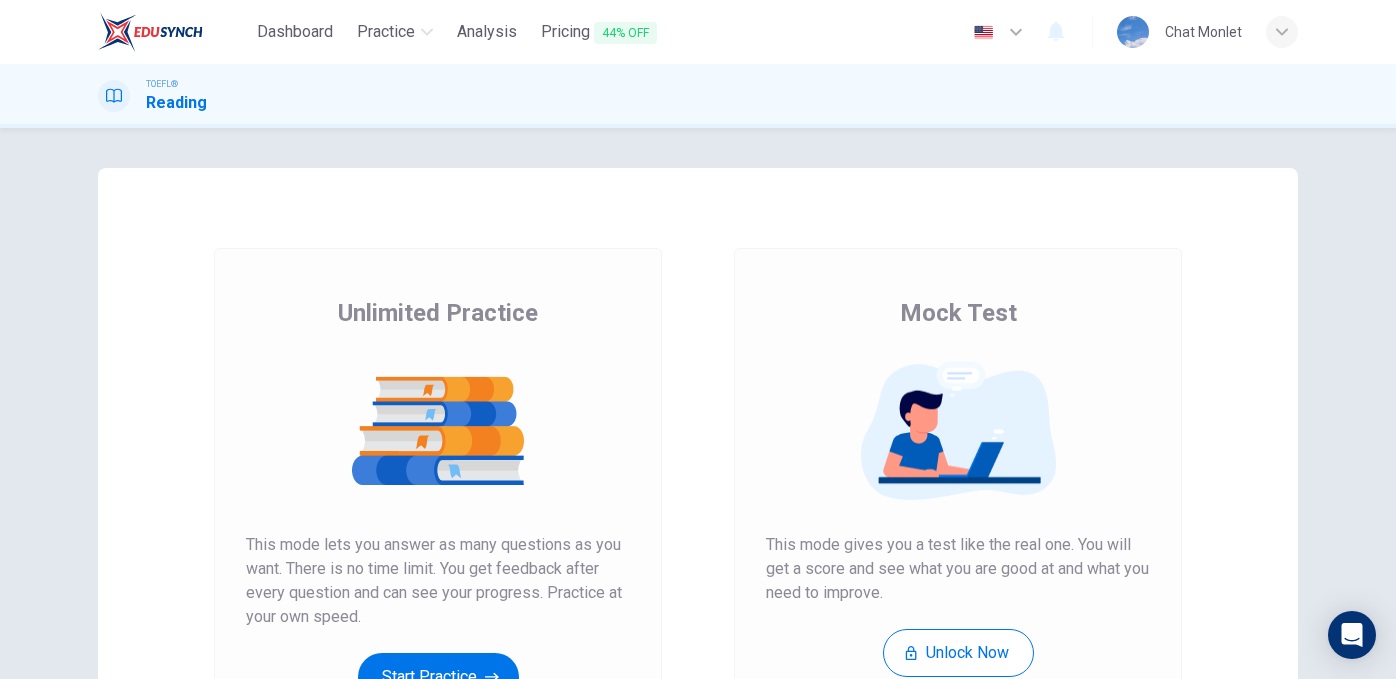 scroll, scrollTop: 0, scrollLeft: 0, axis: both 